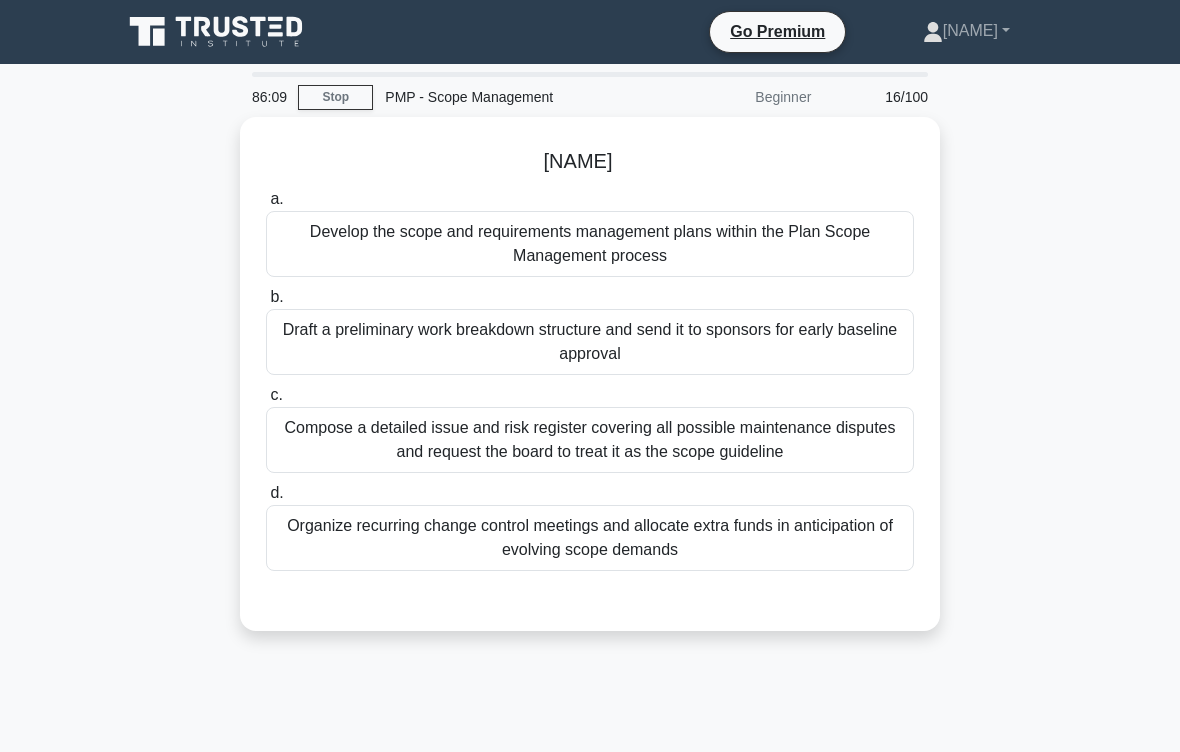 scroll, scrollTop: 171, scrollLeft: 0, axis: vertical 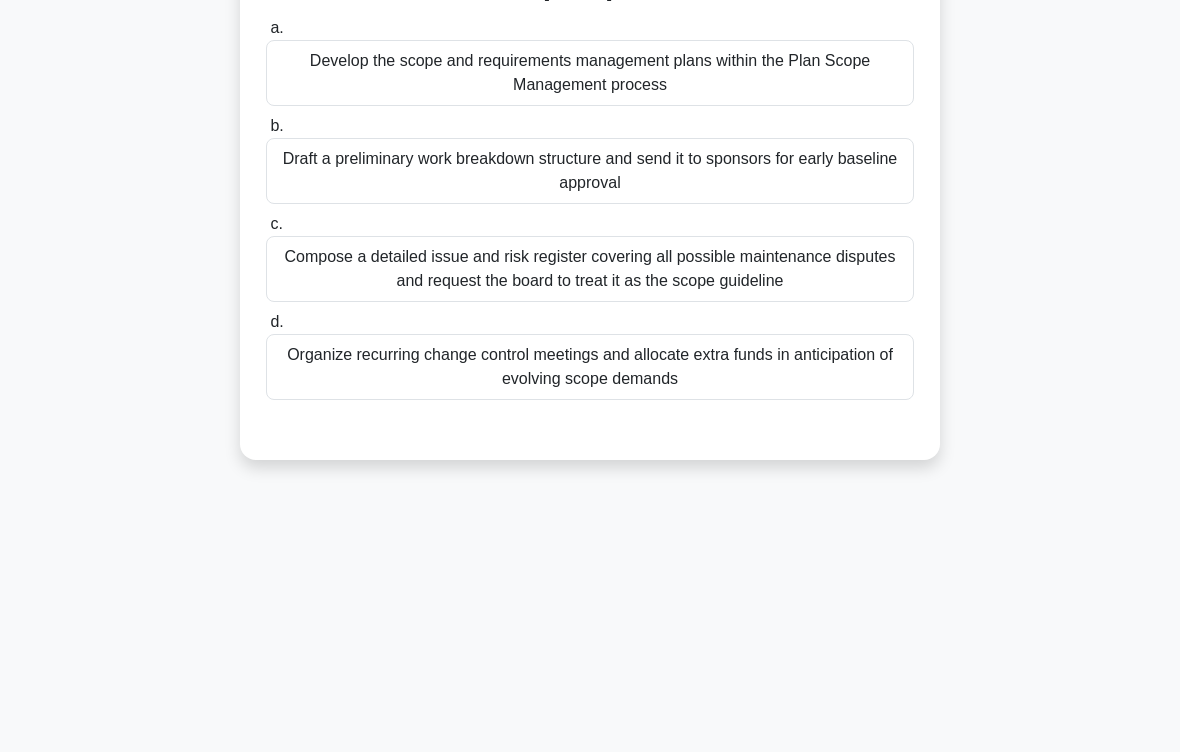 click on "Develop the scope and requirements management plans within the Plan Scope Management process" at bounding box center [590, 73] 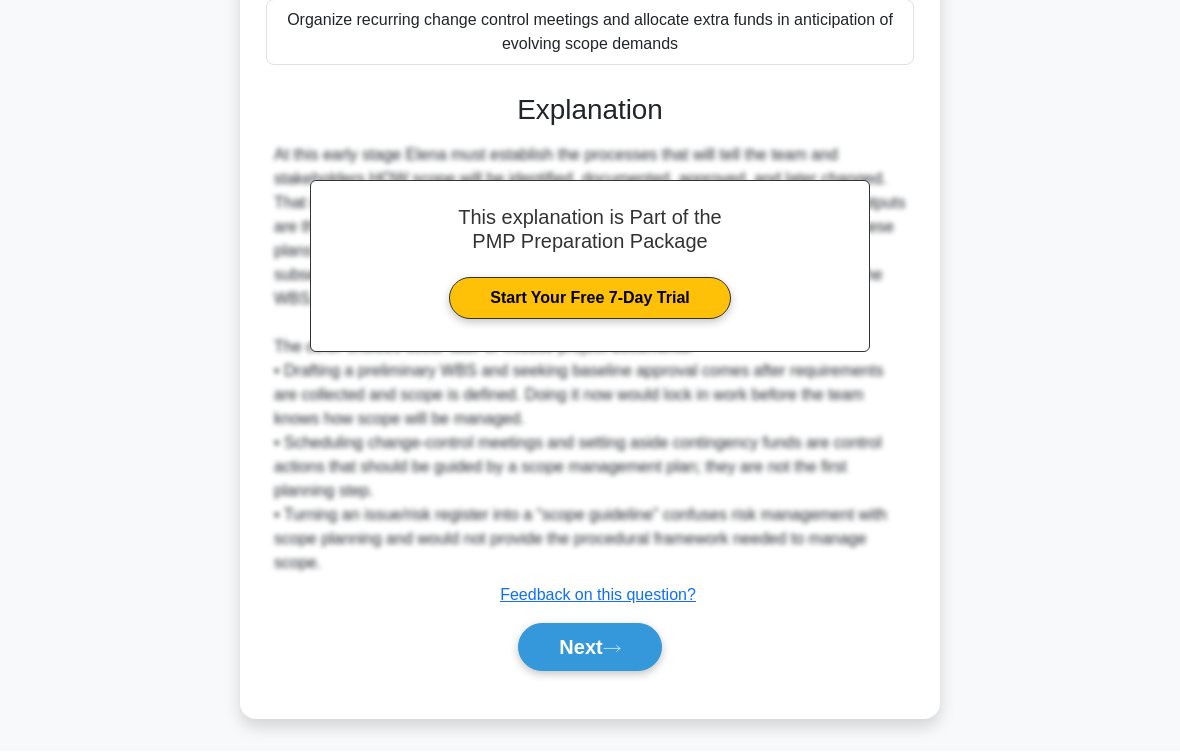 scroll, scrollTop: 696, scrollLeft: 0, axis: vertical 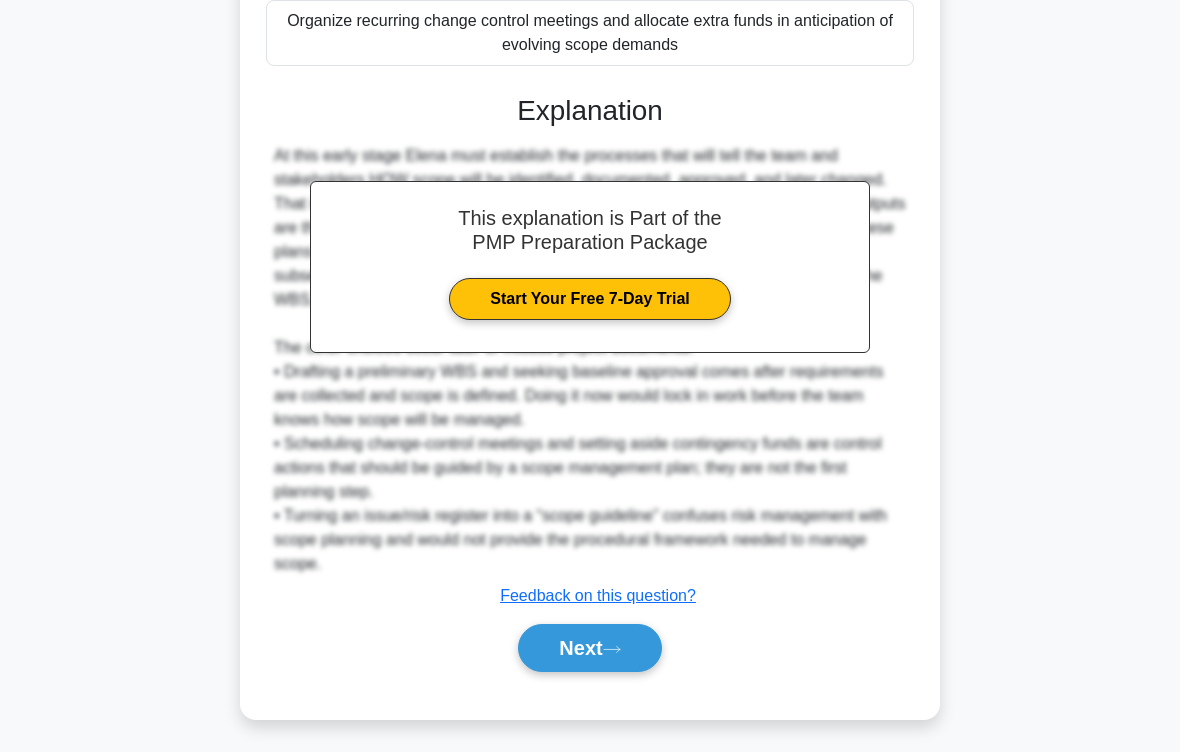 click on "Next" at bounding box center (589, 648) 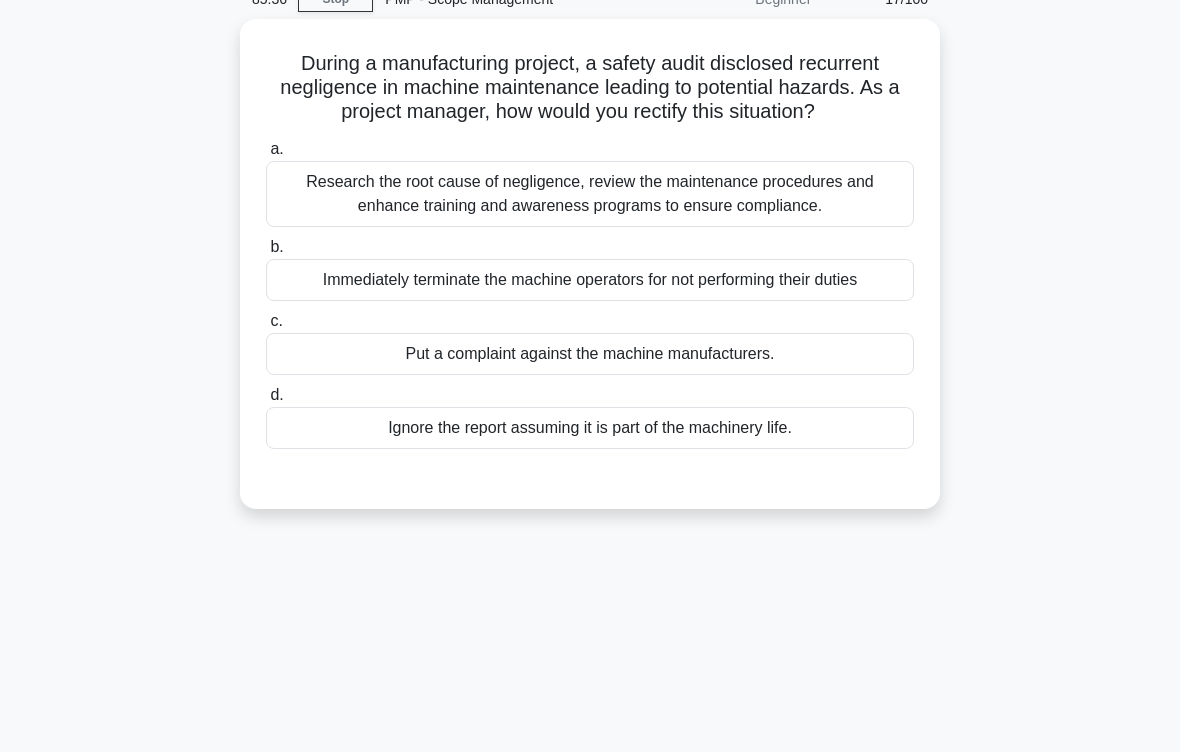 scroll, scrollTop: 98, scrollLeft: 0, axis: vertical 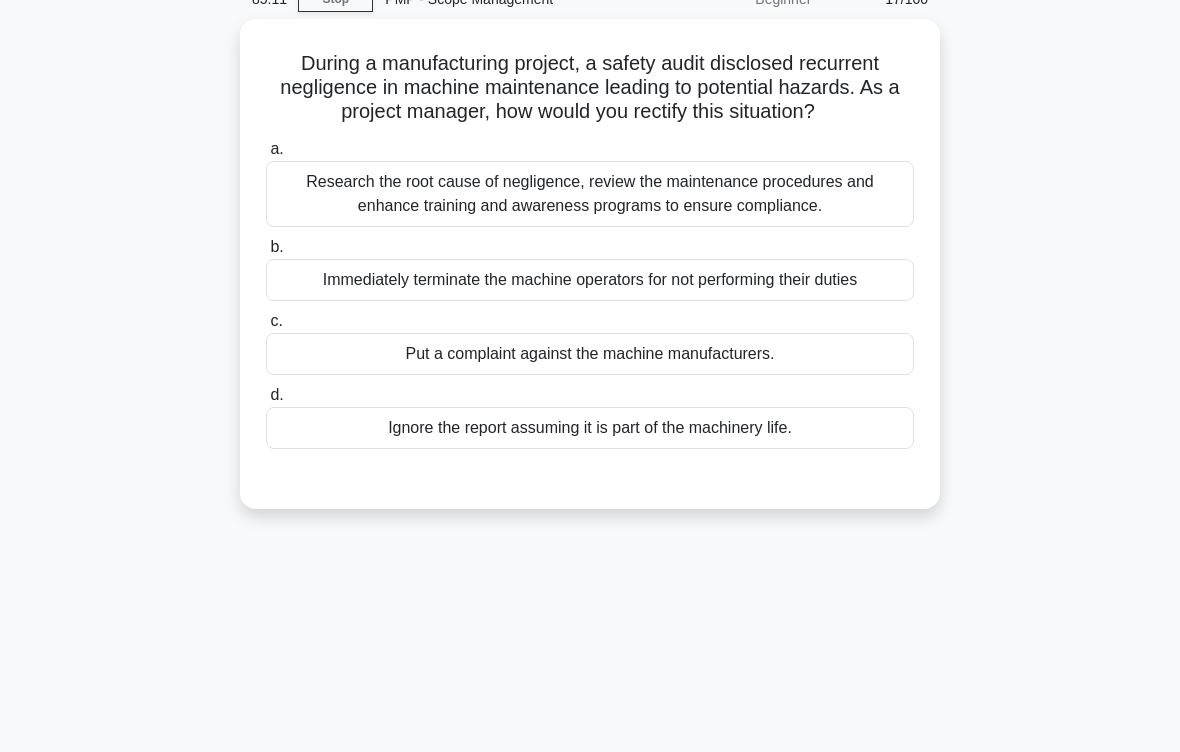 click on "Research the root cause of negligence, review the maintenance procedures and enhance training and awareness programs to ensure compliance." at bounding box center [590, 194] 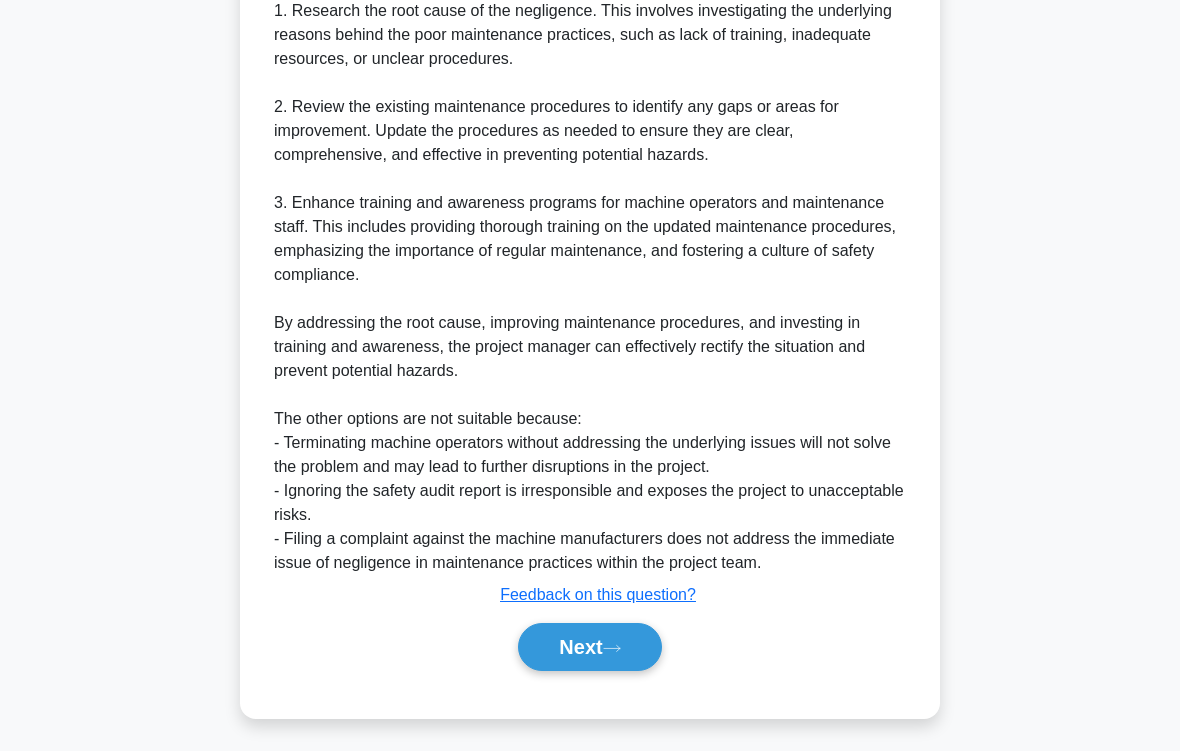 scroll, scrollTop: 720, scrollLeft: 0, axis: vertical 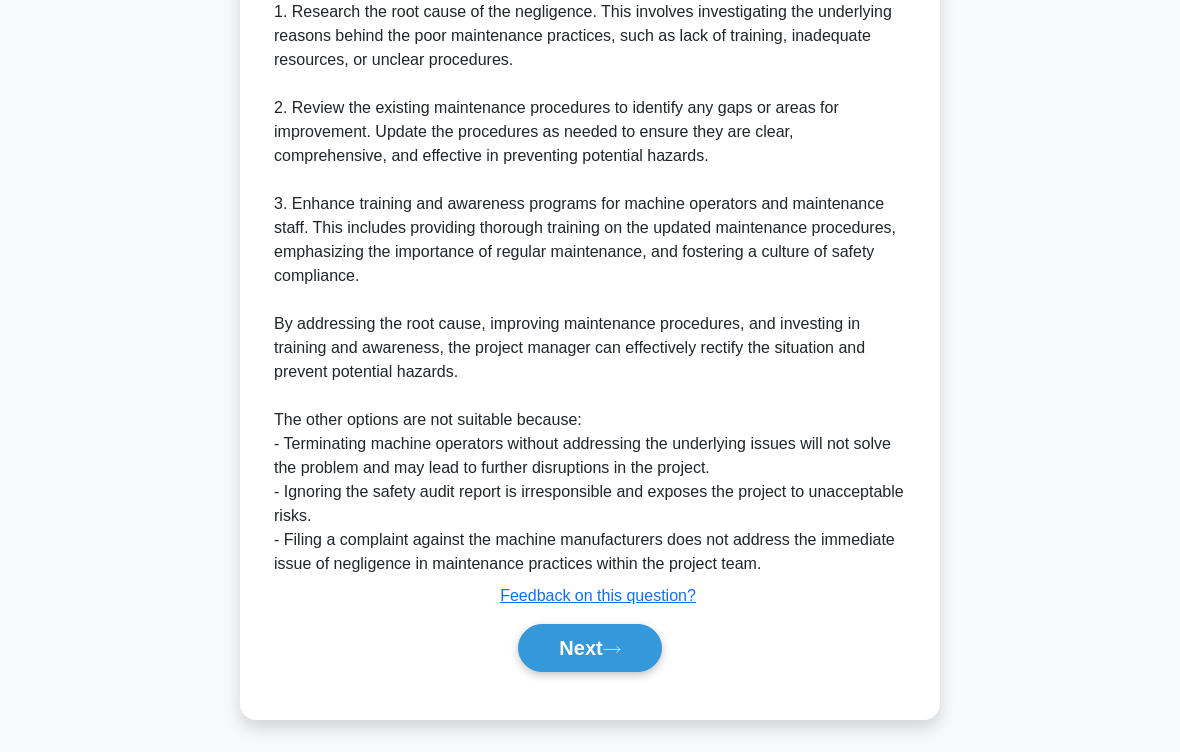 click on "Next" at bounding box center (589, 648) 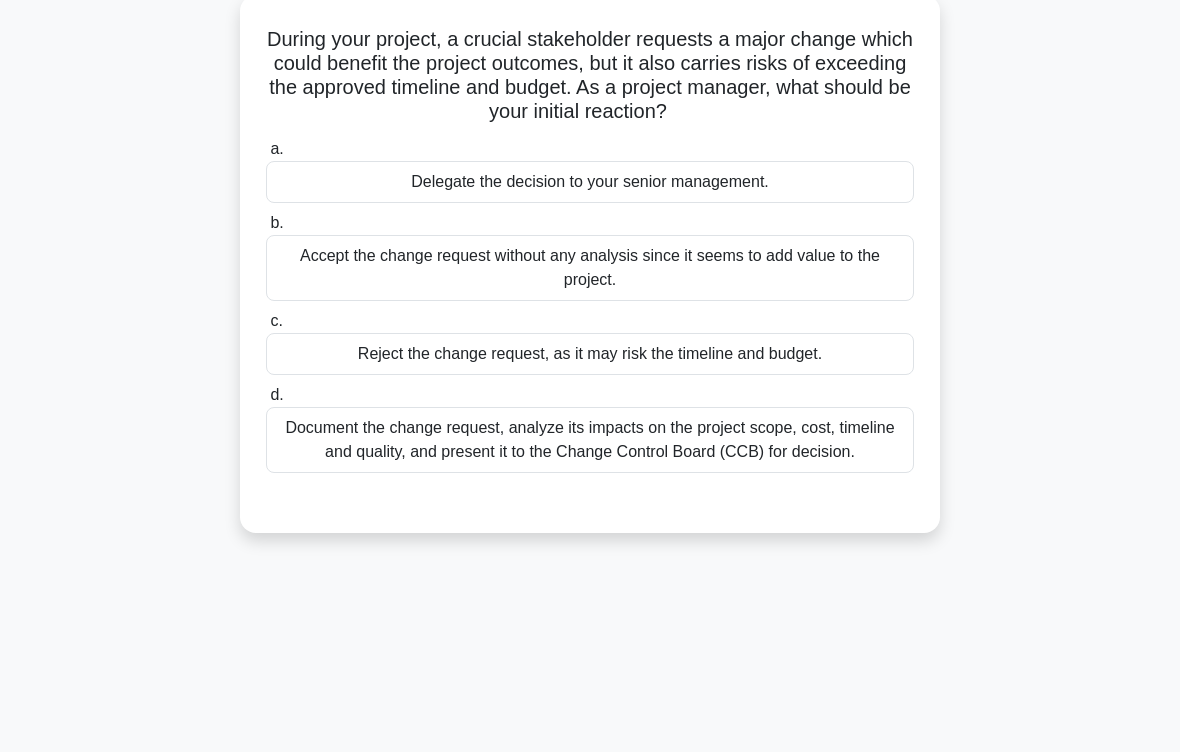 scroll, scrollTop: 124, scrollLeft: 0, axis: vertical 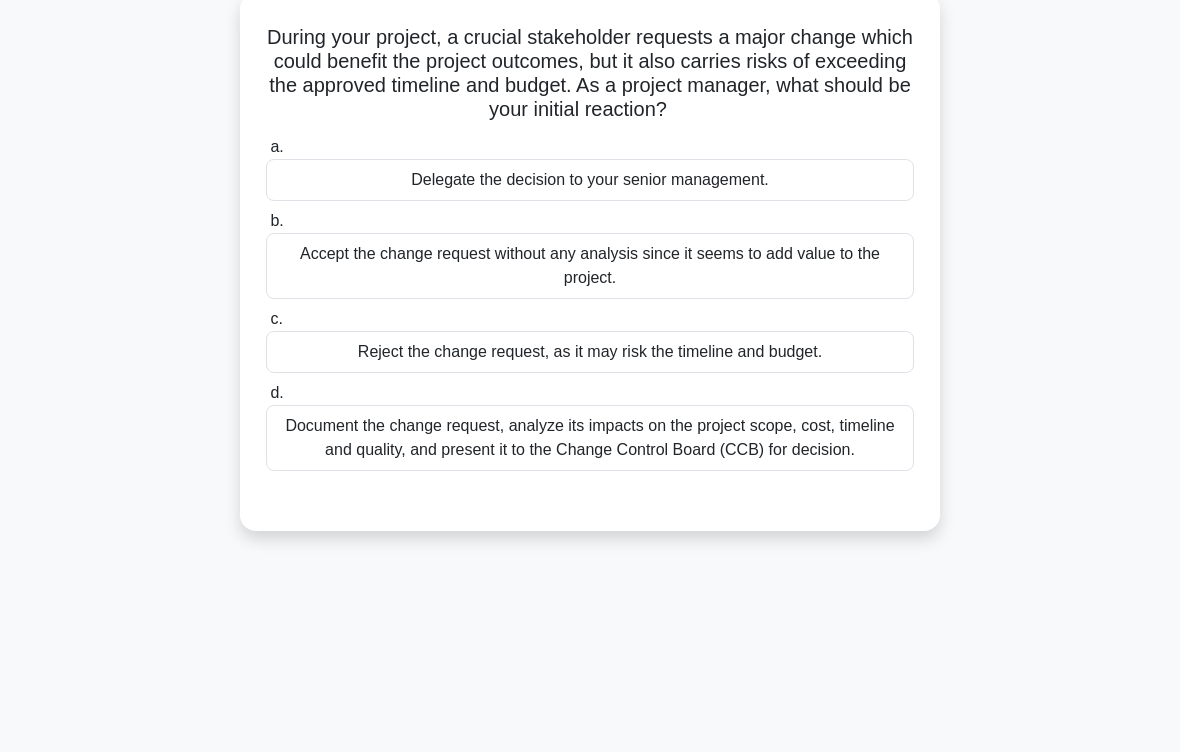 click on "Document the change request, analyze its impacts on the project scope, cost, timeline and quality, and present it to the Change Control Board (CCB) for decision." at bounding box center [590, 438] 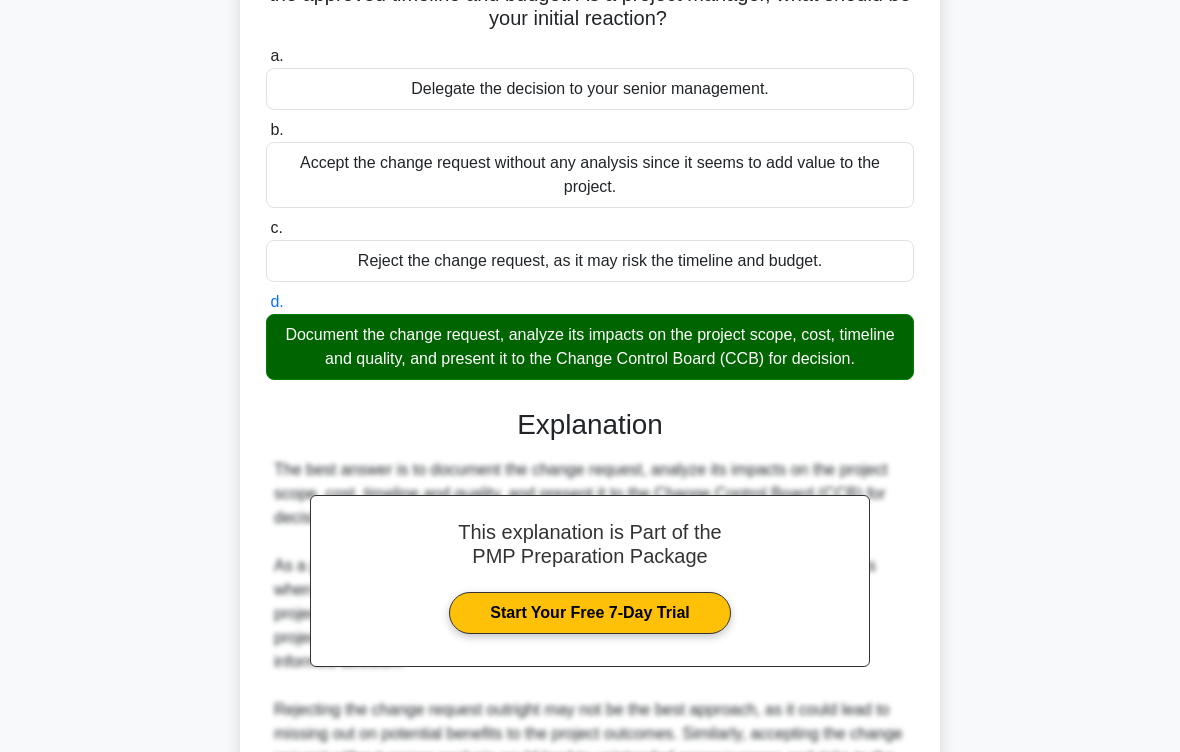 scroll, scrollTop: 528, scrollLeft: 0, axis: vertical 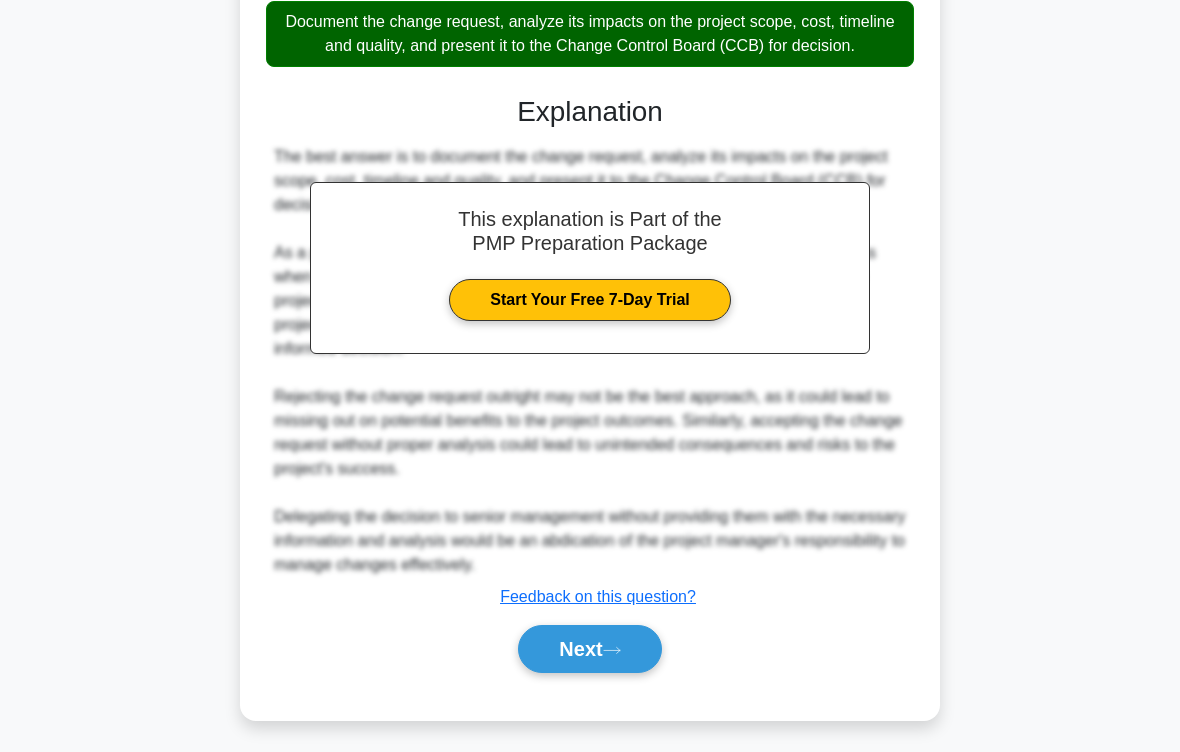 click on "Next" at bounding box center (589, 649) 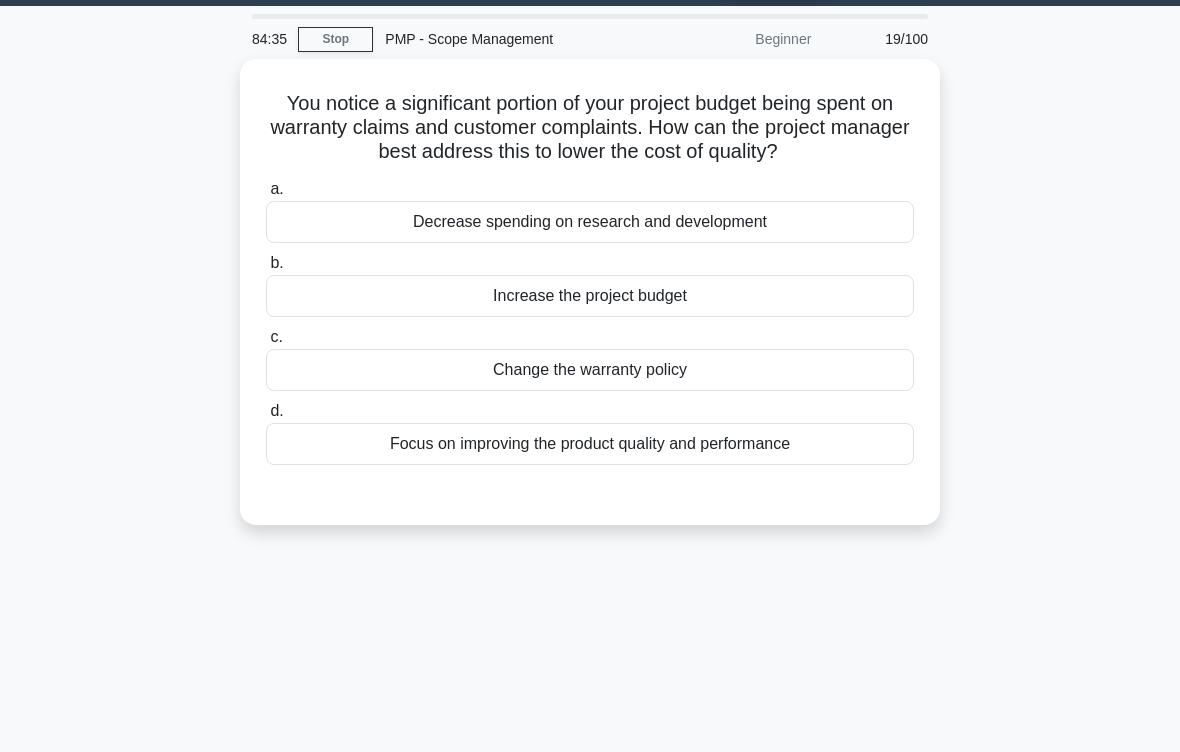scroll, scrollTop: 57, scrollLeft: 0, axis: vertical 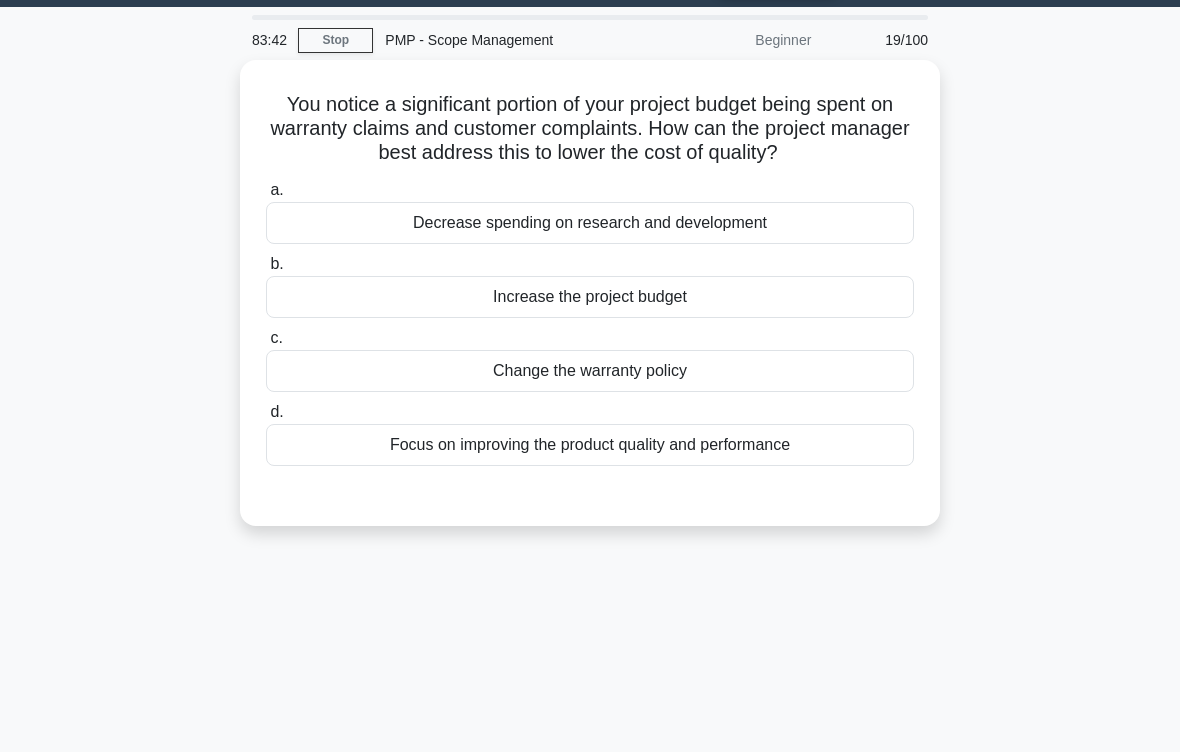 click on "Change the warranty policy" at bounding box center [590, 371] 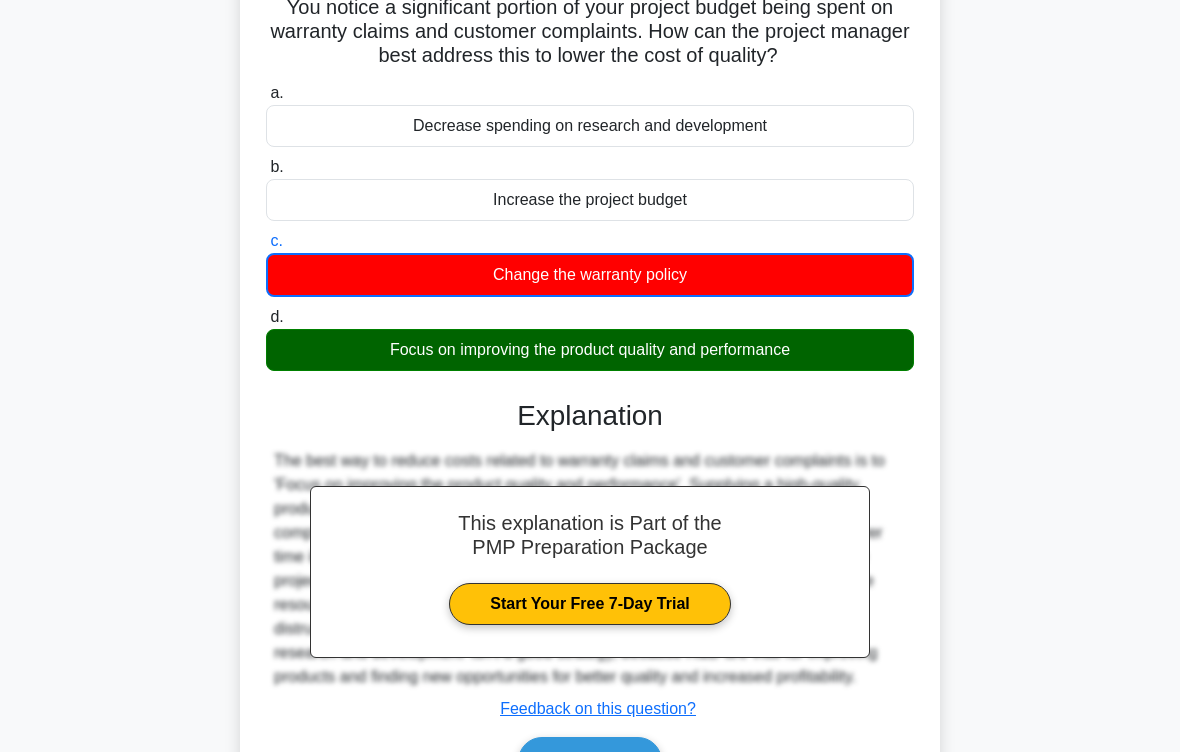 scroll, scrollTop: 314, scrollLeft: 0, axis: vertical 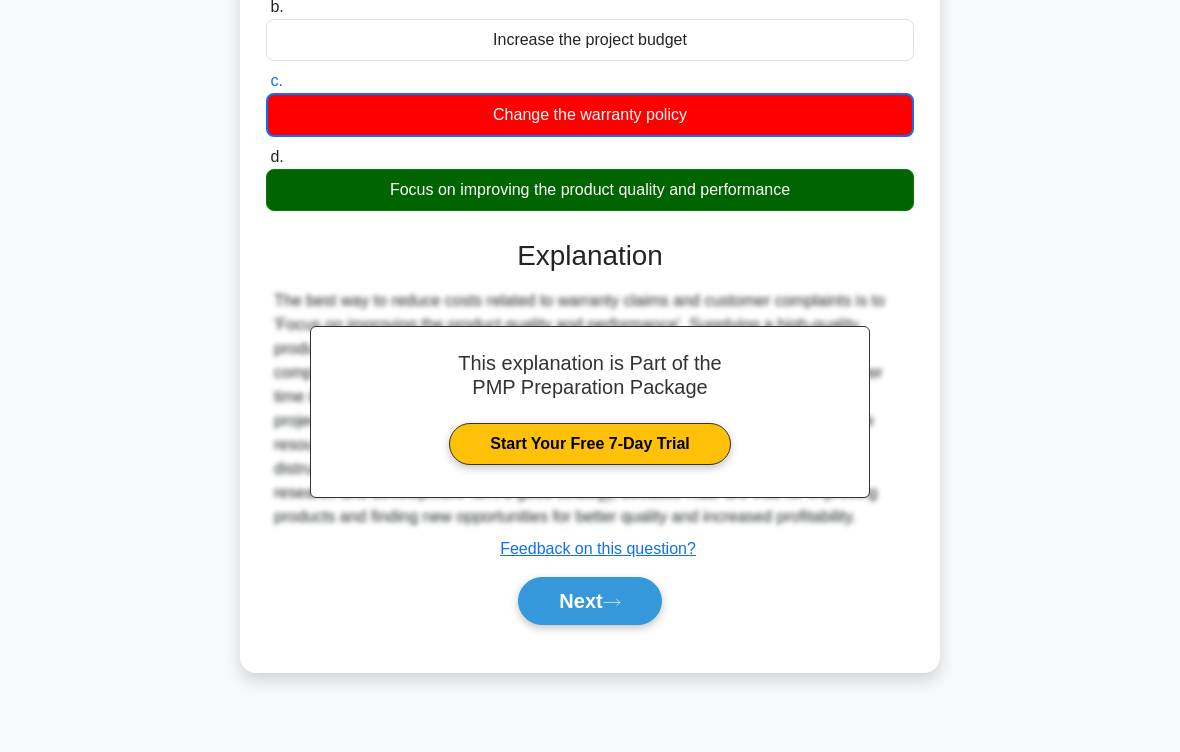 click on "Next" at bounding box center [589, 601] 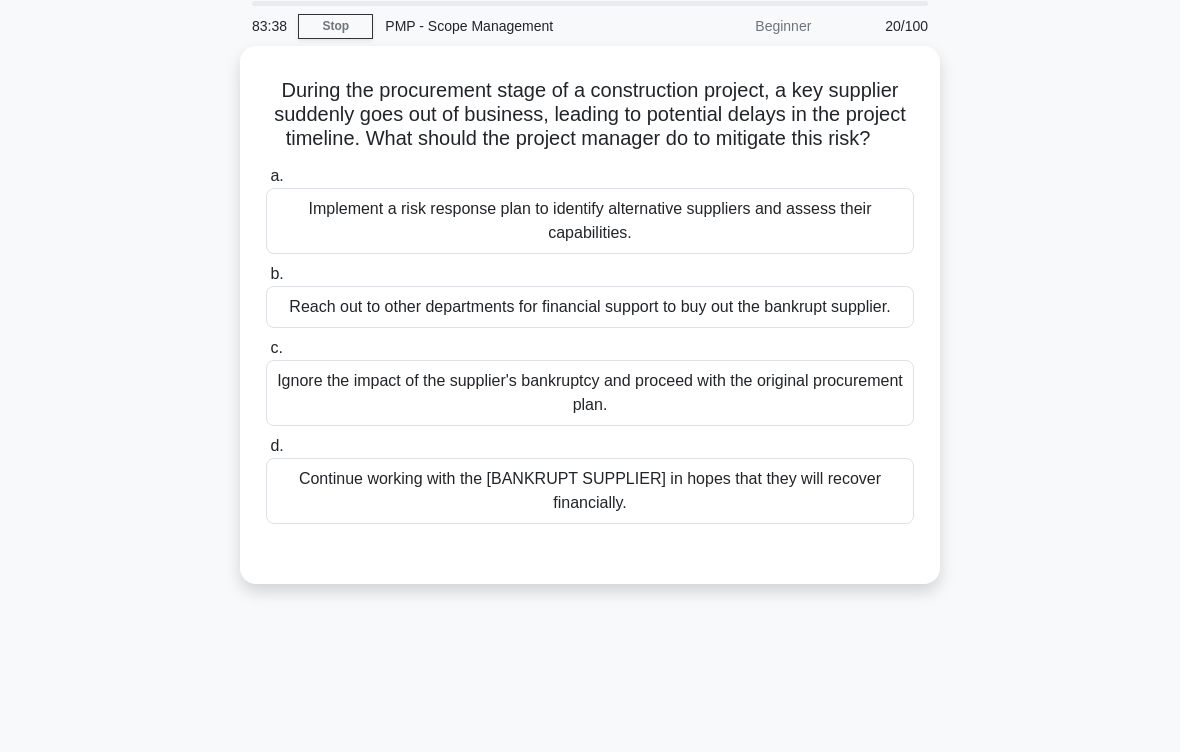 scroll, scrollTop: 67, scrollLeft: 0, axis: vertical 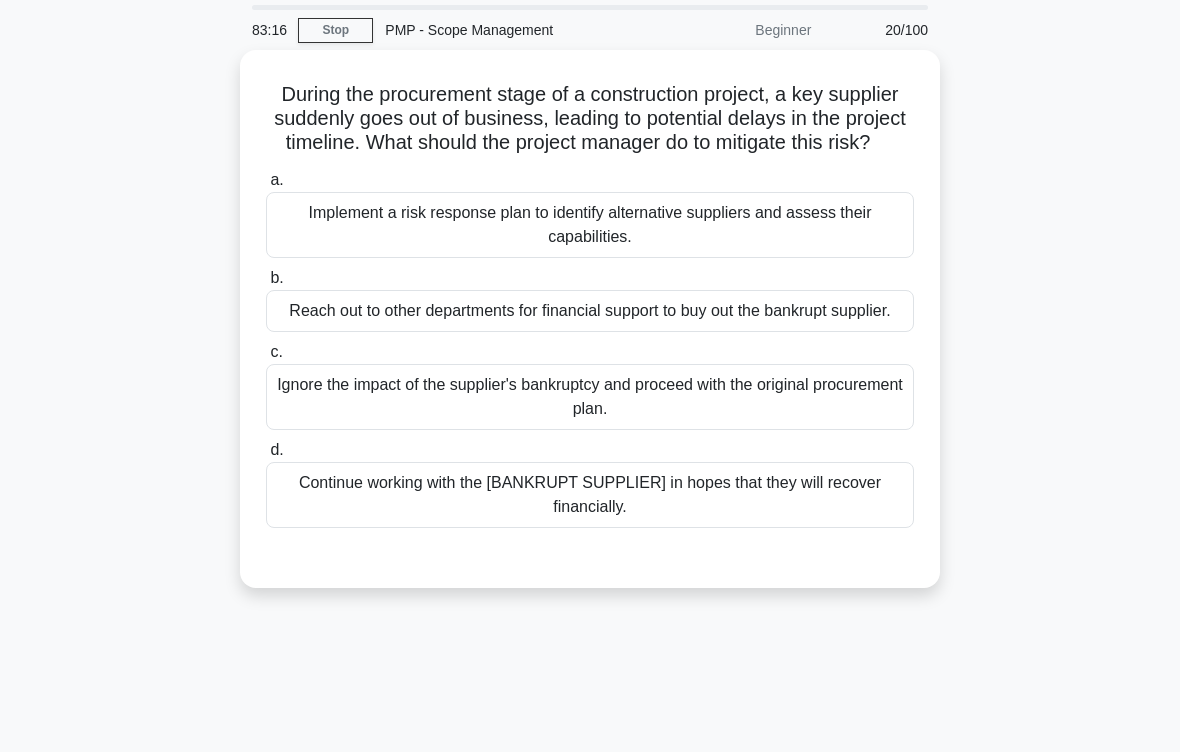 click on "Implement a risk response plan to identify alternative suppliers and assess their capabilities." at bounding box center (590, 225) 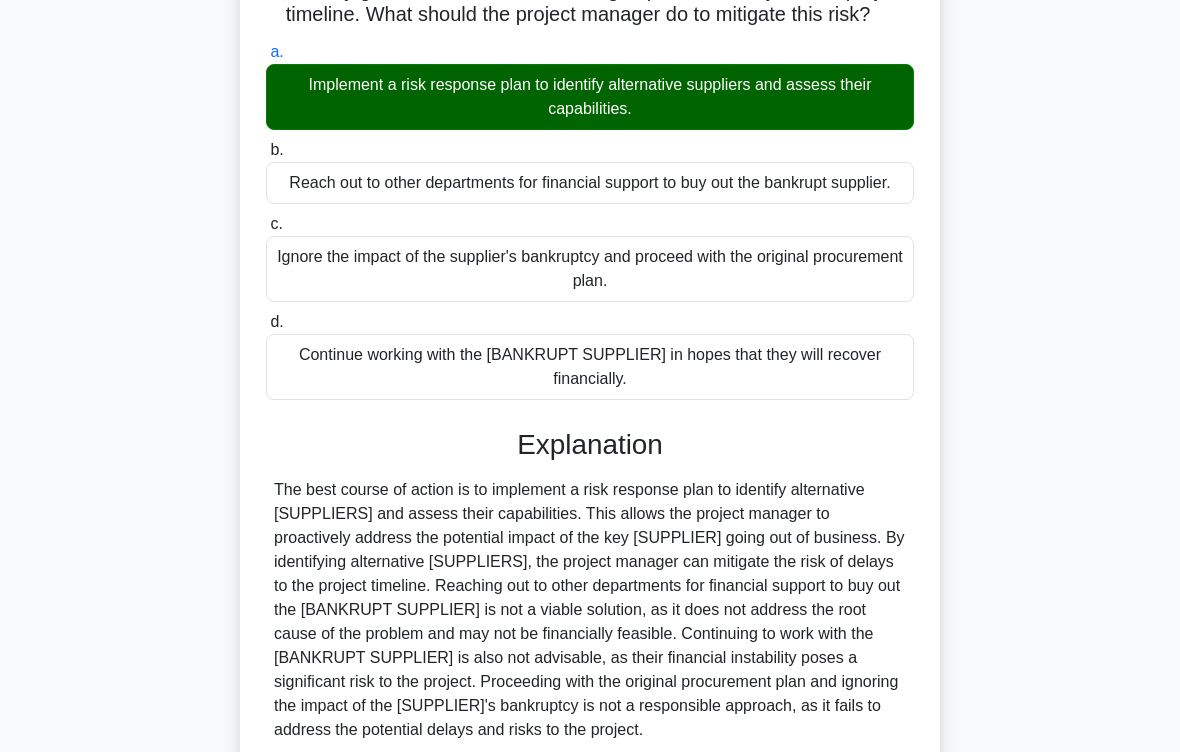scroll, scrollTop: 408, scrollLeft: 0, axis: vertical 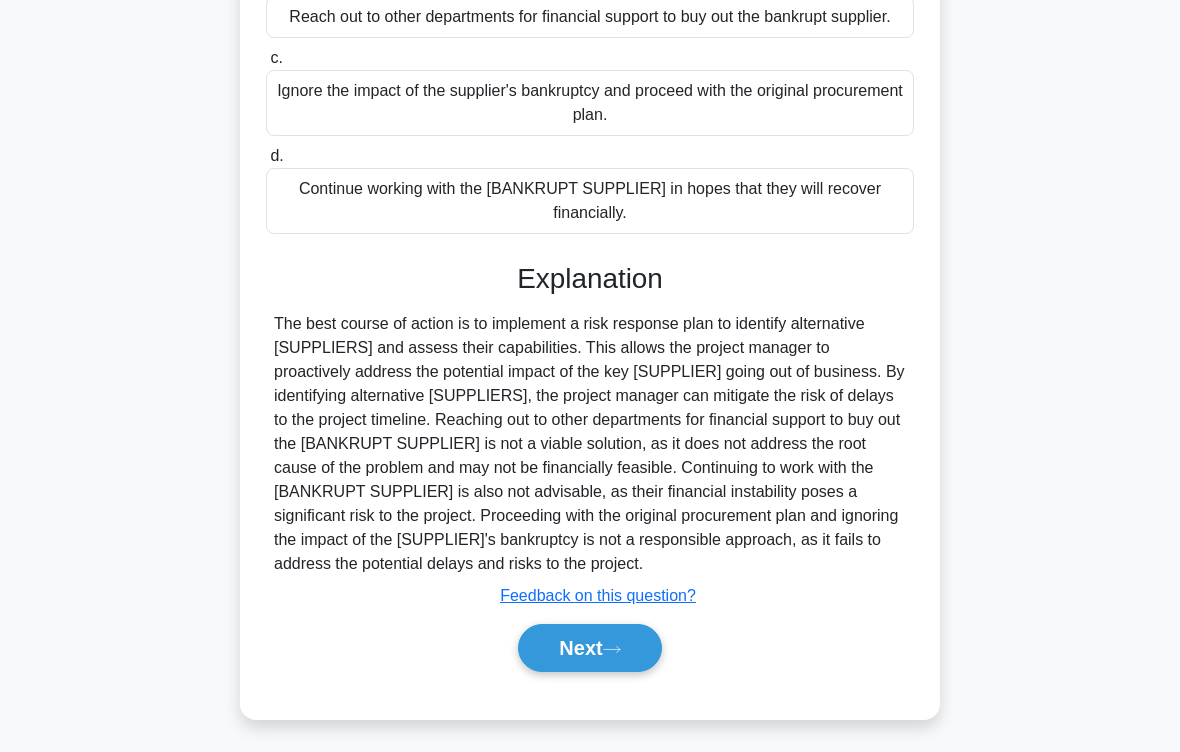 click on "Next" at bounding box center [589, 648] 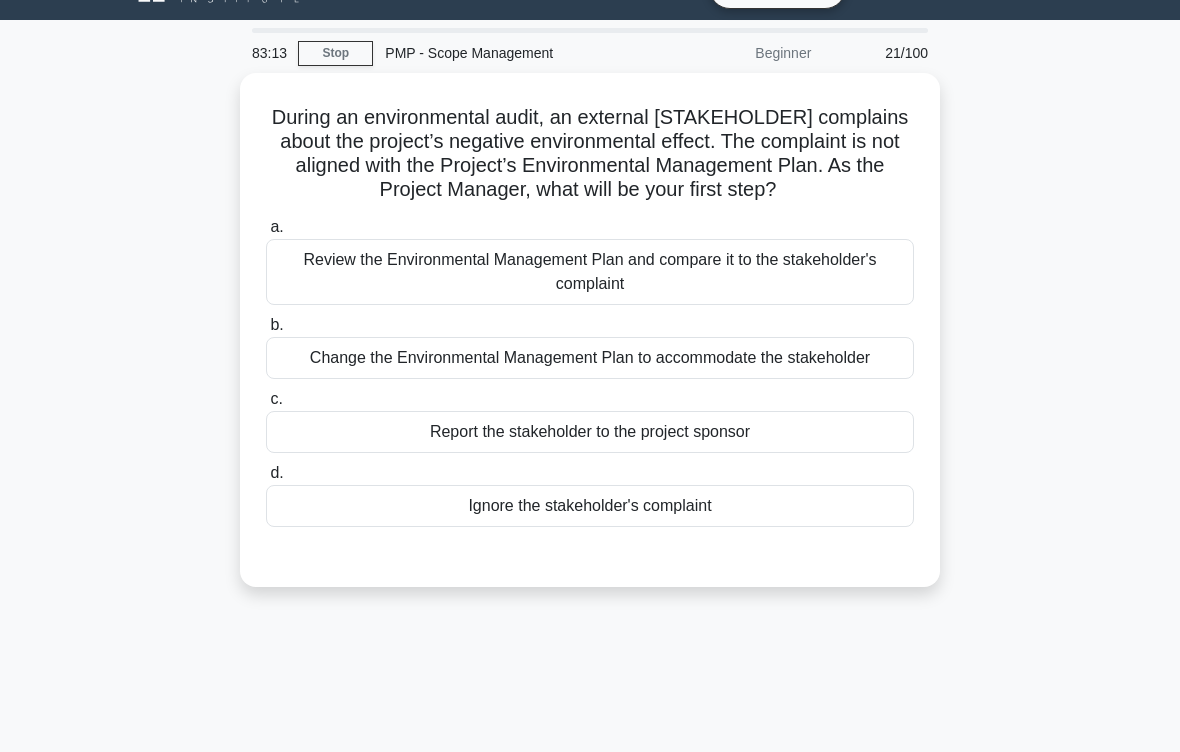 scroll, scrollTop: 45, scrollLeft: 0, axis: vertical 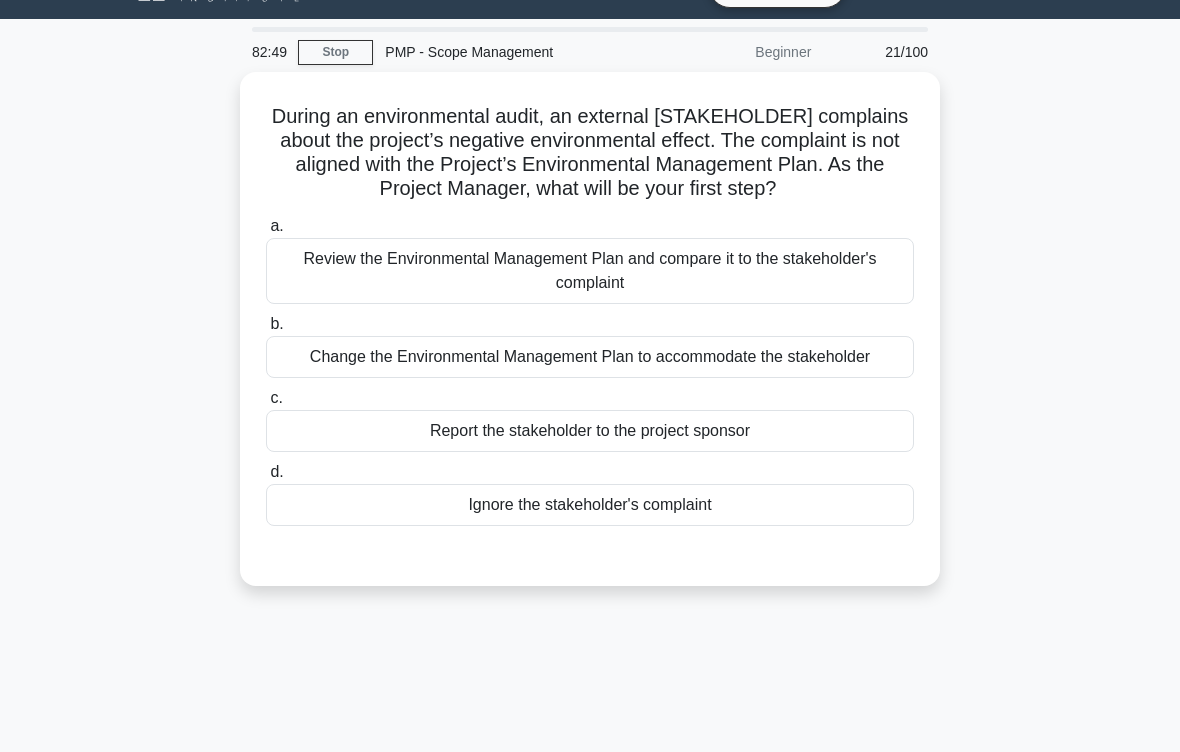 click on "Review the Environmental Management Plan and compare it to the stakeholder's complaint" at bounding box center (590, 271) 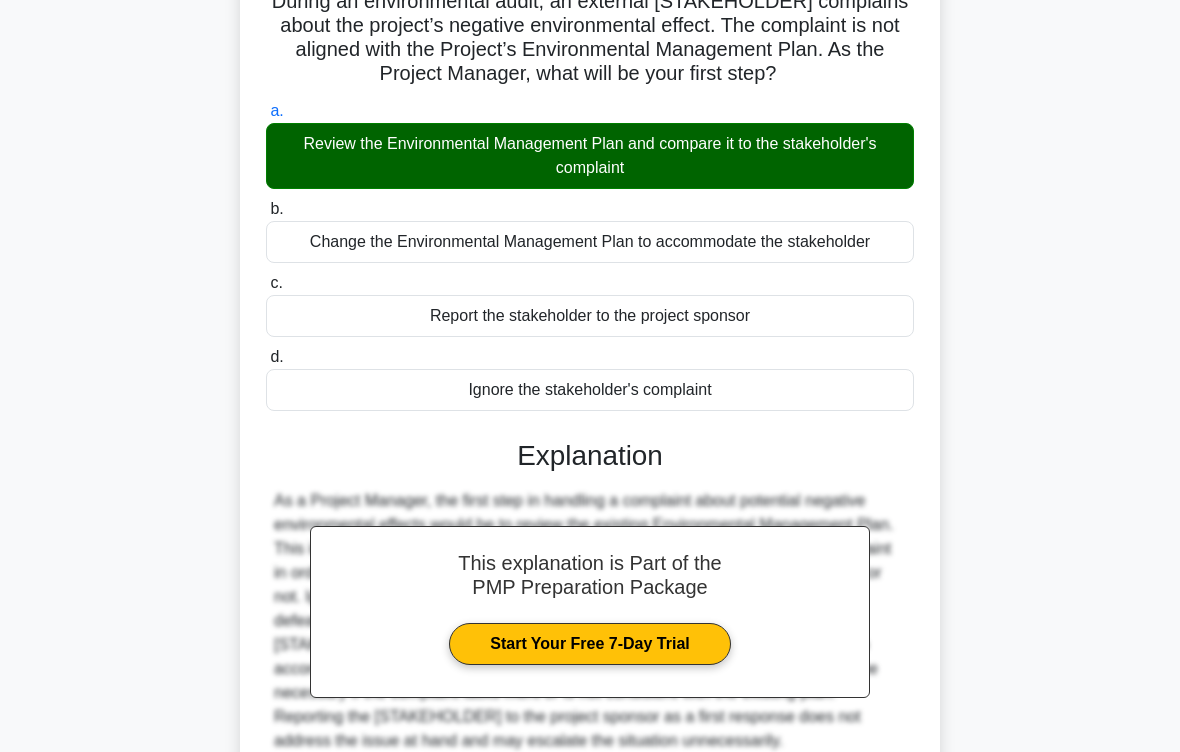 scroll, scrollTop: 384, scrollLeft: 0, axis: vertical 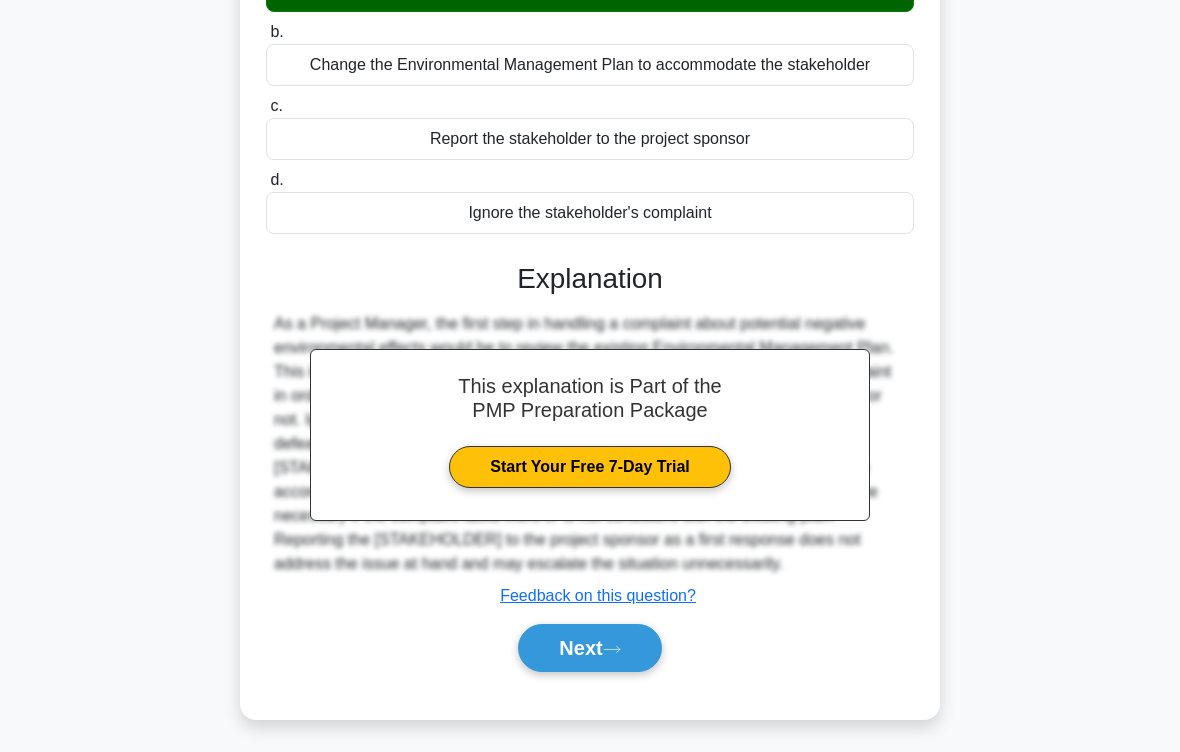 click on "Next" at bounding box center [589, 648] 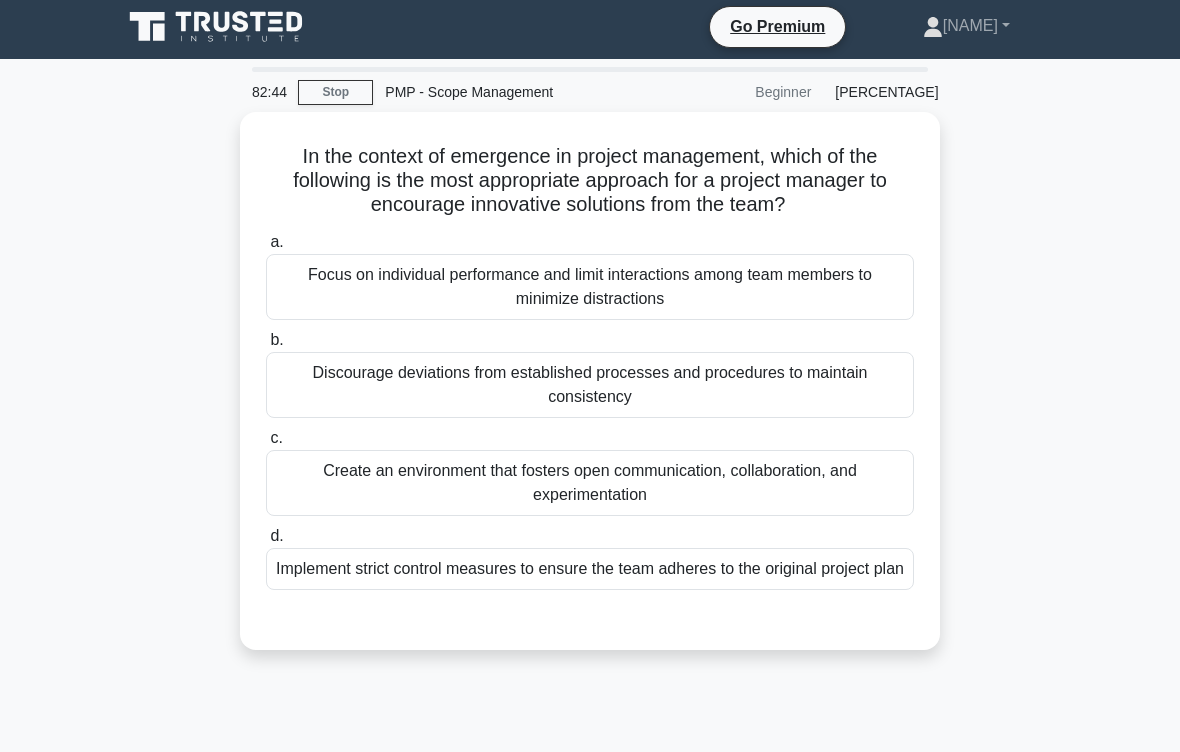 scroll, scrollTop: 4, scrollLeft: 0, axis: vertical 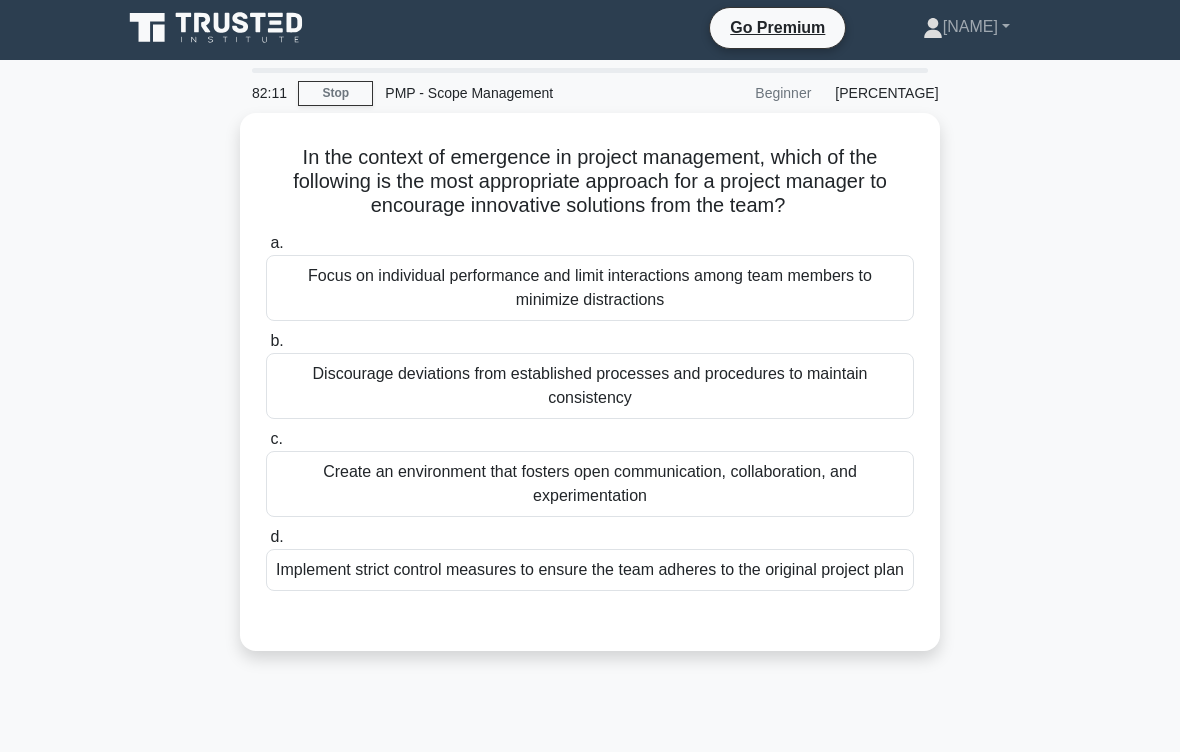 click on "Create an environment that fosters open communication, collaboration, and experimentation" at bounding box center (590, 484) 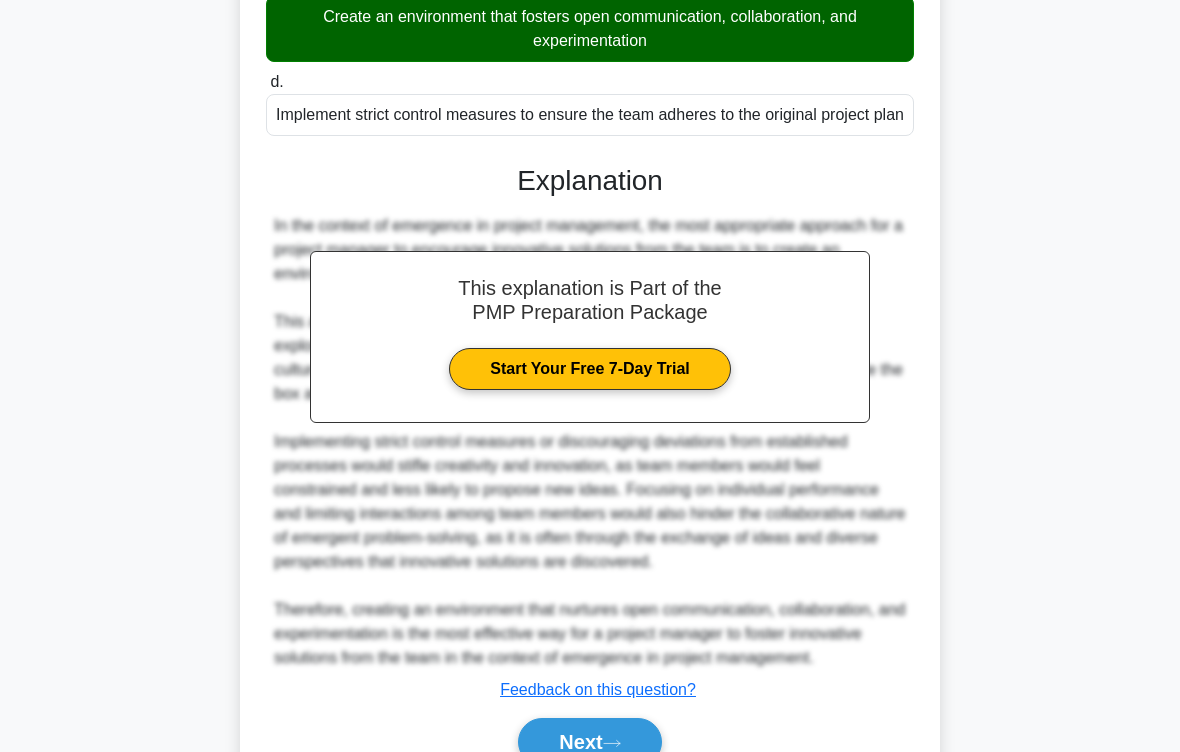 scroll, scrollTop: 648, scrollLeft: 0, axis: vertical 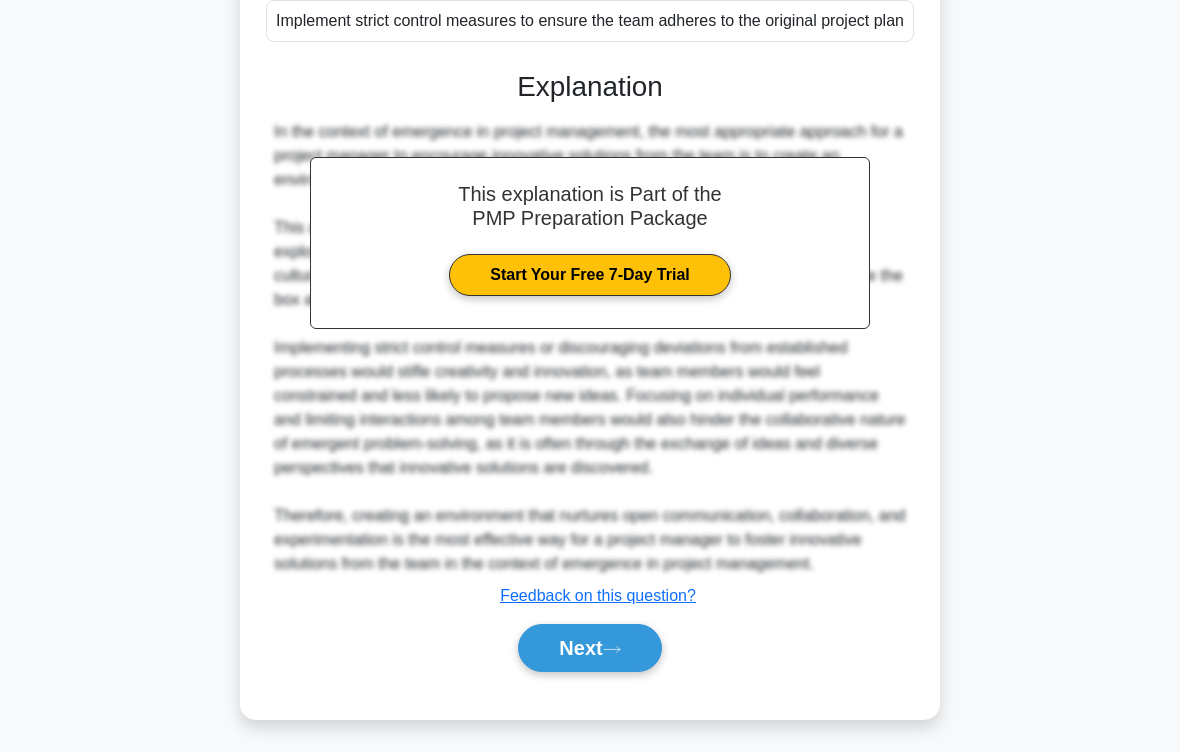 click on "Next" at bounding box center [589, 648] 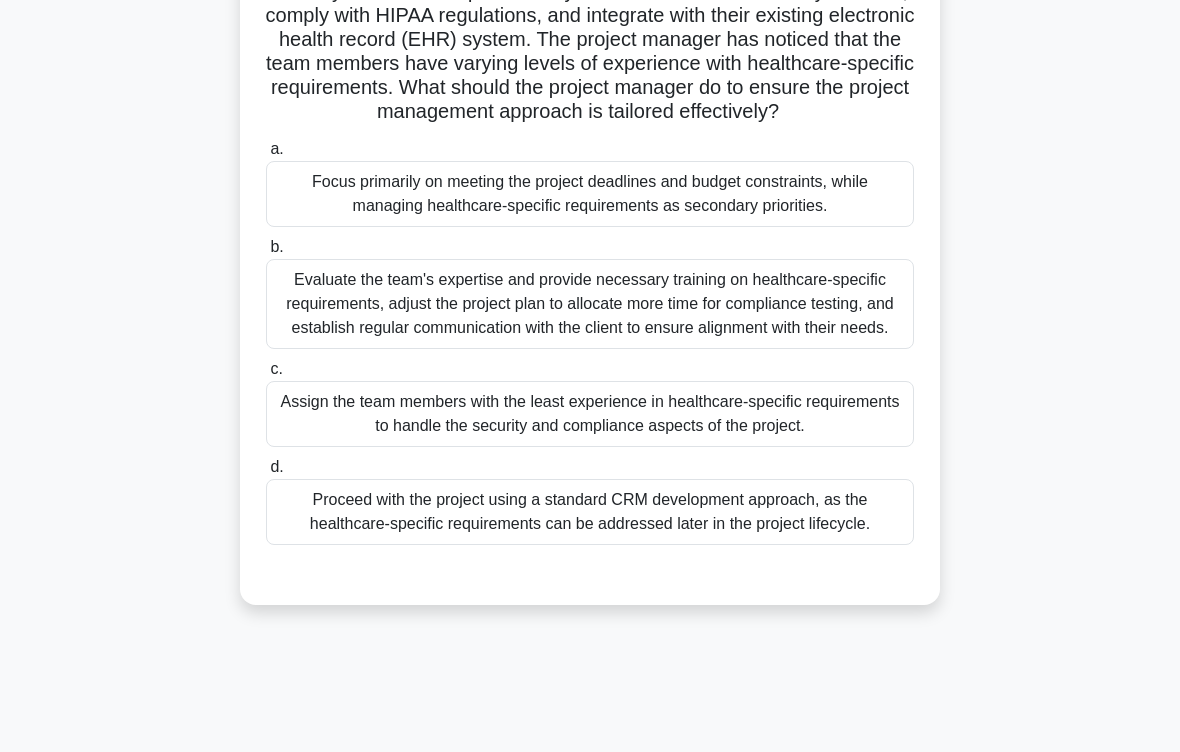 scroll, scrollTop: 218, scrollLeft: 0, axis: vertical 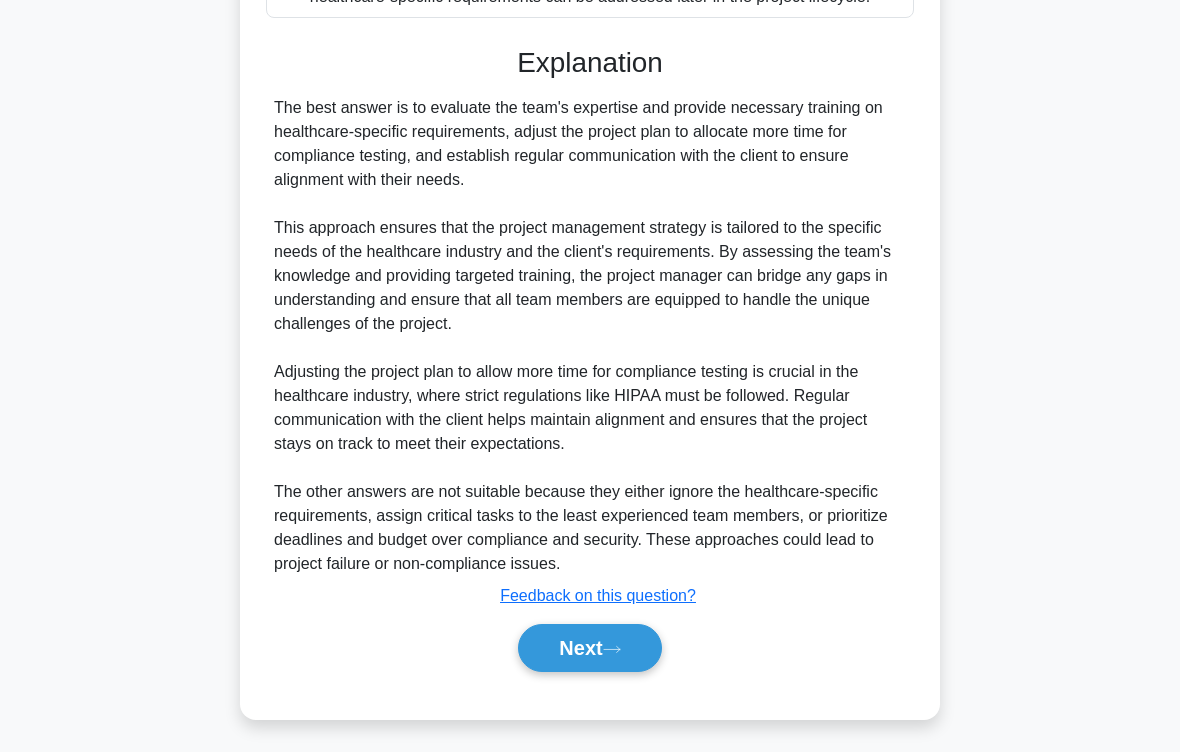 click on "Next" at bounding box center [589, 648] 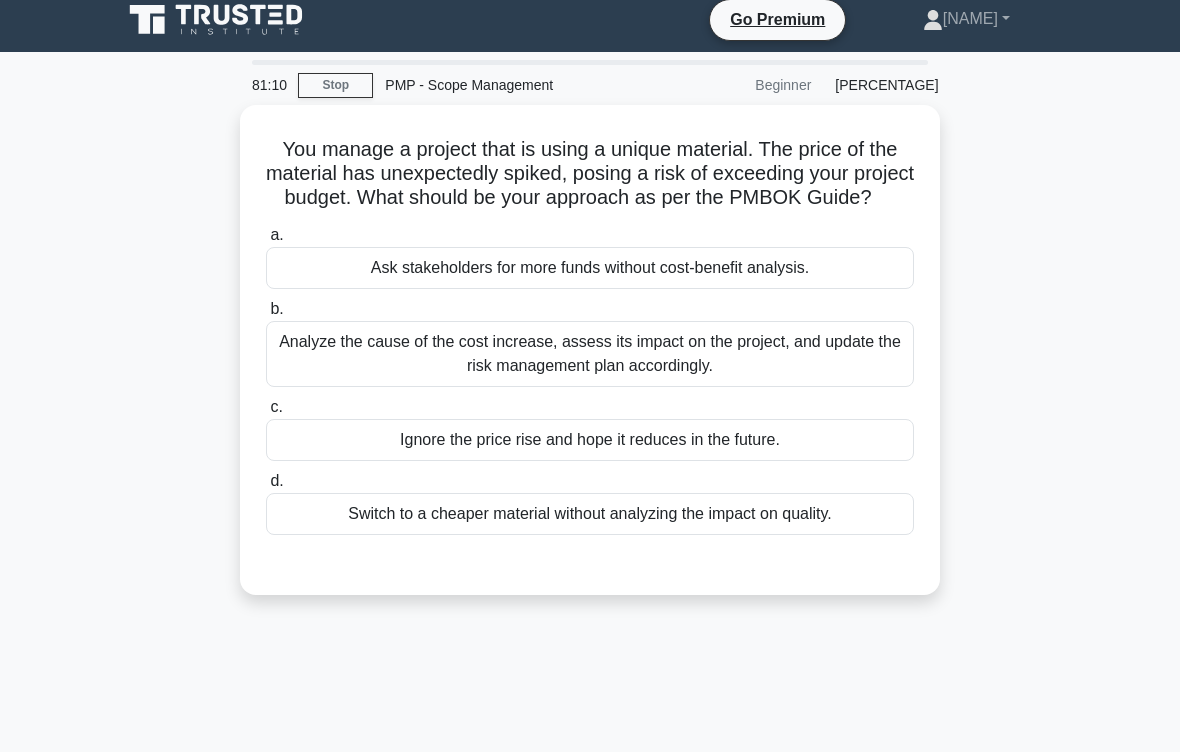 scroll, scrollTop: 0, scrollLeft: 0, axis: both 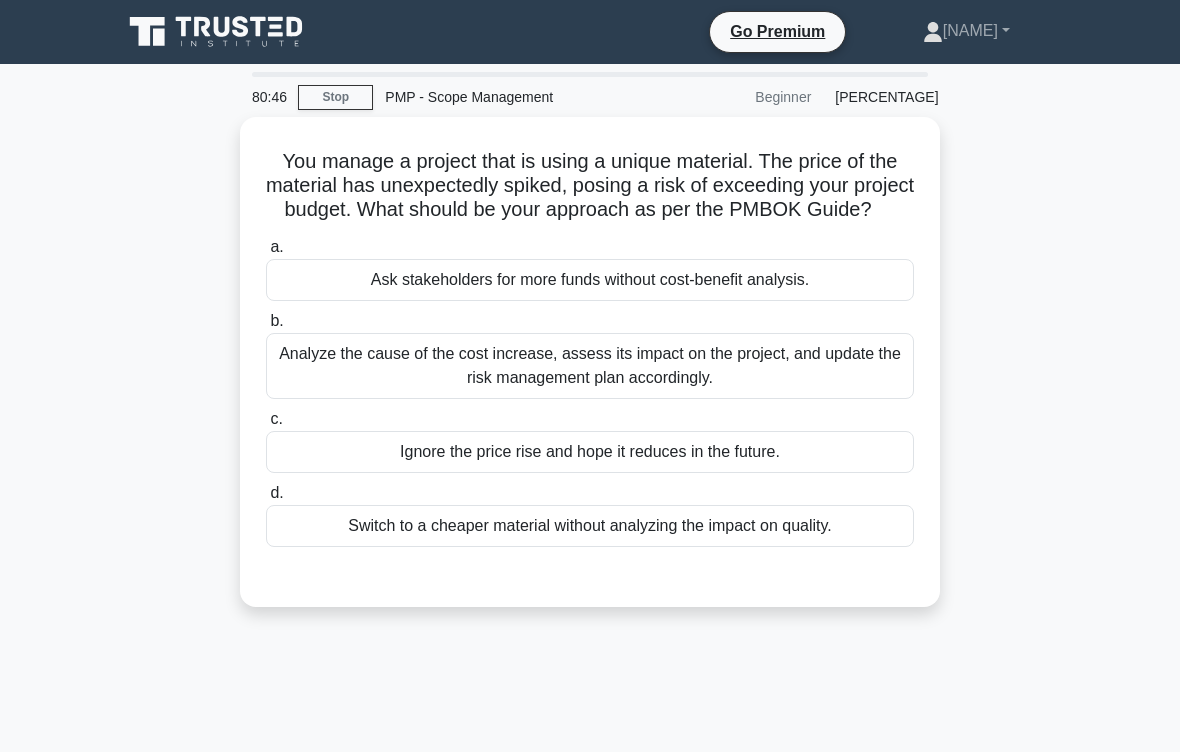 click on "Analyze the cause of the cost increase, assess its impact on the project, and update the risk management plan accordingly." at bounding box center (590, 366) 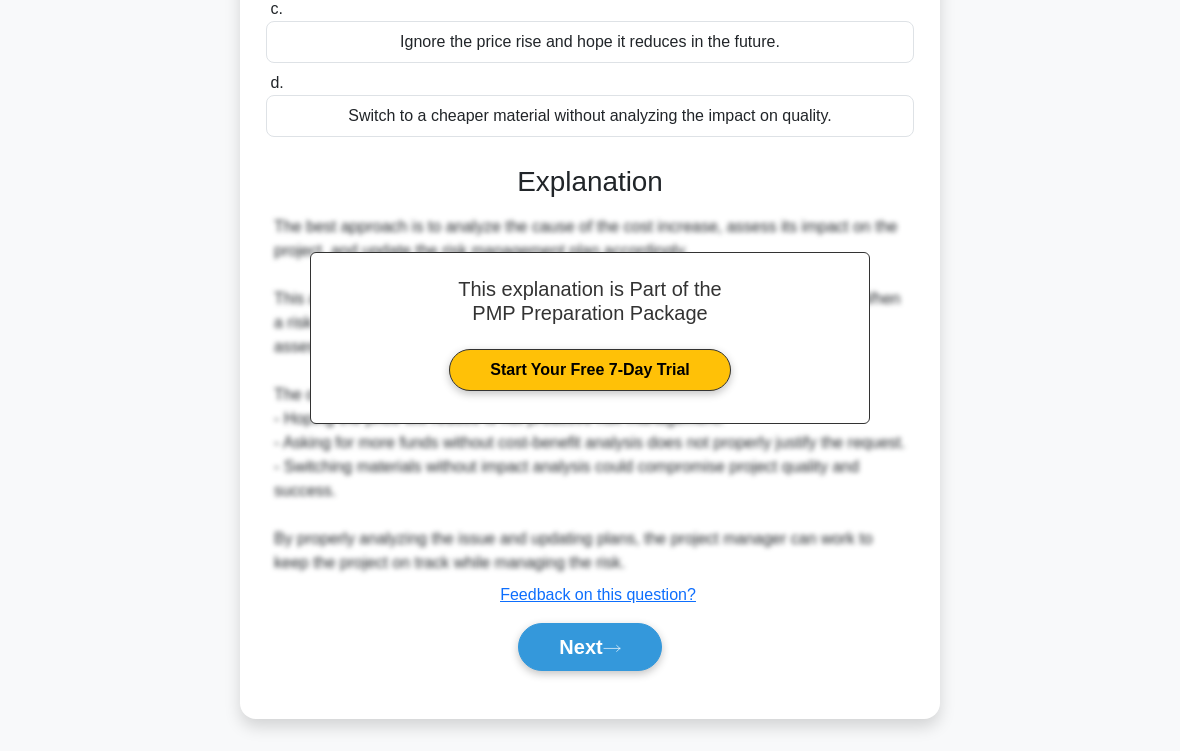 scroll, scrollTop: 456, scrollLeft: 0, axis: vertical 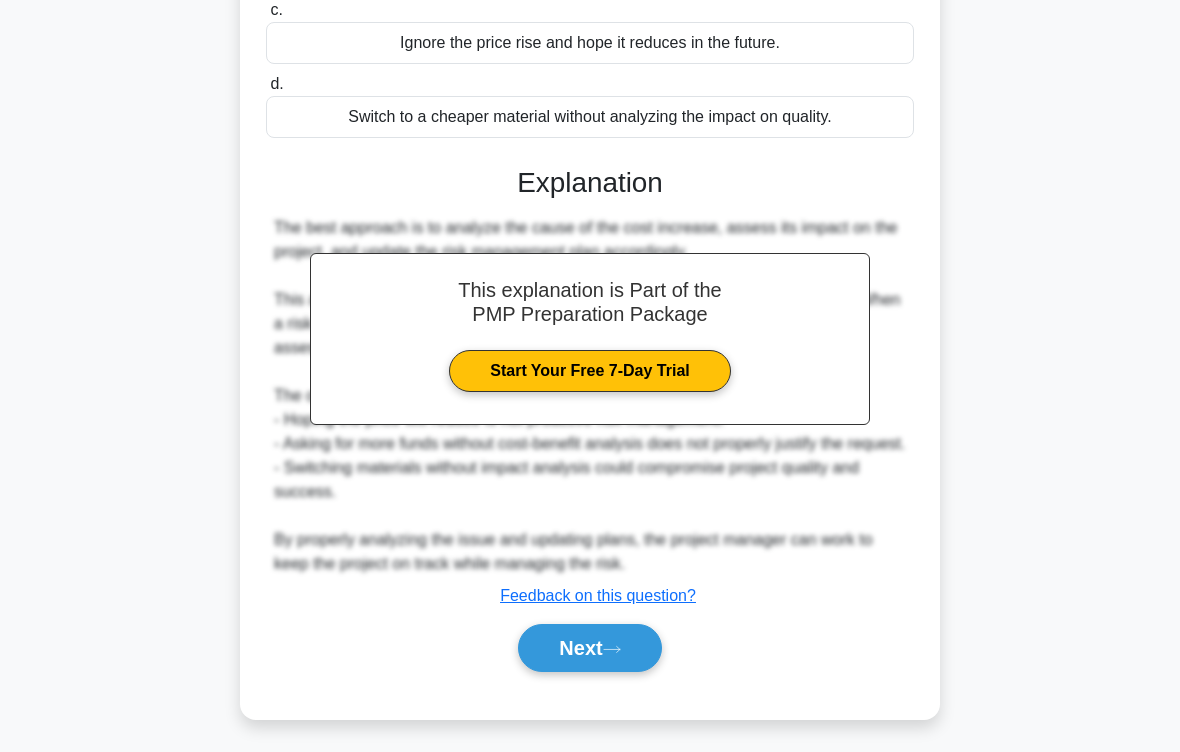 click on "Next" at bounding box center [589, 648] 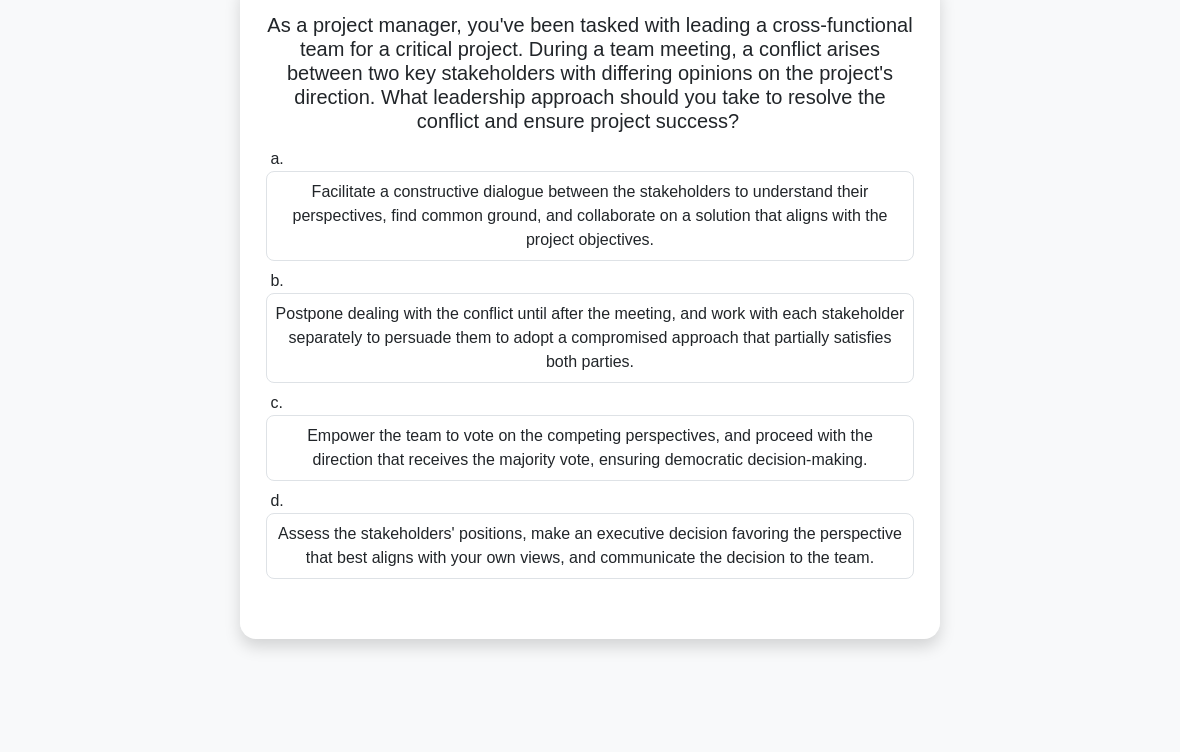 scroll, scrollTop: 136, scrollLeft: 0, axis: vertical 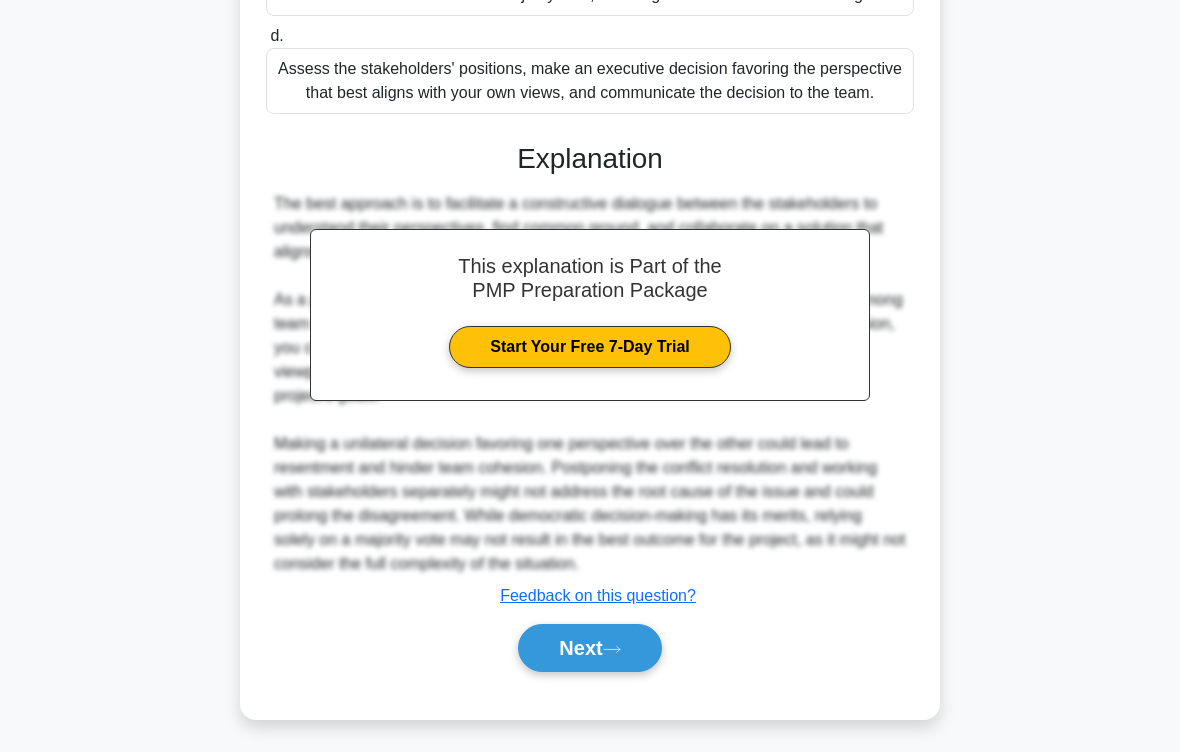 click on "Next" at bounding box center [589, 648] 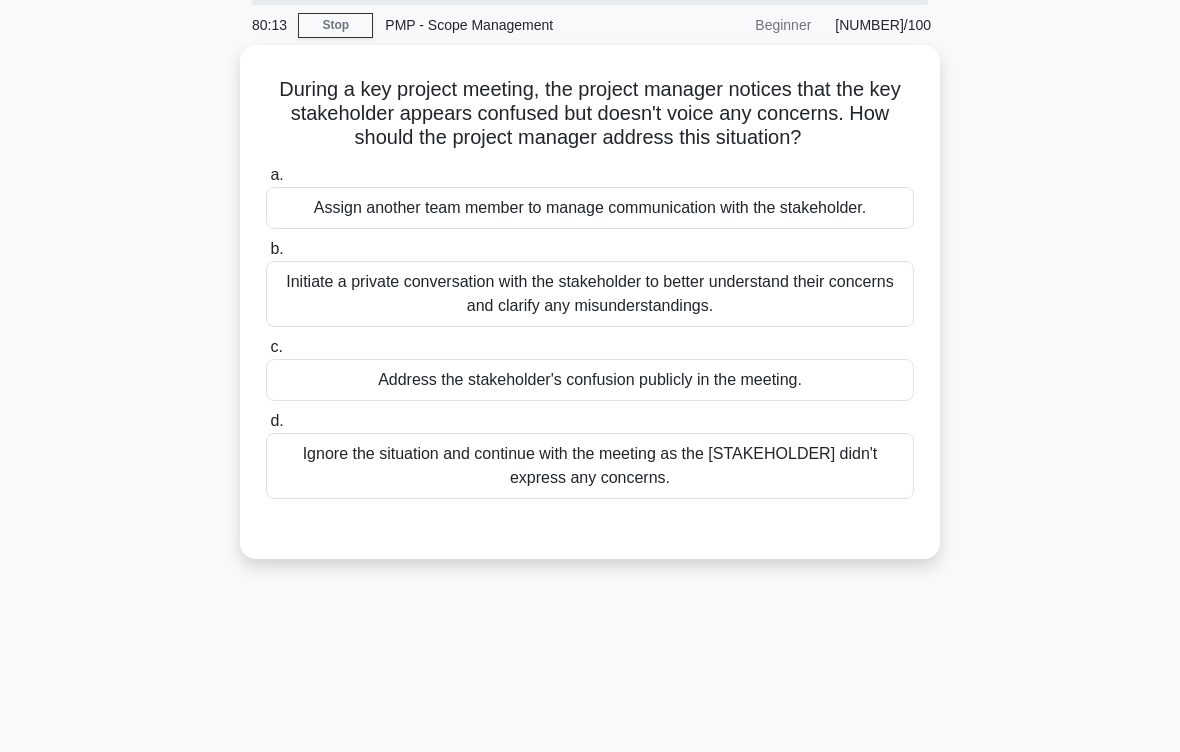 scroll, scrollTop: 66, scrollLeft: 0, axis: vertical 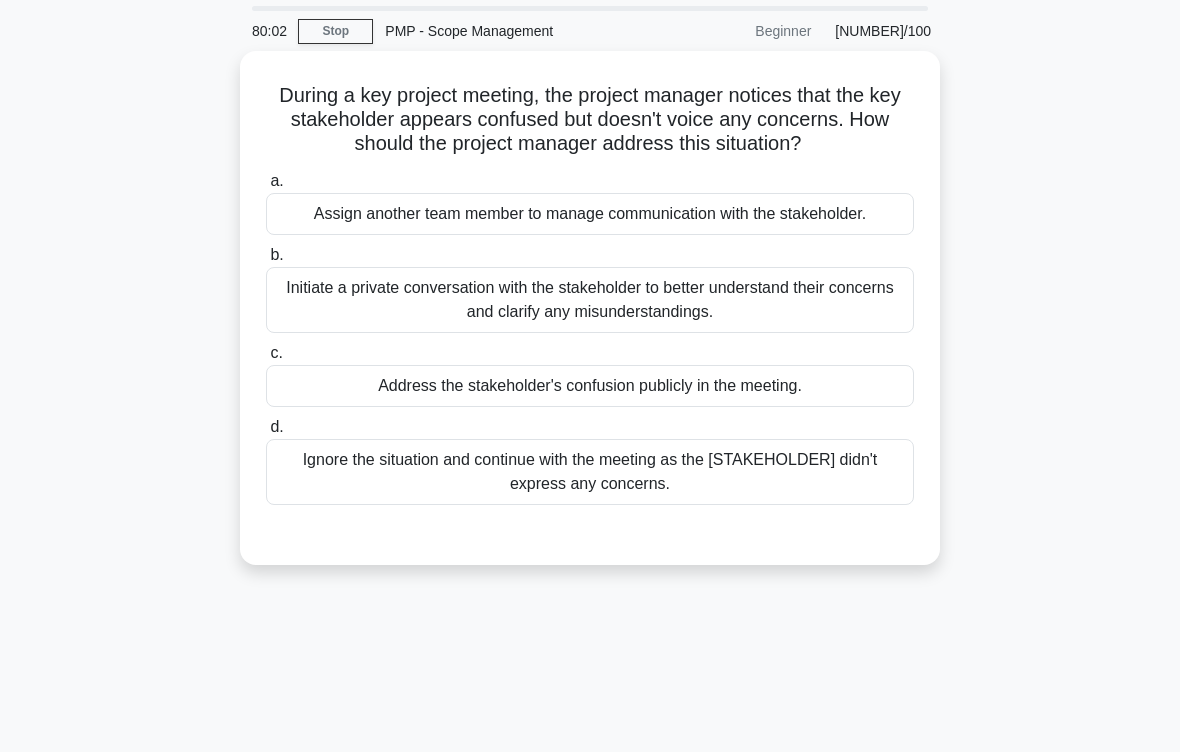 click on "Initiate a private conversation with the stakeholder to better understand their concerns and clarify any misunderstandings." at bounding box center [590, 300] 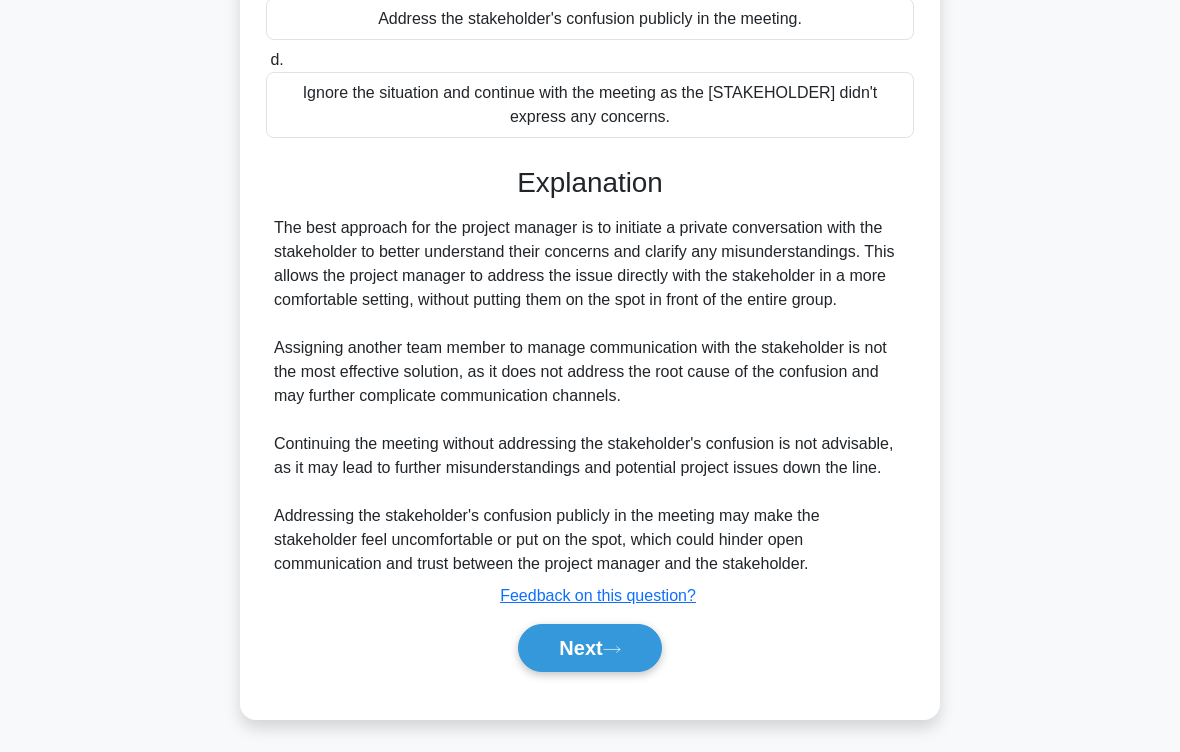 scroll, scrollTop: 504, scrollLeft: 0, axis: vertical 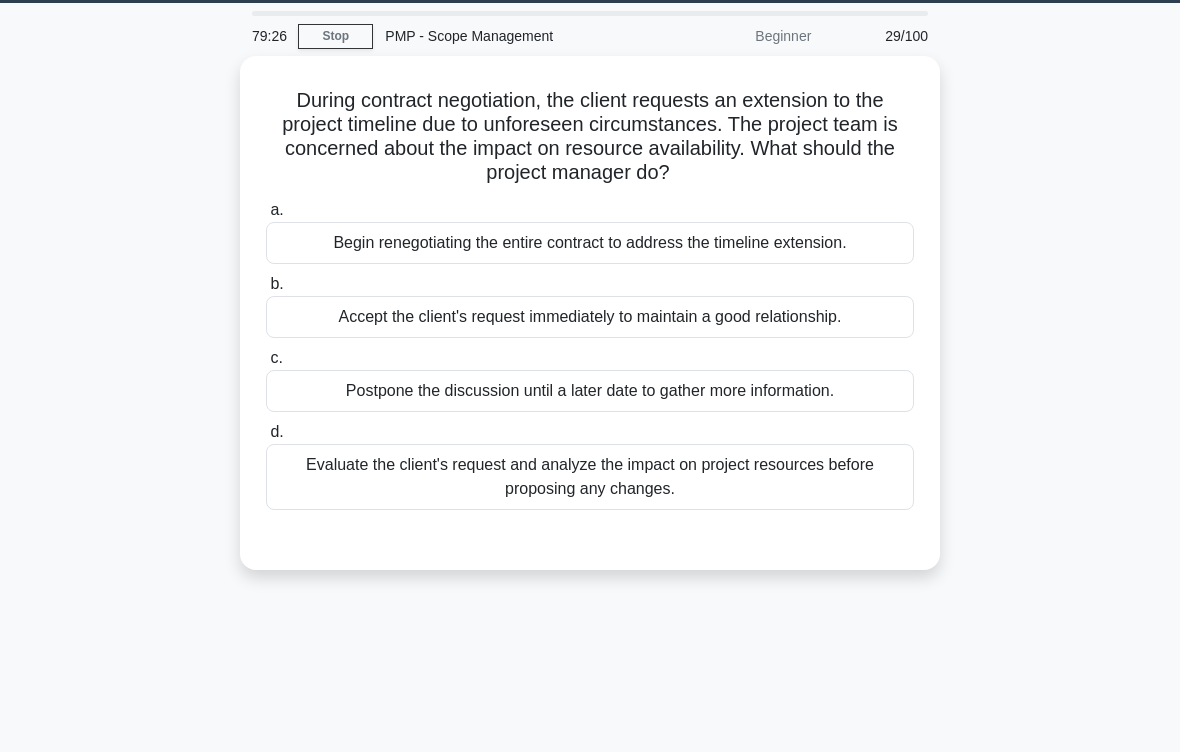 click on "Evaluate the client's request and analyze the impact on project resources before proposing any changes." at bounding box center [590, 477] 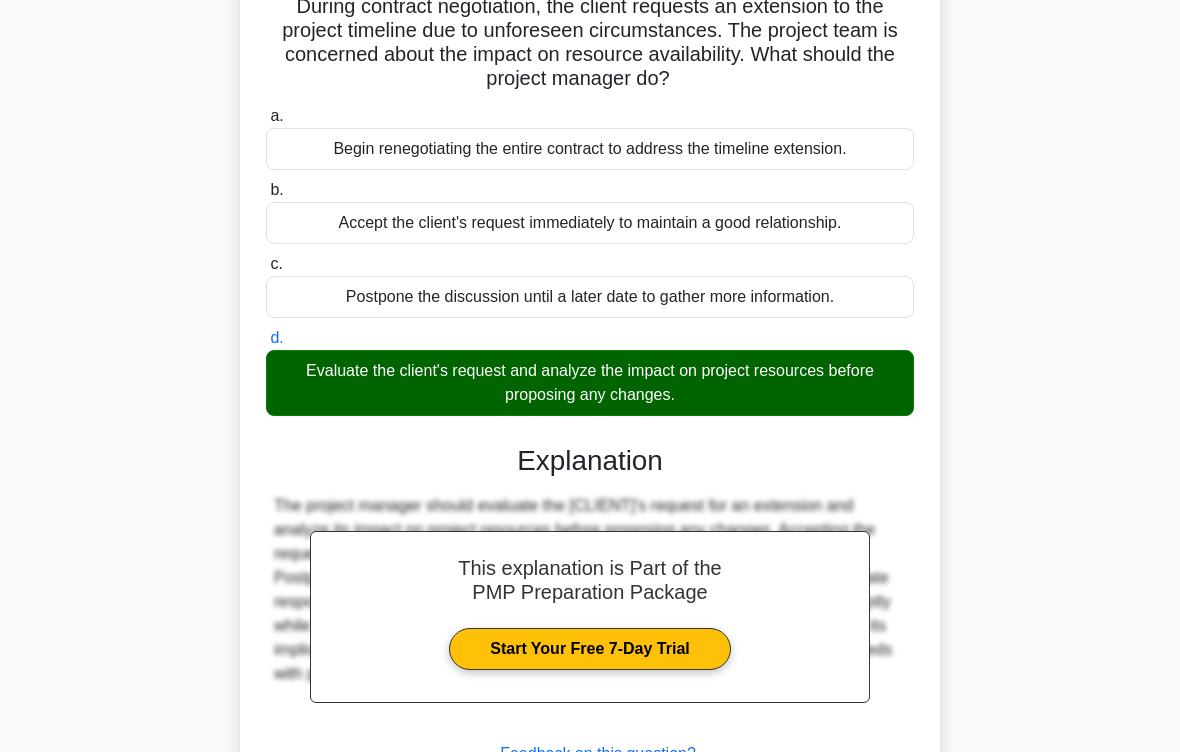 scroll, scrollTop: 303, scrollLeft: 0, axis: vertical 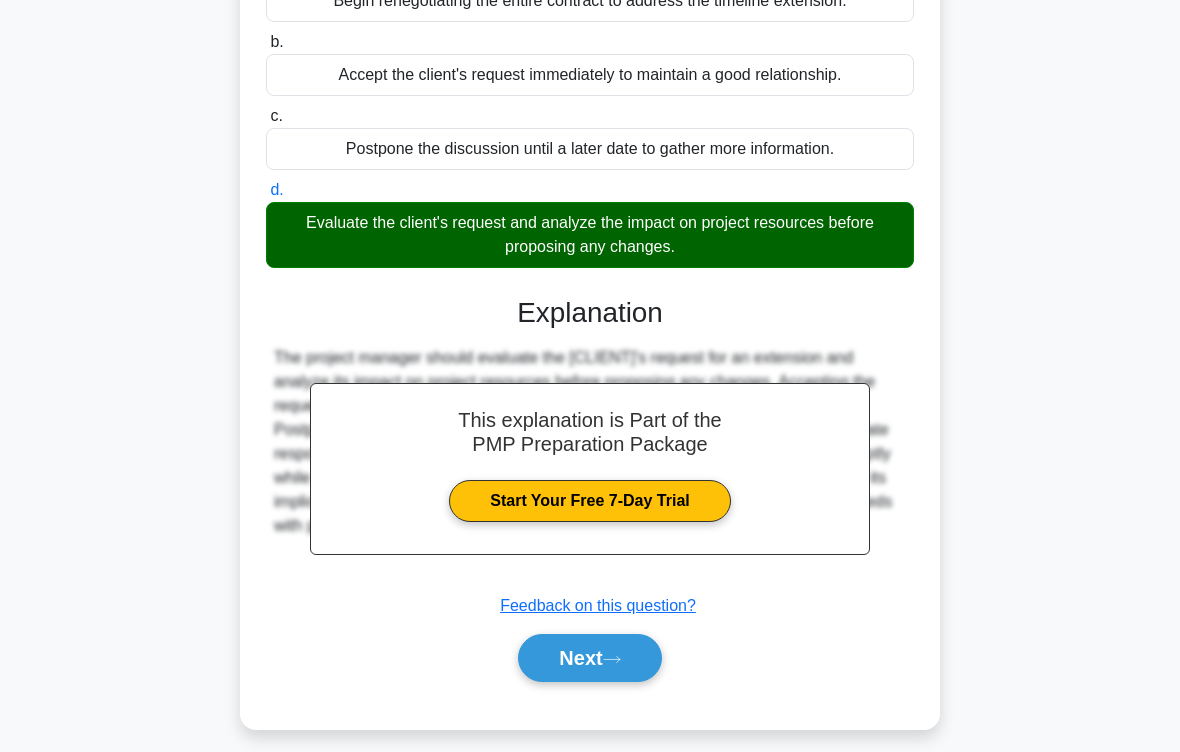 click on "Next" at bounding box center [589, 658] 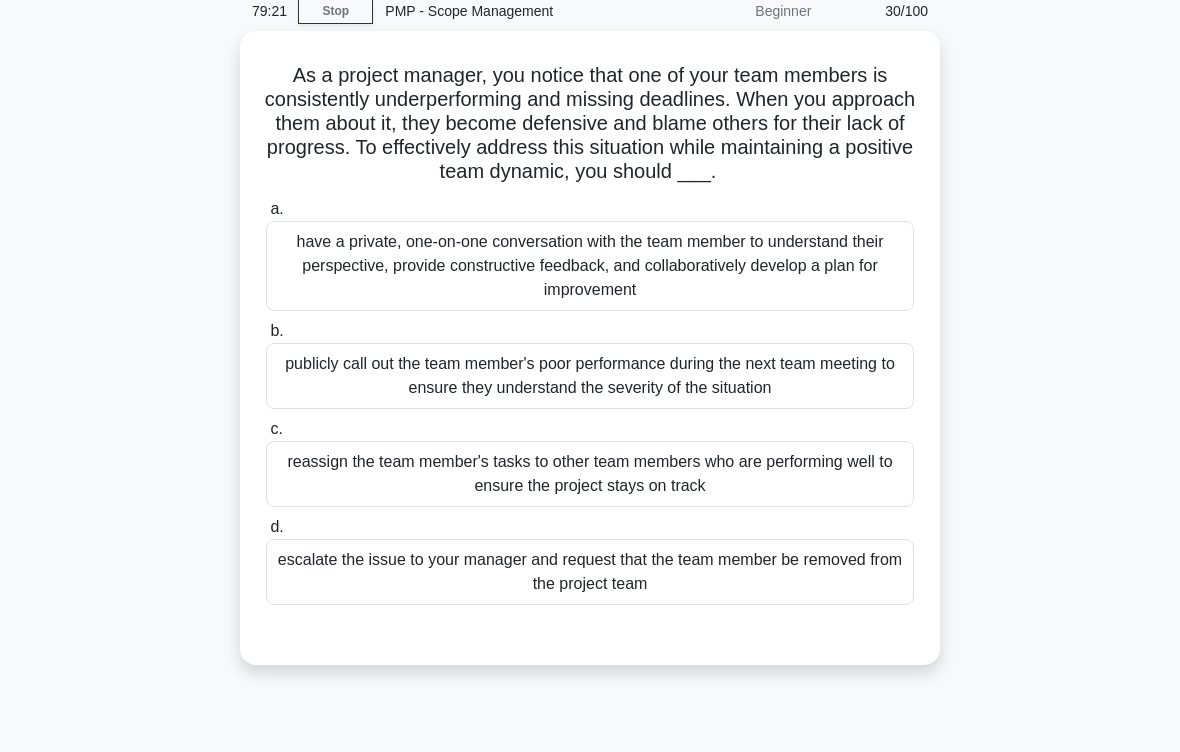 scroll, scrollTop: 87, scrollLeft: 0, axis: vertical 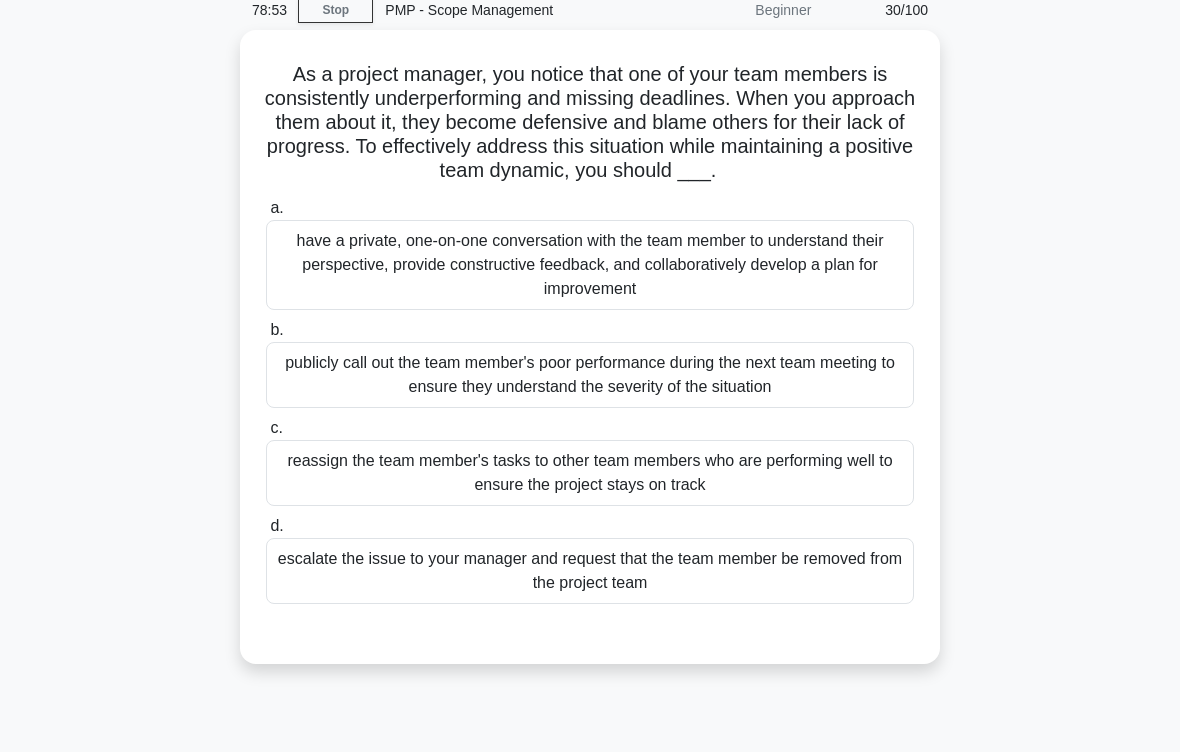 click on "have a private, one-on-one conversation with the team member to understand their perspective, provide constructive feedback, and collaboratively develop a plan for improvement" at bounding box center [590, 265] 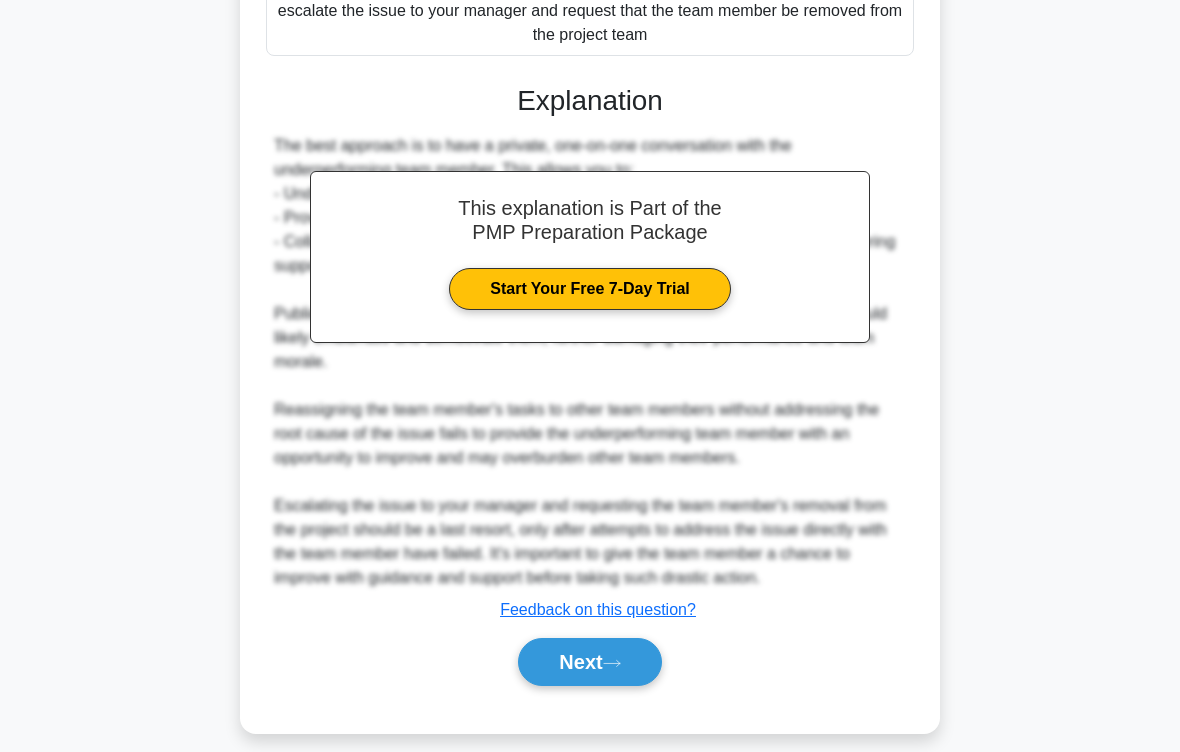 scroll, scrollTop: 696, scrollLeft: 0, axis: vertical 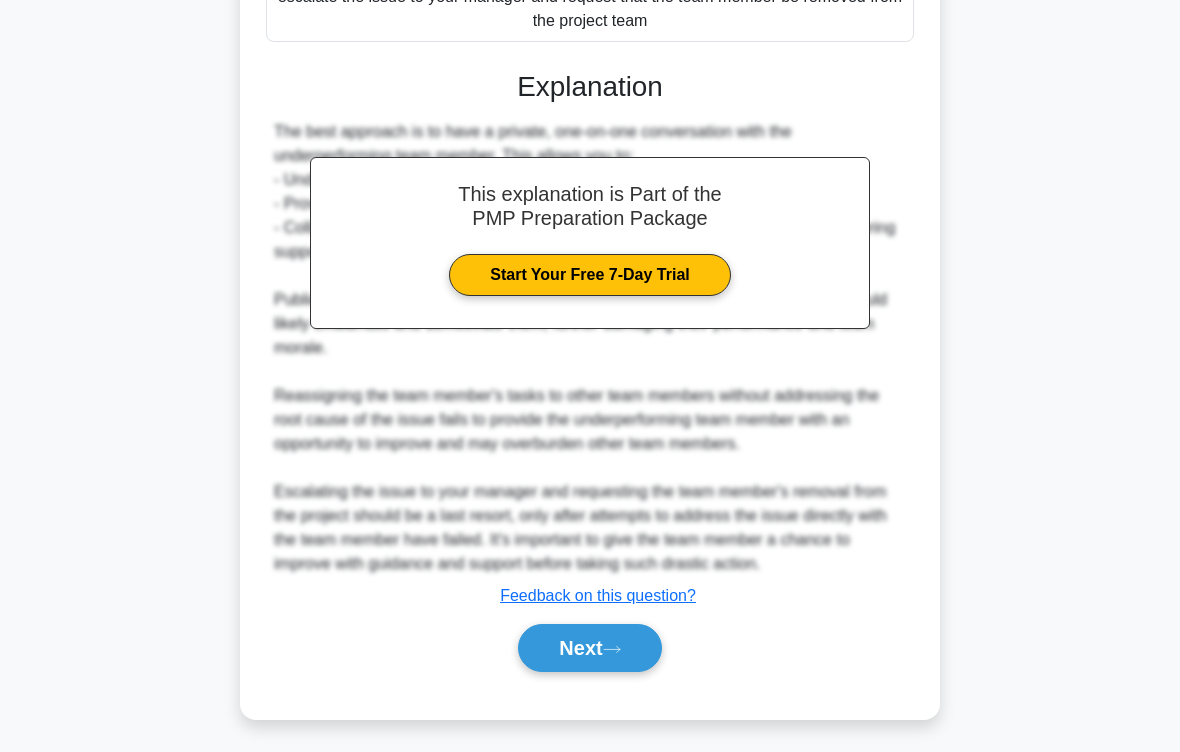 click on "Next" at bounding box center (589, 648) 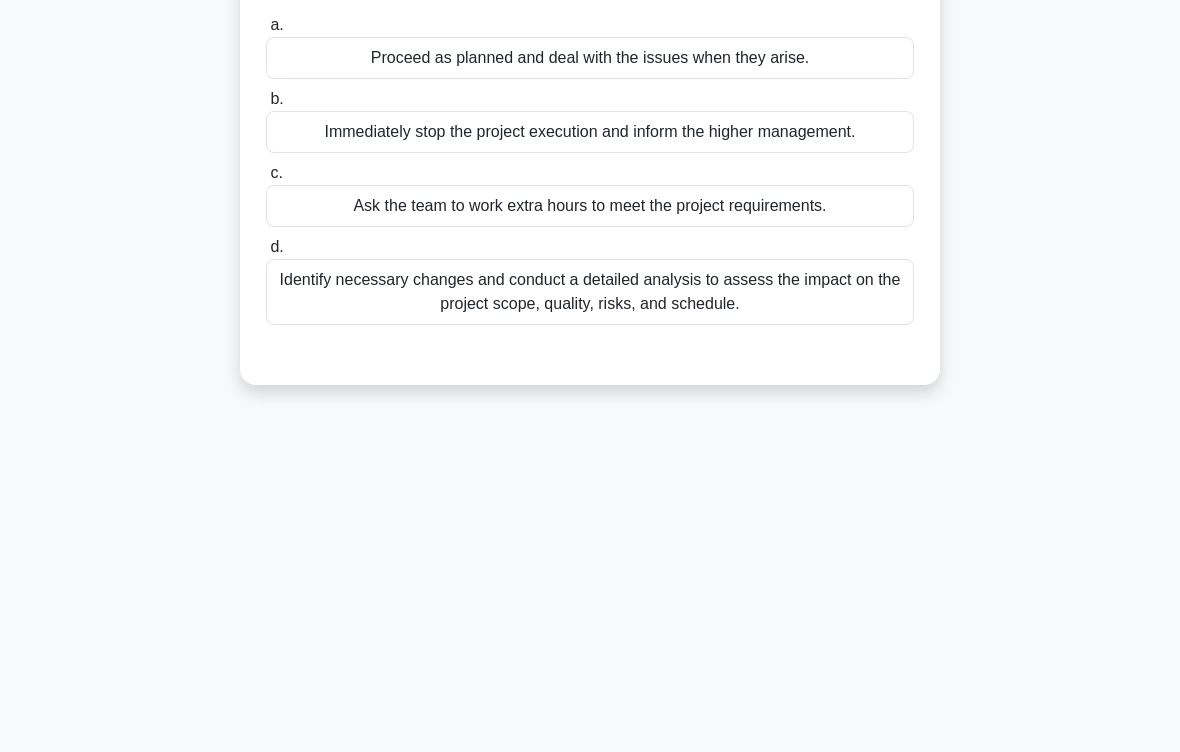 scroll, scrollTop: 11, scrollLeft: 0, axis: vertical 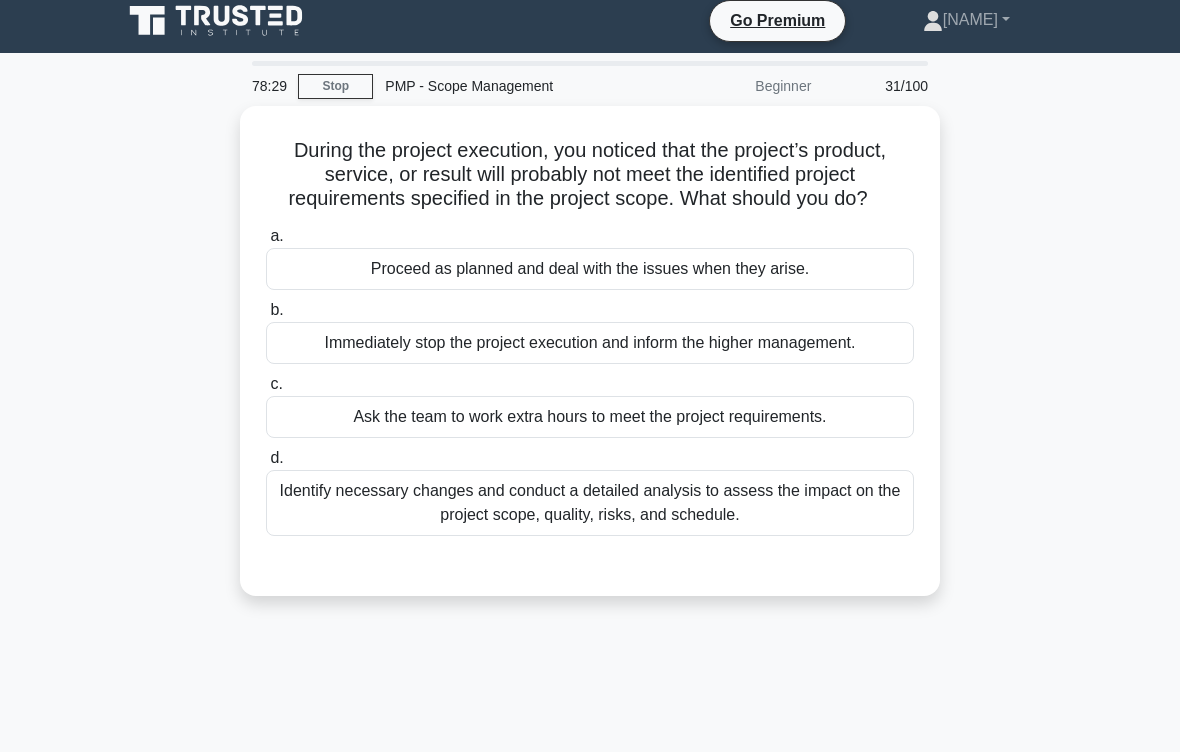 click on "Identify necessary changes and conduct a detailed analysis to assess the impact on the project scope, quality, risks, and schedule." at bounding box center (590, 503) 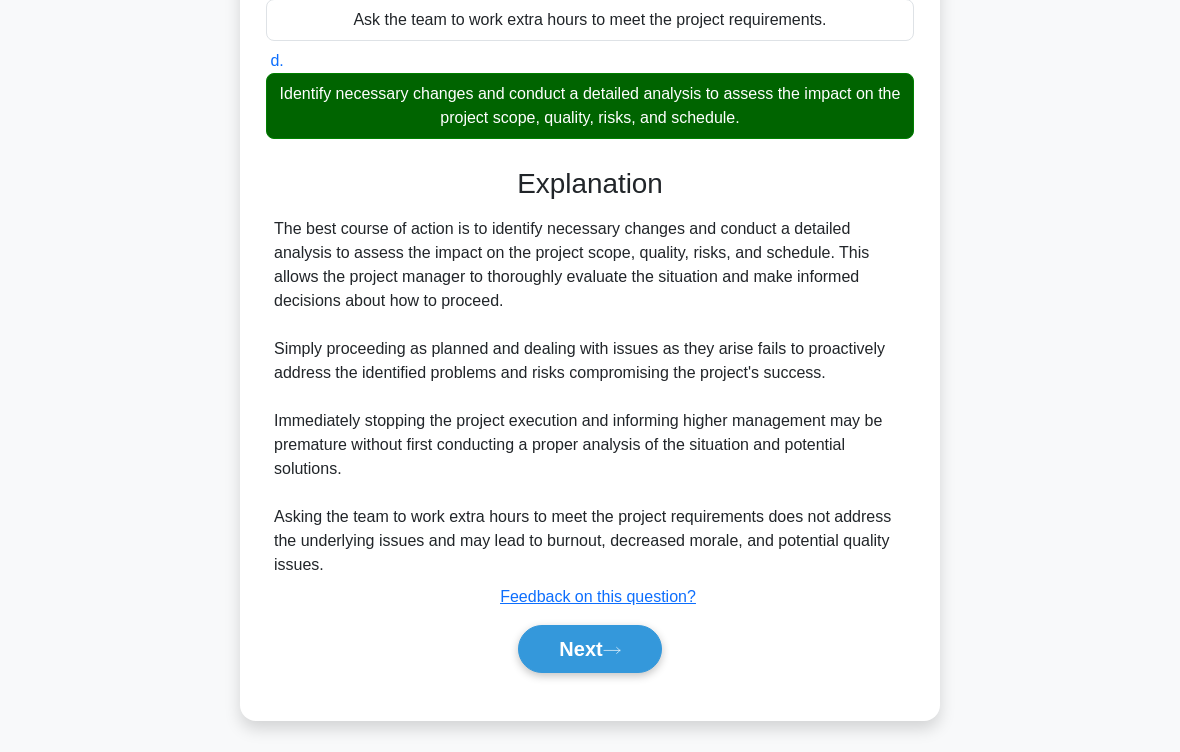 scroll, scrollTop: 432, scrollLeft: 0, axis: vertical 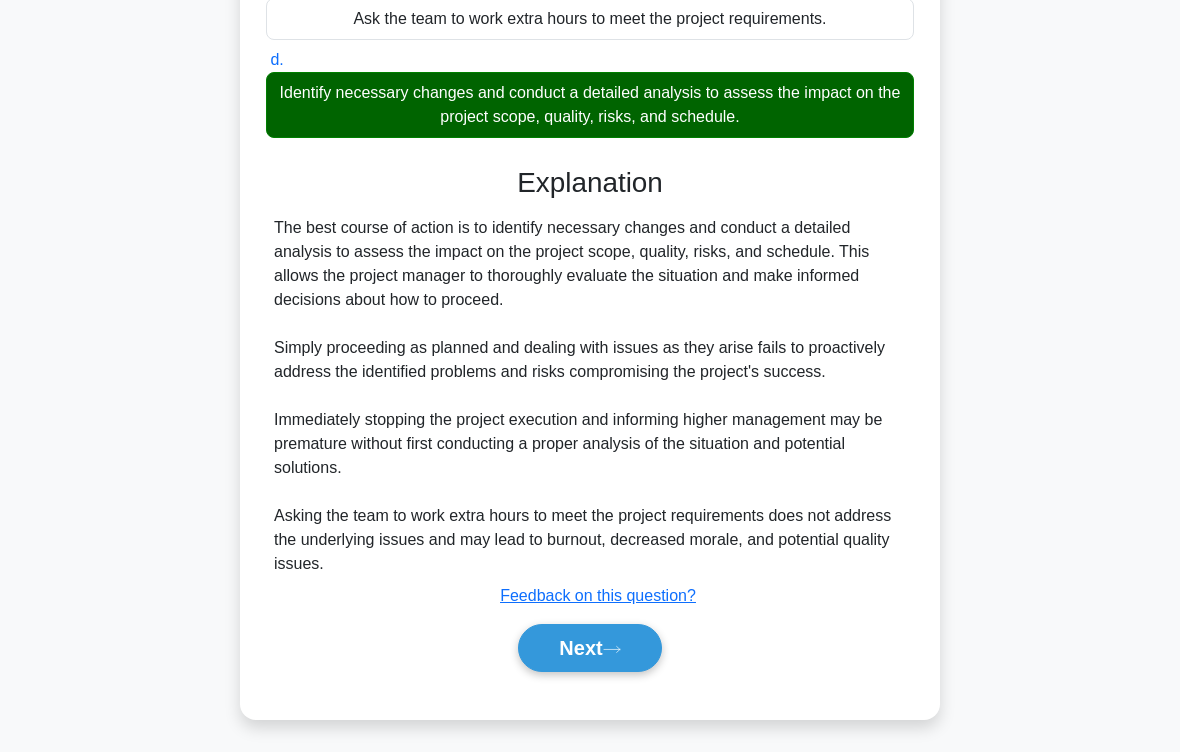 click on "Next" at bounding box center [589, 648] 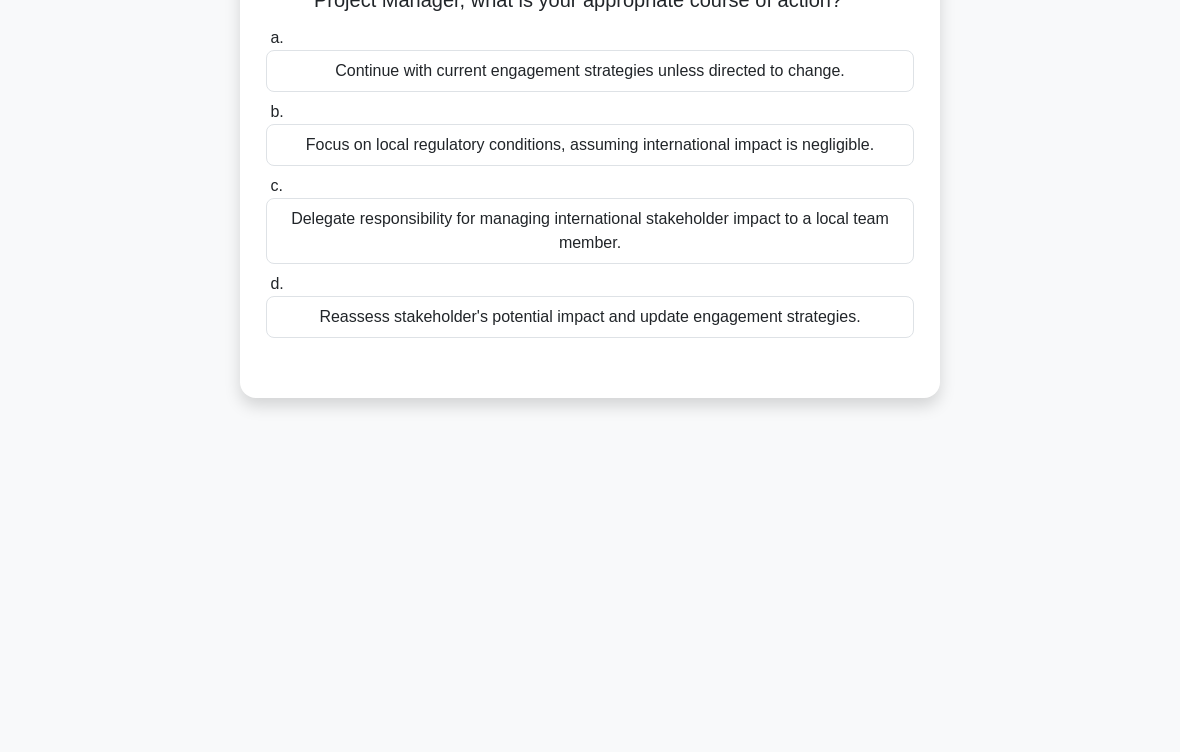 scroll, scrollTop: 45, scrollLeft: 0, axis: vertical 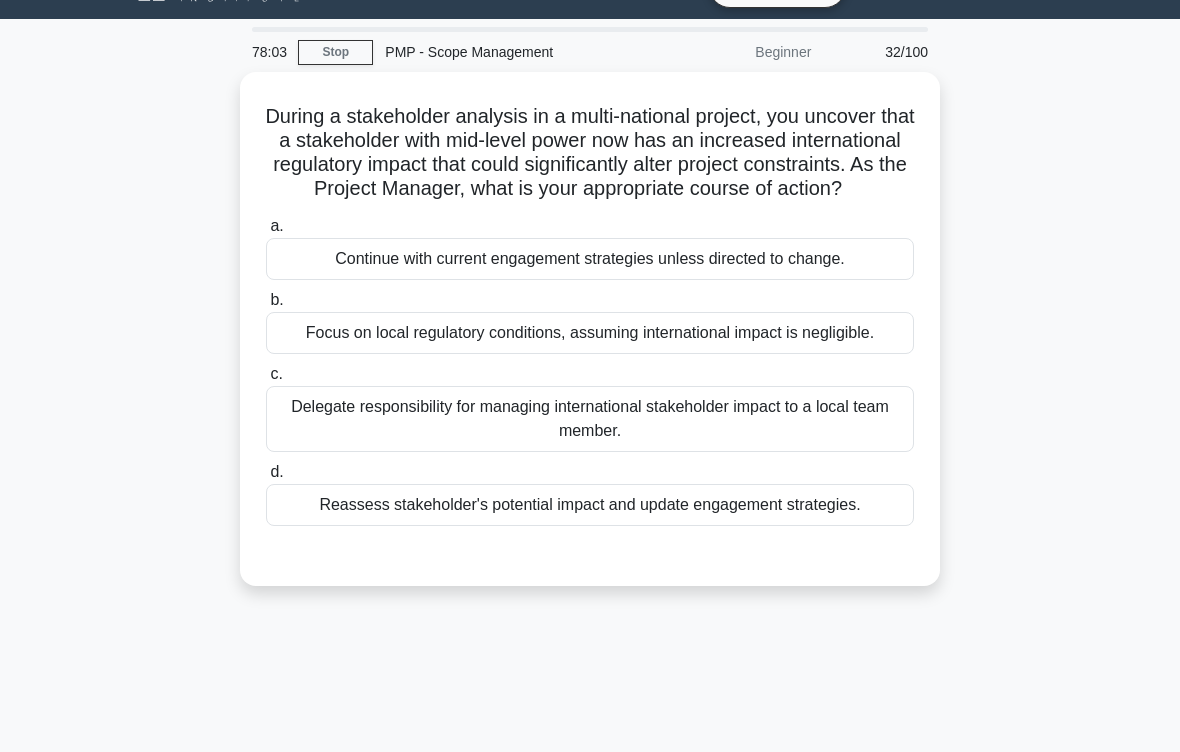 click on "Reassess stakeholder's potential impact and update engagement strategies." at bounding box center (590, 505) 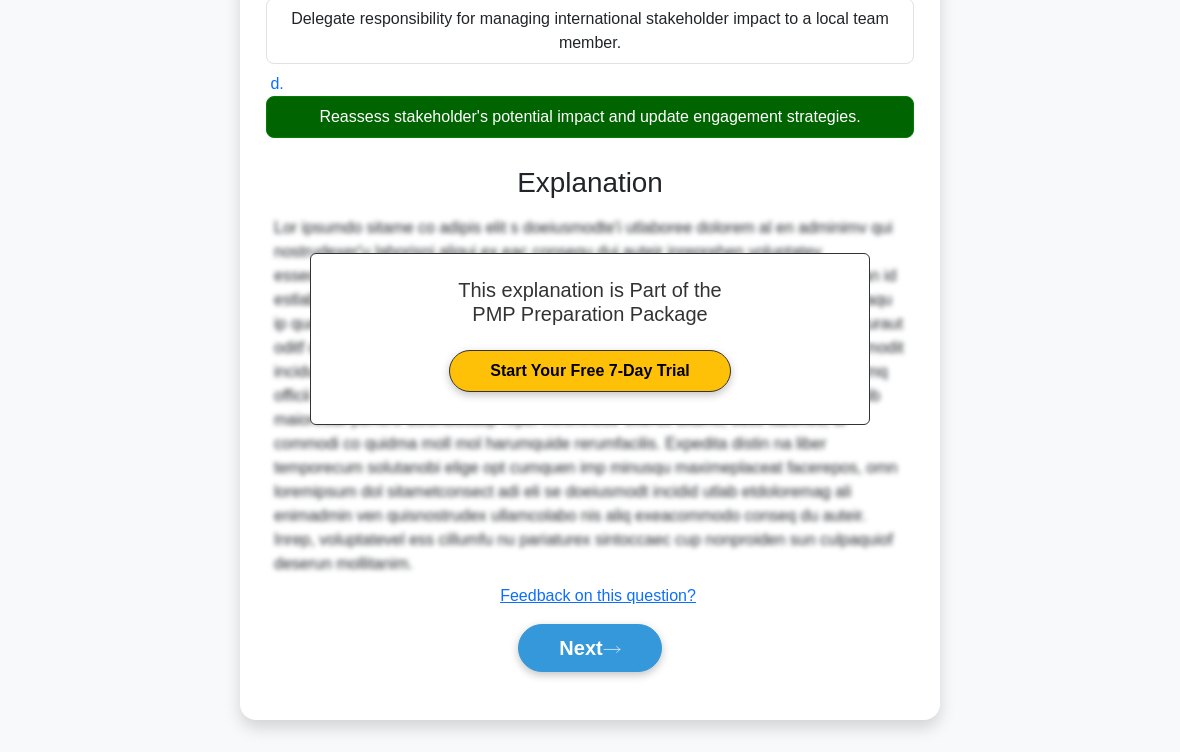 scroll, scrollTop: 480, scrollLeft: 0, axis: vertical 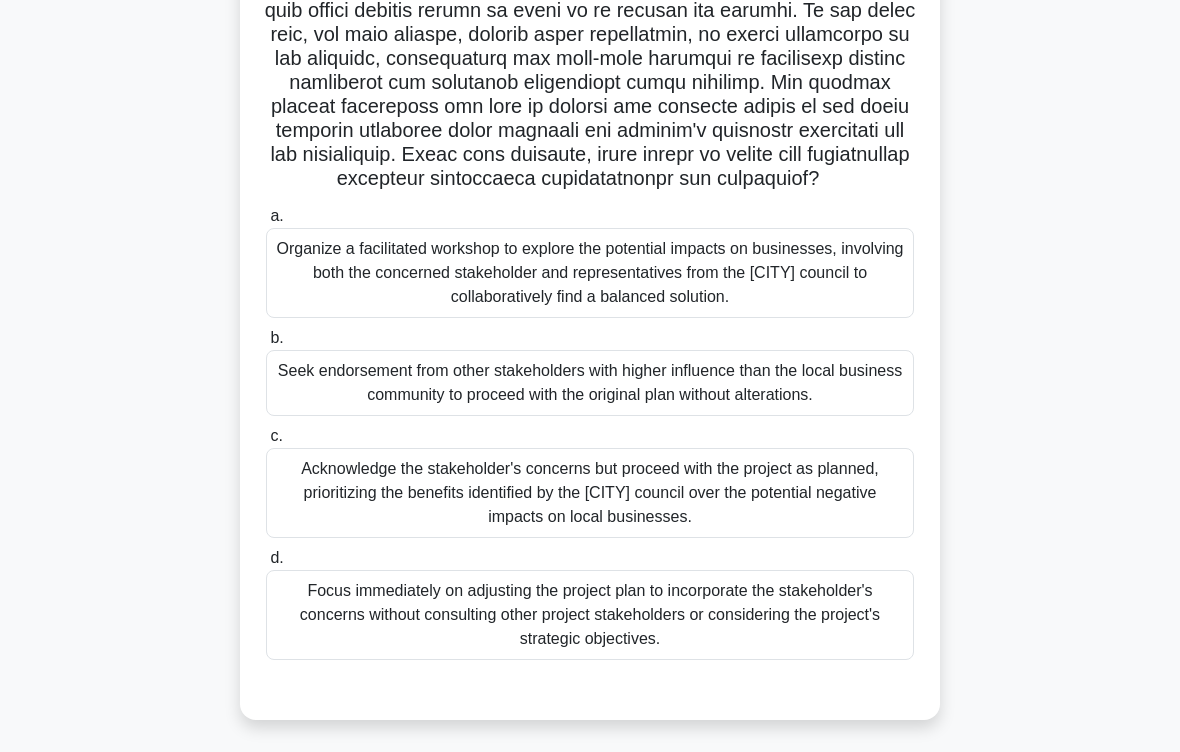 click on "Organize a facilitated workshop to explore the potential impacts on businesses, involving both the concerned stakeholder and representatives from the city council to collaboratively find a balanced solution." at bounding box center (590, 273) 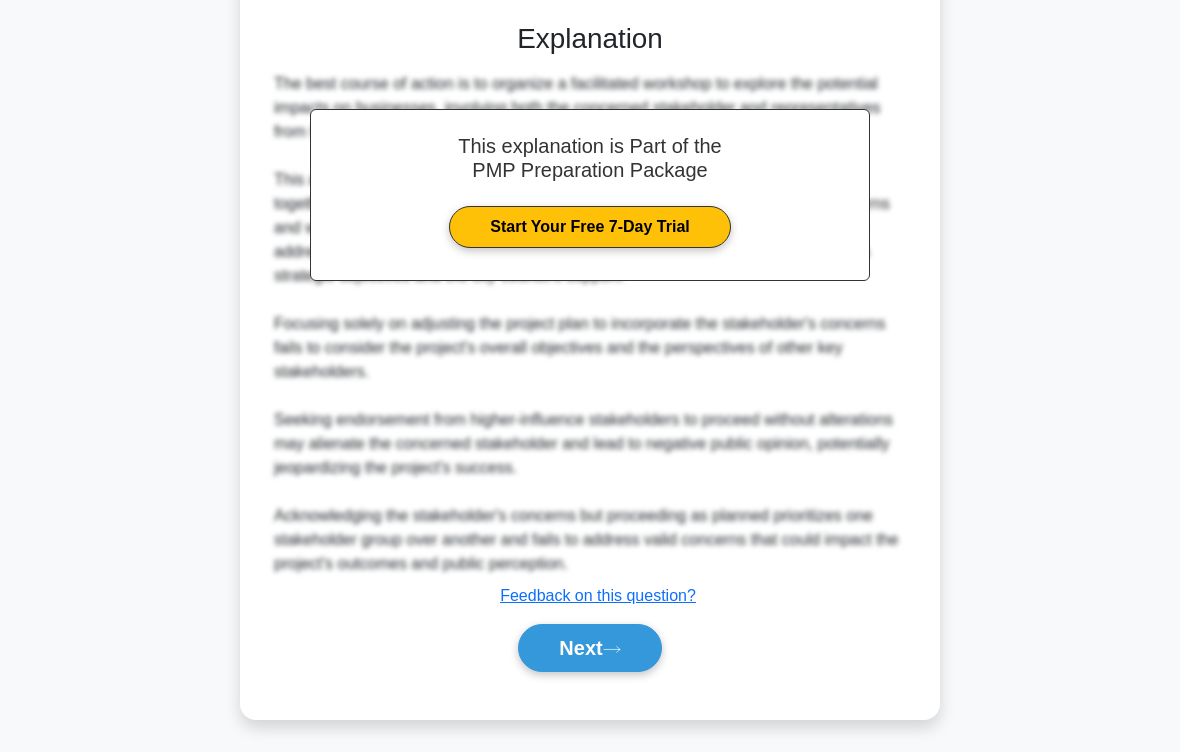 scroll, scrollTop: 1152, scrollLeft: 0, axis: vertical 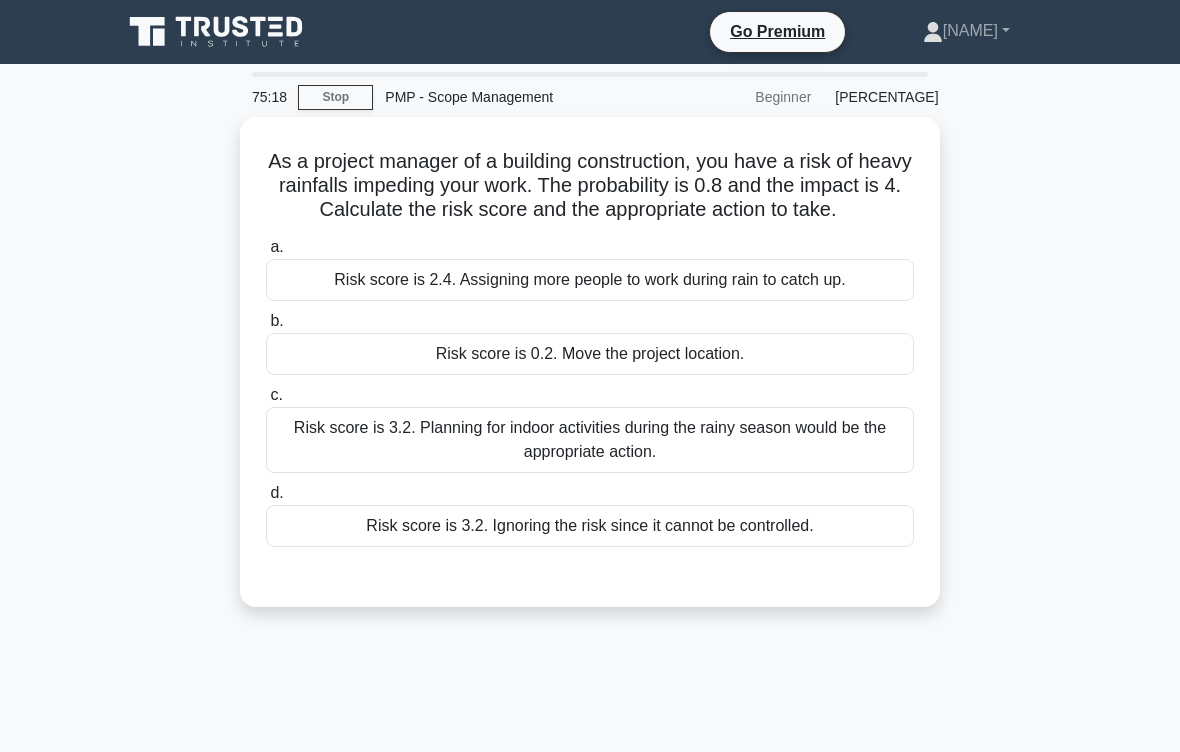 click on "Risk score is 3.2. Ignoring the risk since it cannot be controlled." at bounding box center [590, 526] 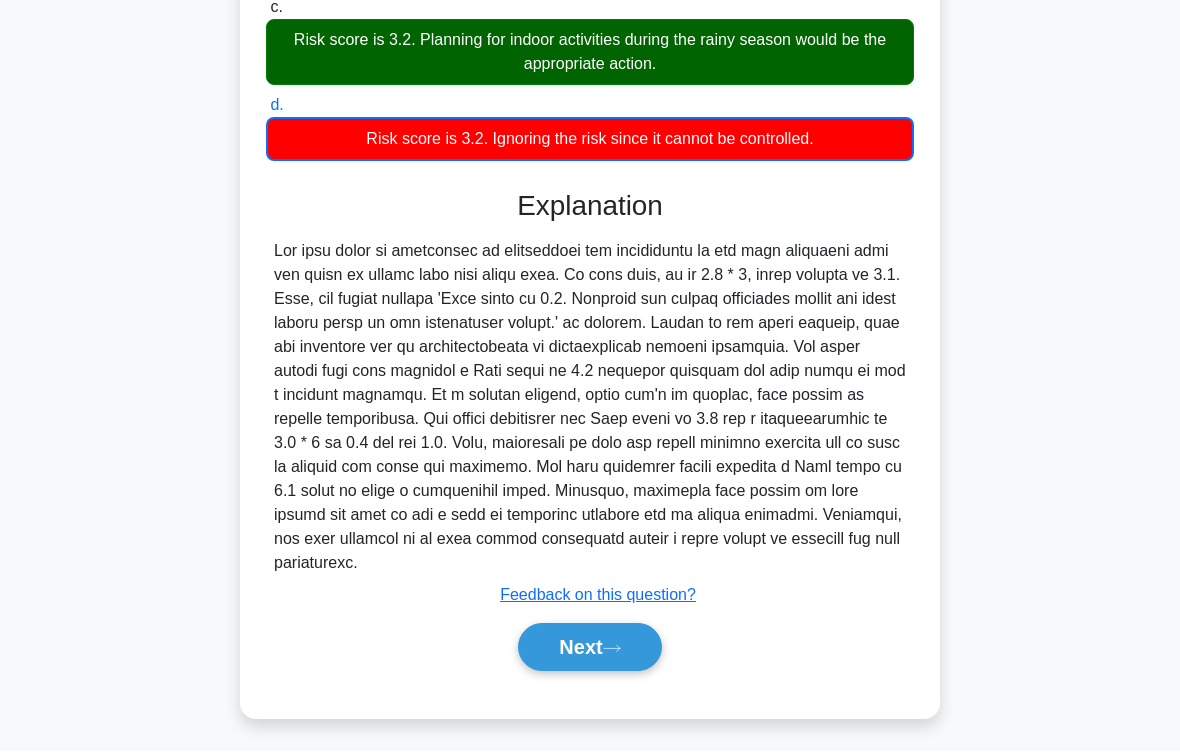 scroll, scrollTop: 410, scrollLeft: 0, axis: vertical 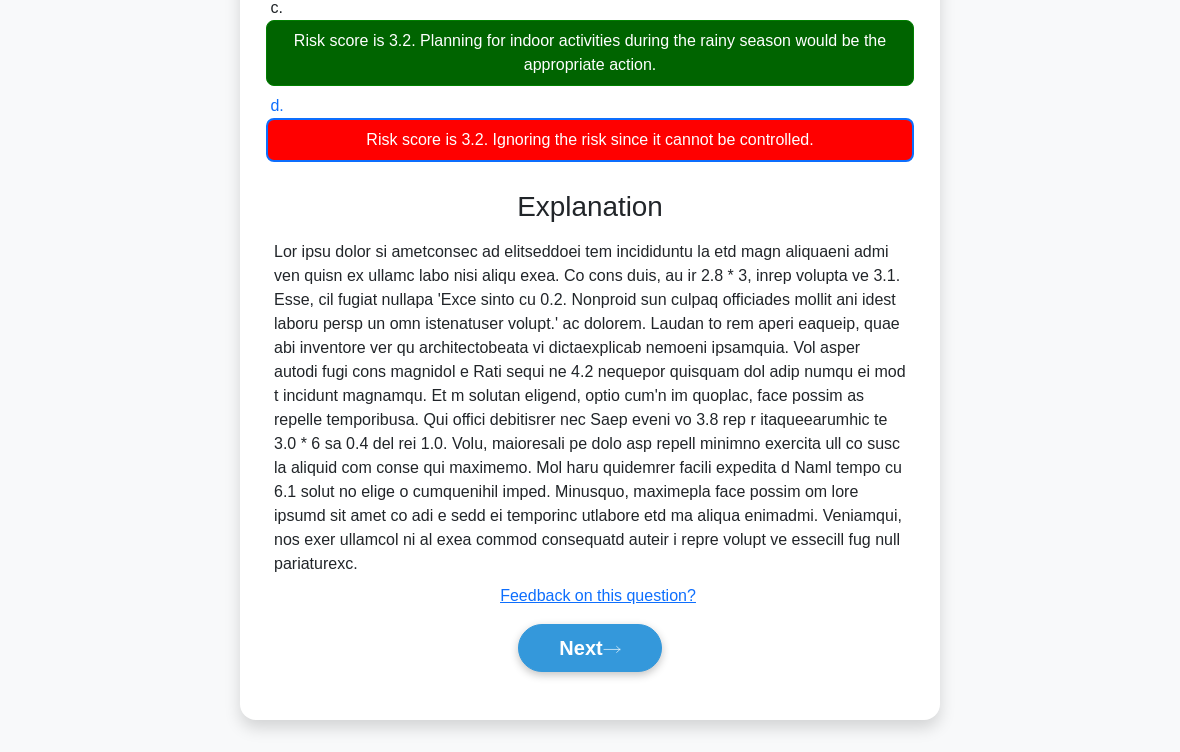 click on "Next" at bounding box center [589, 648] 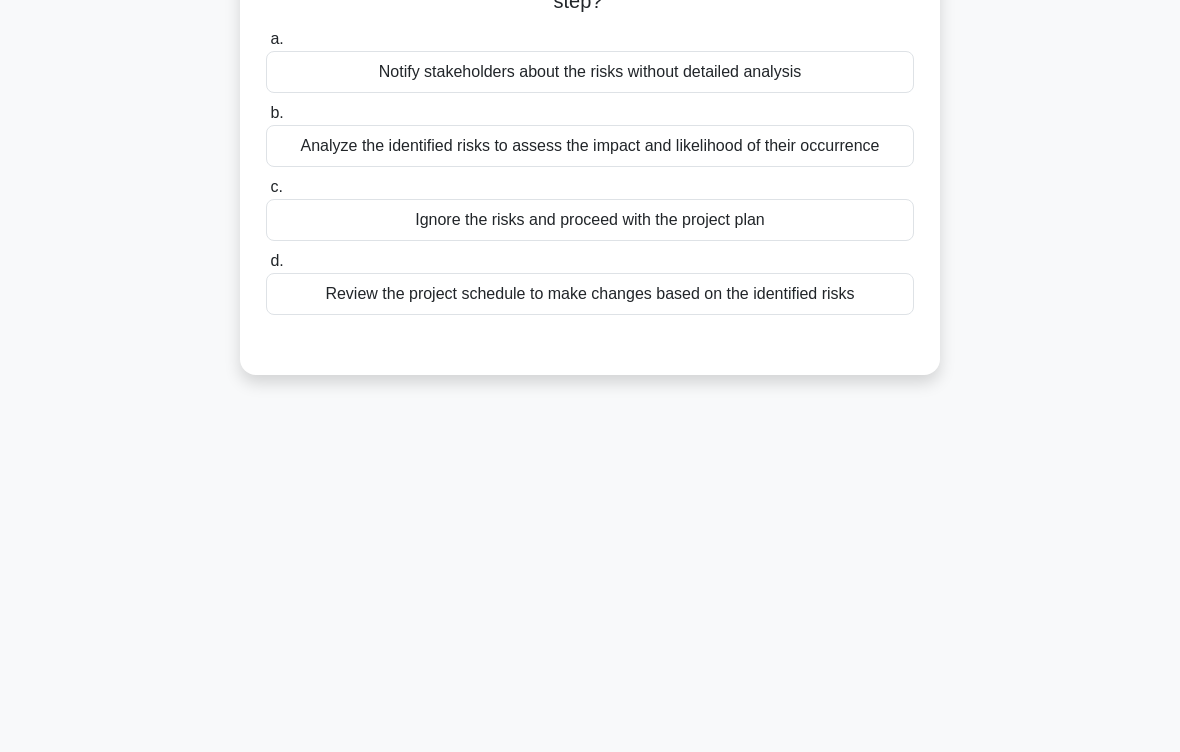 scroll, scrollTop: 65, scrollLeft: 0, axis: vertical 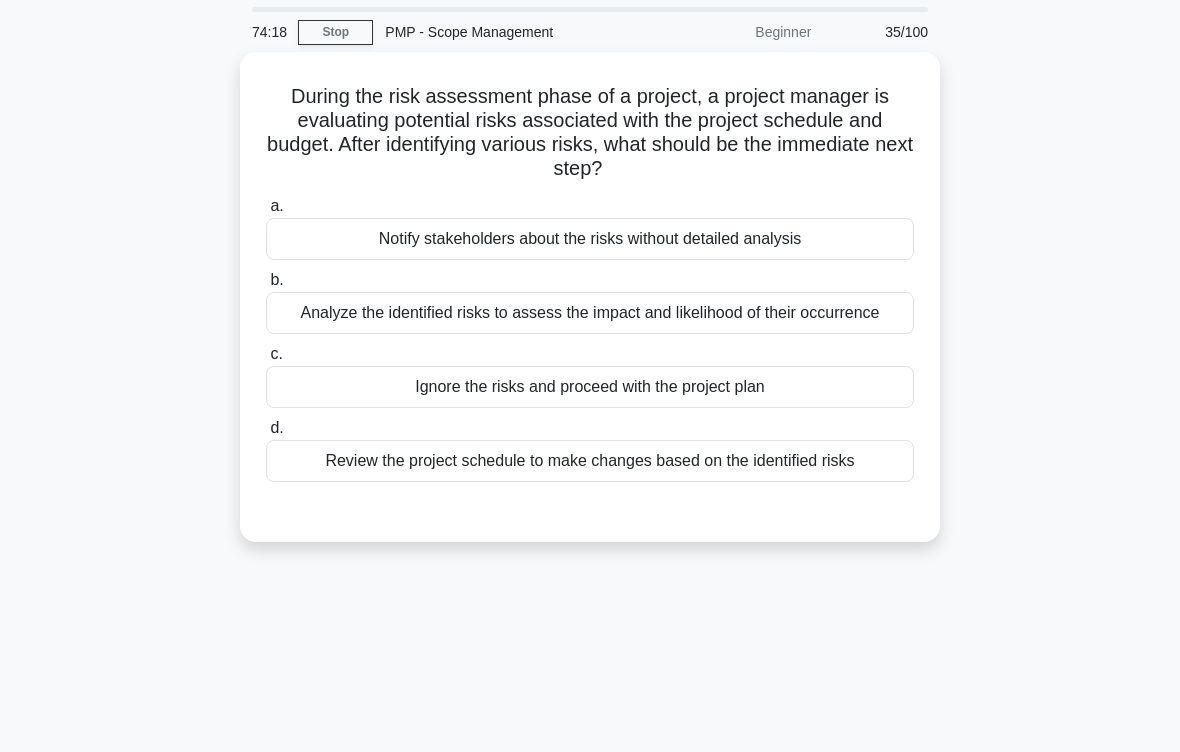click on "Analyze the identified risks to assess the impact and likelihood of their occurrence" at bounding box center (590, 313) 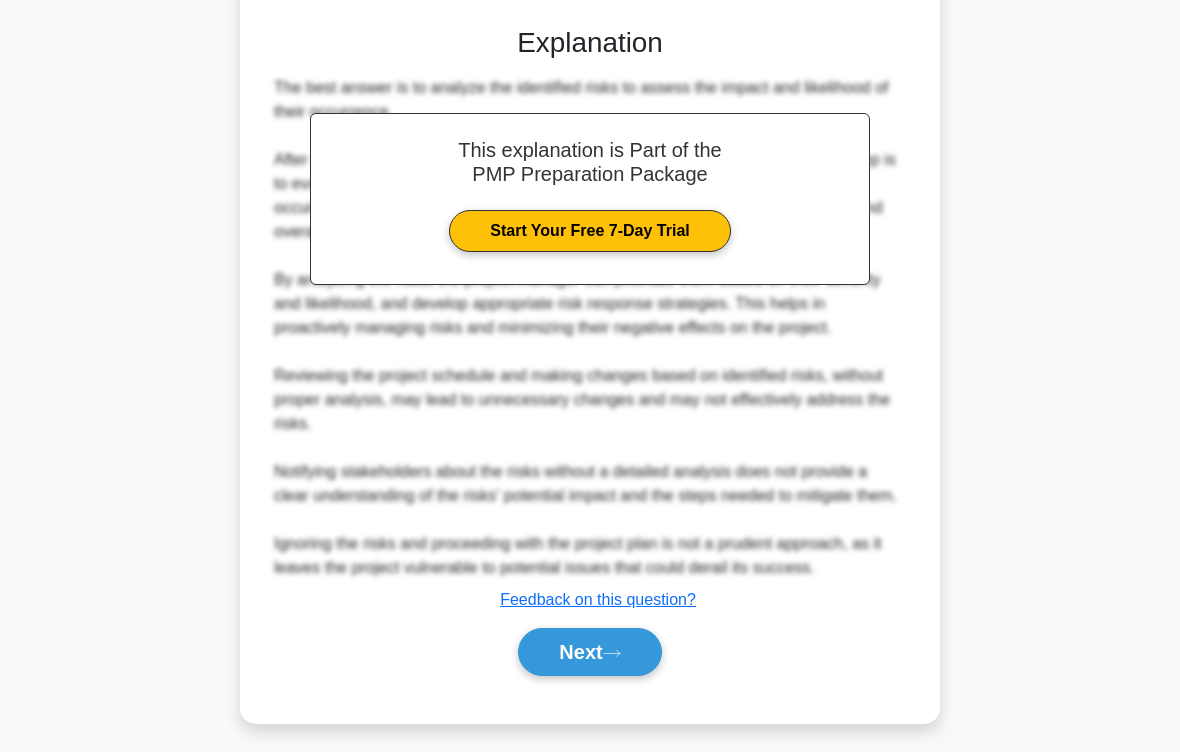 scroll, scrollTop: 624, scrollLeft: 0, axis: vertical 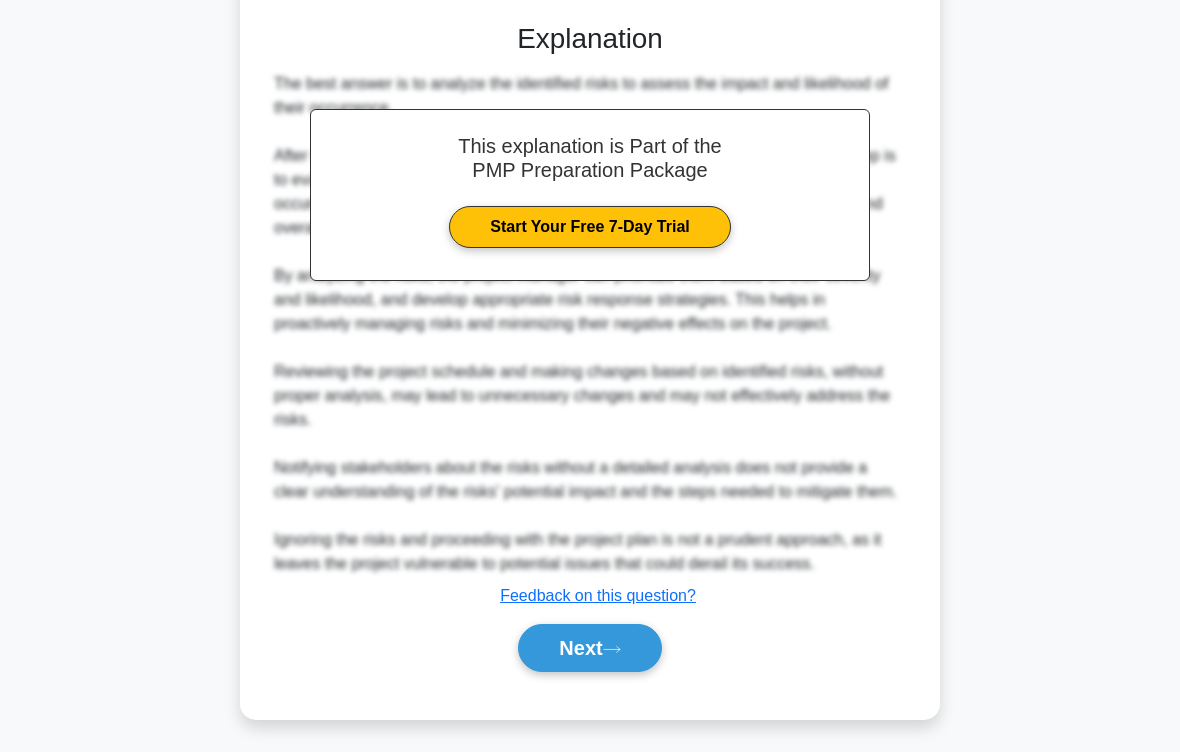 click on "Next" at bounding box center (589, 648) 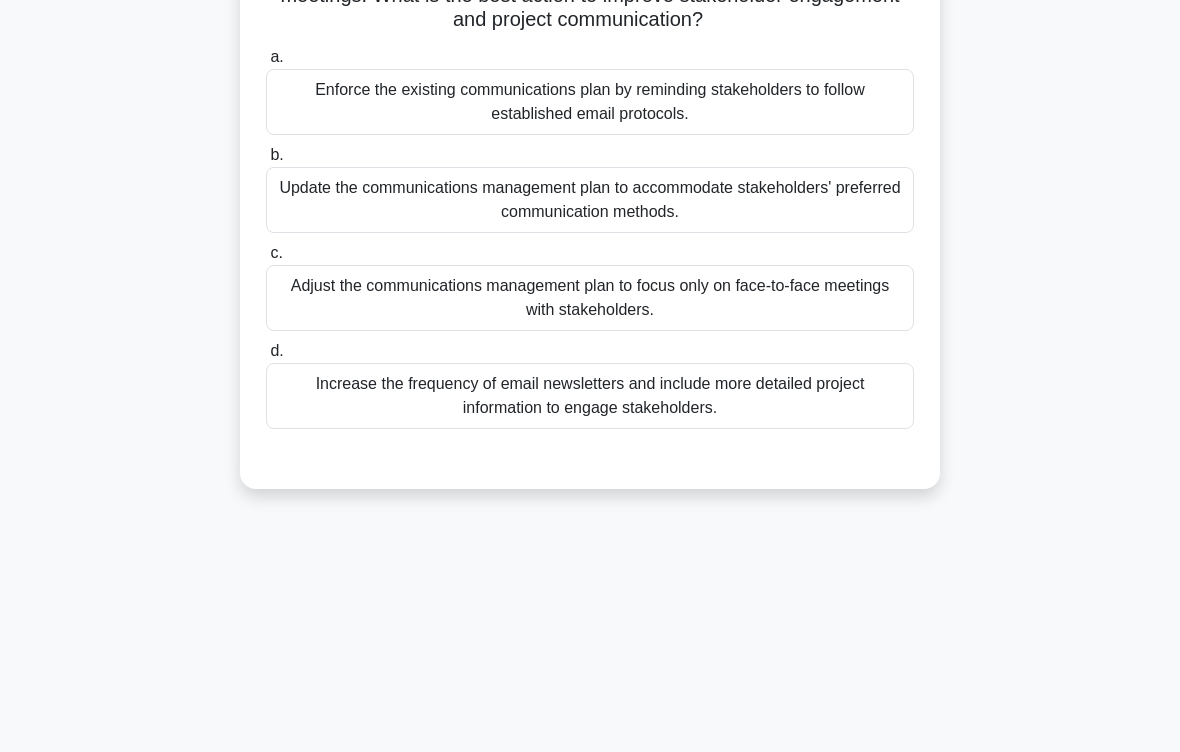 scroll, scrollTop: 86, scrollLeft: 0, axis: vertical 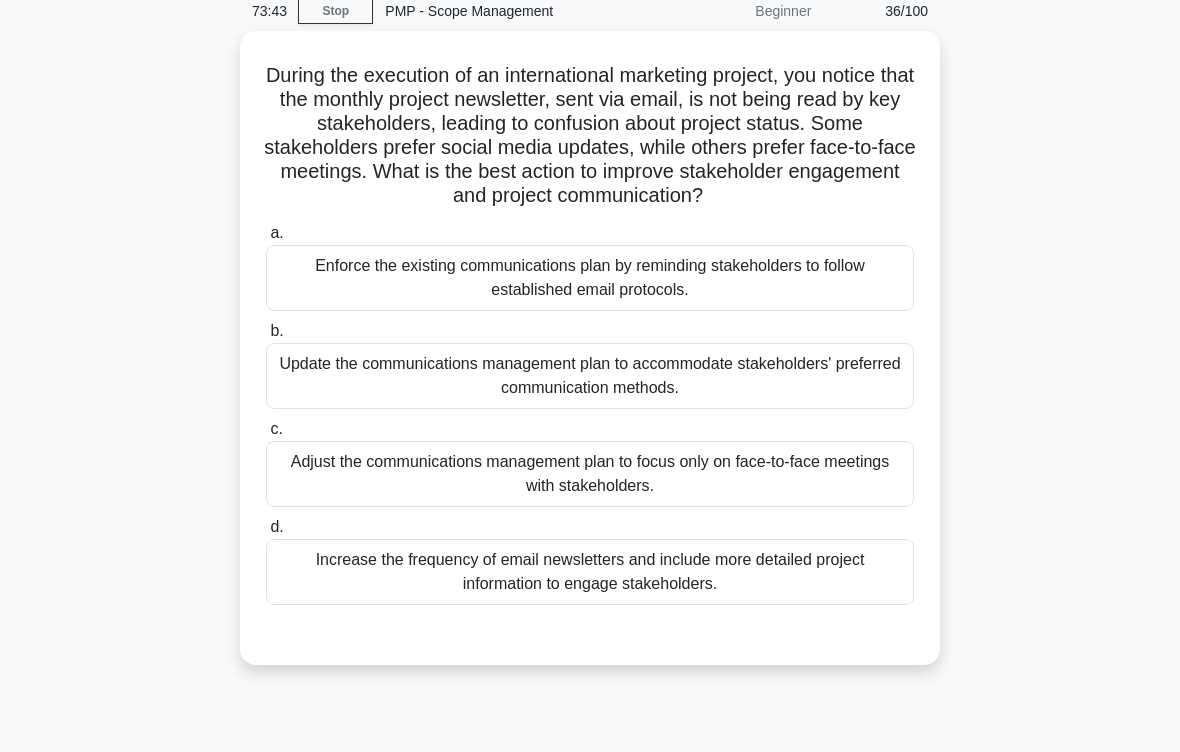 click on "Update the communications management plan to accommodate stakeholders' preferred communication methods." at bounding box center [590, 376] 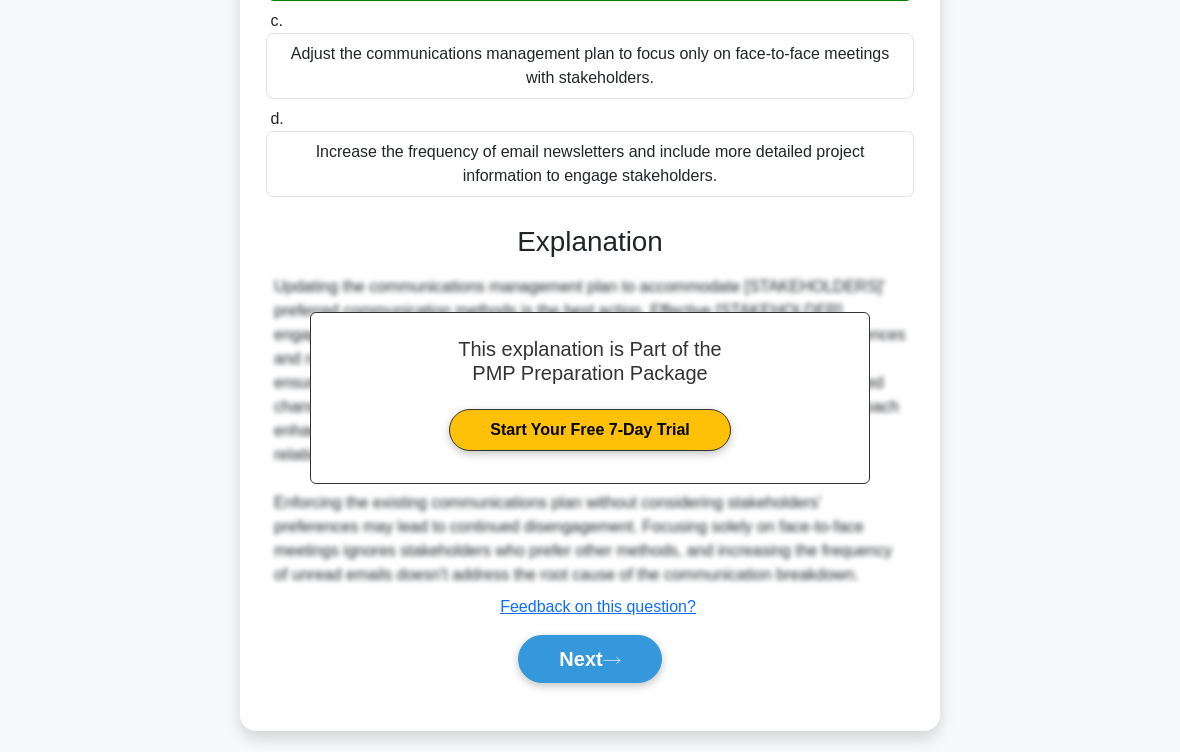 scroll, scrollTop: 552, scrollLeft: 0, axis: vertical 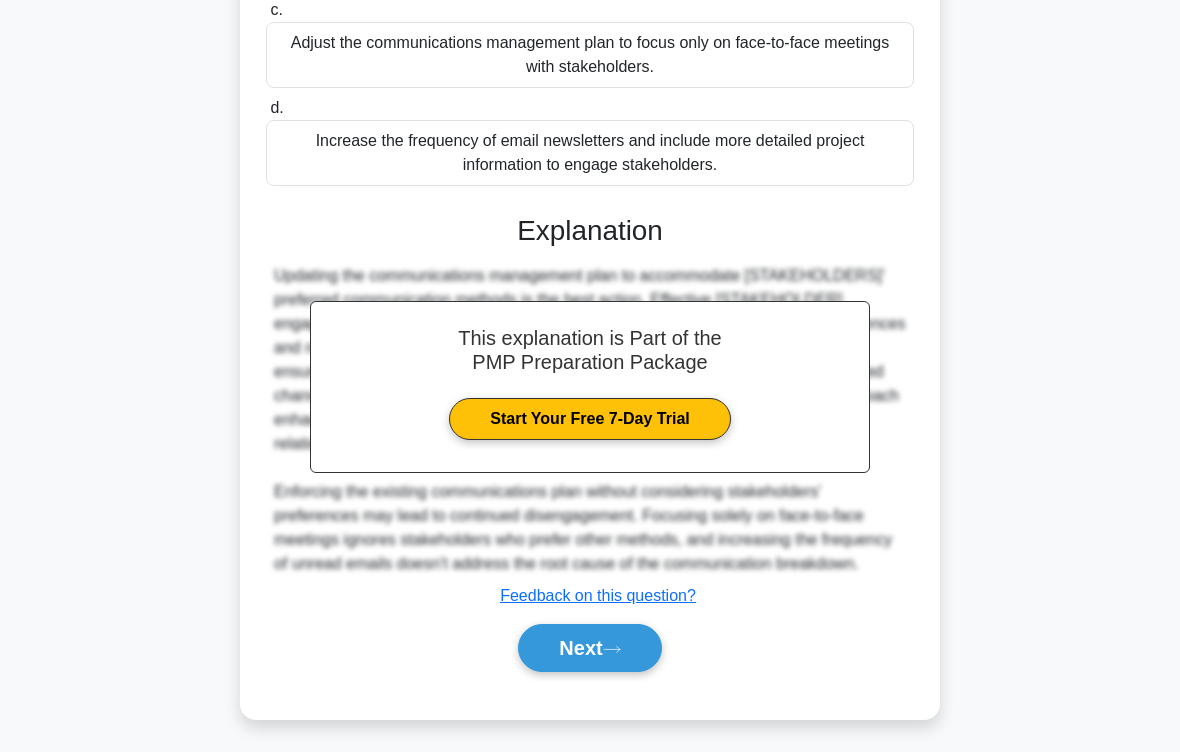 click on "Next" at bounding box center (589, 648) 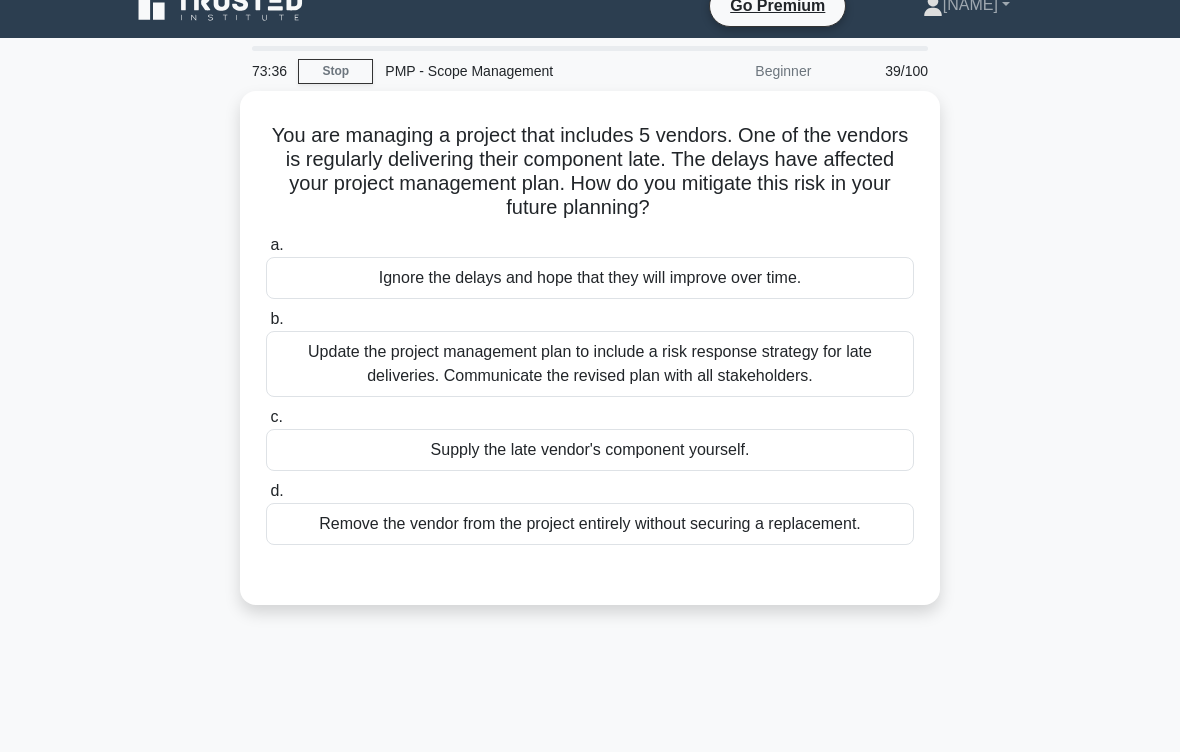 scroll, scrollTop: 24, scrollLeft: 0, axis: vertical 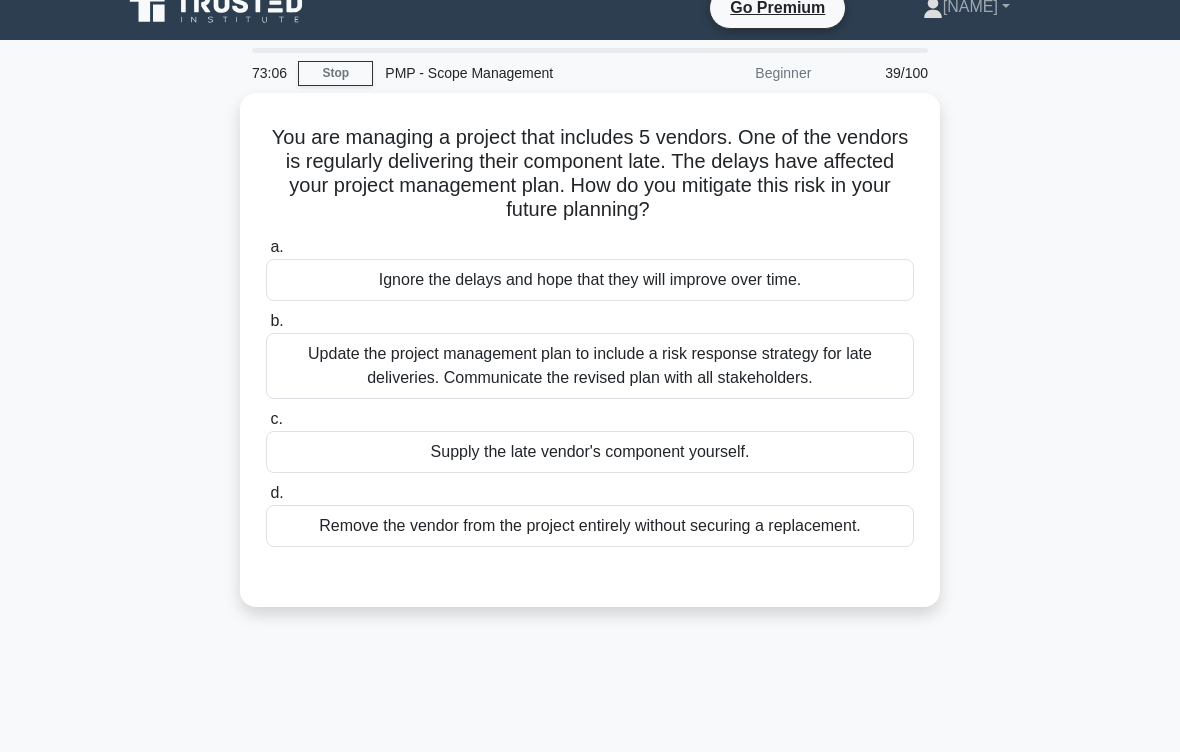 click on "Update the project management plan to include a risk response strategy for late deliveries. Communicate the revised plan with all stakeholders." at bounding box center [590, 366] 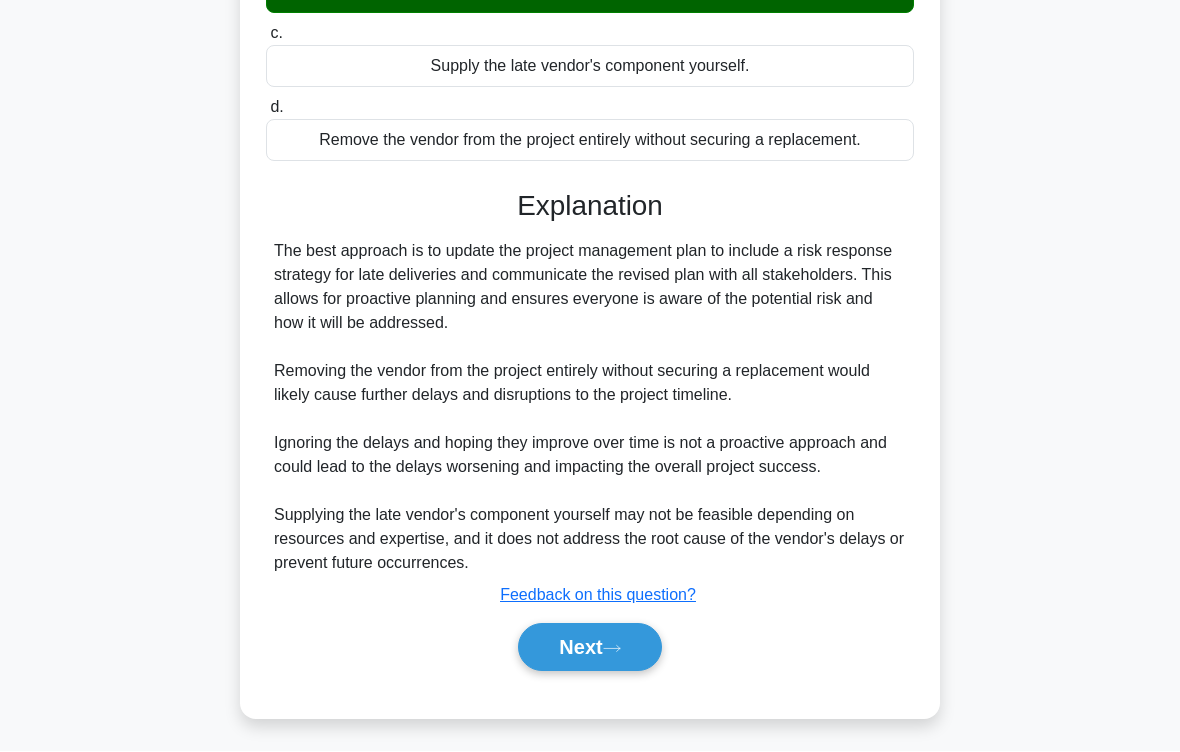 scroll, scrollTop: 432, scrollLeft: 0, axis: vertical 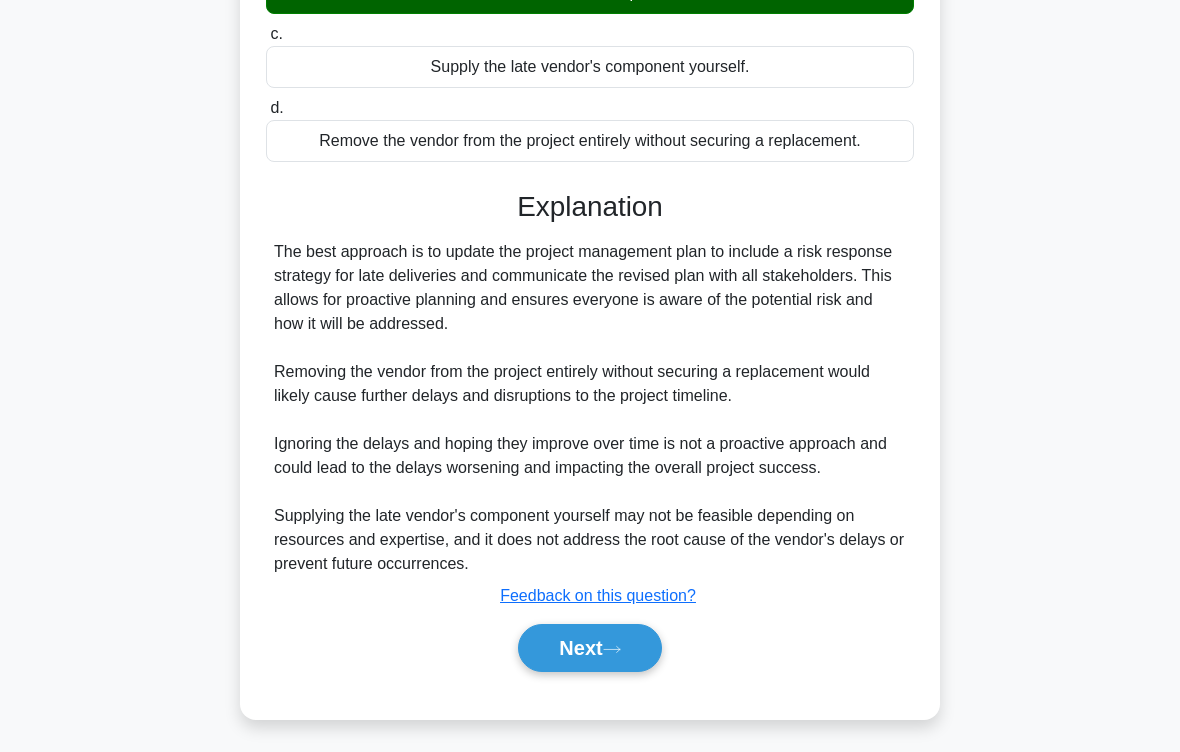 click 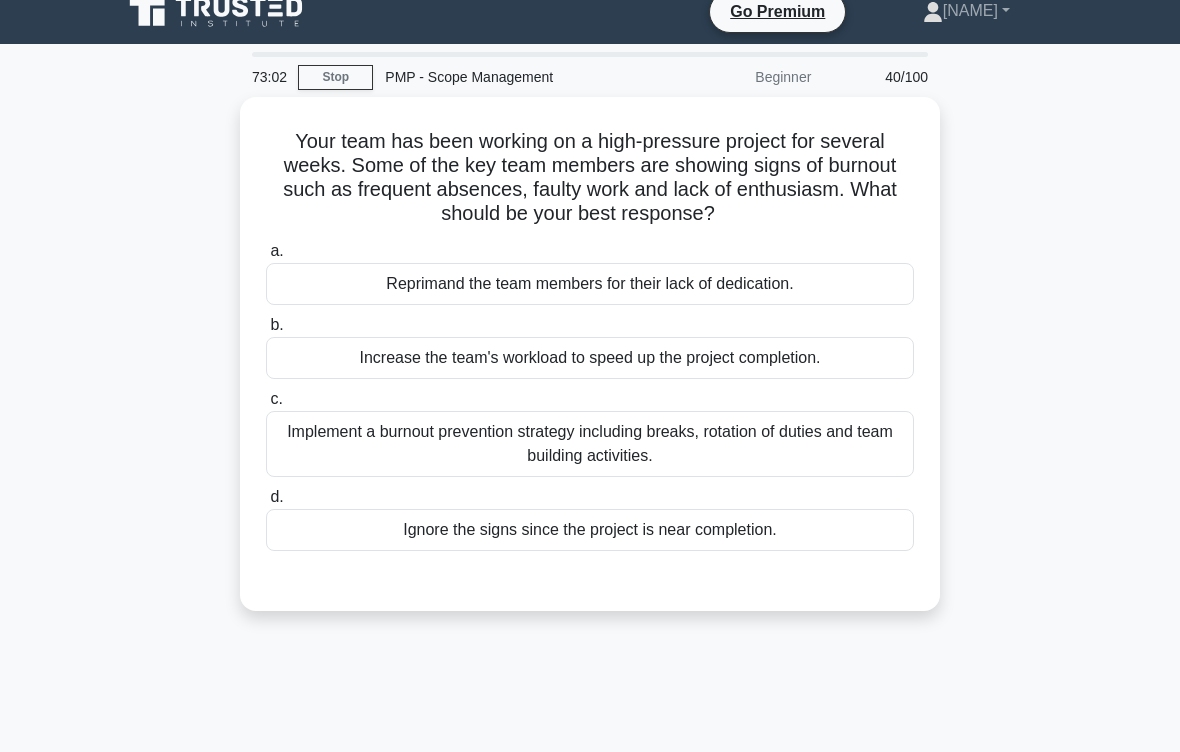 scroll, scrollTop: 18, scrollLeft: 0, axis: vertical 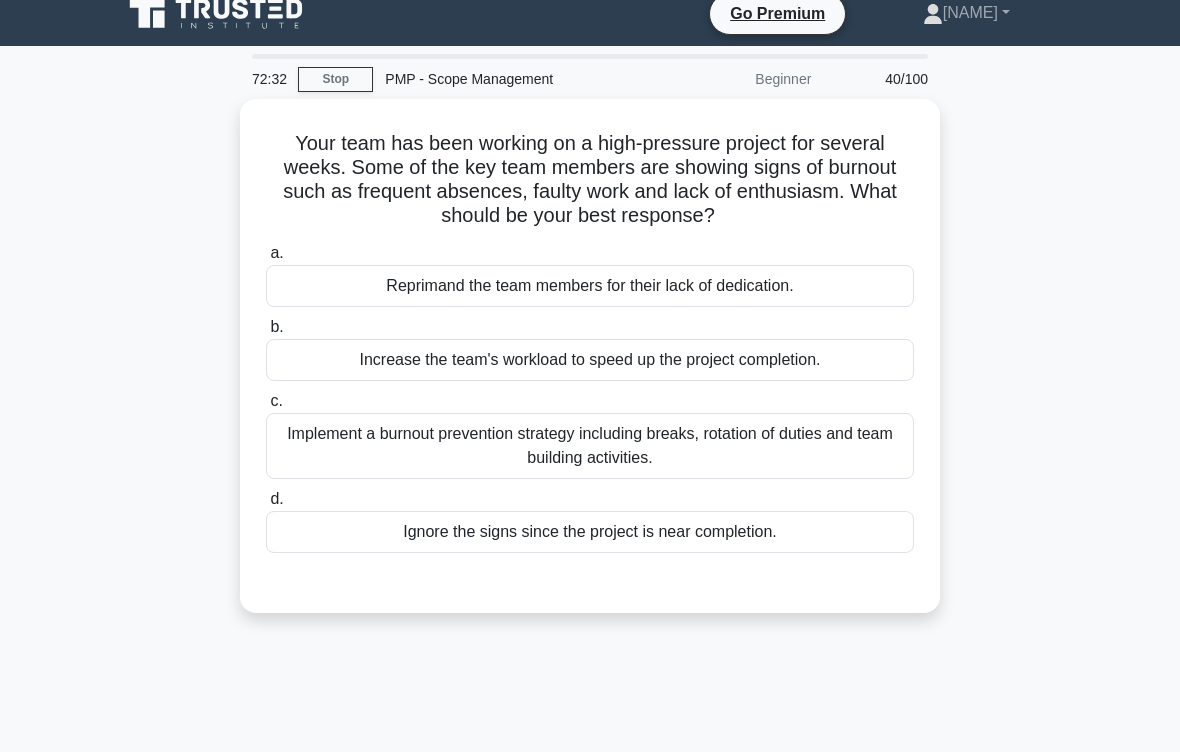 click on "Implement a burnout prevention strategy including breaks, rotation of duties and team building activities." at bounding box center [590, 446] 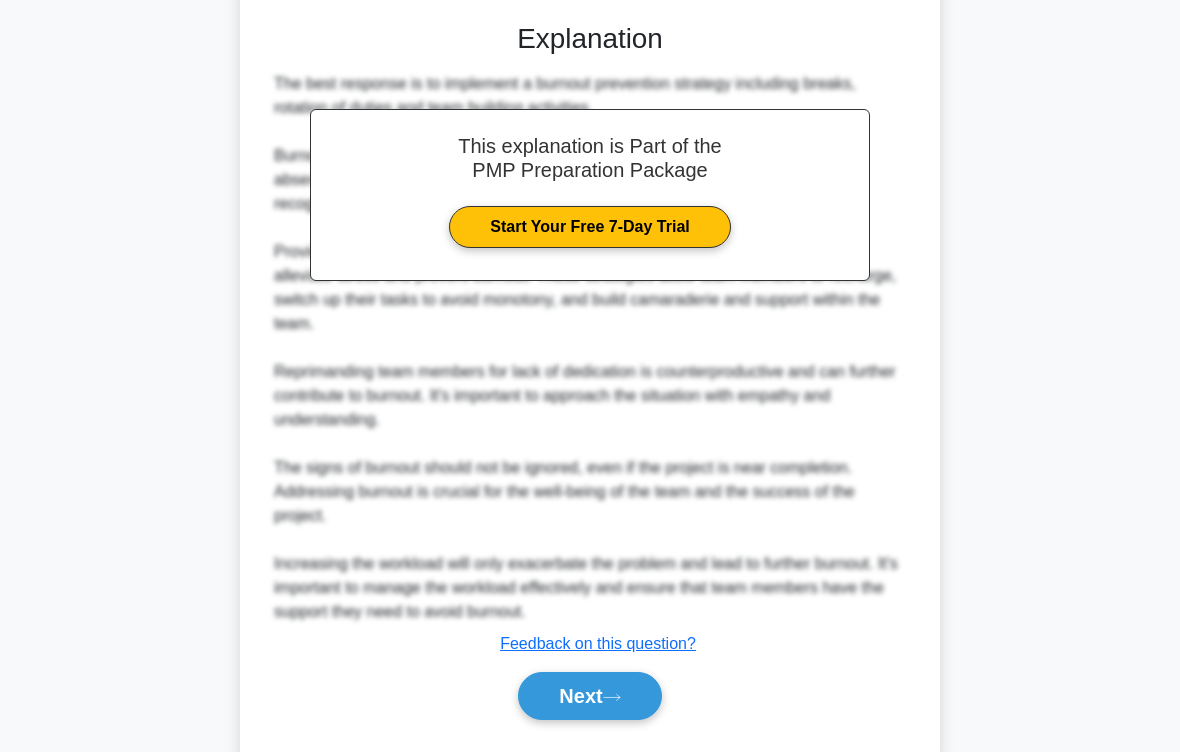 scroll, scrollTop: 600, scrollLeft: 0, axis: vertical 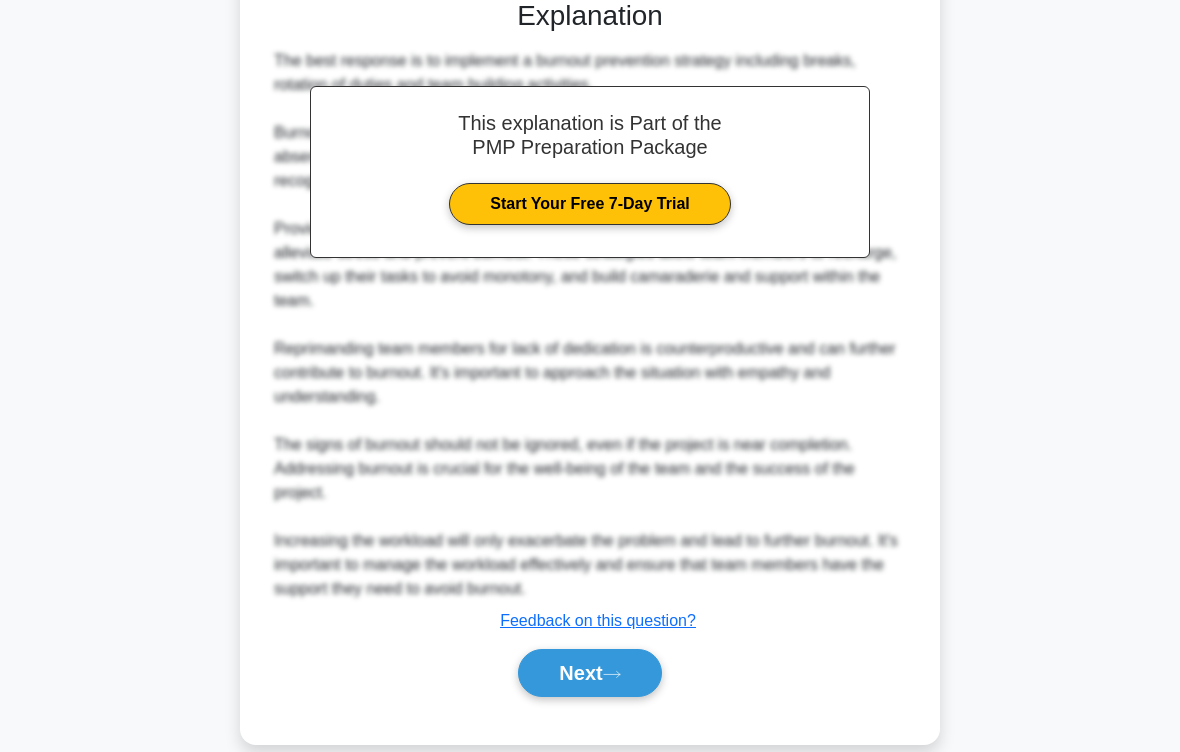 click on "Next" at bounding box center [589, 673] 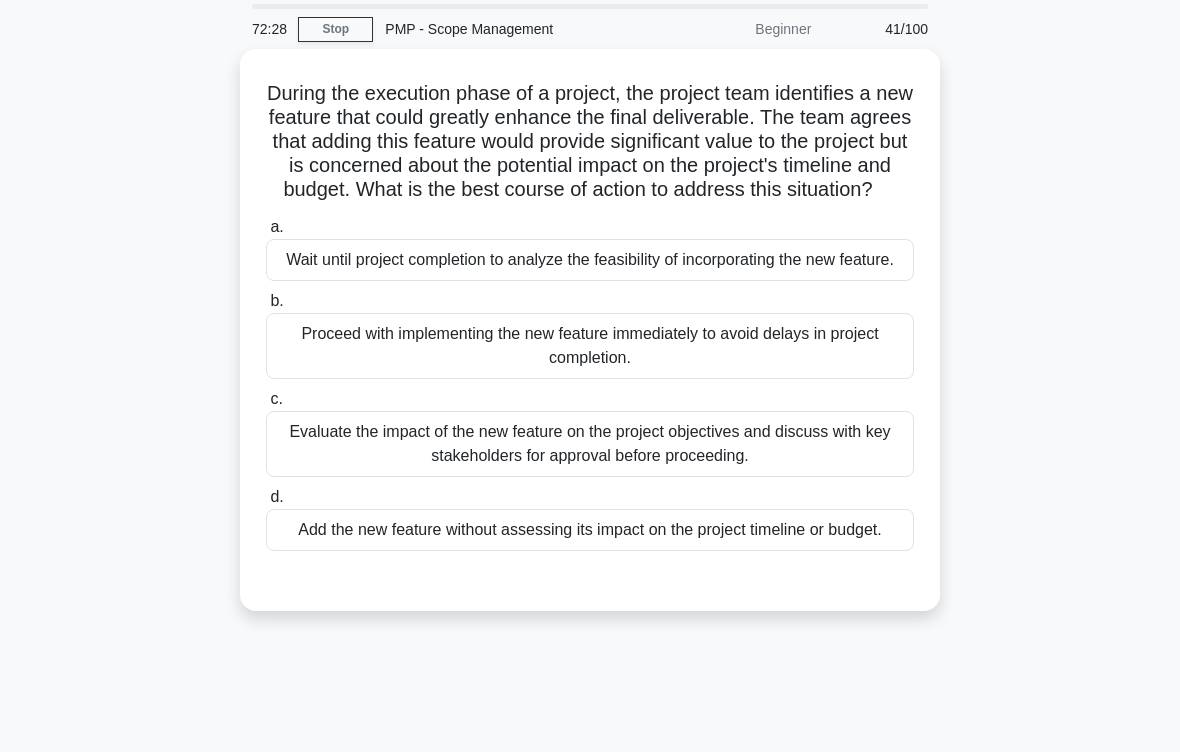 scroll, scrollTop: 57, scrollLeft: 0, axis: vertical 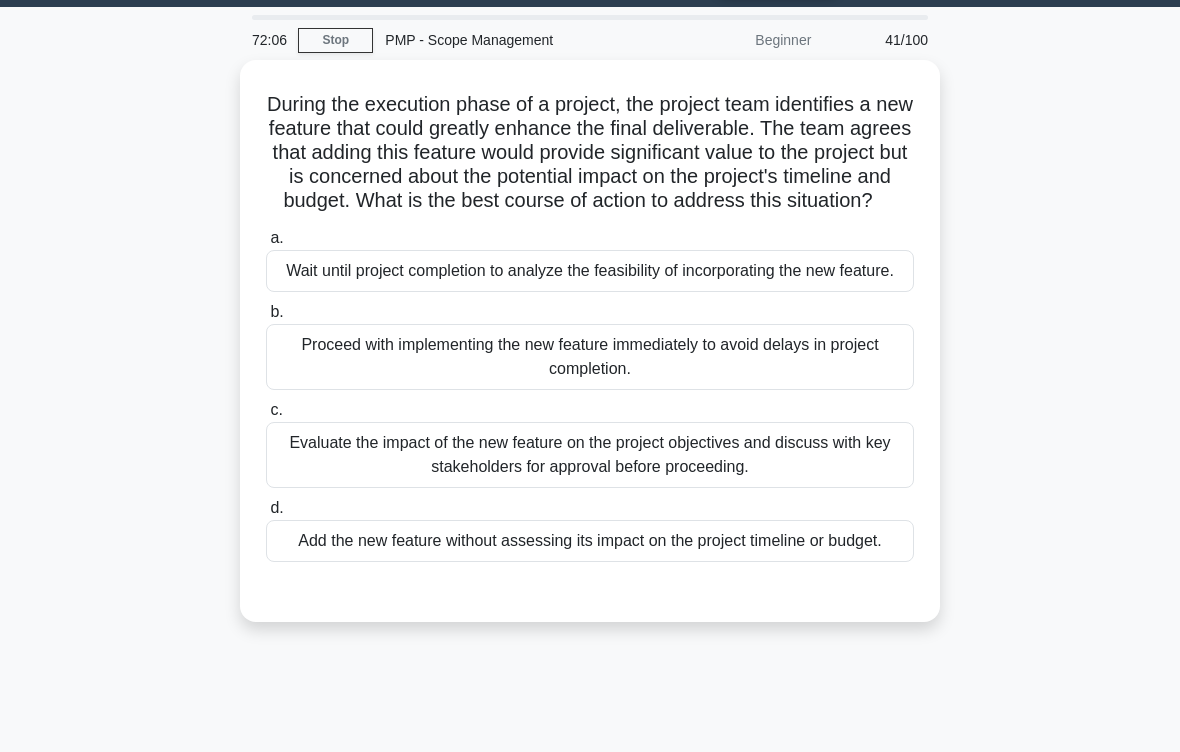 click on "Evaluate the impact of the new feature on the project objectives and discuss with key stakeholders for approval before proceeding." at bounding box center [590, 455] 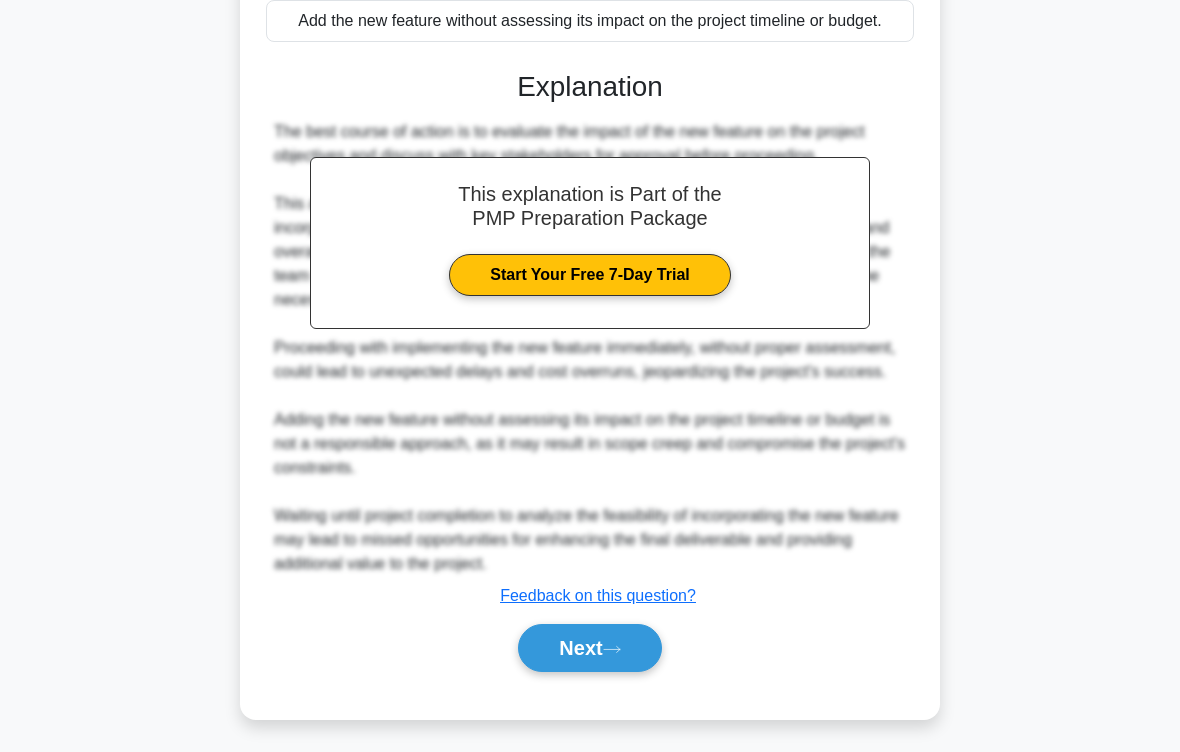 scroll, scrollTop: 696, scrollLeft: 0, axis: vertical 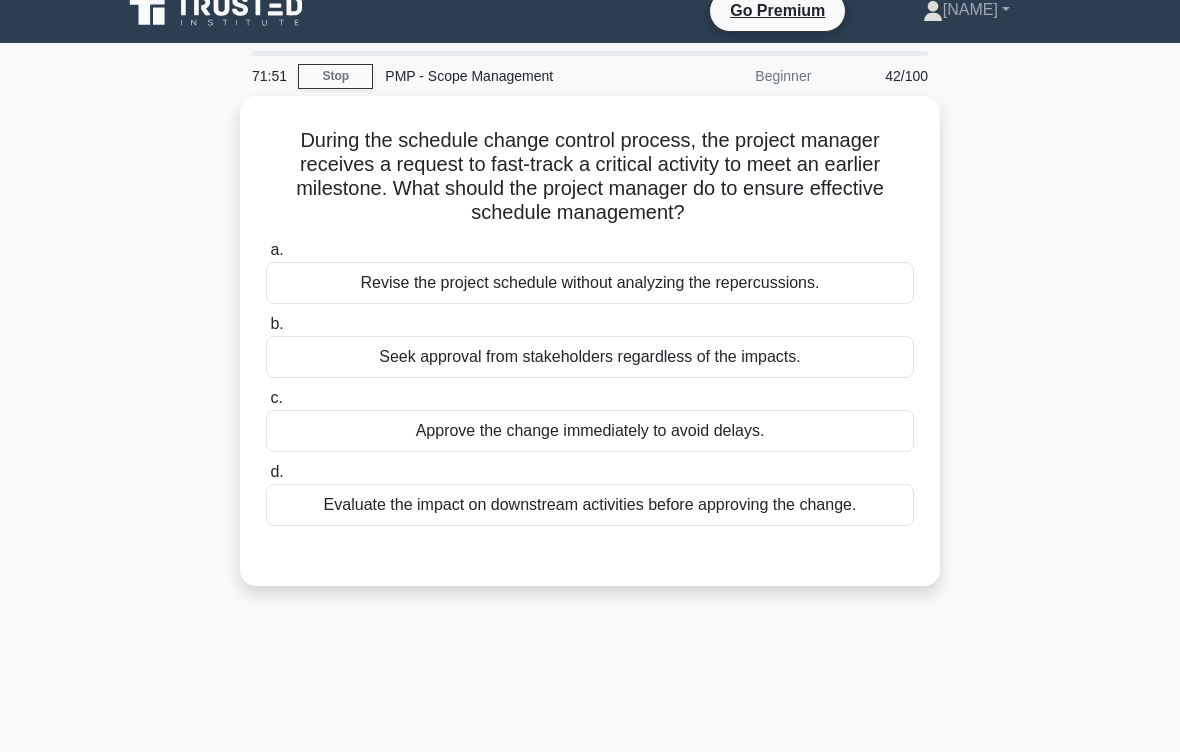 click on "Evaluate the impact on downstream activities before approving the change." at bounding box center [590, 505] 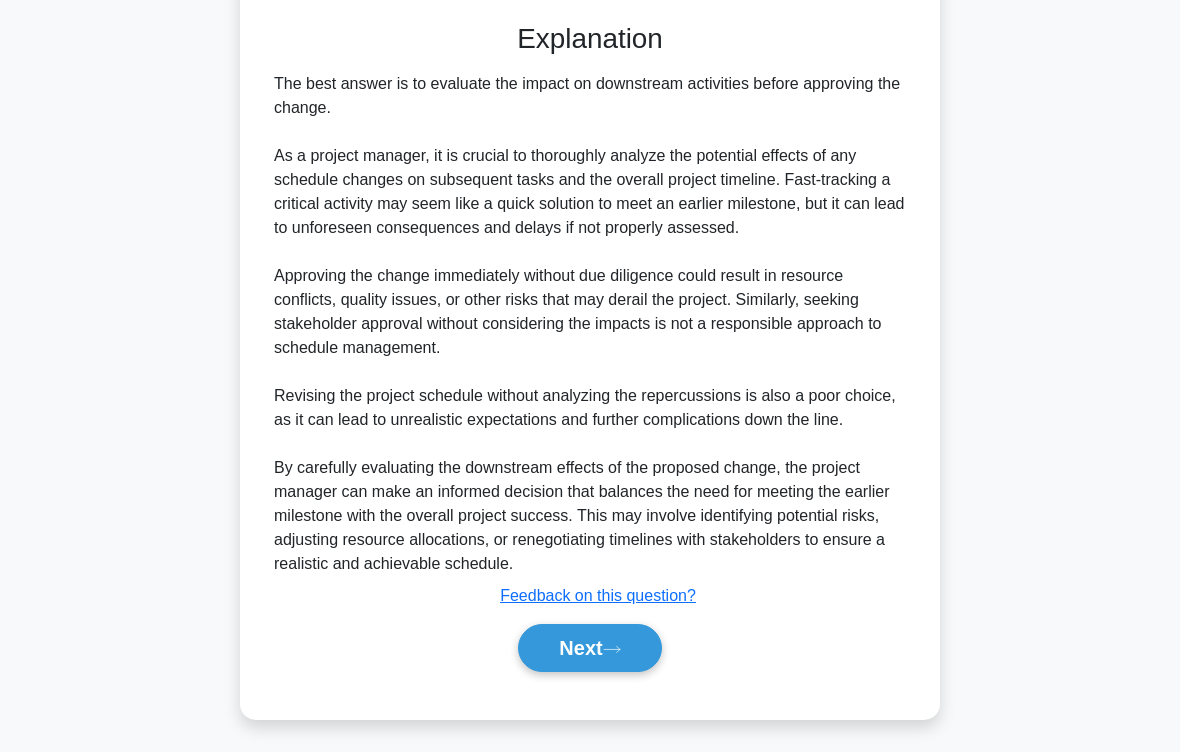 scroll, scrollTop: 600, scrollLeft: 0, axis: vertical 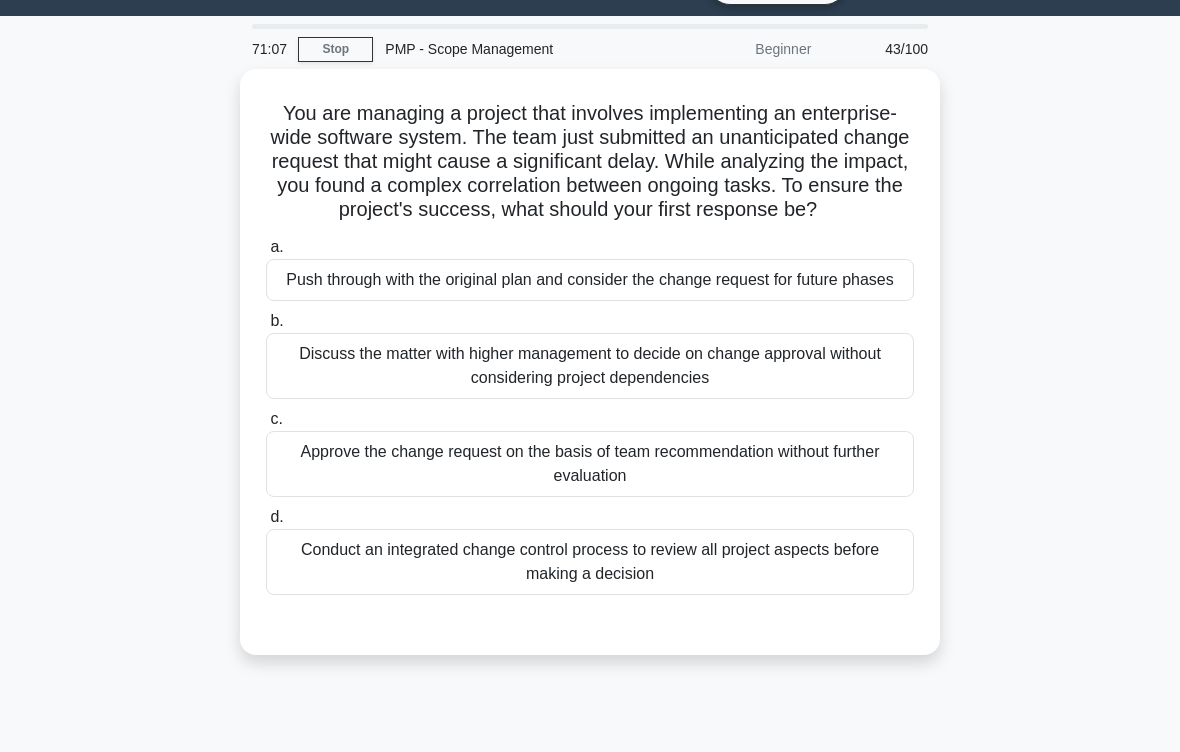 click on "Conduct an integrated change control process to review all project aspects before making a decision" at bounding box center (590, 562) 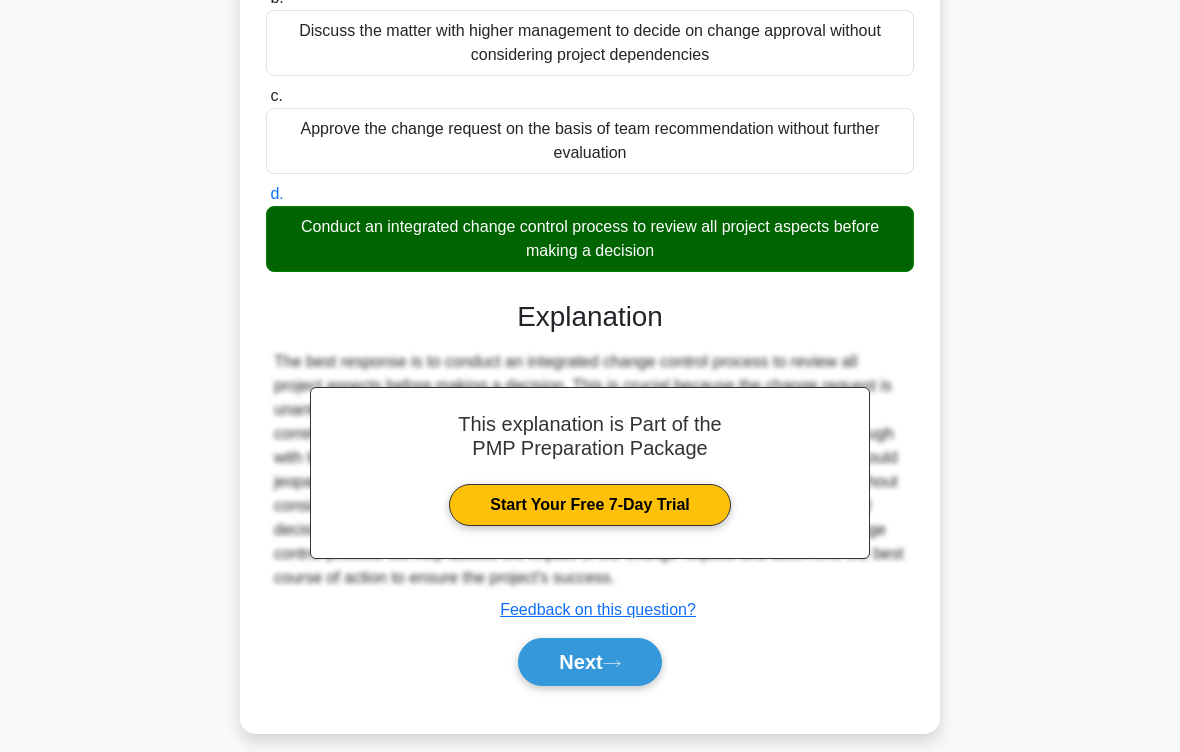 scroll, scrollTop: 456, scrollLeft: 0, axis: vertical 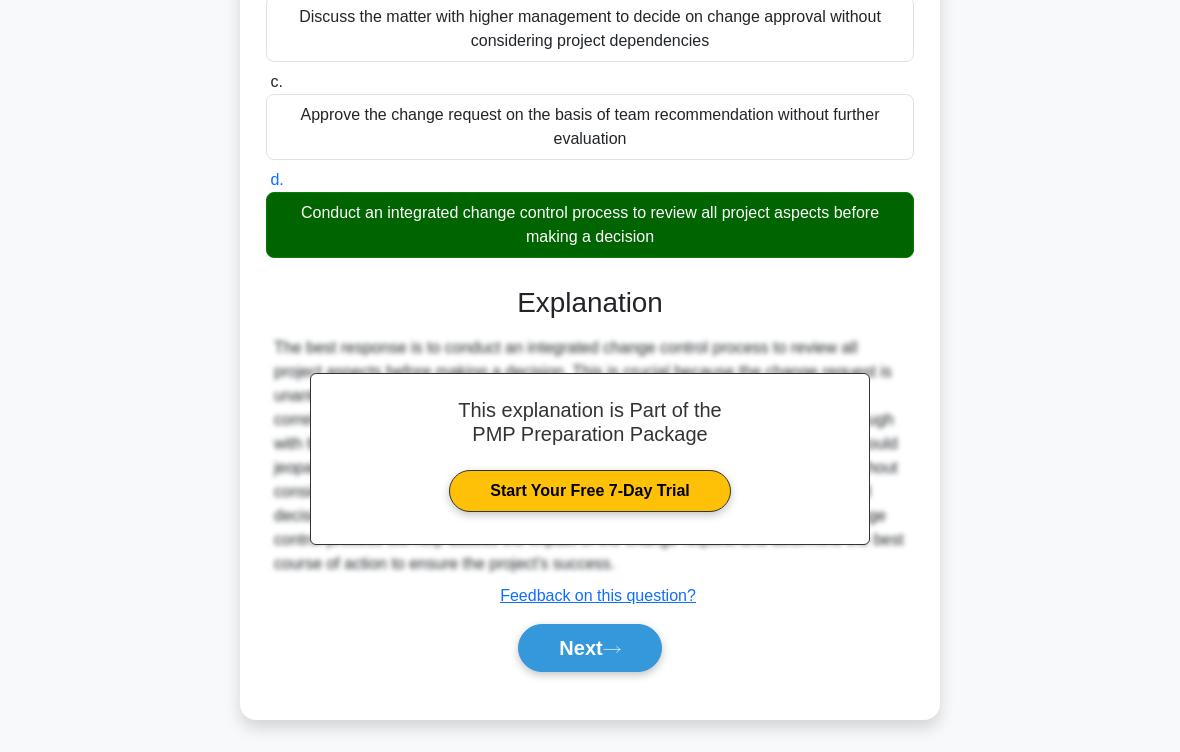 click on "Next" at bounding box center [589, 648] 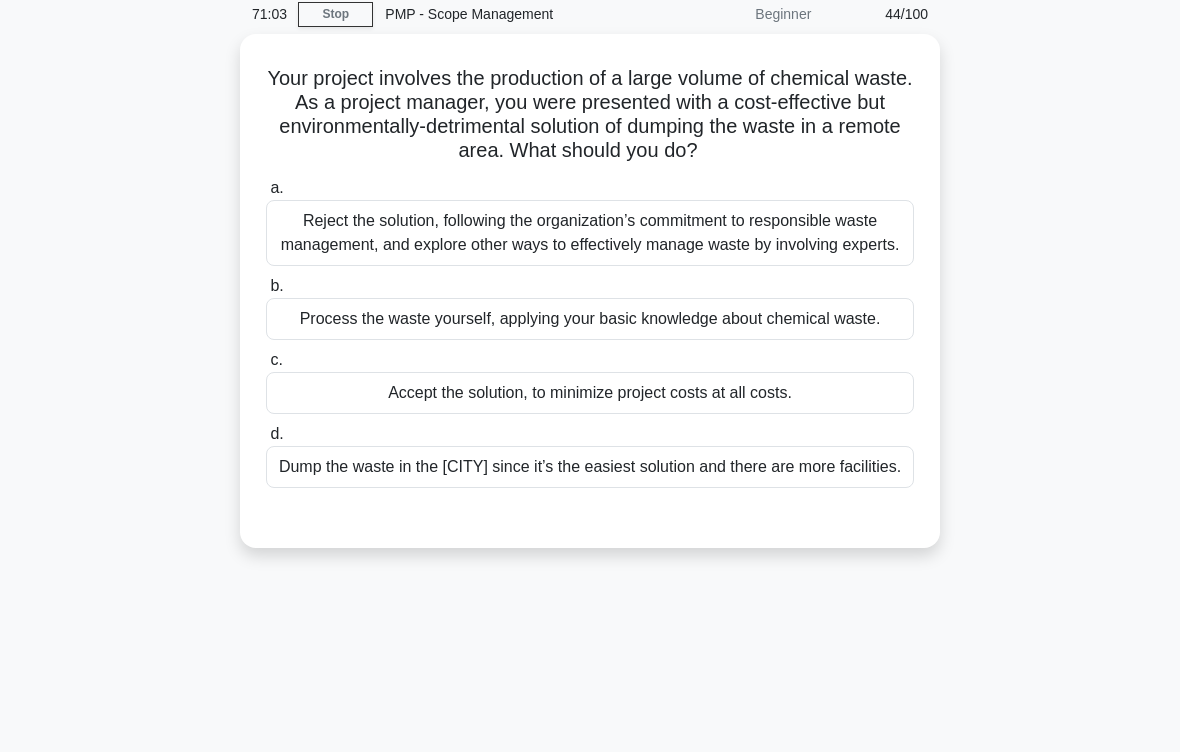 scroll, scrollTop: 82, scrollLeft: 0, axis: vertical 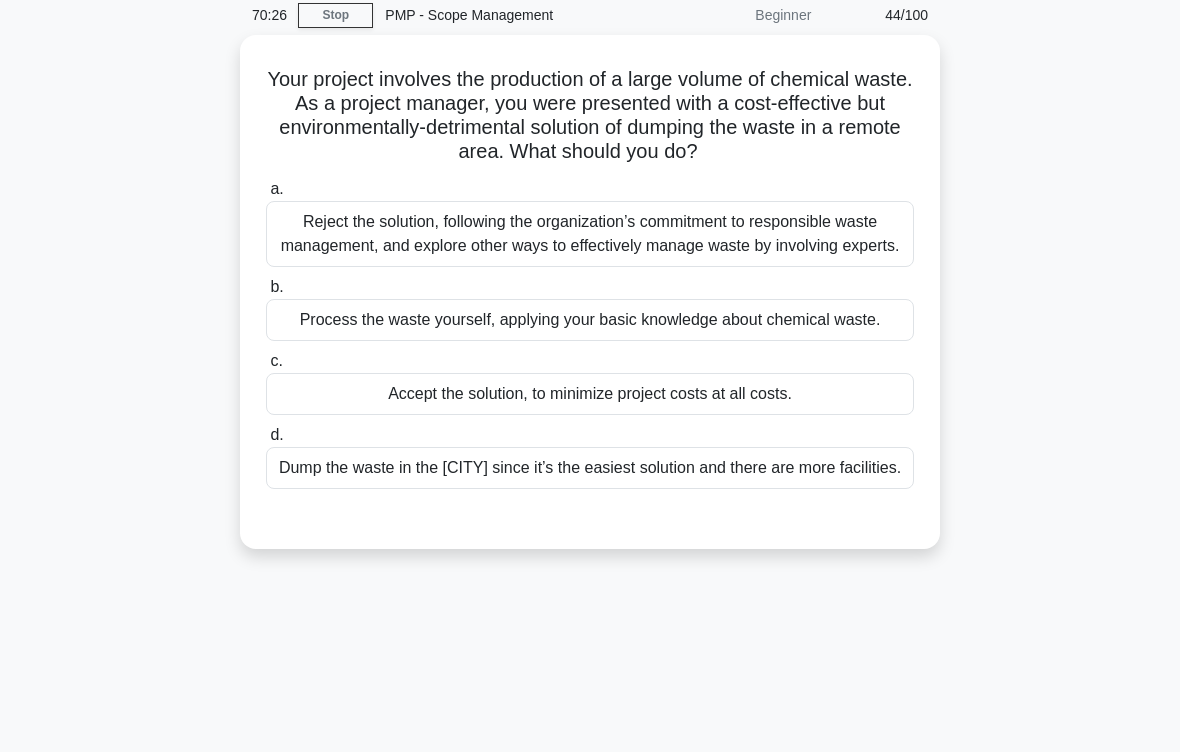 click on "Reject the solution, following the organization’s commitment to responsible waste management, and explore other ways to effectively manage waste by involving experts." at bounding box center [590, 234] 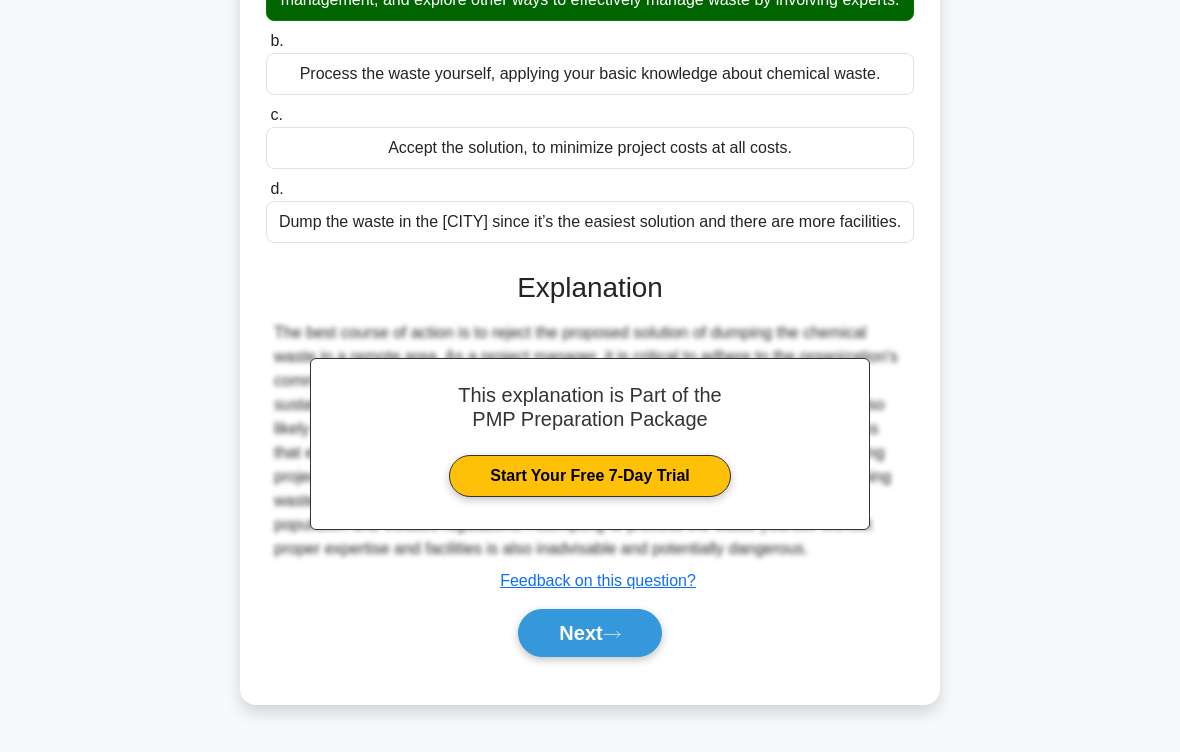 scroll, scrollTop: 408, scrollLeft: 0, axis: vertical 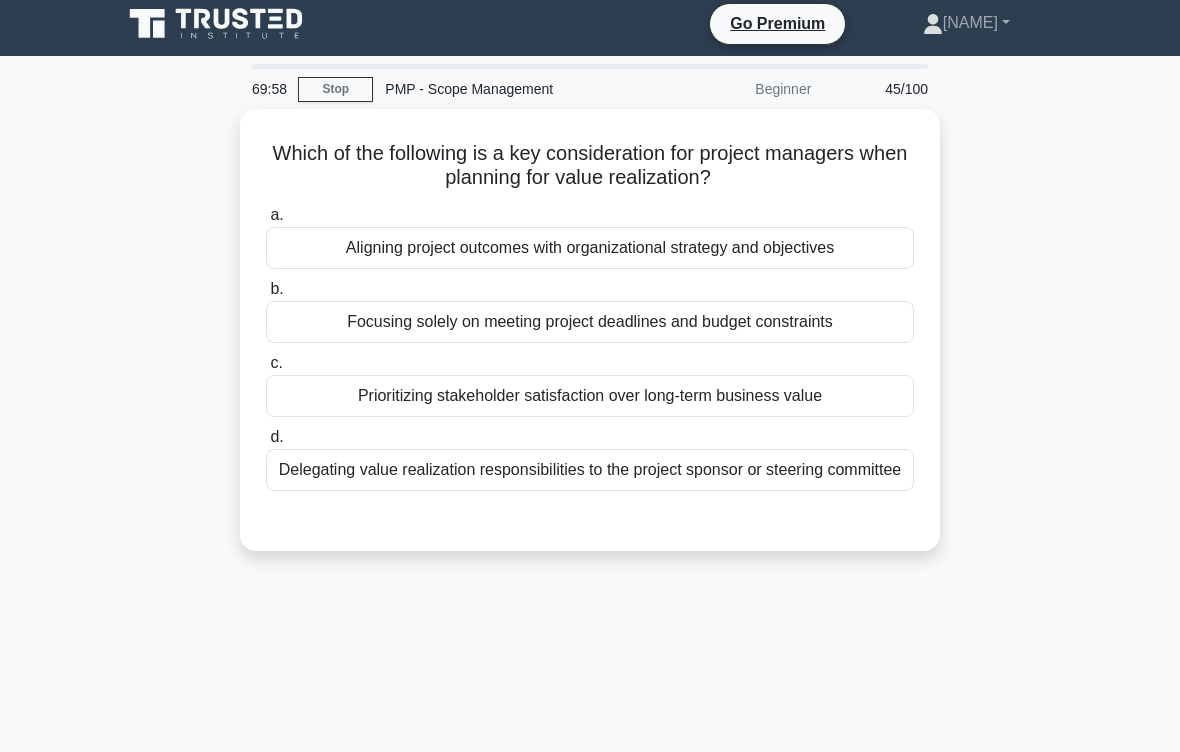 click on "Aligning project outcomes with organizational strategy and objectives" at bounding box center [590, 248] 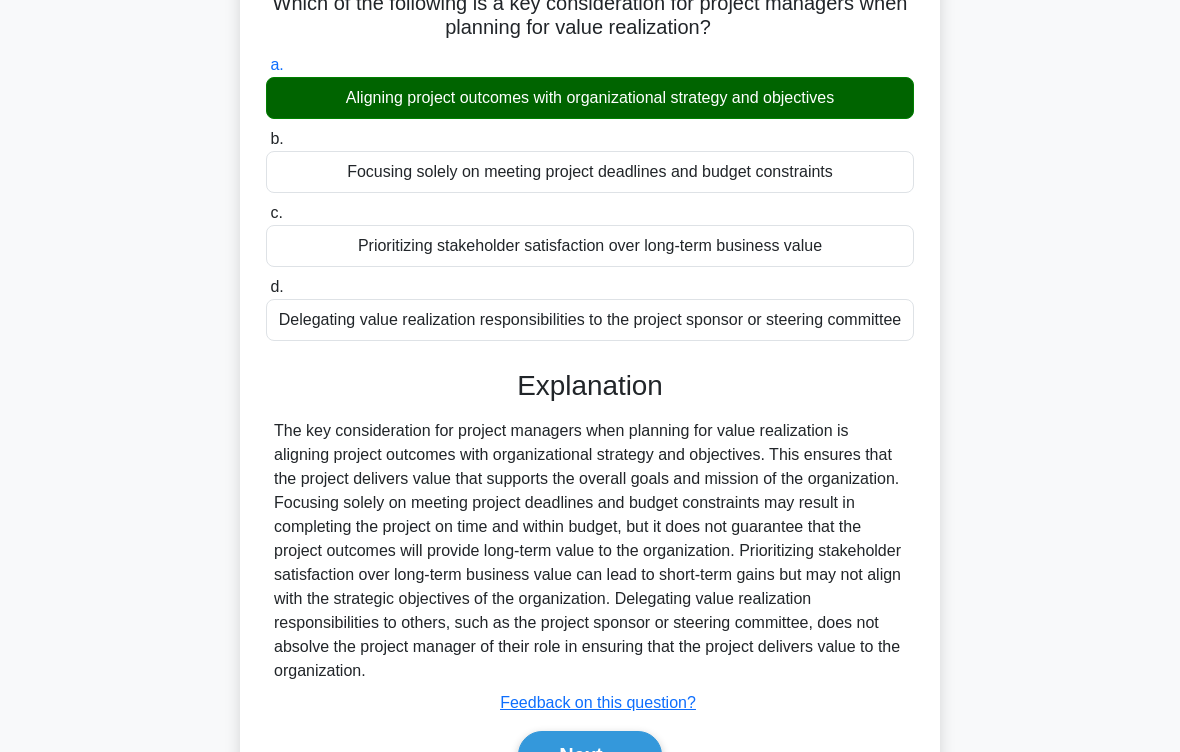 scroll, scrollTop: 303, scrollLeft: 0, axis: vertical 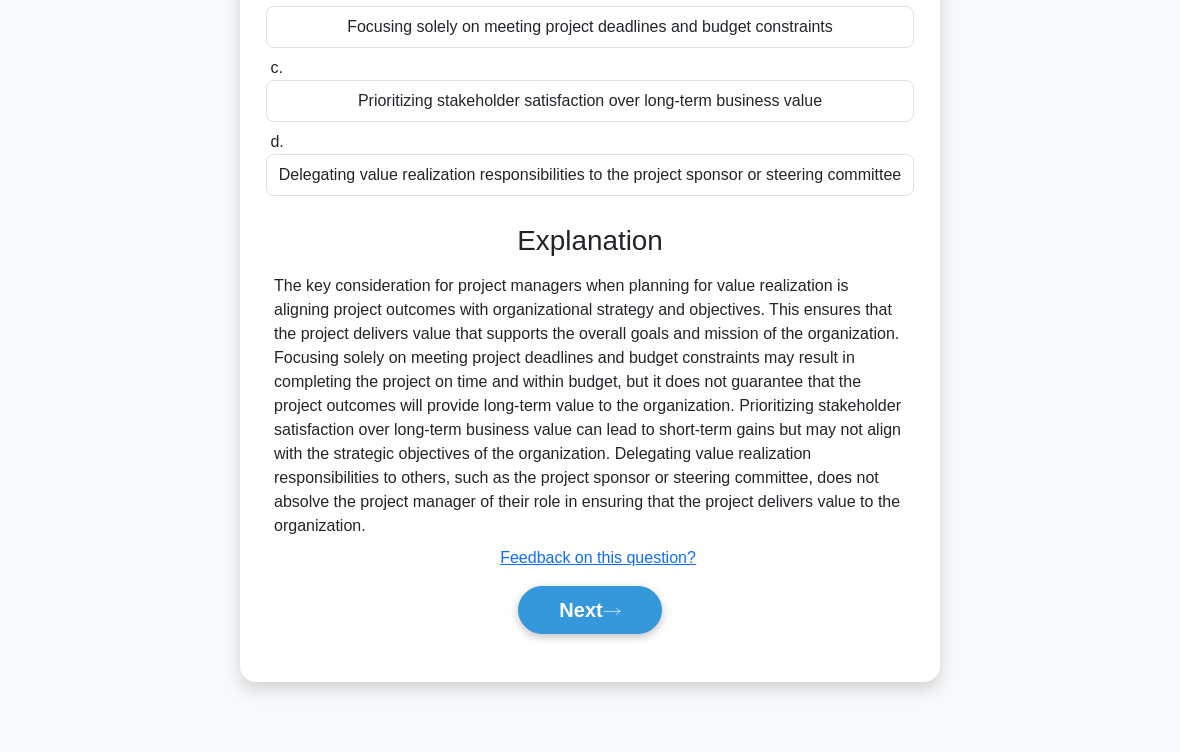 click on "Next" at bounding box center [589, 610] 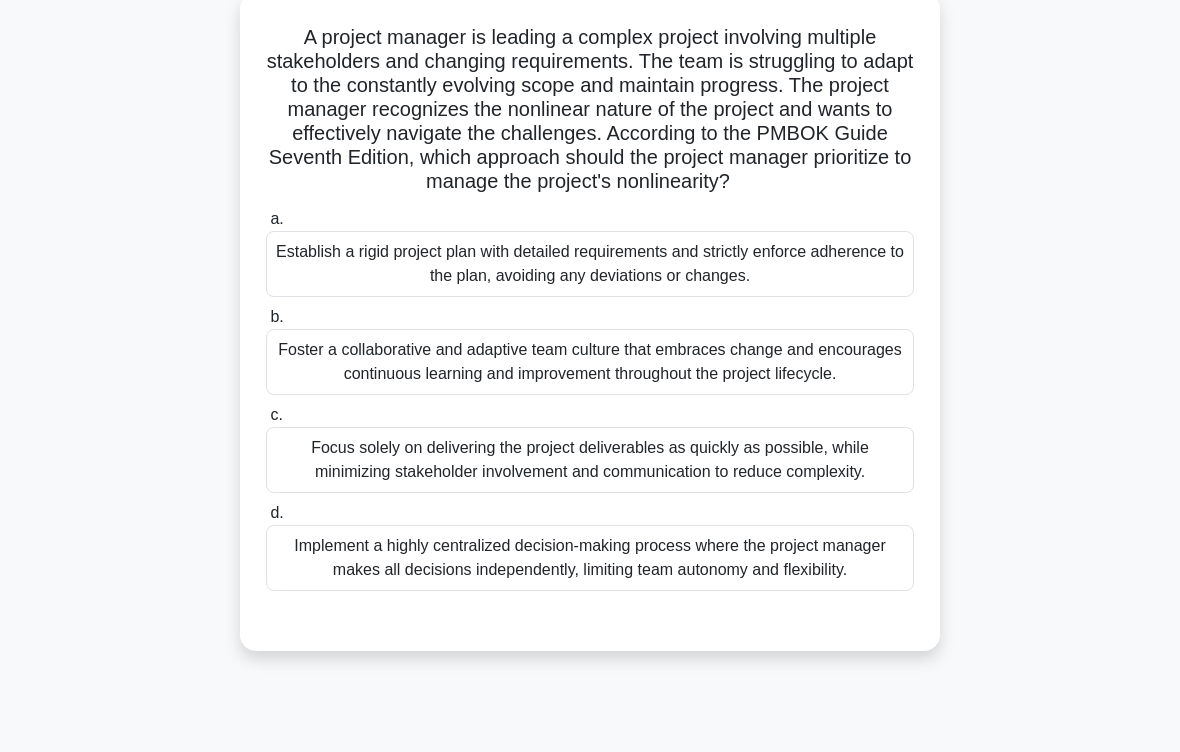 scroll, scrollTop: 126, scrollLeft: 0, axis: vertical 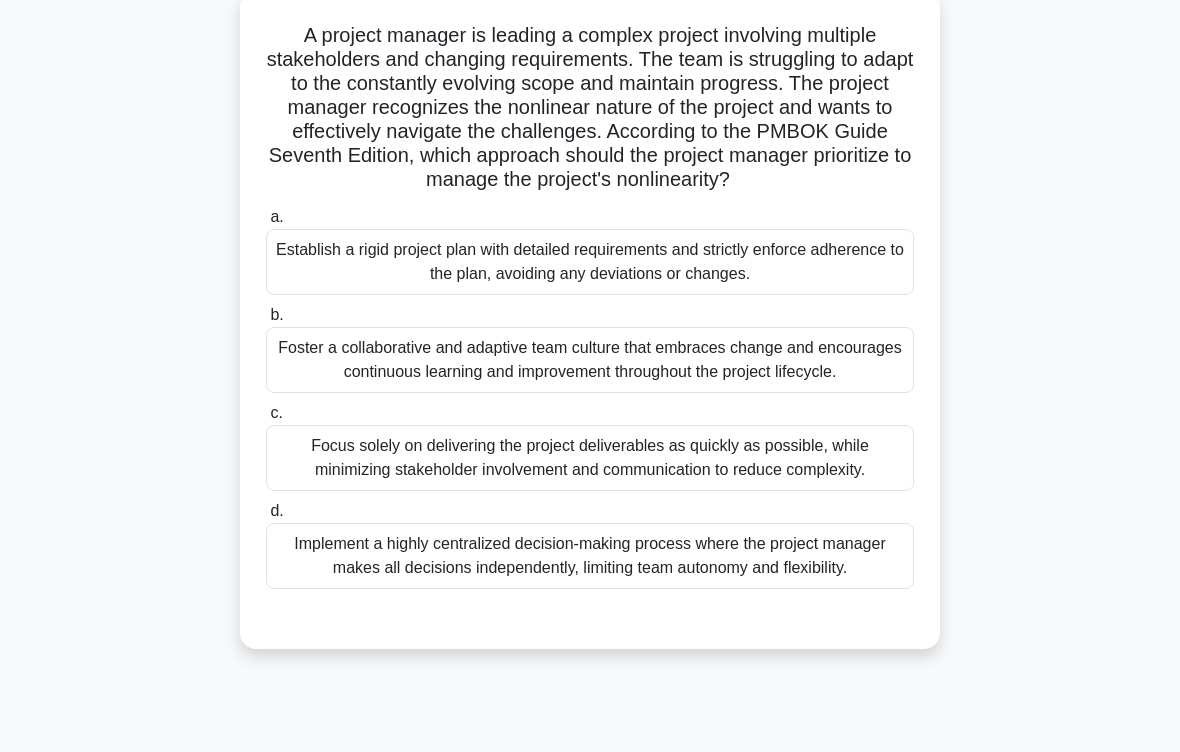 click on "Foster a collaborative and adaptive team culture that embraces change and encourages continuous learning and improvement throughout the project lifecycle." at bounding box center (590, 360) 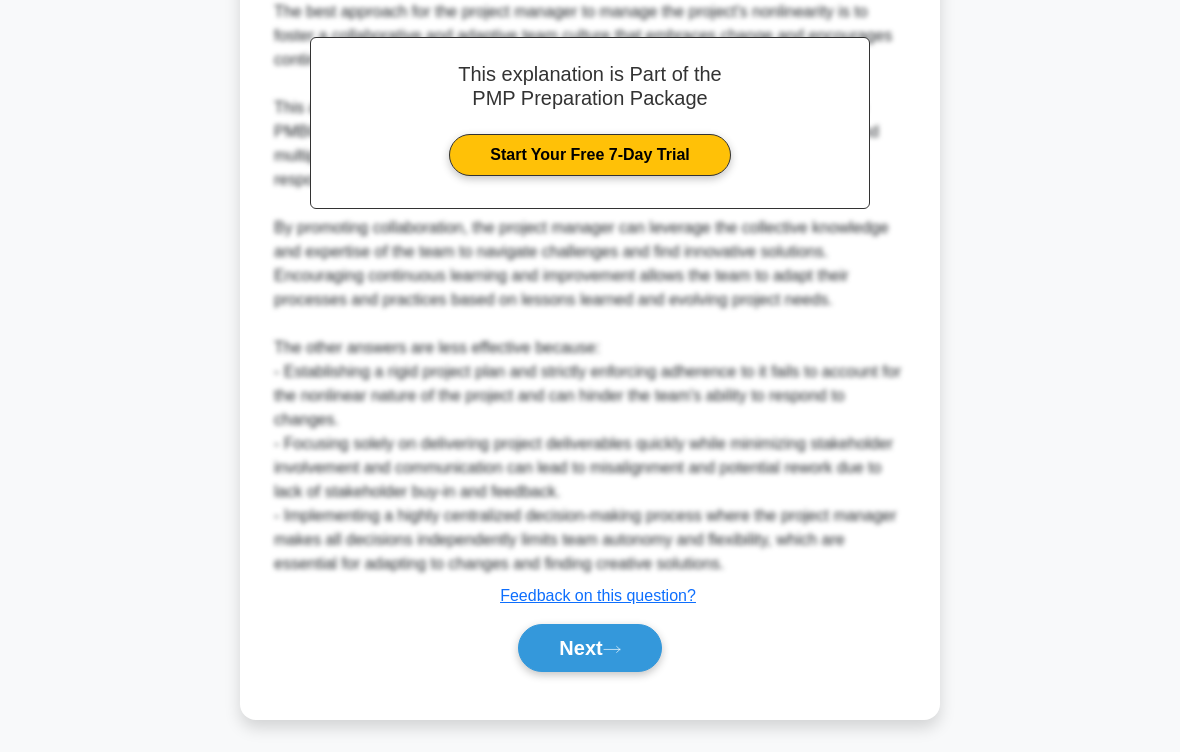 scroll, scrollTop: 960, scrollLeft: 0, axis: vertical 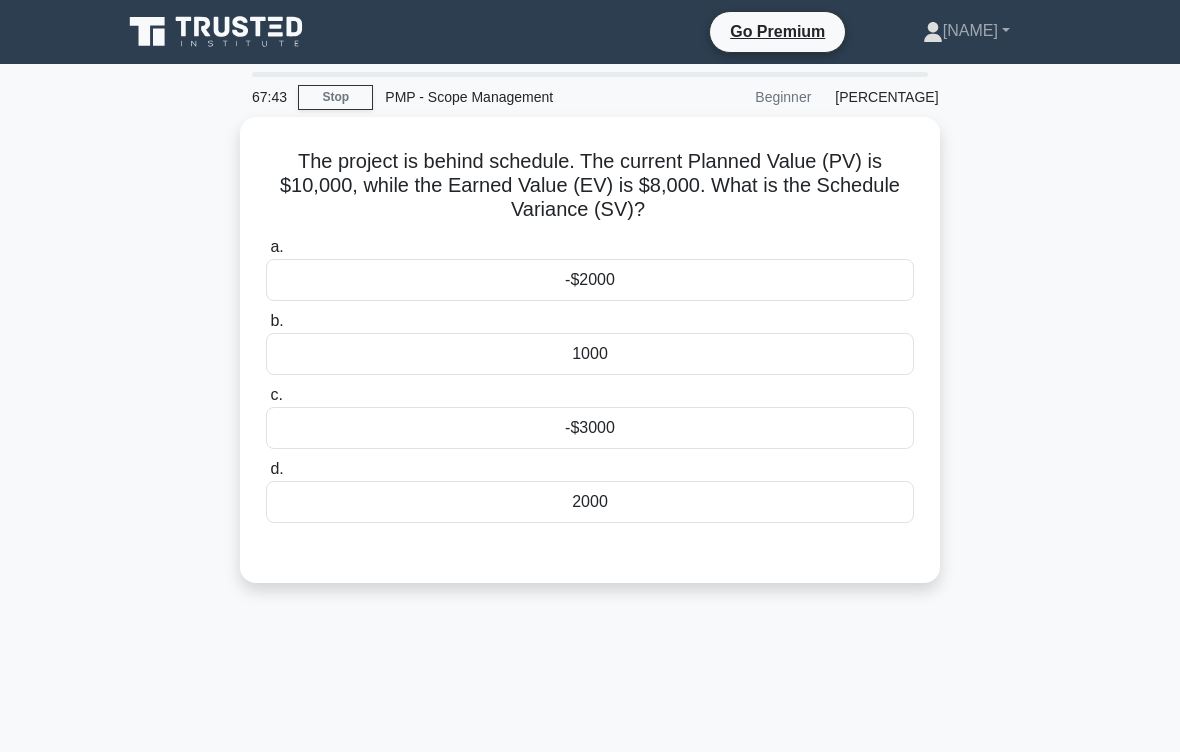 click on "-$2000" at bounding box center (590, 280) 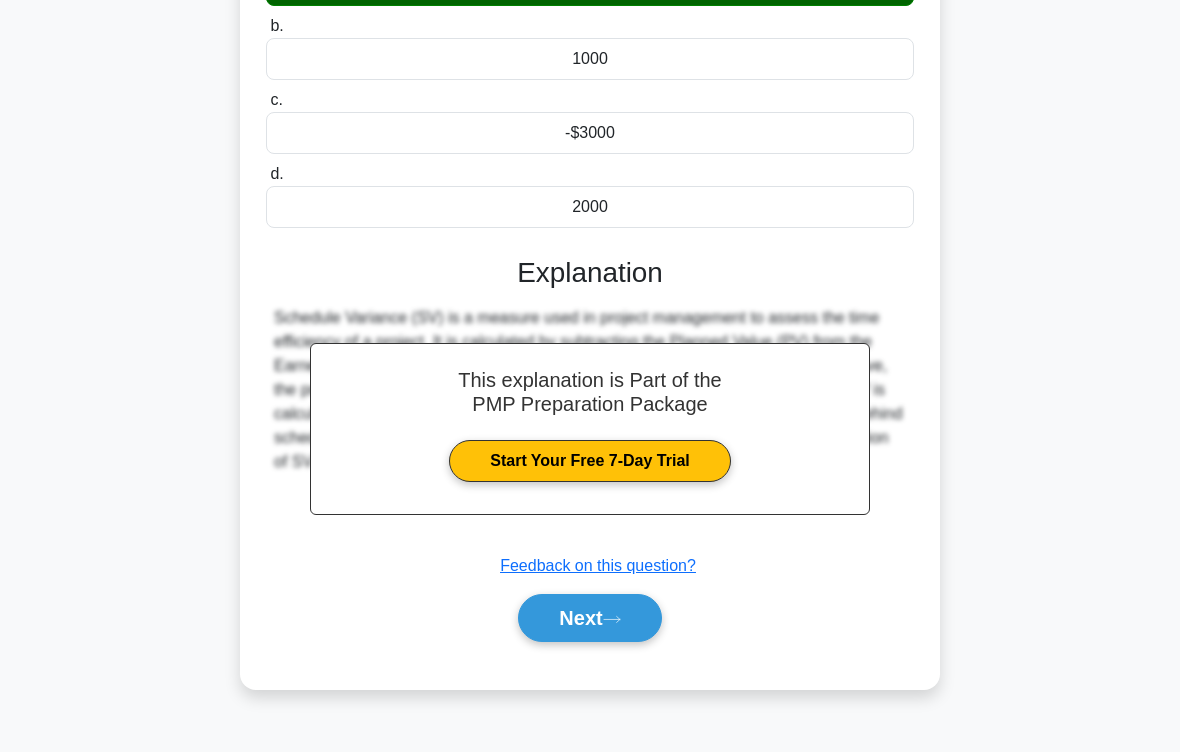 scroll, scrollTop: 303, scrollLeft: 0, axis: vertical 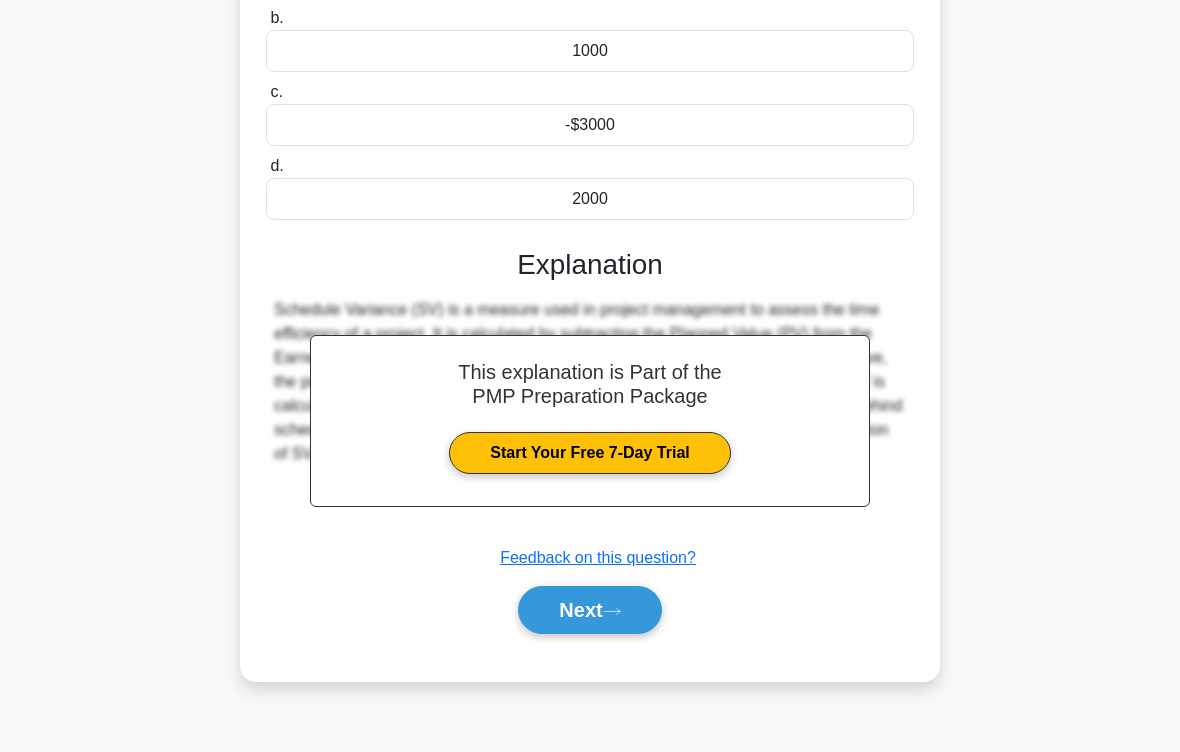 click on "Next" at bounding box center (589, 610) 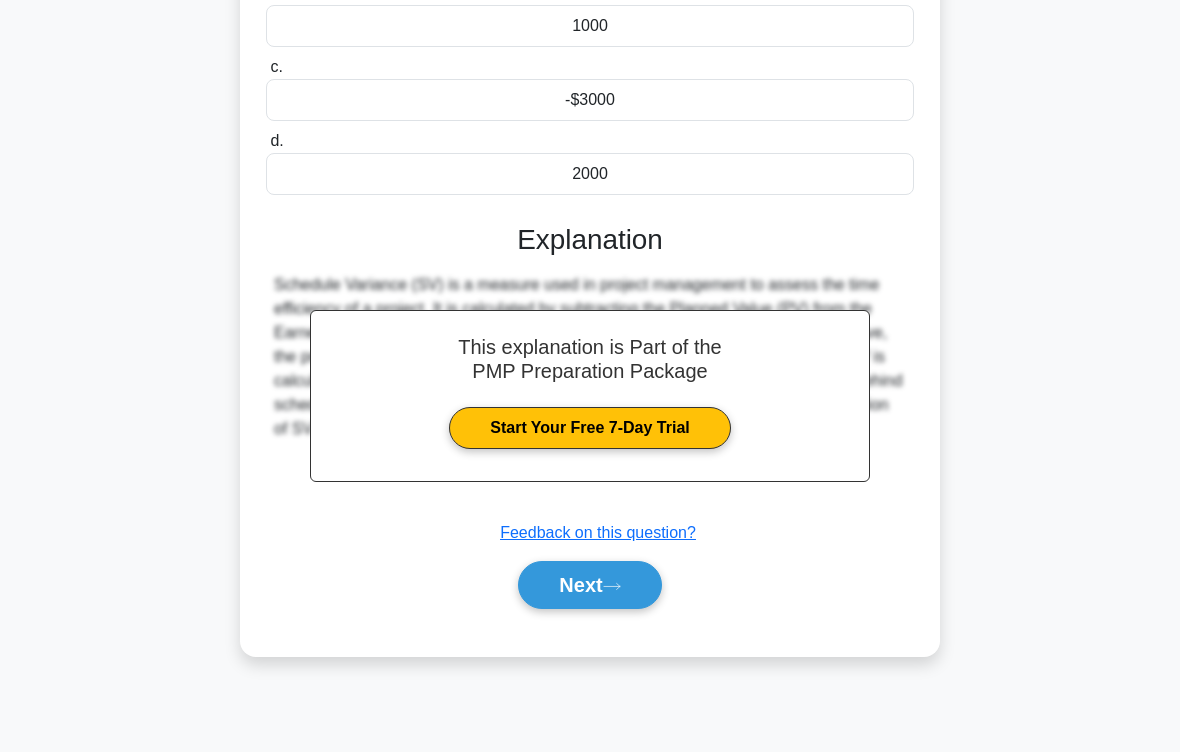 click on "Next" at bounding box center [589, 585] 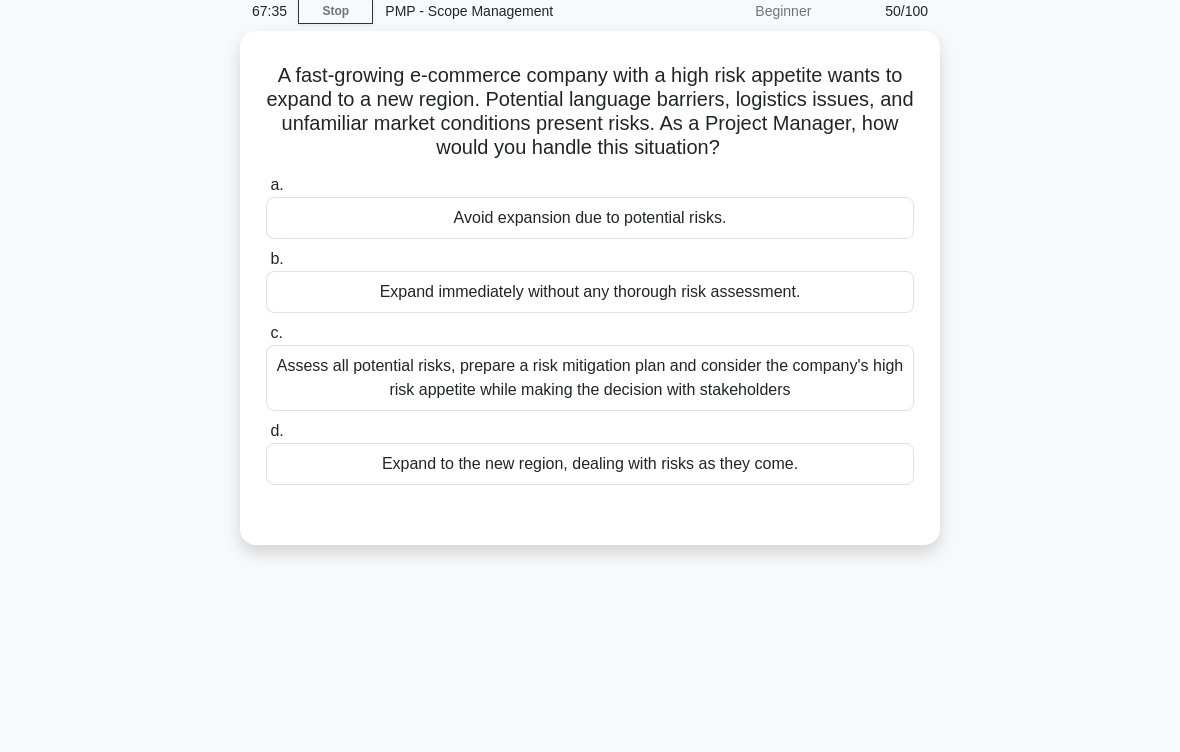 scroll, scrollTop: 70, scrollLeft: 0, axis: vertical 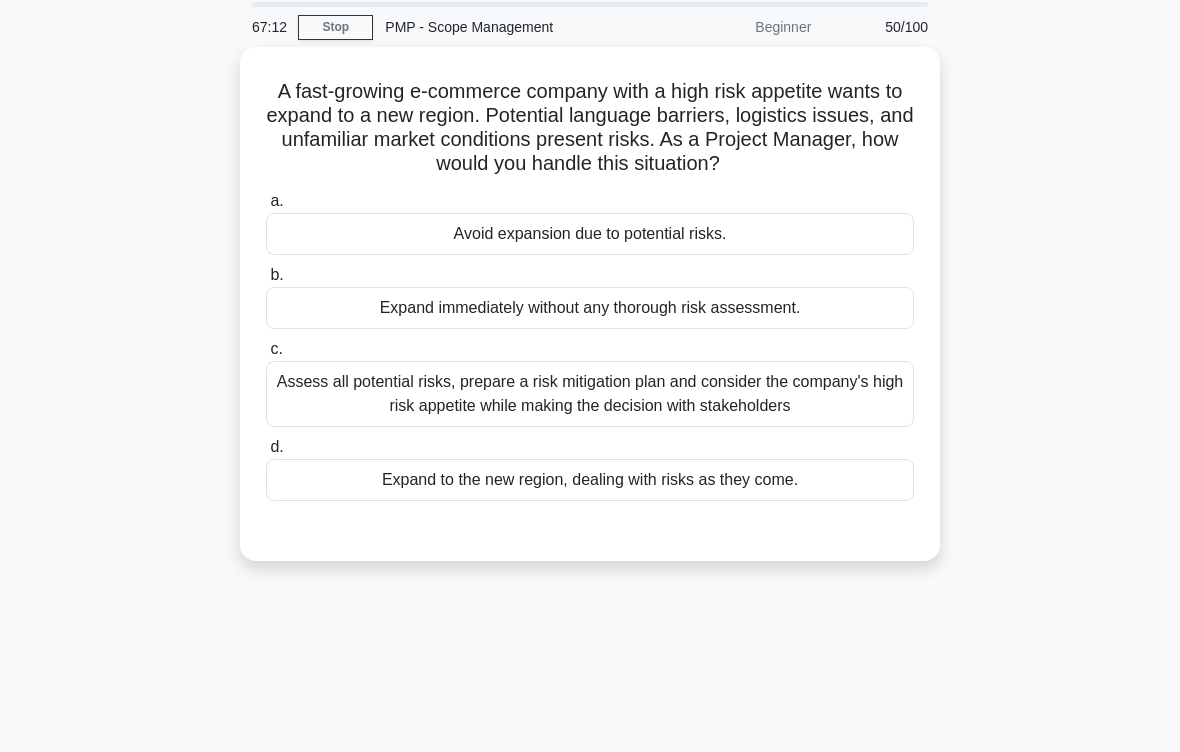 click on "Assess all potential risks, prepare a risk mitigation plan and consider the company's high risk appetite while making the decision with stakeholders" at bounding box center [590, 394] 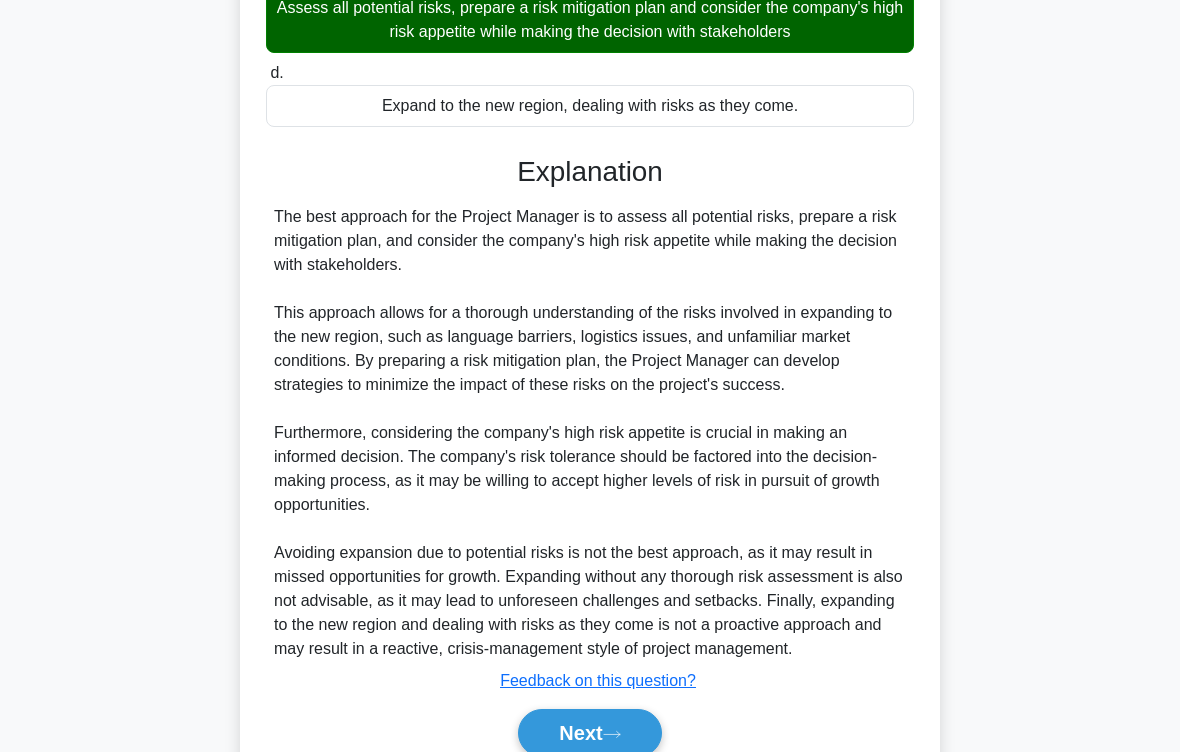 scroll, scrollTop: 552, scrollLeft: 0, axis: vertical 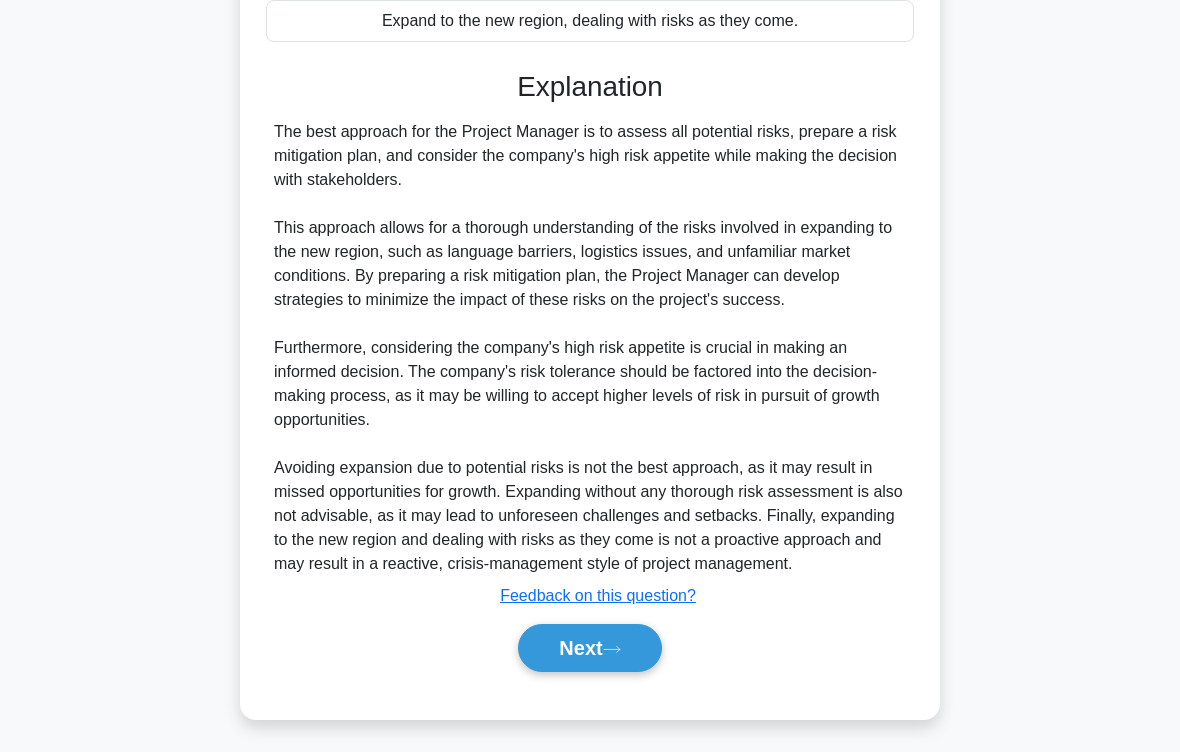 click on "Next" at bounding box center [589, 648] 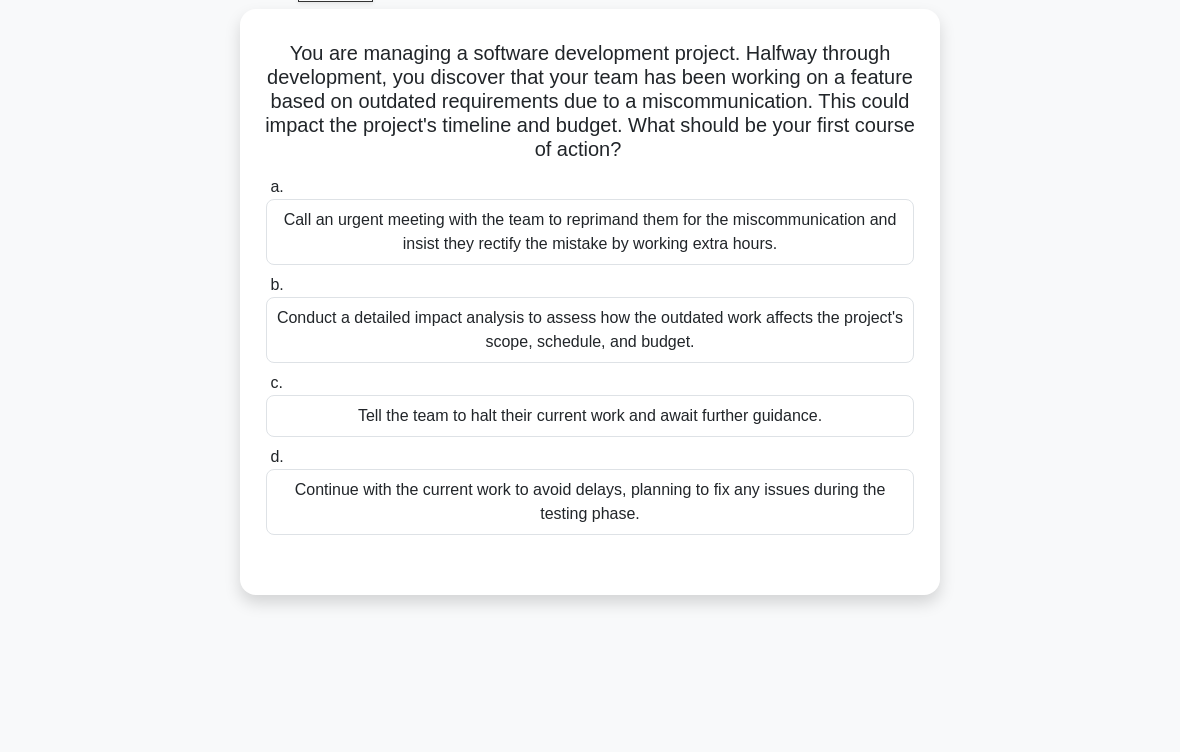 scroll, scrollTop: 111, scrollLeft: 0, axis: vertical 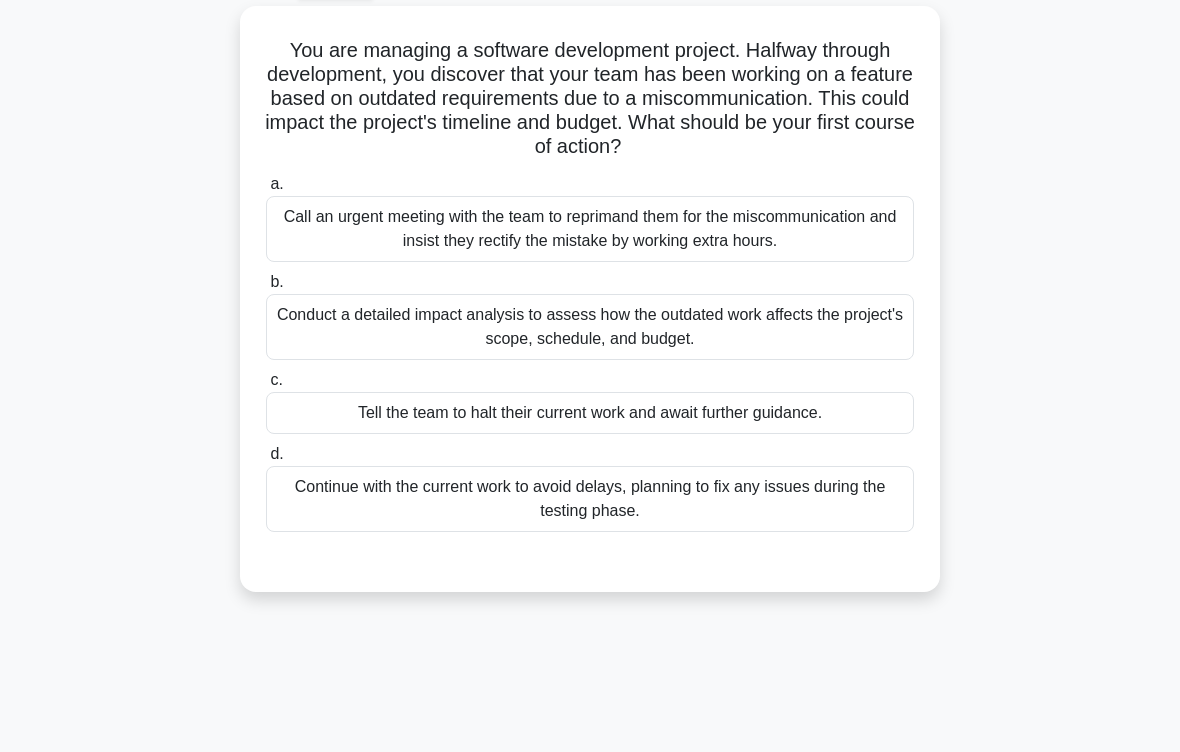click on "Conduct a detailed impact analysis to assess how the outdated work affects the project's scope, schedule, and budget." at bounding box center (590, 327) 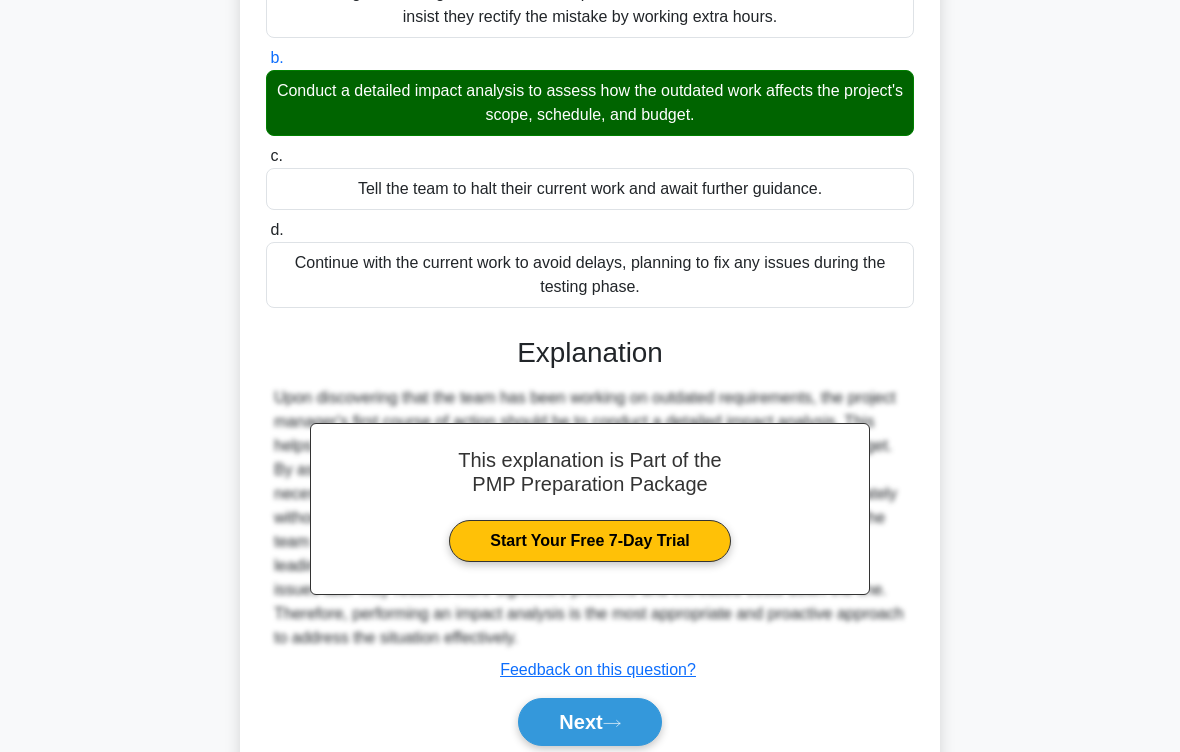 scroll, scrollTop: 408, scrollLeft: 0, axis: vertical 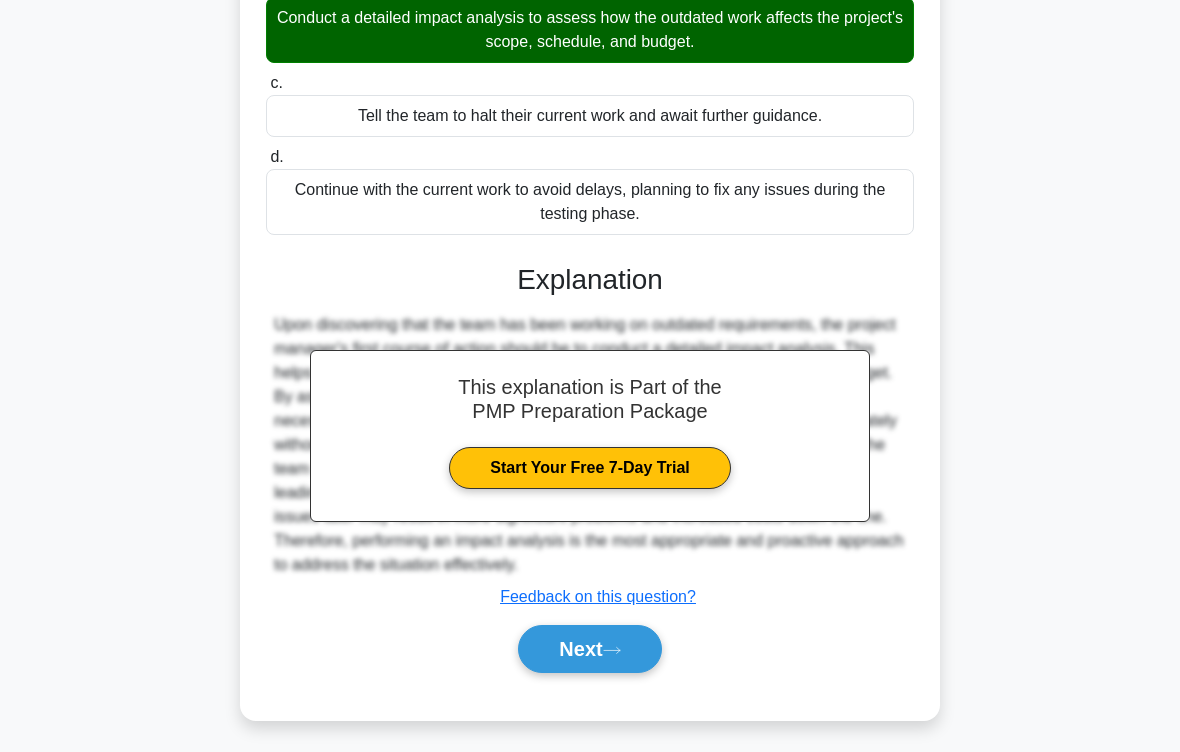 click on "Next" at bounding box center (589, 649) 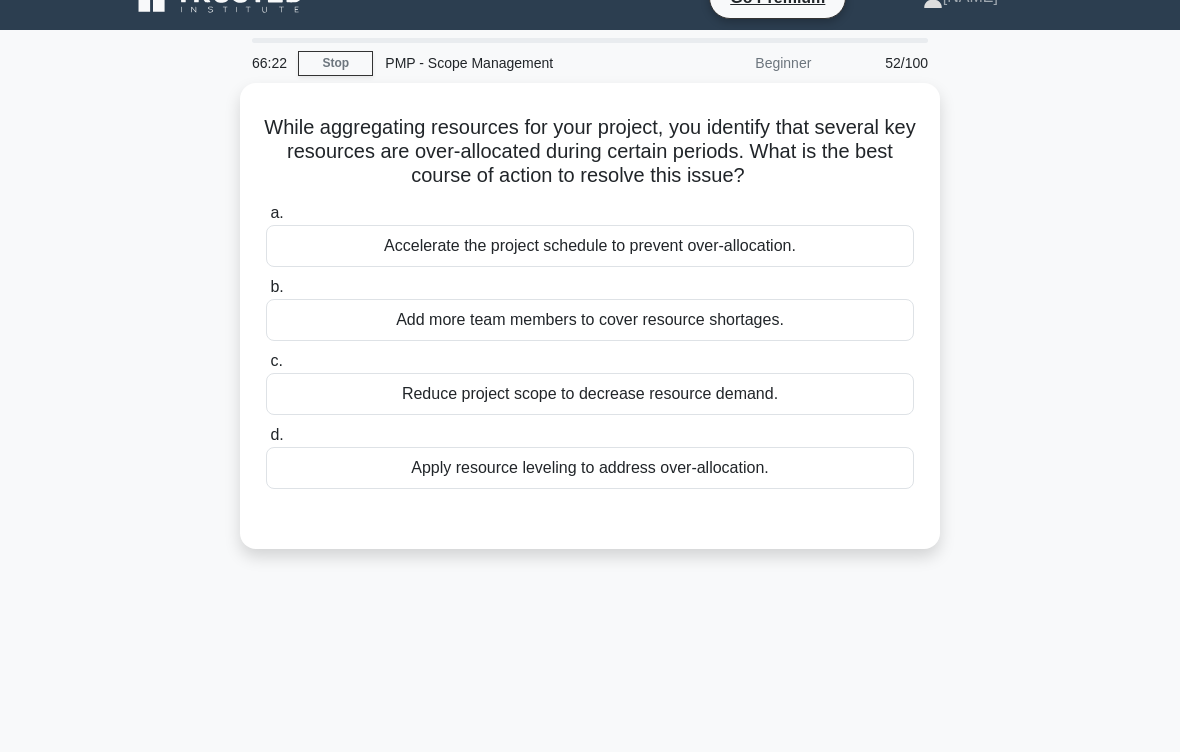 scroll, scrollTop: 7, scrollLeft: 0, axis: vertical 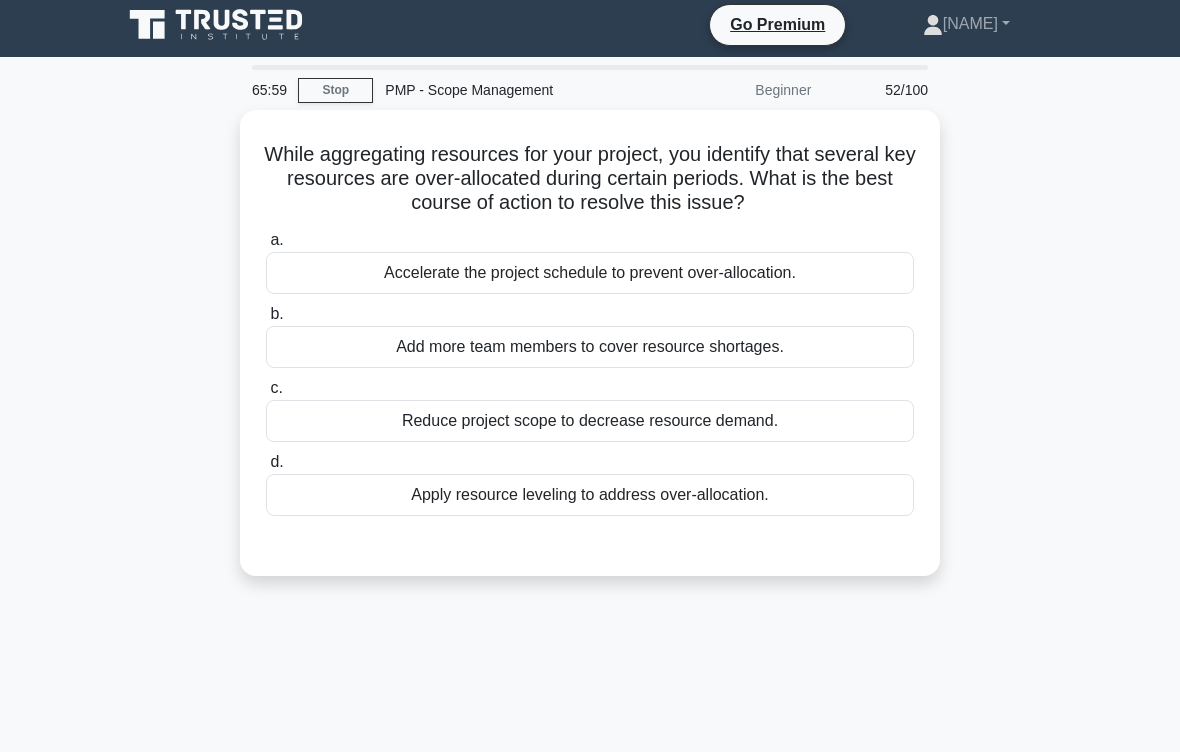 click on "Apply resource leveling to address over-allocation." at bounding box center [590, 495] 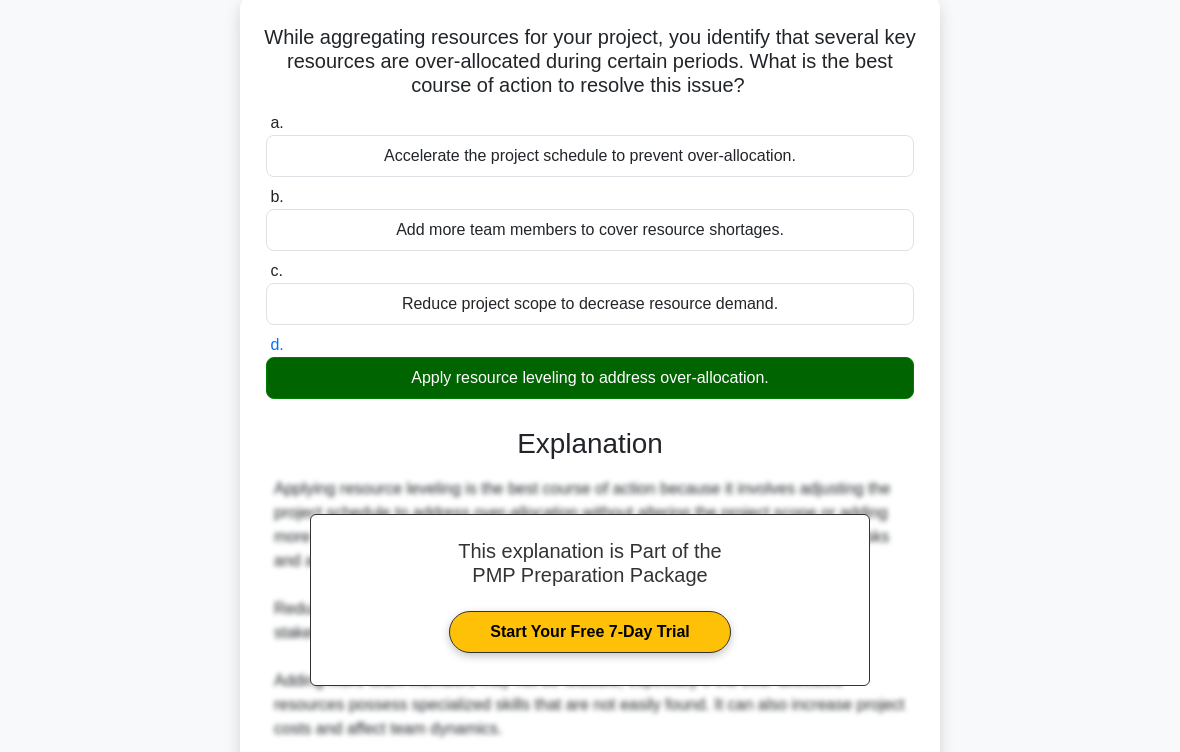 scroll, scrollTop: 384, scrollLeft: 0, axis: vertical 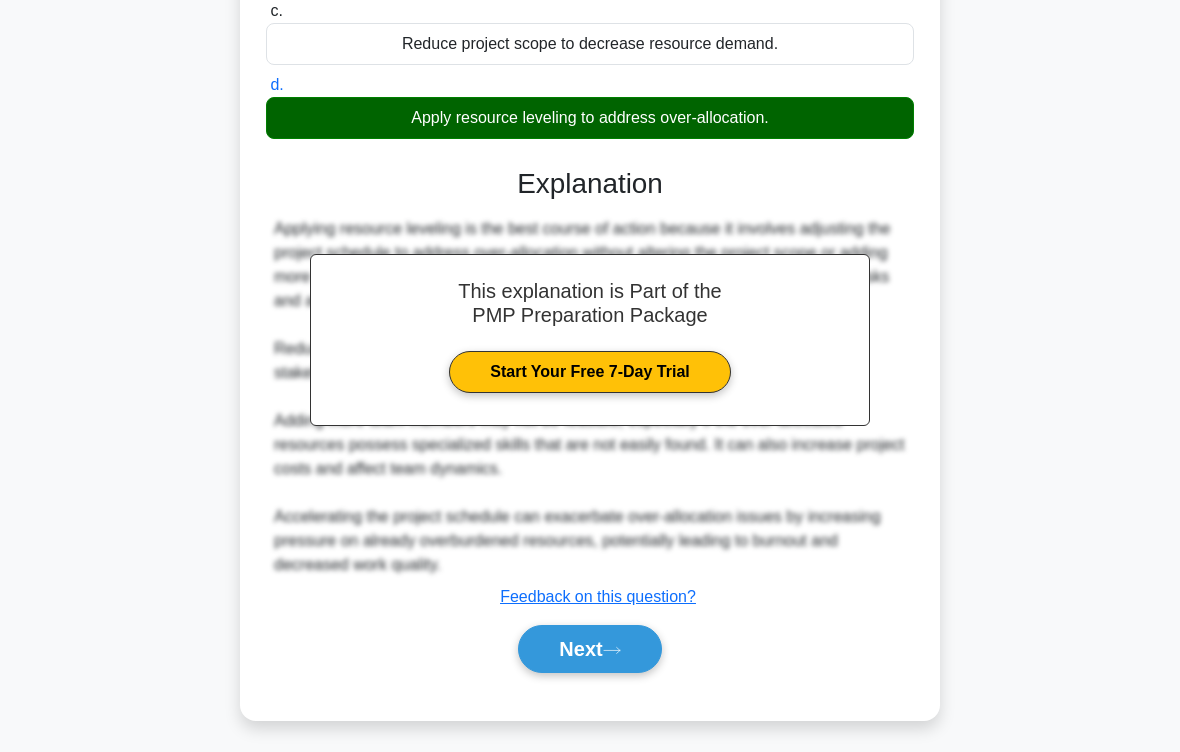 click on "Next" at bounding box center (589, 649) 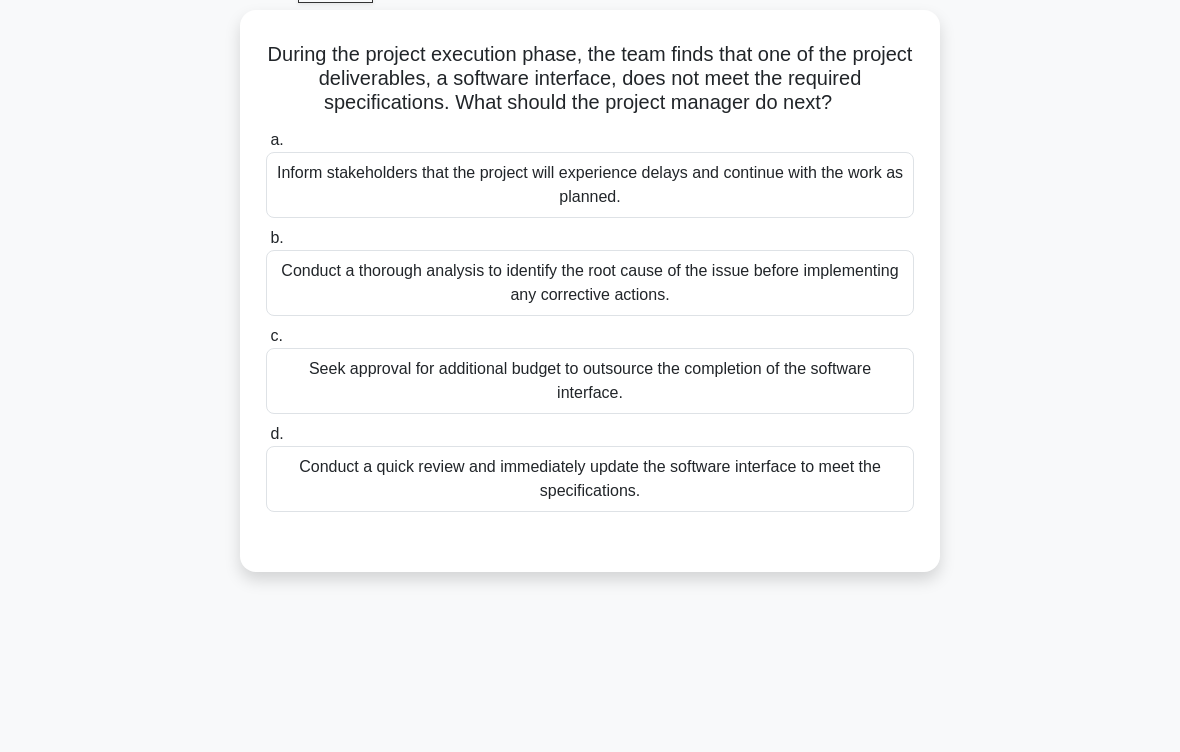 scroll, scrollTop: 105, scrollLeft: 0, axis: vertical 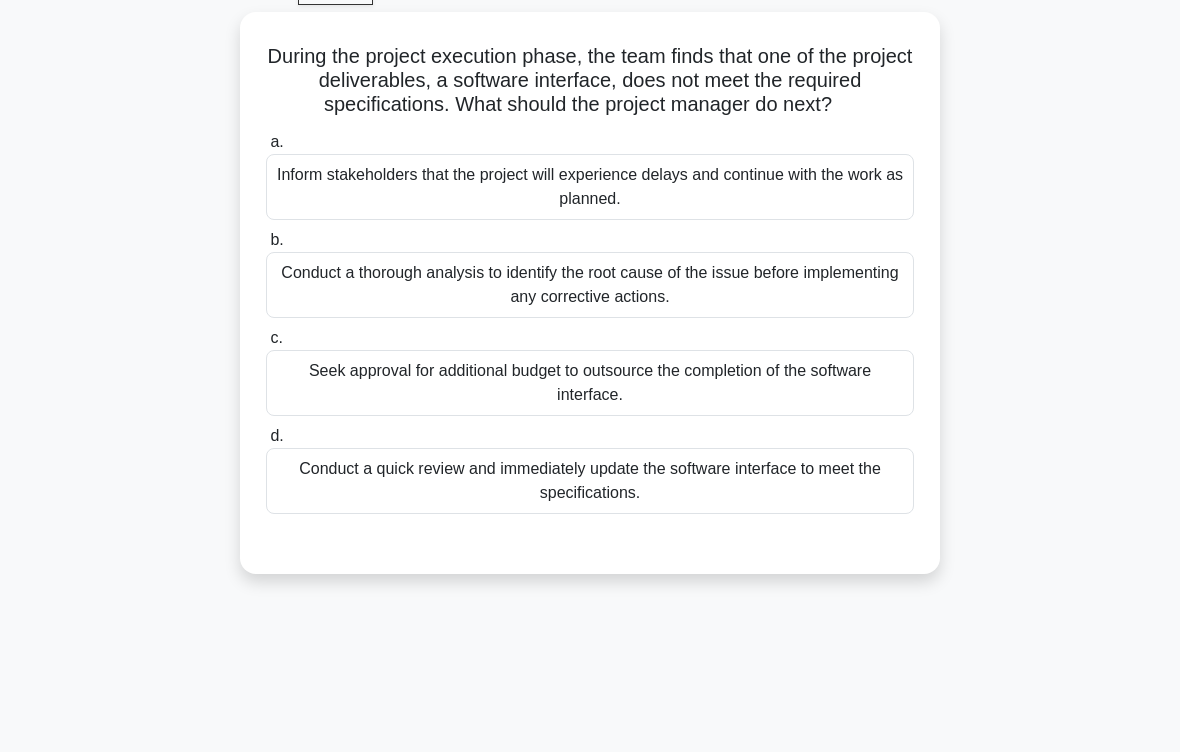 click on "Conduct a thorough analysis to identify the root cause of the issue before implementing any corrective actions." at bounding box center (590, 285) 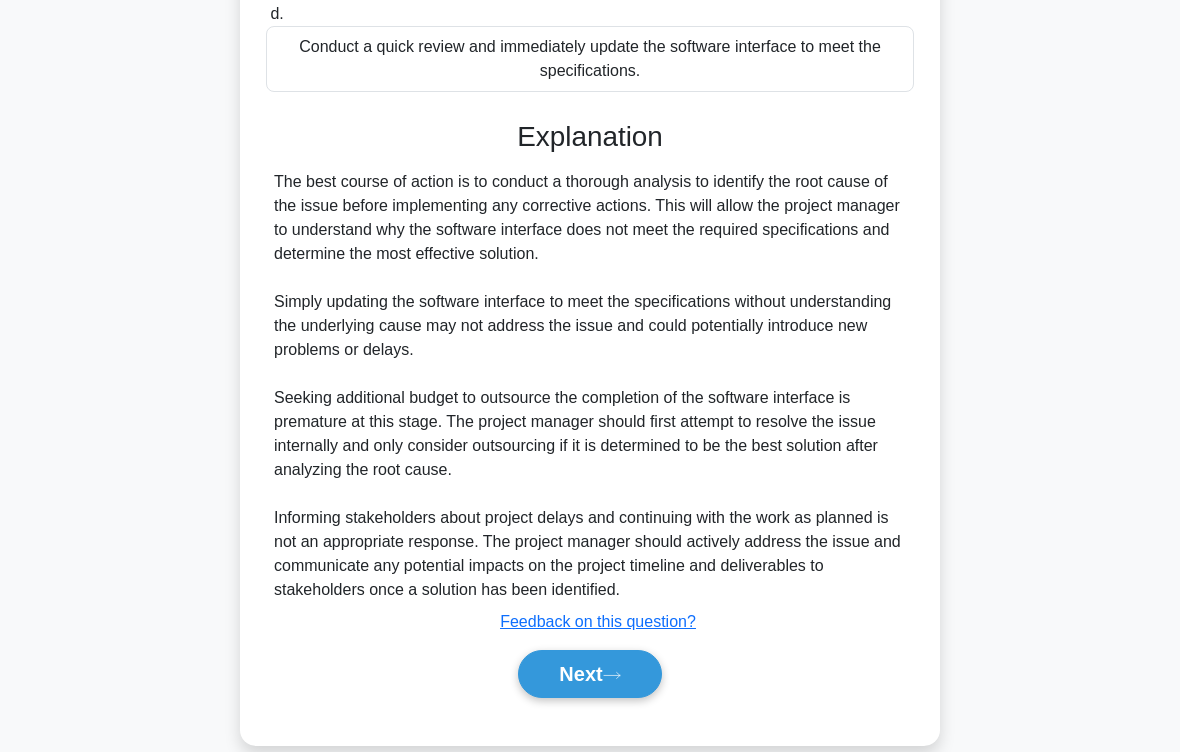 scroll, scrollTop: 552, scrollLeft: 0, axis: vertical 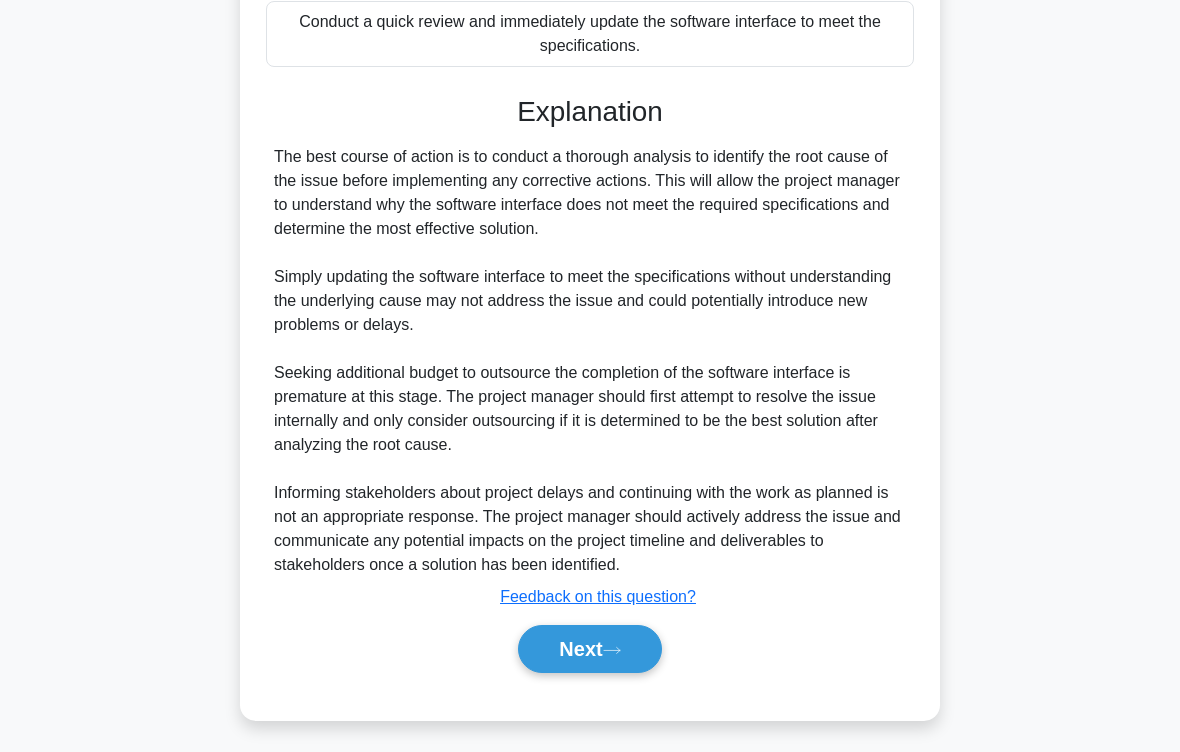 click 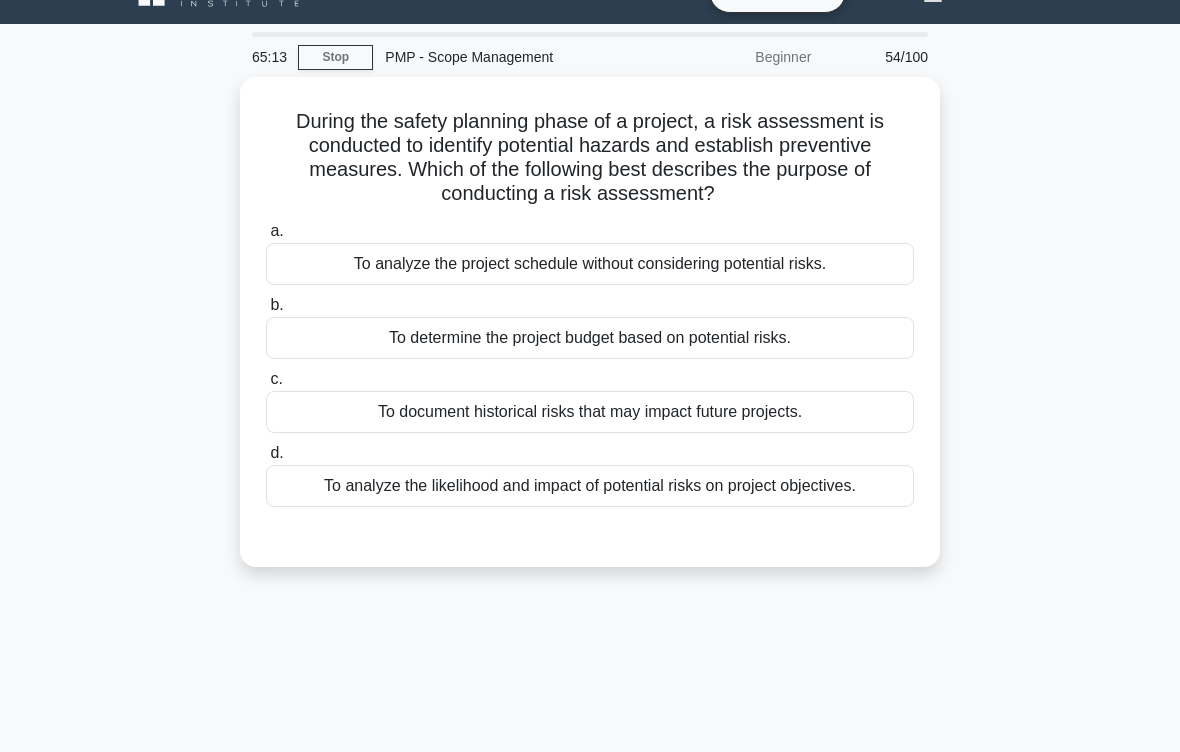 scroll, scrollTop: 41, scrollLeft: 0, axis: vertical 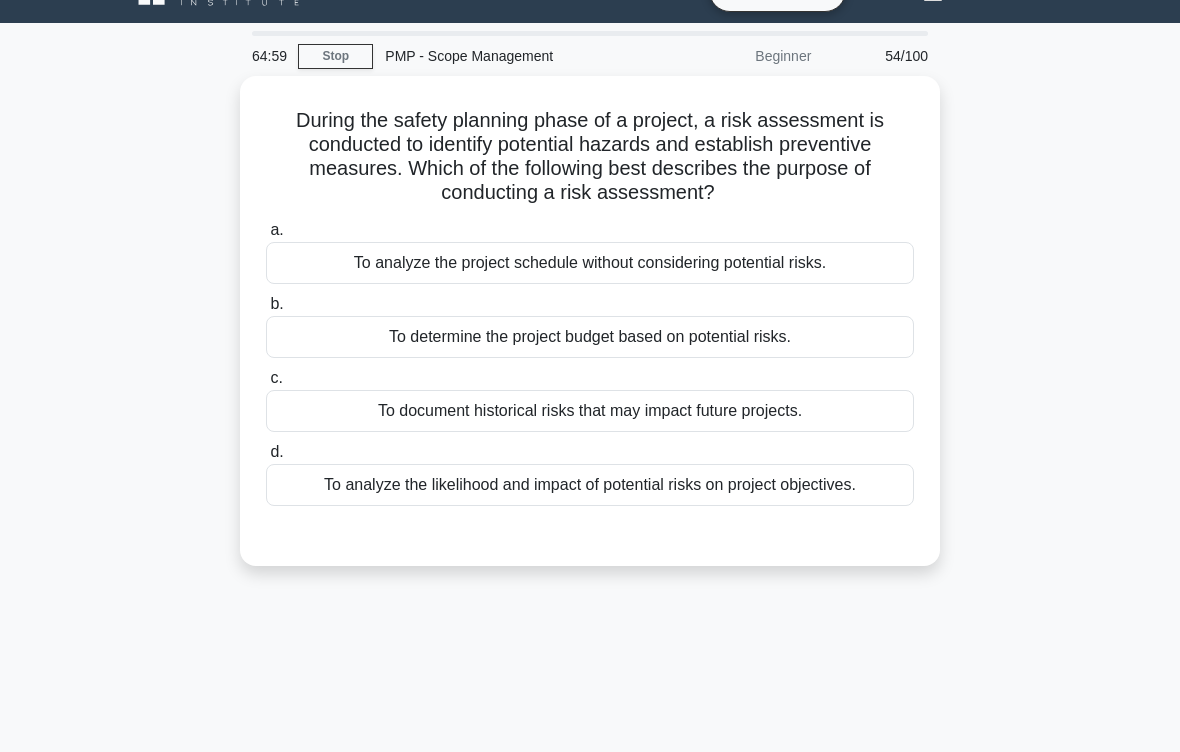 click on "To analyze the likelihood and impact of potential risks on project objectives." at bounding box center (590, 485) 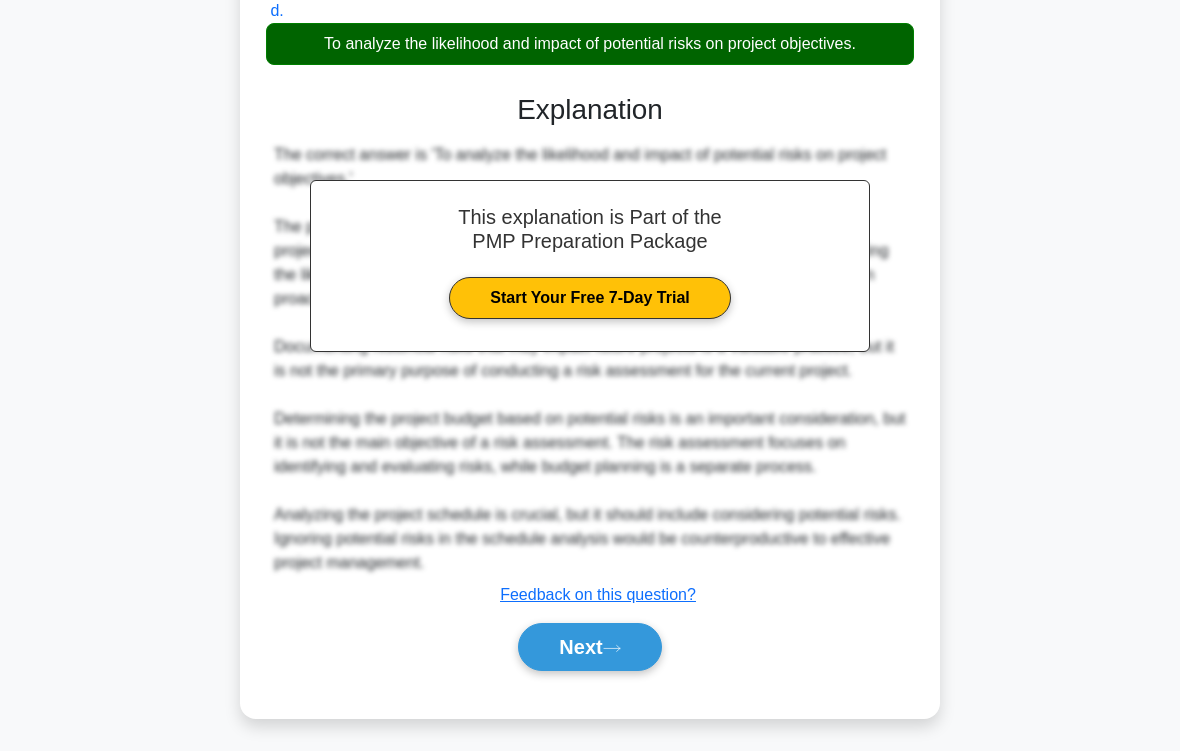 scroll, scrollTop: 528, scrollLeft: 0, axis: vertical 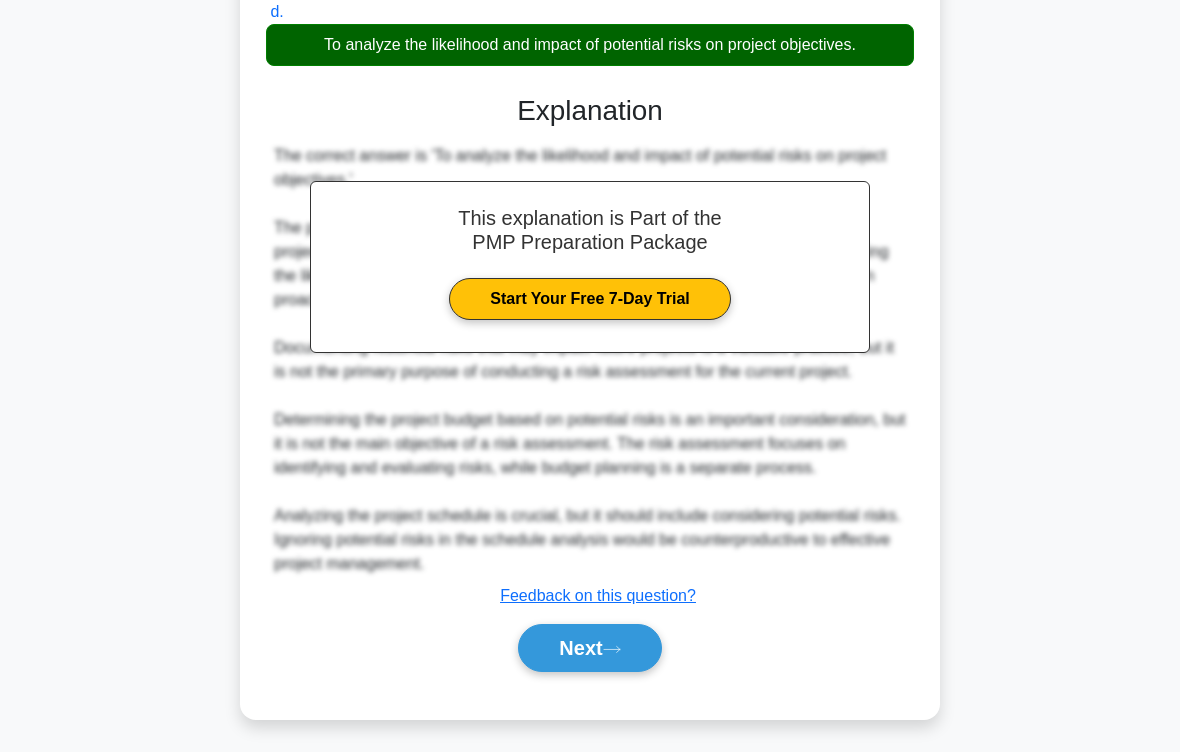 click on "Next" at bounding box center (589, 648) 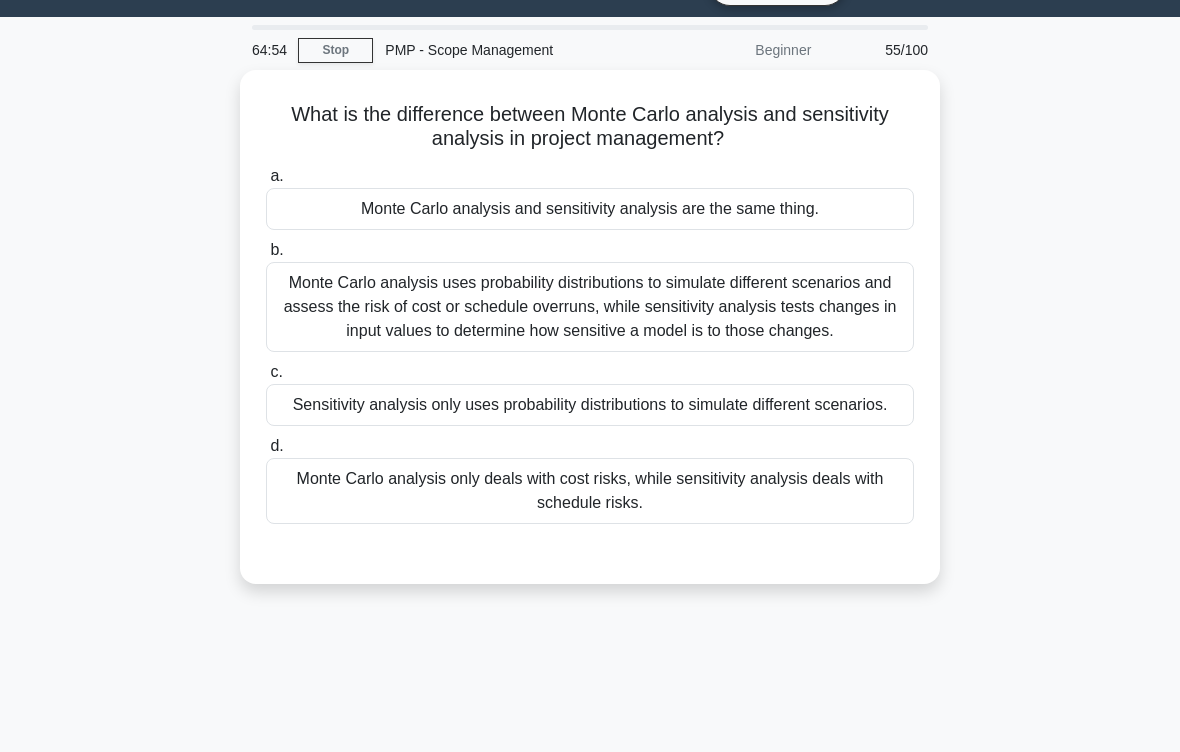 scroll, scrollTop: 24, scrollLeft: 0, axis: vertical 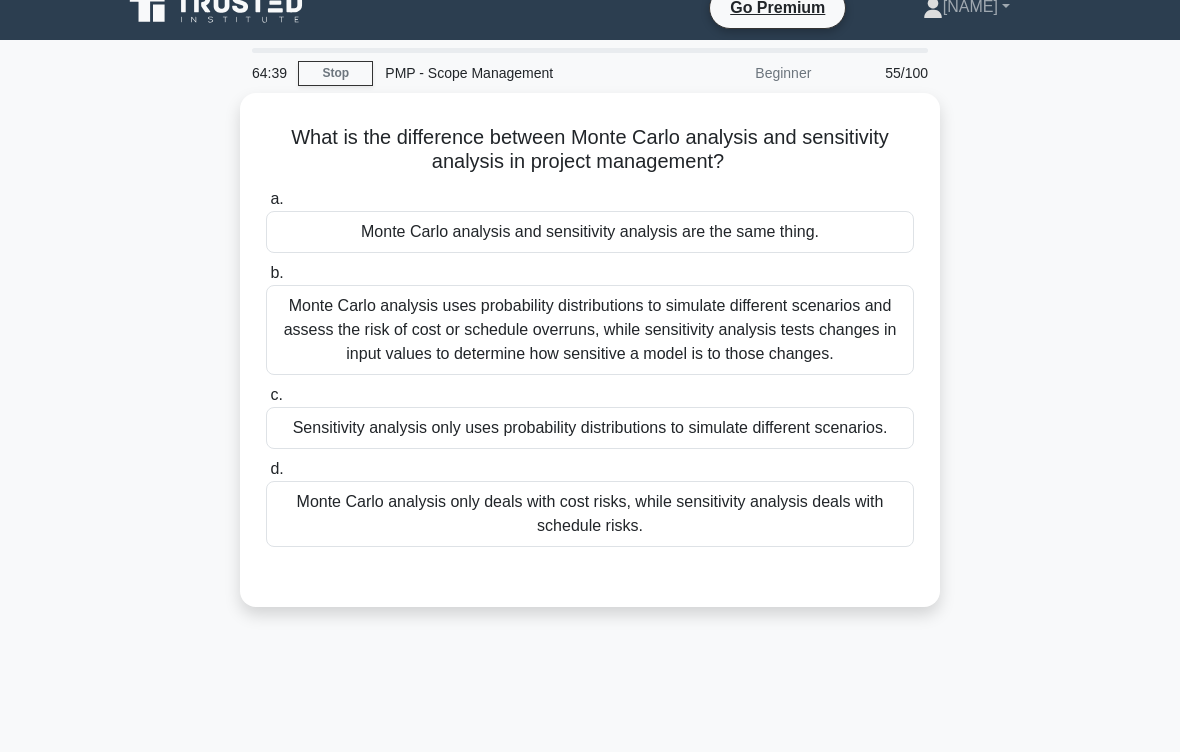 click on "Monte Carlo analysis uses probability distributions to simulate different scenarios and assess the risk of cost or schedule overruns, while sensitivity analysis tests changes in input values to determine how sensitive a model is to those changes." at bounding box center [590, 330] 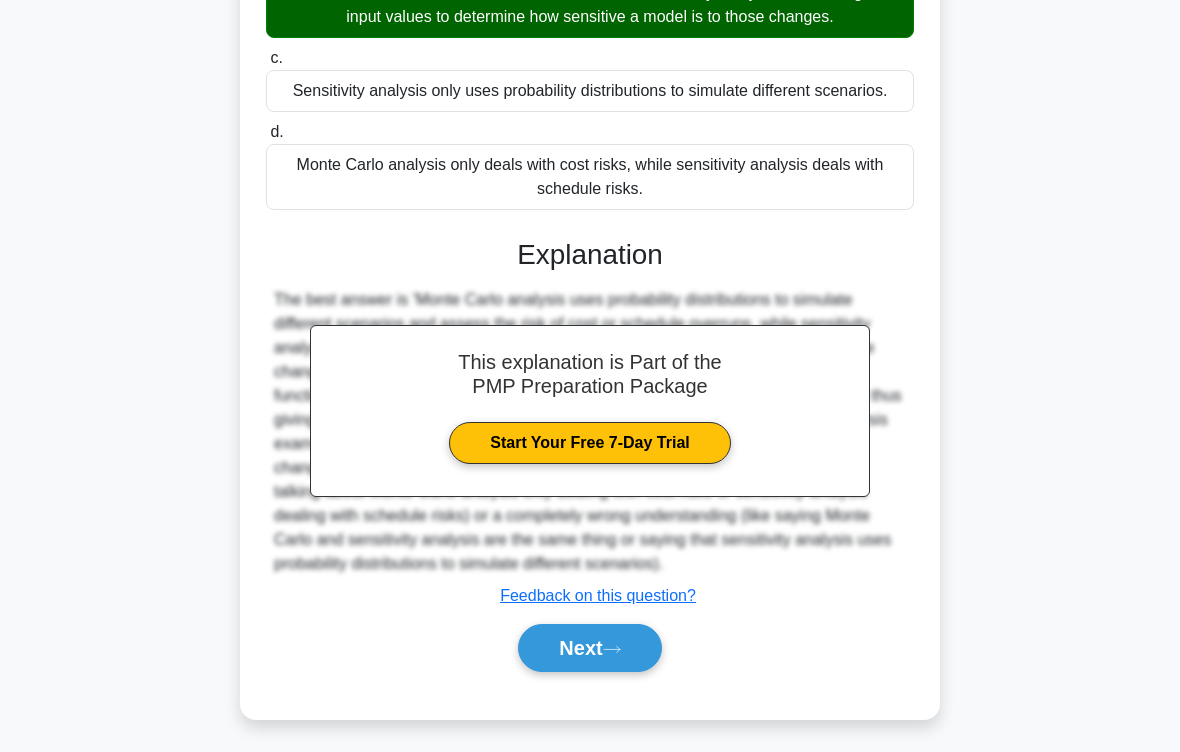 scroll, scrollTop: 432, scrollLeft: 0, axis: vertical 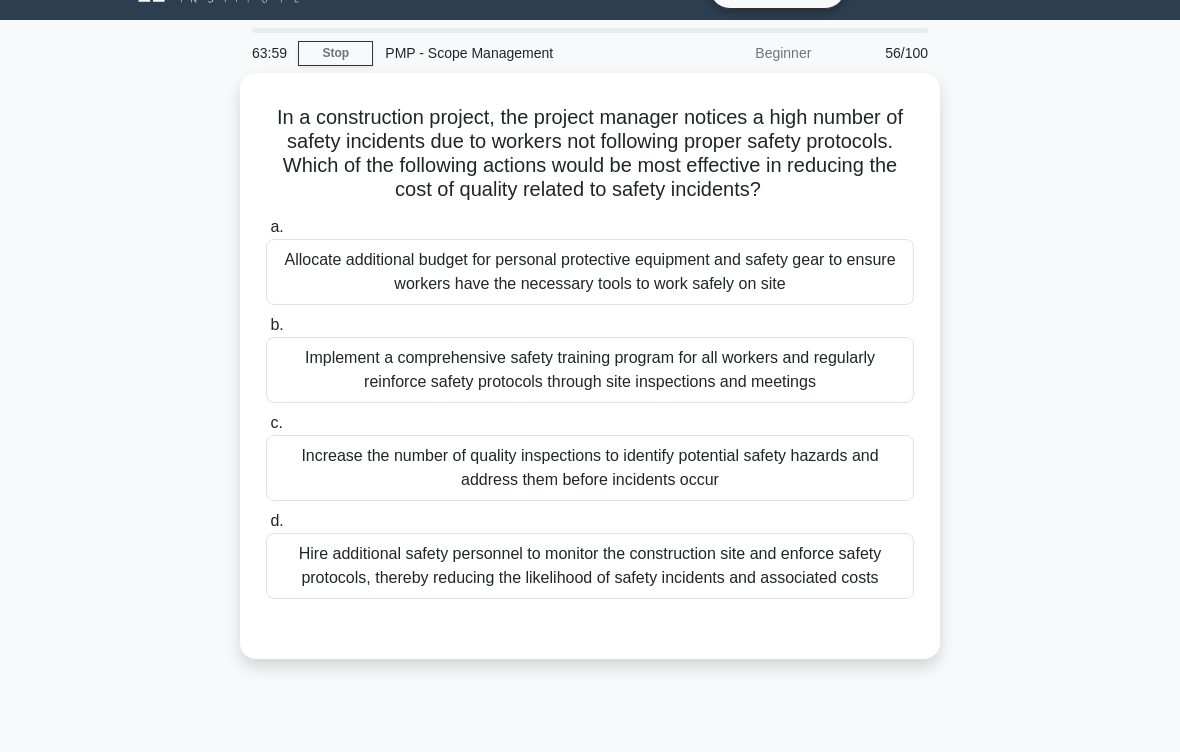 click on "Implement a comprehensive safety training program for all workers and regularly reinforce safety protocols through site inspections and meetings" at bounding box center (590, 370) 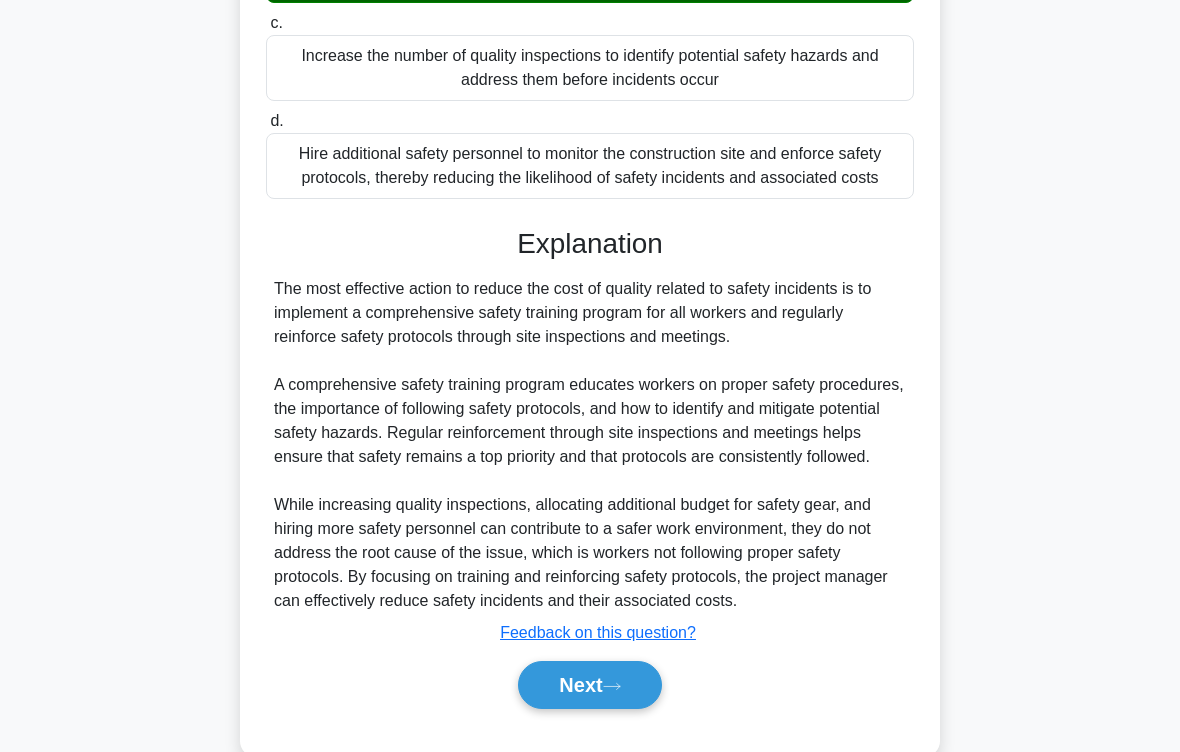 scroll, scrollTop: 576, scrollLeft: 0, axis: vertical 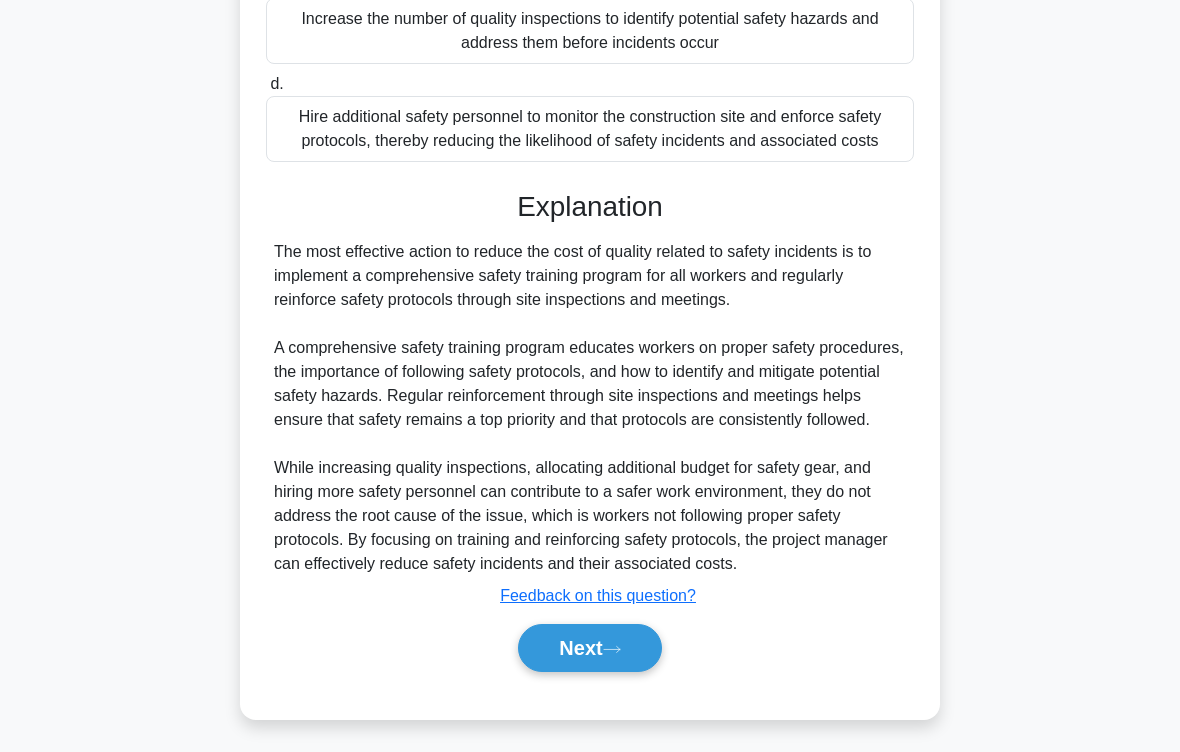 click on "Next" at bounding box center [589, 648] 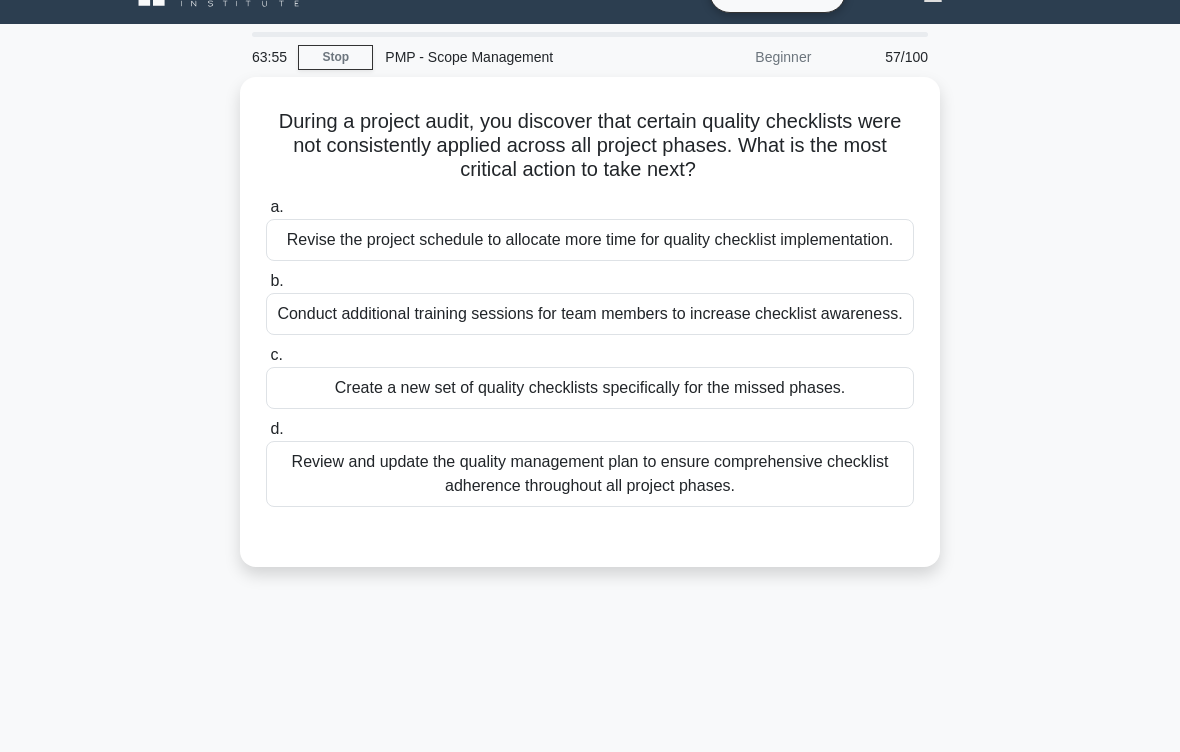 scroll, scrollTop: 39, scrollLeft: 0, axis: vertical 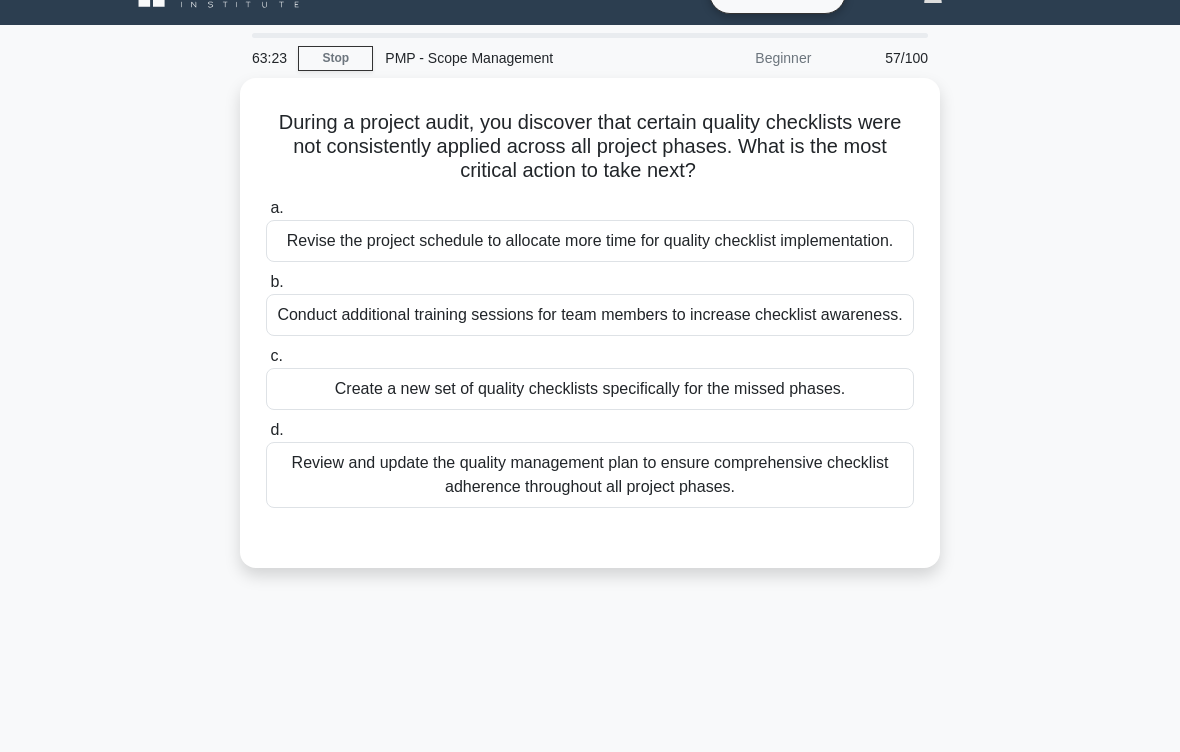 click on "Review and update the quality management plan to ensure comprehensive checklist adherence throughout all project phases." at bounding box center (590, 475) 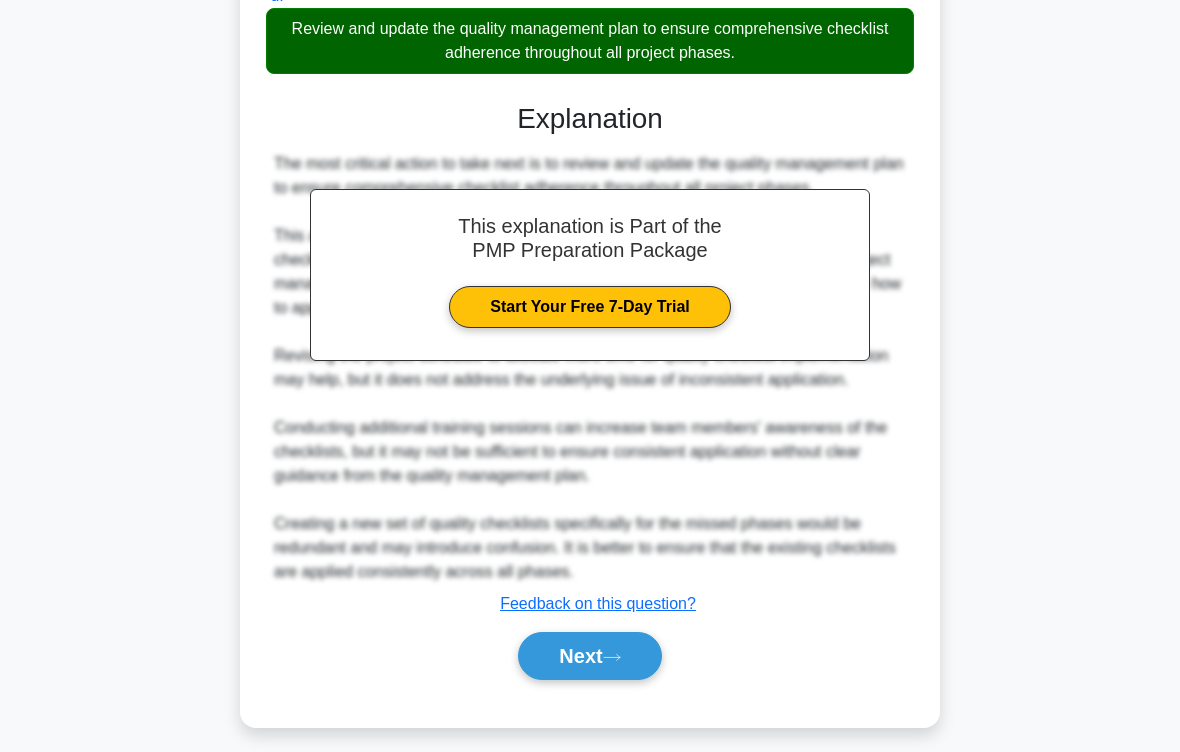 scroll, scrollTop: 552, scrollLeft: 0, axis: vertical 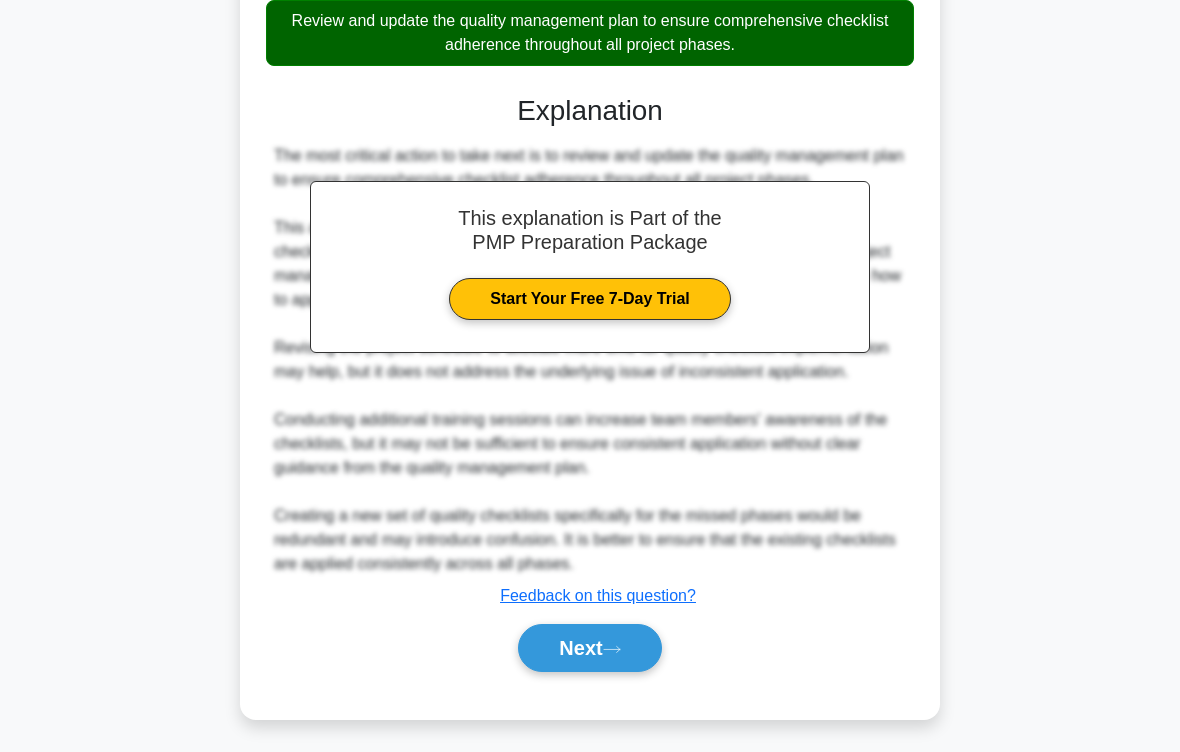 click on "Next" at bounding box center (589, 648) 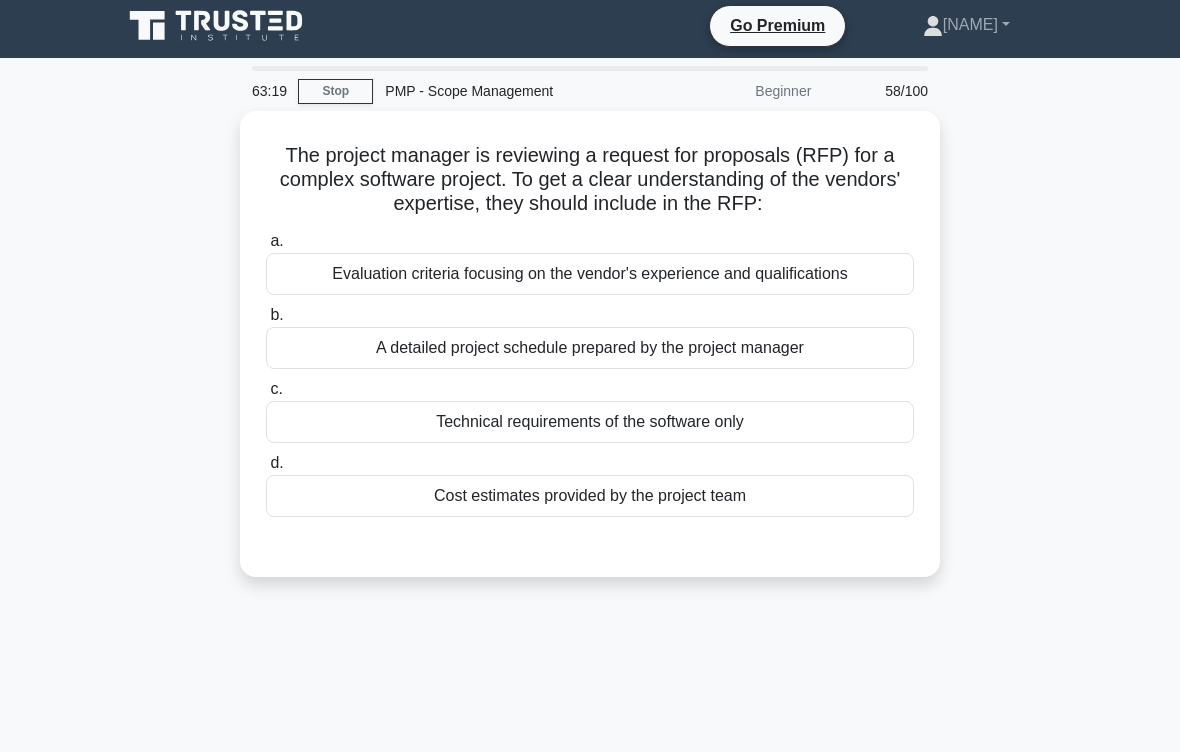 scroll, scrollTop: 19, scrollLeft: 0, axis: vertical 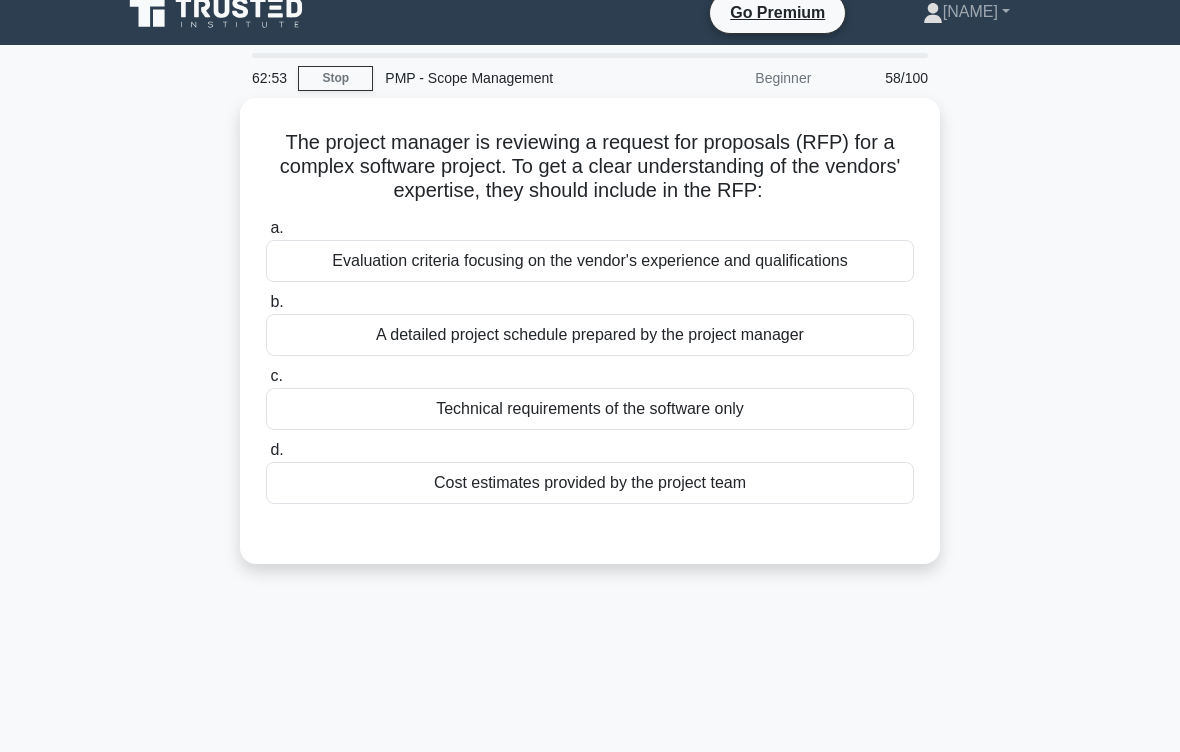 click on "Technical requirements of the software only" at bounding box center (590, 409) 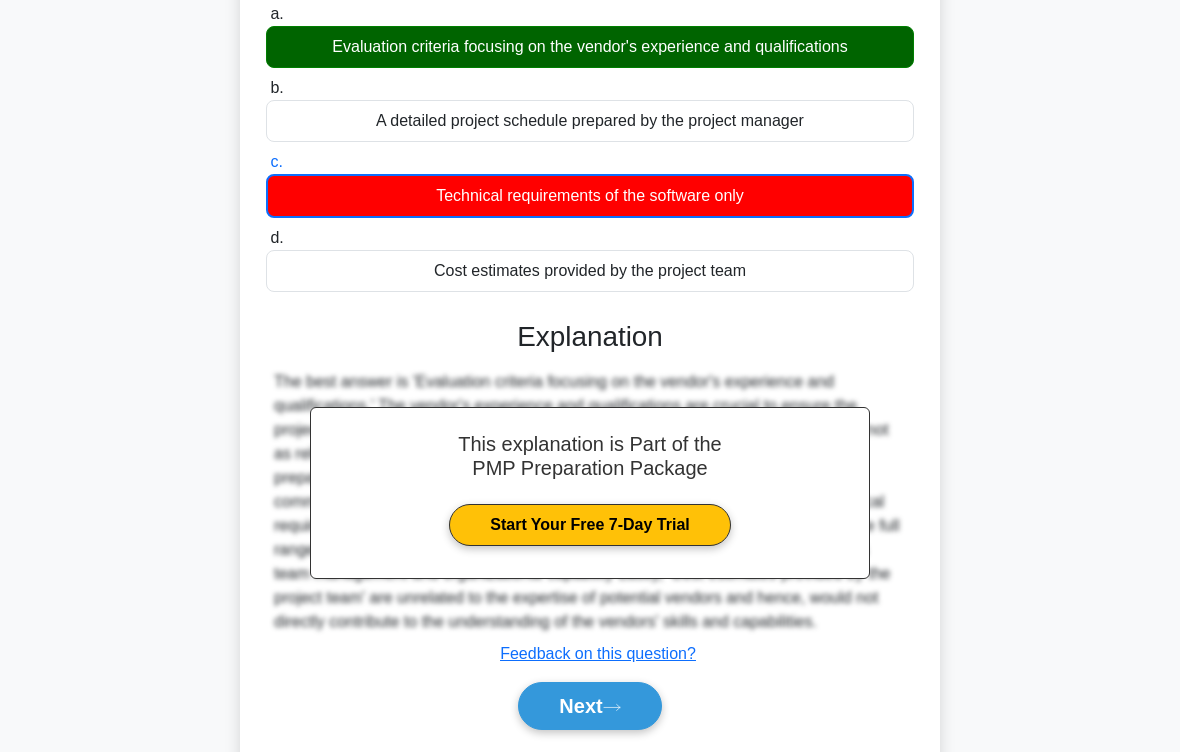 scroll, scrollTop: 235, scrollLeft: 0, axis: vertical 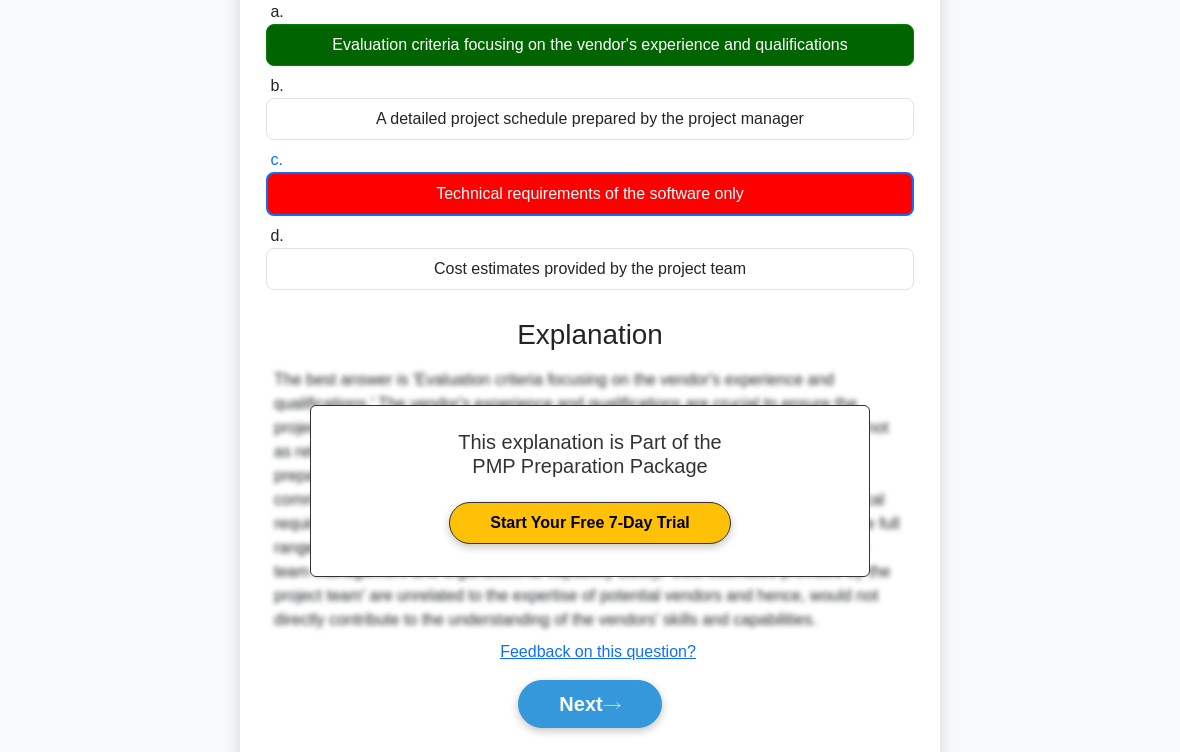 click on "Next" at bounding box center [589, 704] 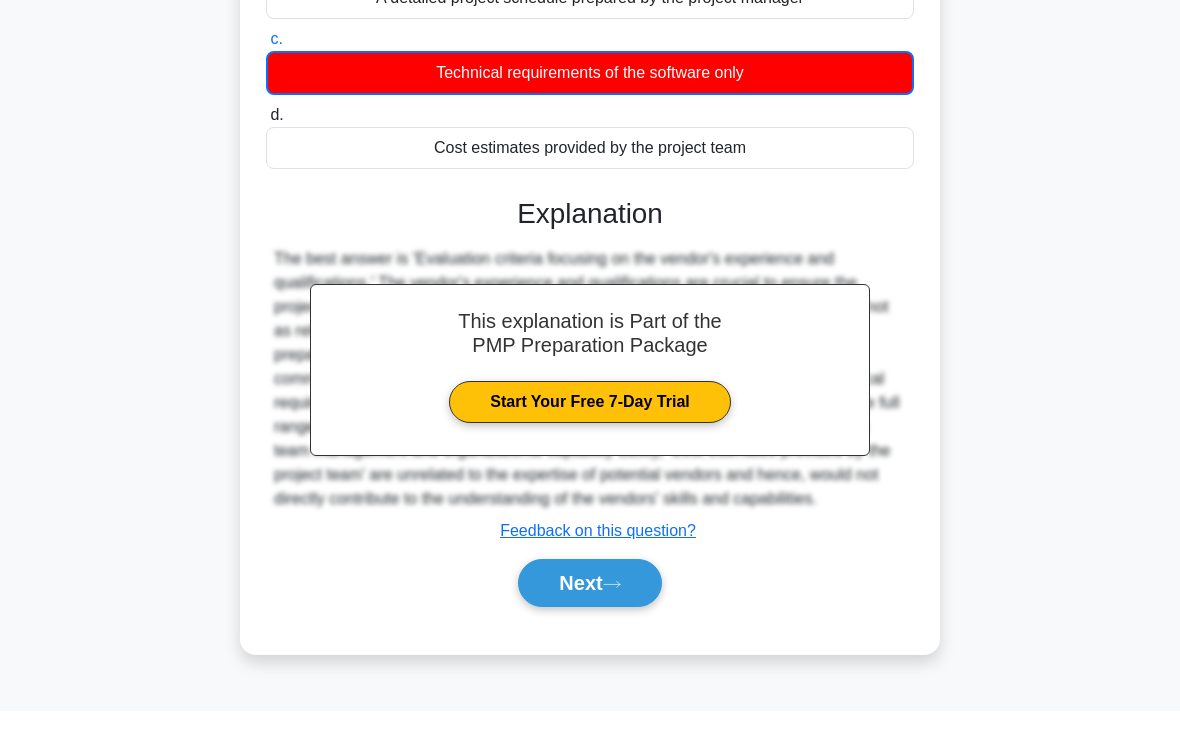 scroll, scrollTop: 314, scrollLeft: 0, axis: vertical 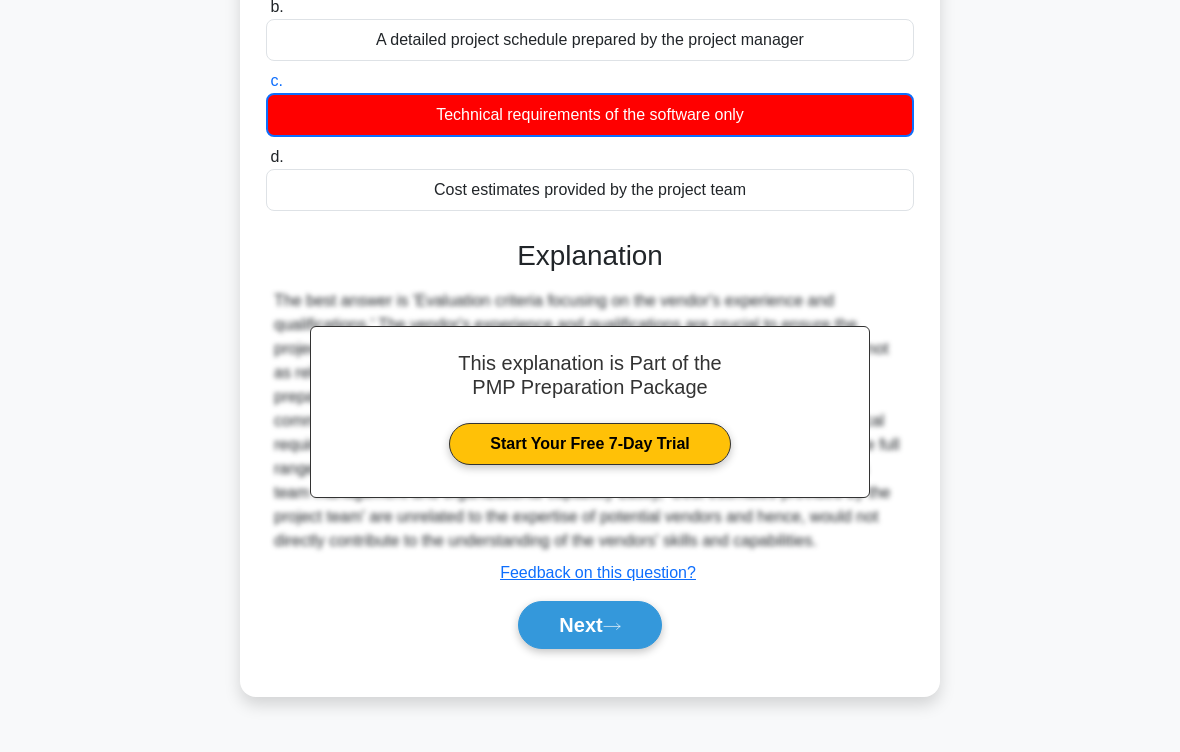 click on "Next" at bounding box center [589, 625] 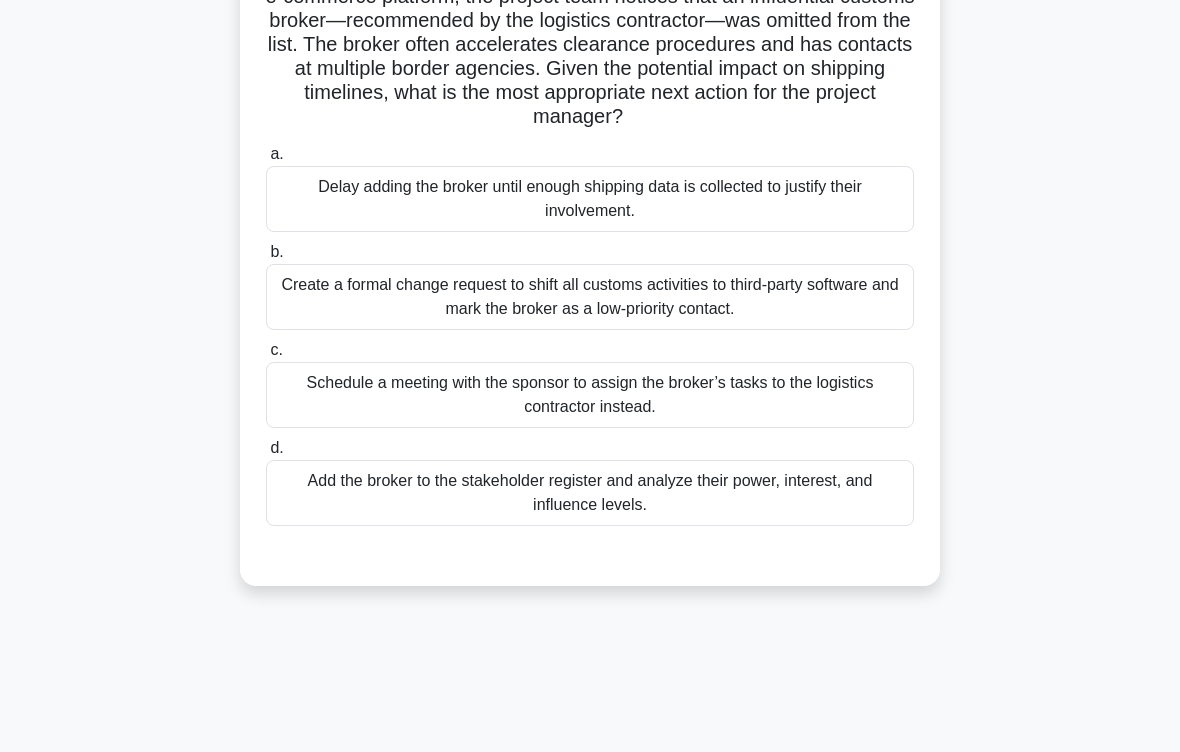 scroll, scrollTop: 89, scrollLeft: 0, axis: vertical 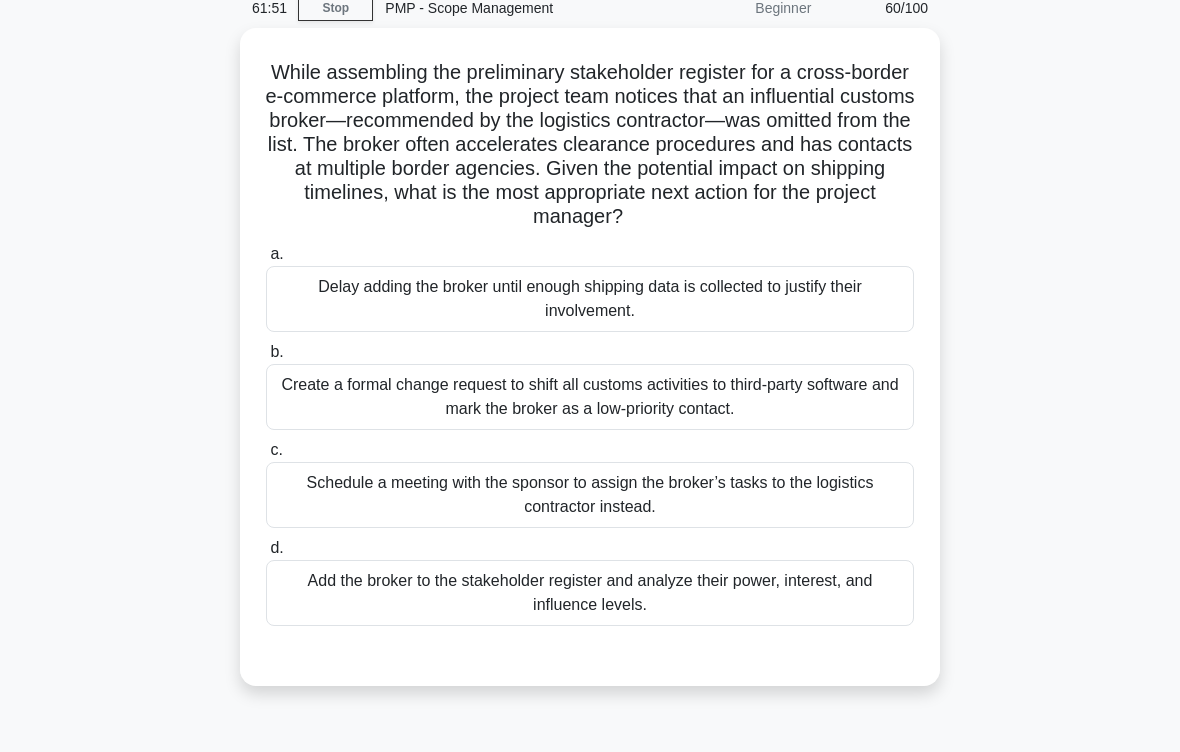 click on "Add the broker to the stakeholder register and analyze their power, interest, and influence levels." at bounding box center [590, 593] 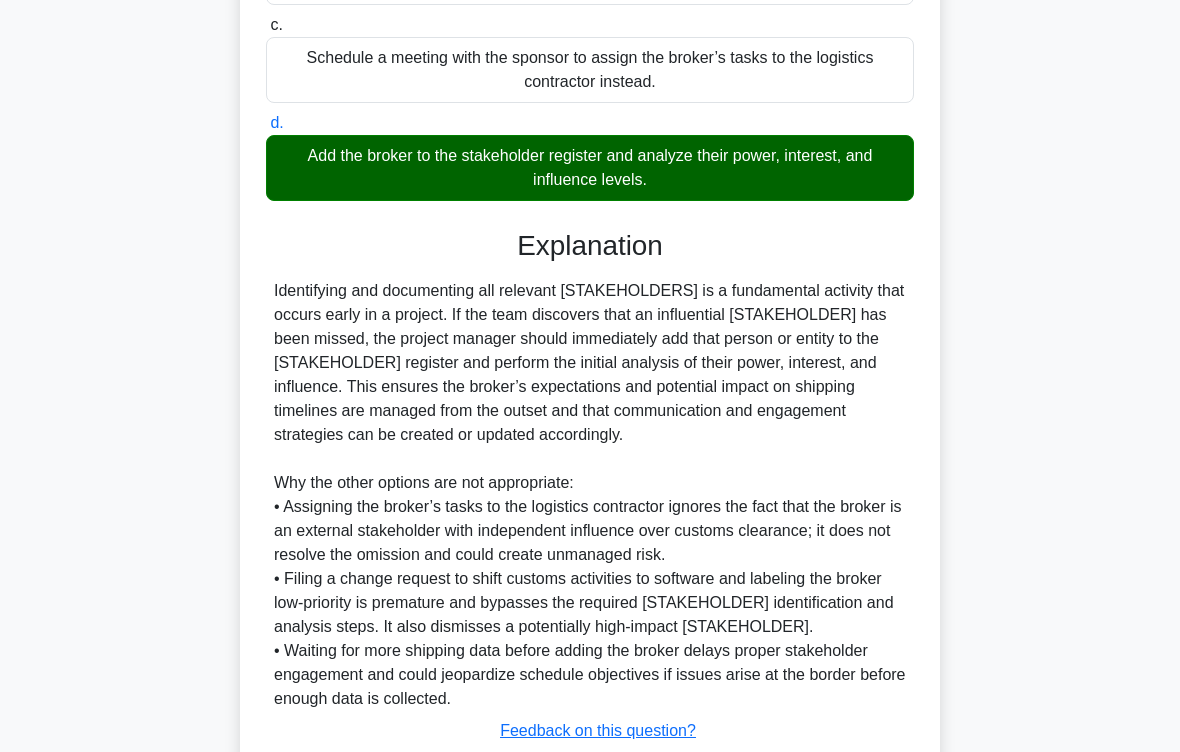scroll, scrollTop: 720, scrollLeft: 0, axis: vertical 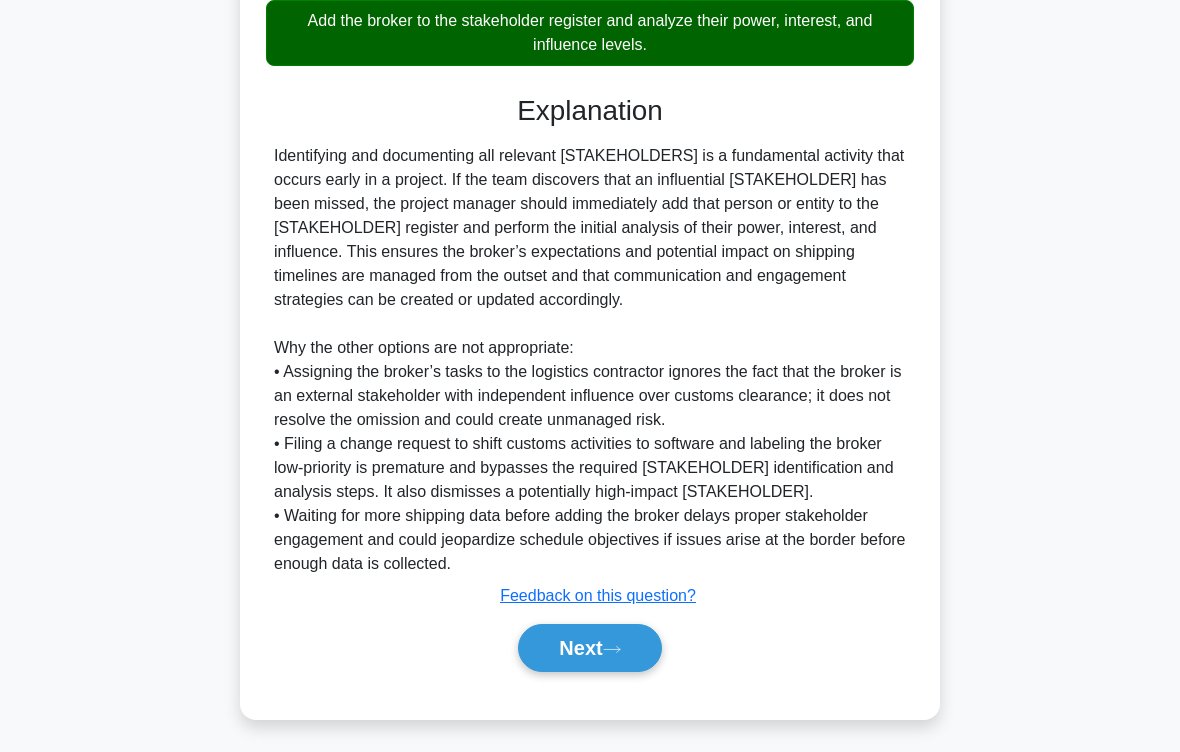 click on "Next" at bounding box center [589, 648] 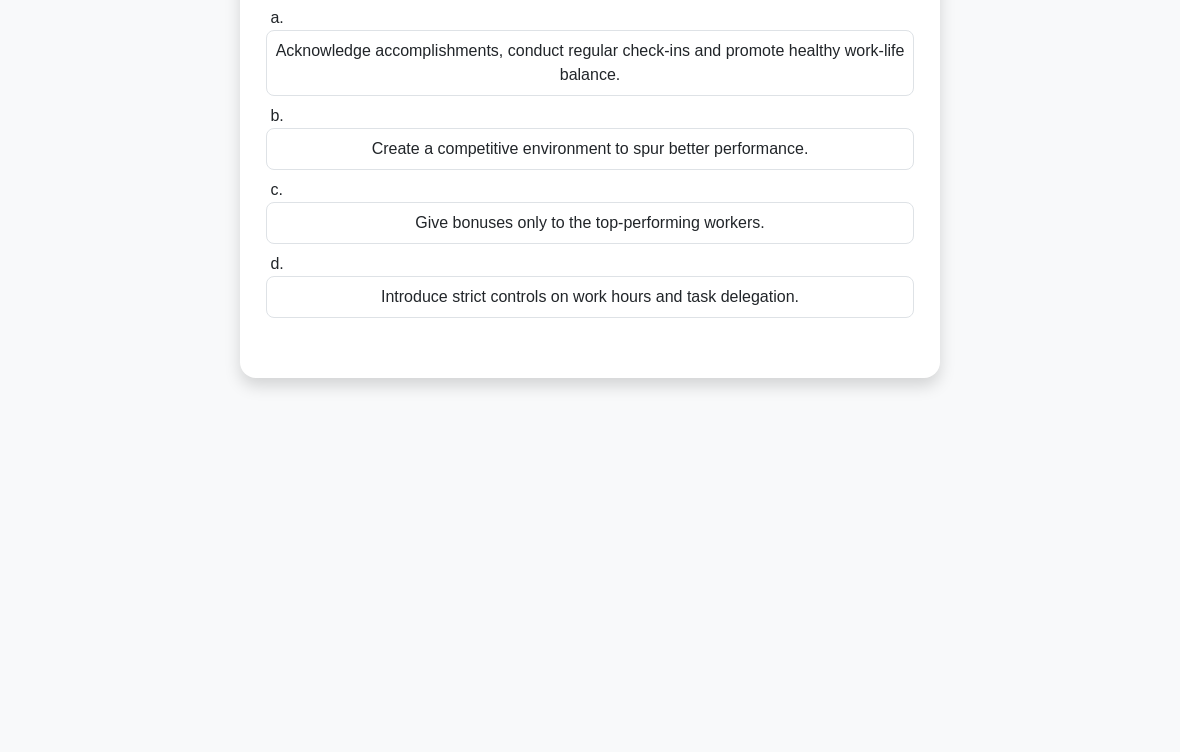 scroll, scrollTop: 0, scrollLeft: 0, axis: both 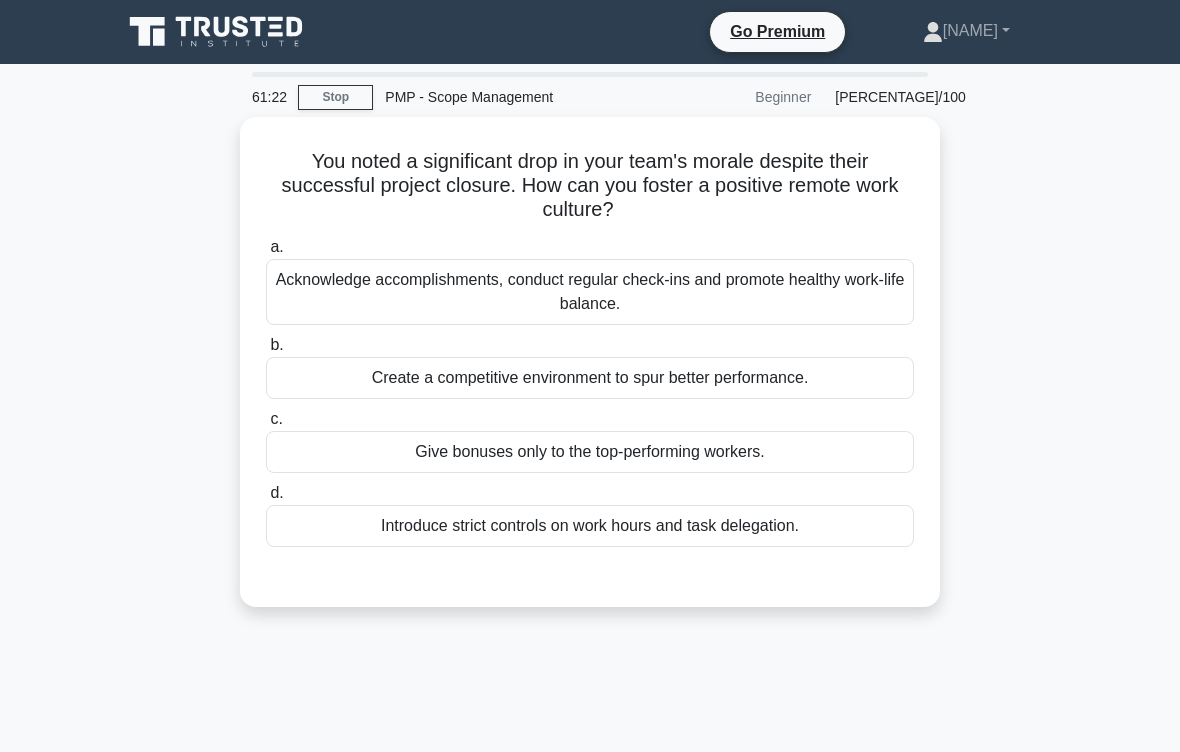 click on "Acknowledge accomplishments, conduct regular check-ins and promote healthy work-life balance." at bounding box center (590, 292) 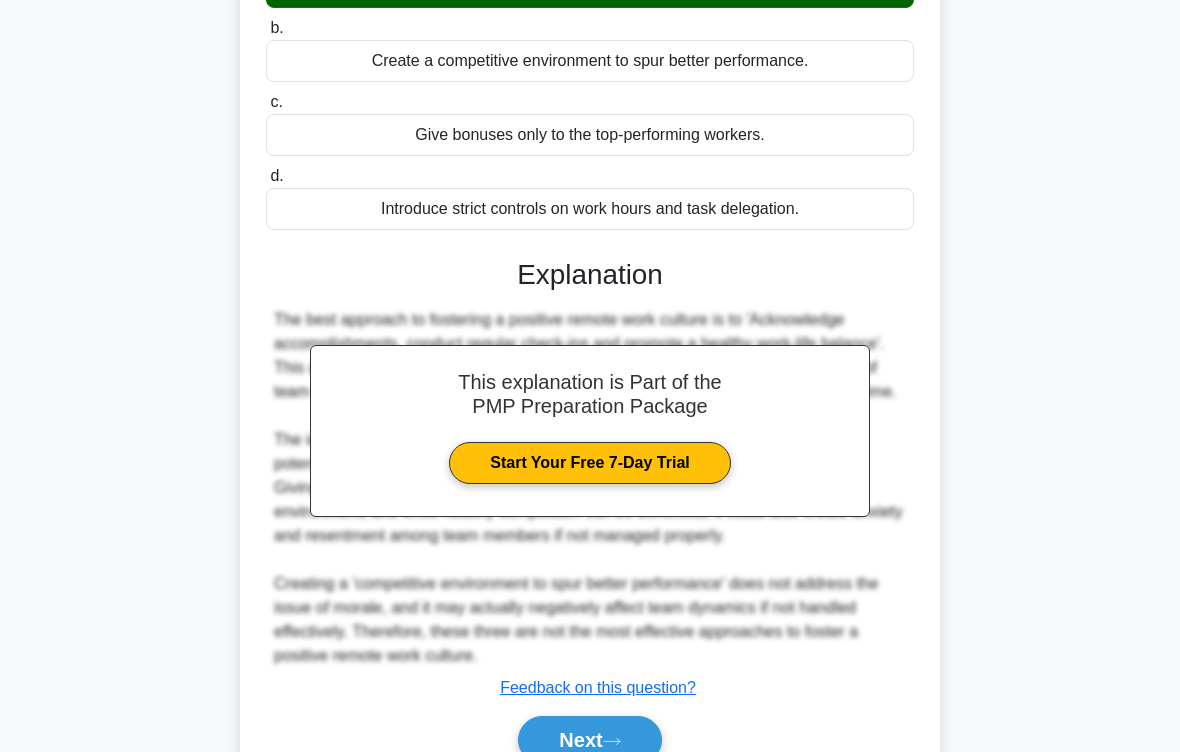 scroll, scrollTop: 432, scrollLeft: 0, axis: vertical 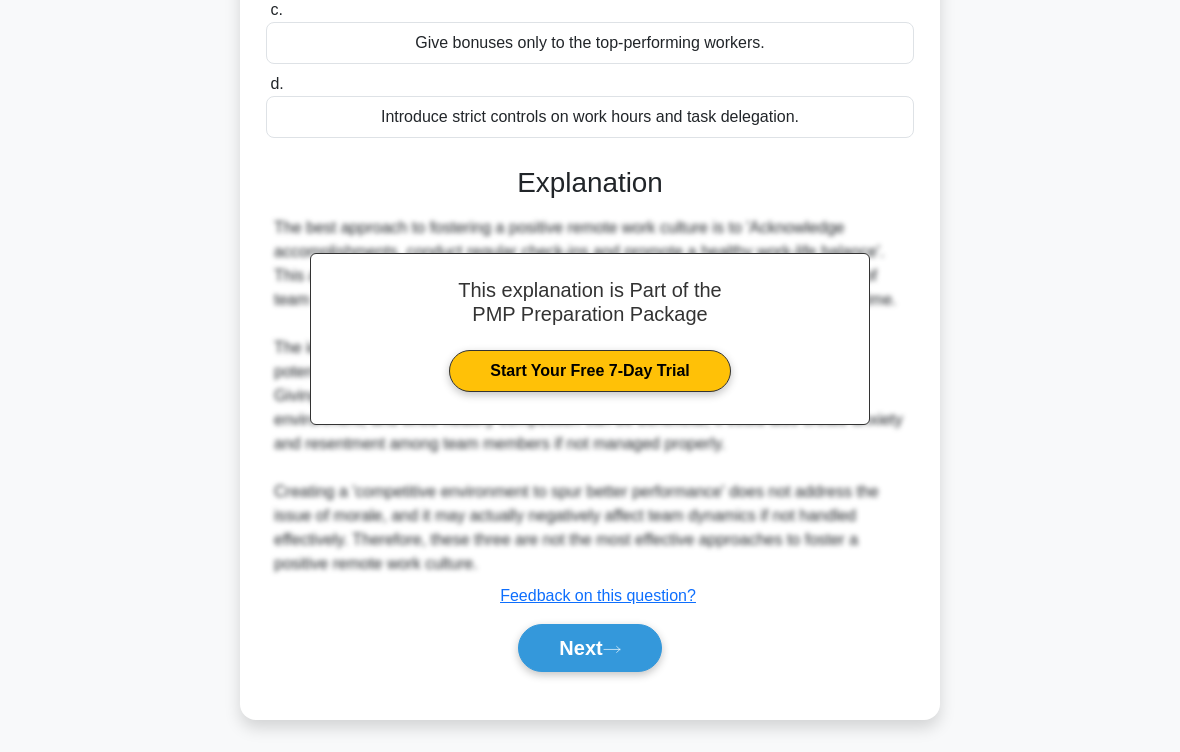 click on "Next" at bounding box center [589, 648] 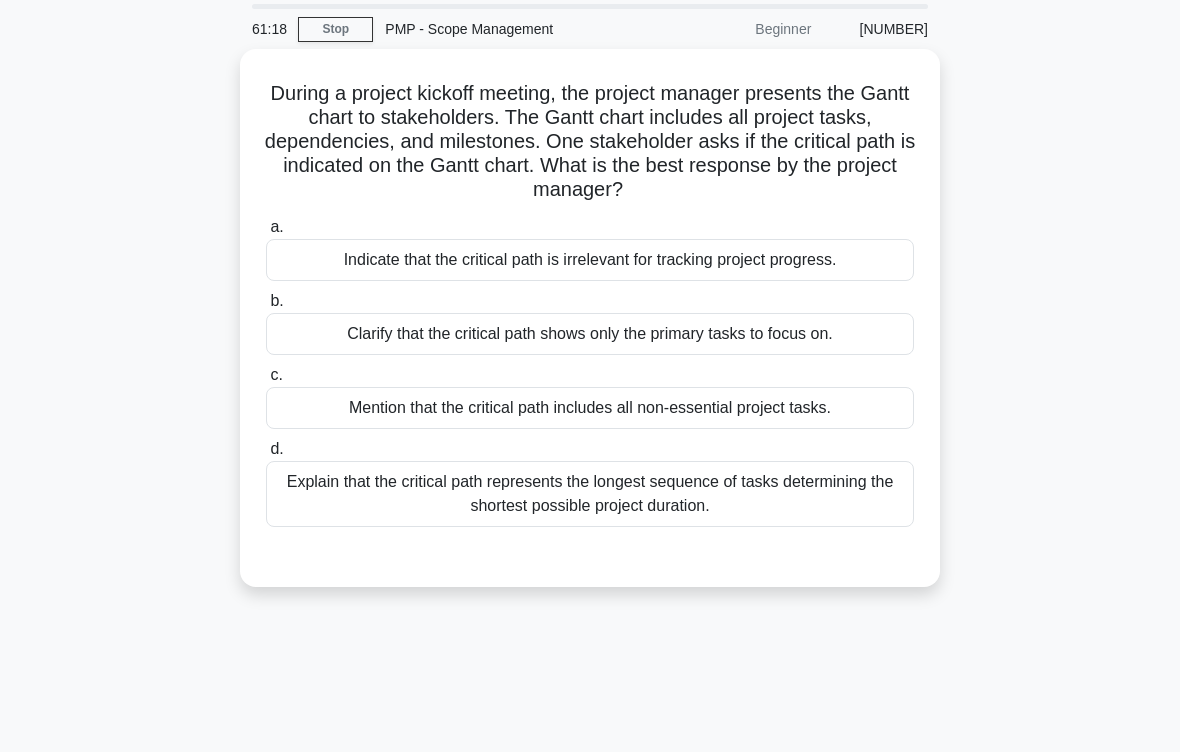 scroll, scrollTop: 53, scrollLeft: 0, axis: vertical 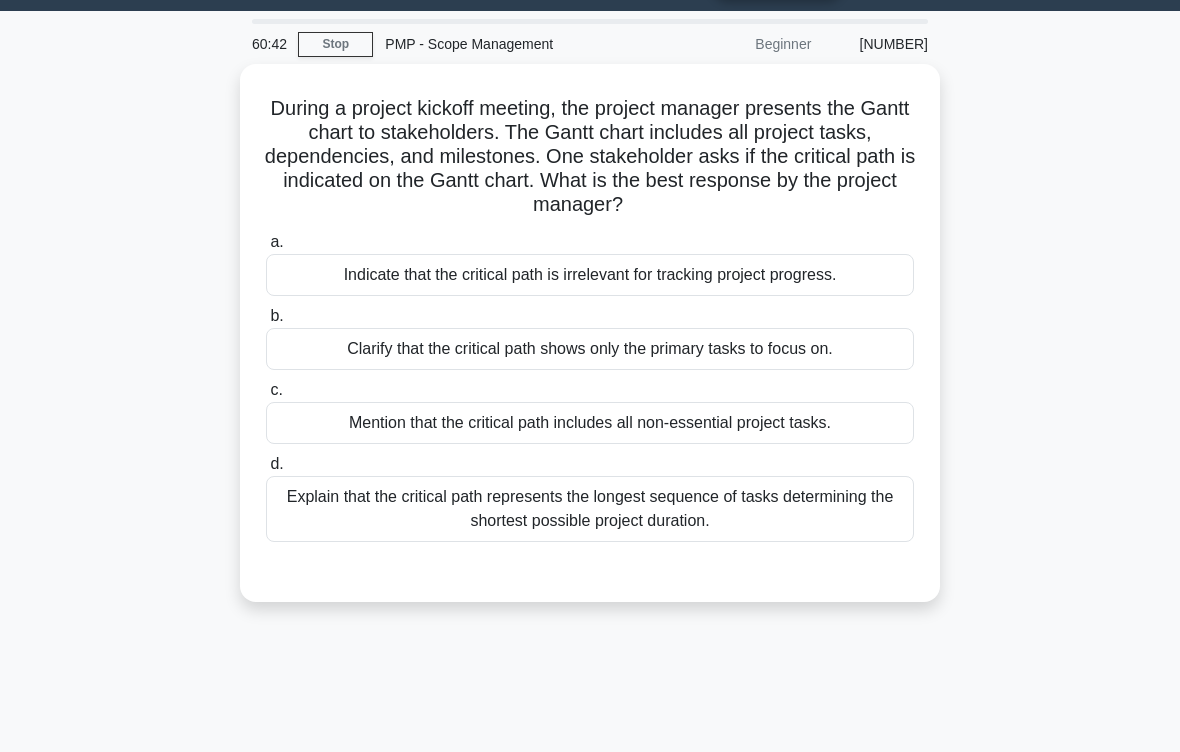 click on "Explain that the critical path represents the longest sequence of tasks determining the shortest possible project duration." at bounding box center [590, 509] 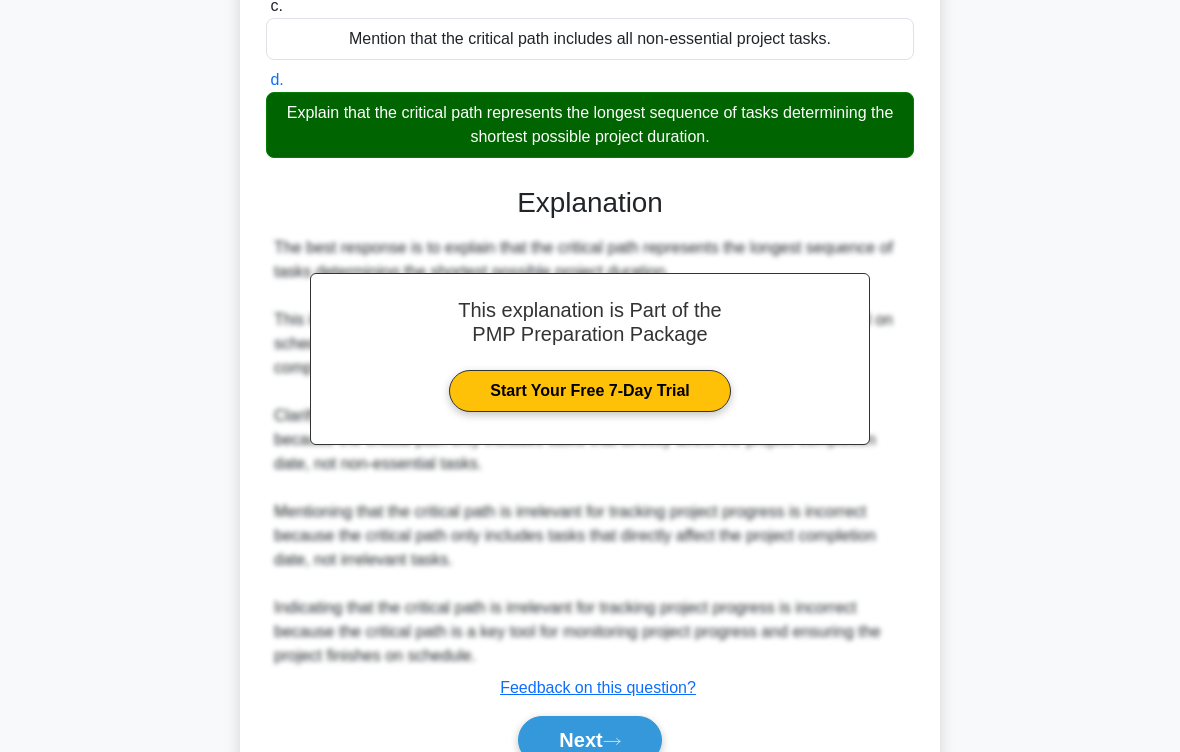scroll, scrollTop: 504, scrollLeft: 0, axis: vertical 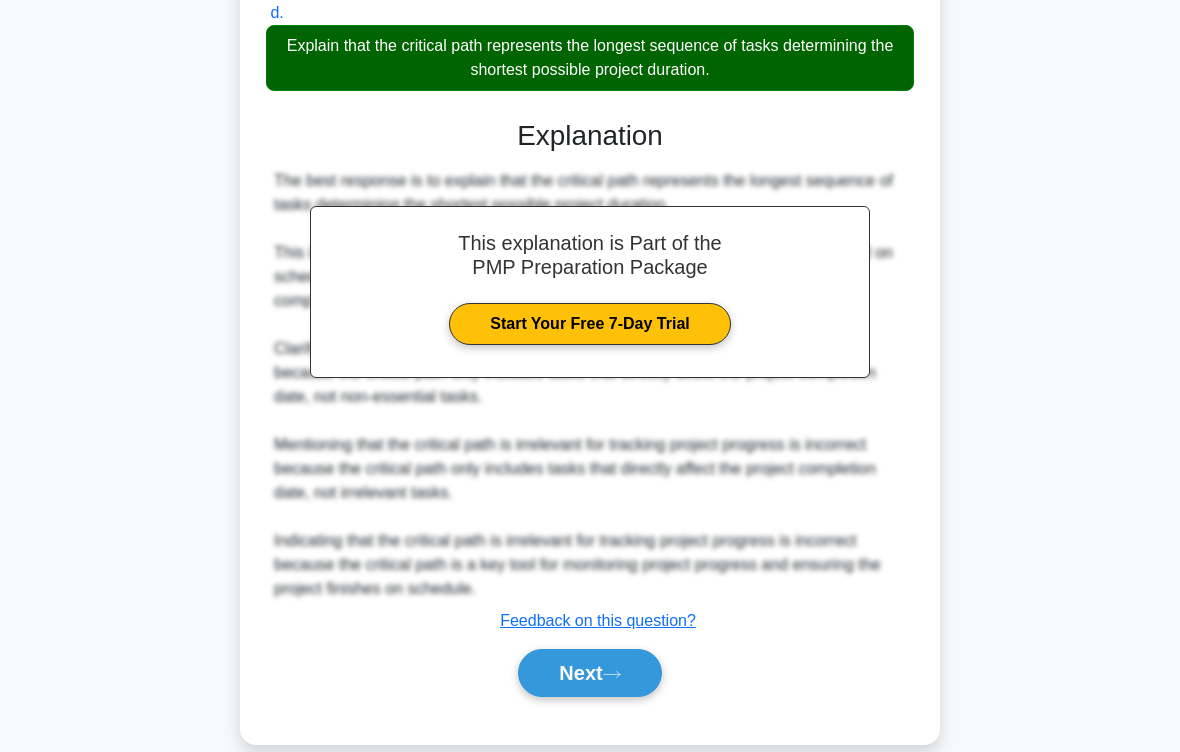 click 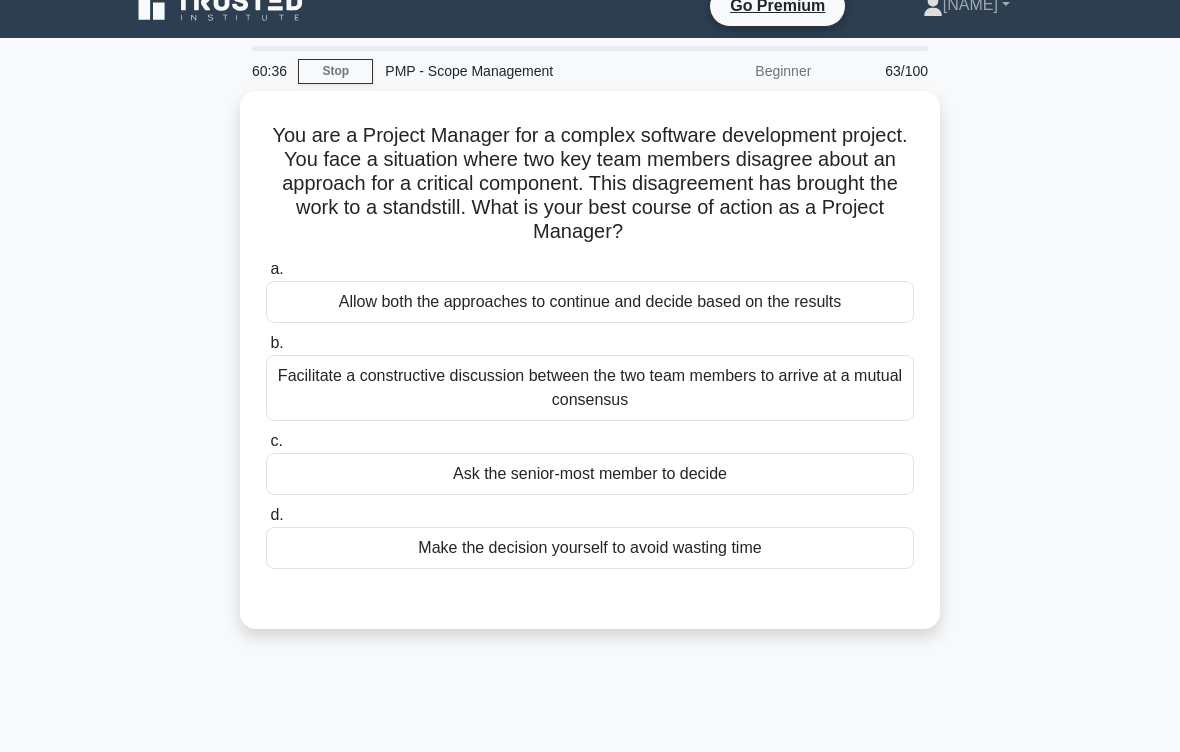 scroll, scrollTop: 25, scrollLeft: 0, axis: vertical 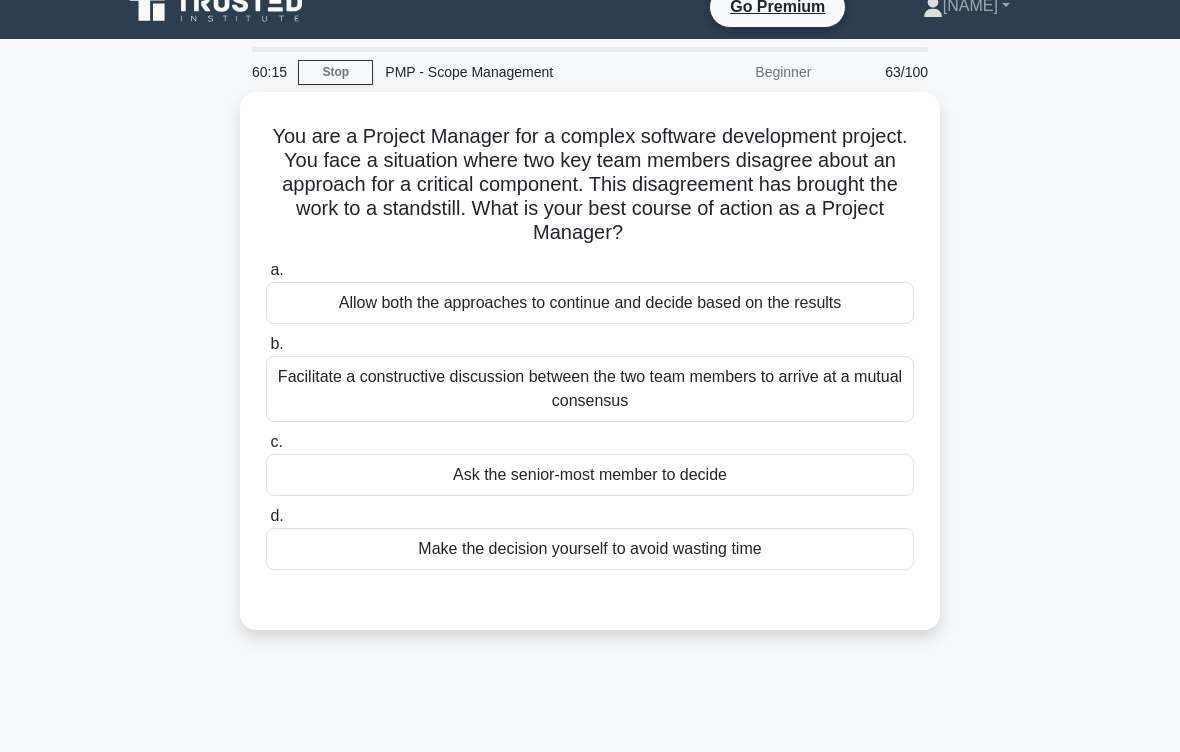 click on "Facilitate a constructive discussion between the two team members to arrive at a mutual consensus" at bounding box center [590, 389] 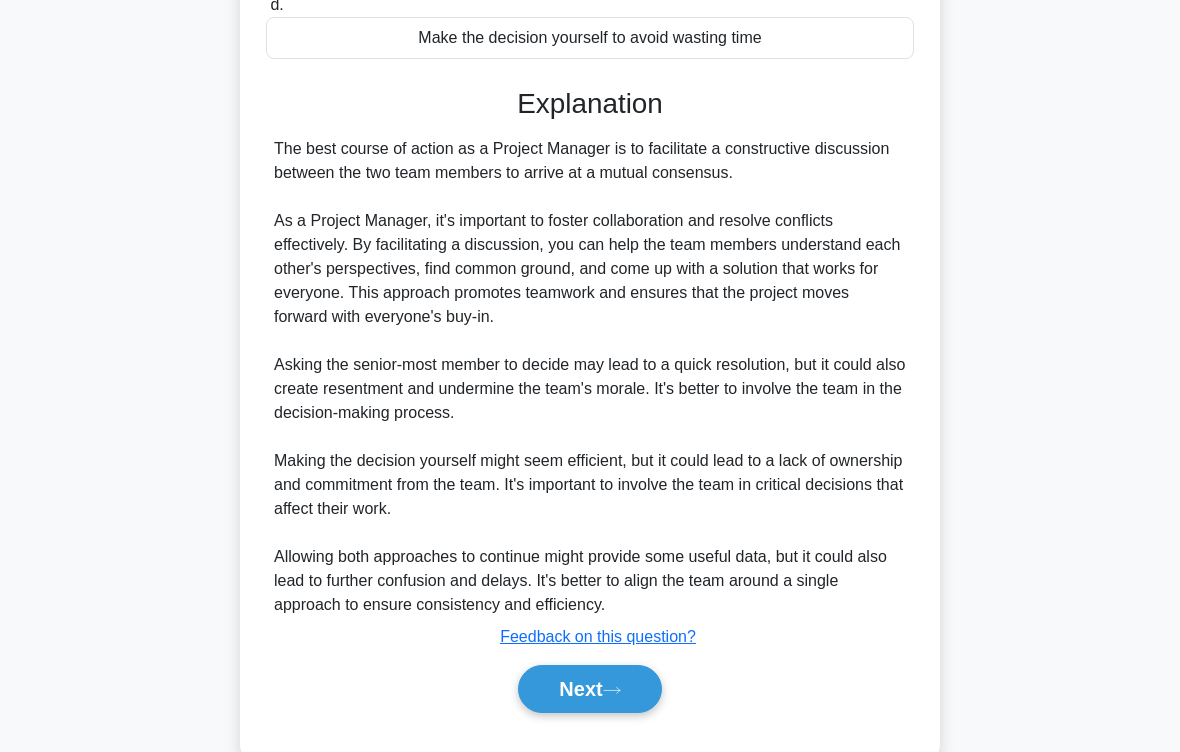 scroll, scrollTop: 576, scrollLeft: 0, axis: vertical 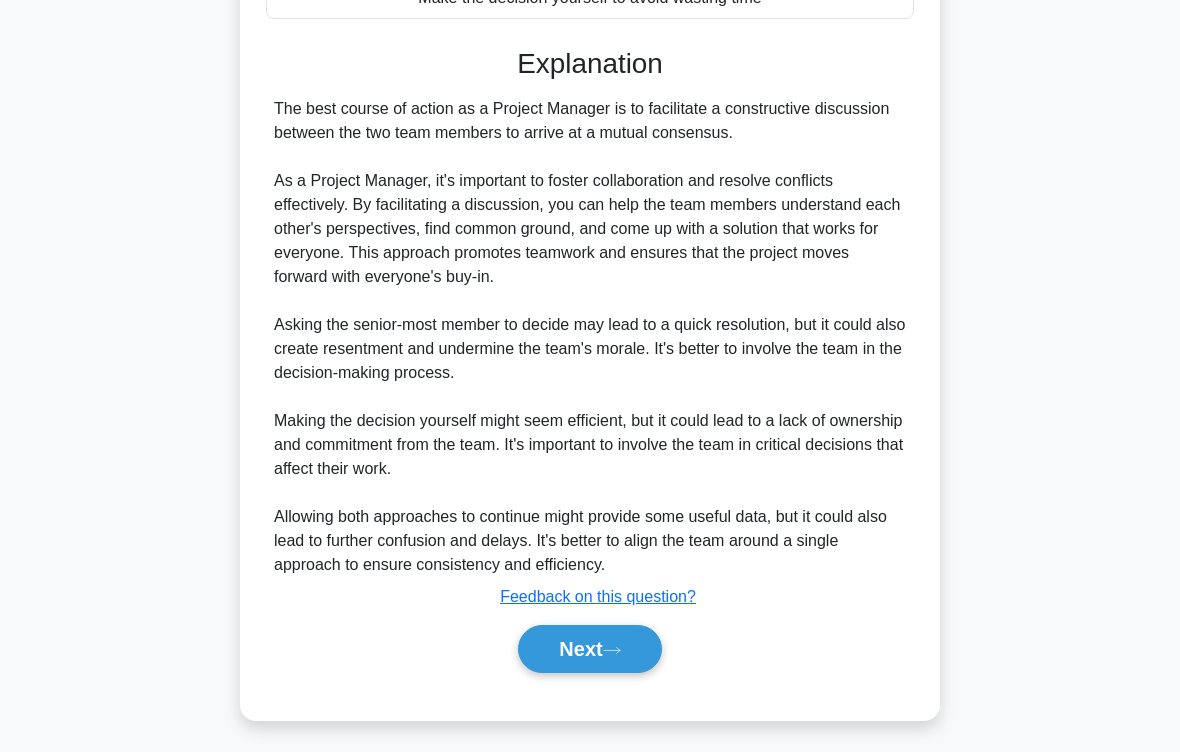click on "Next" at bounding box center (589, 649) 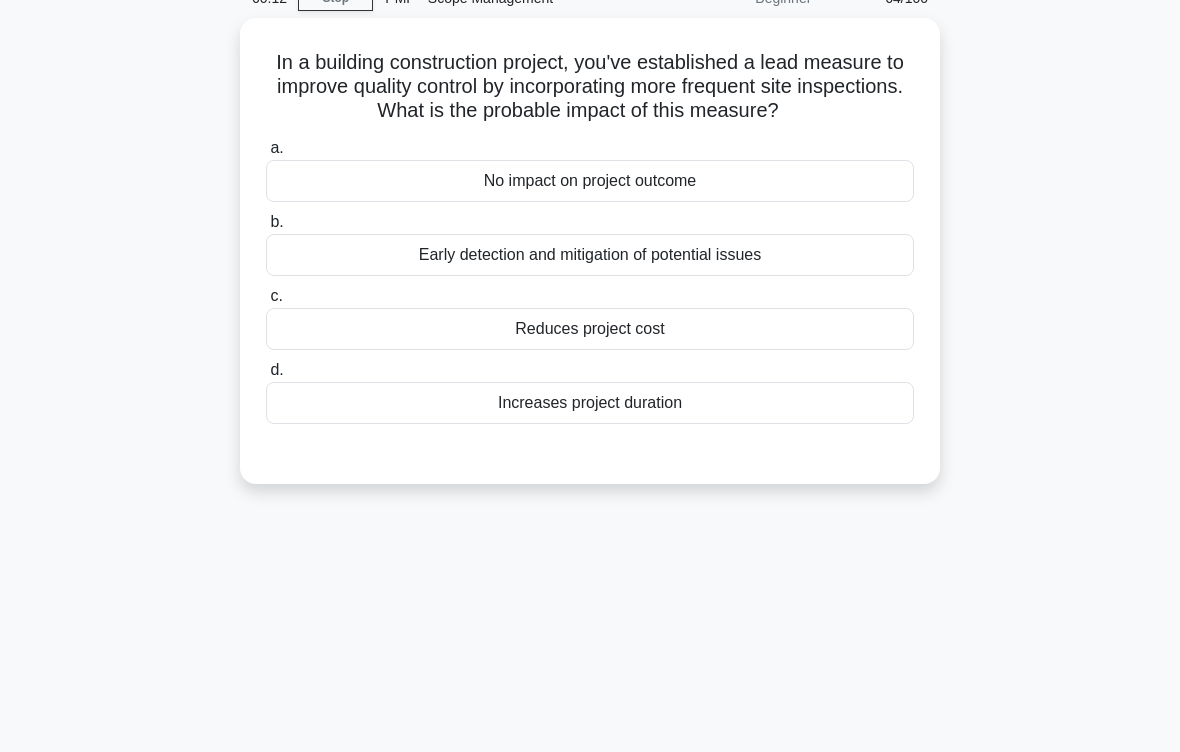 scroll, scrollTop: 0, scrollLeft: 0, axis: both 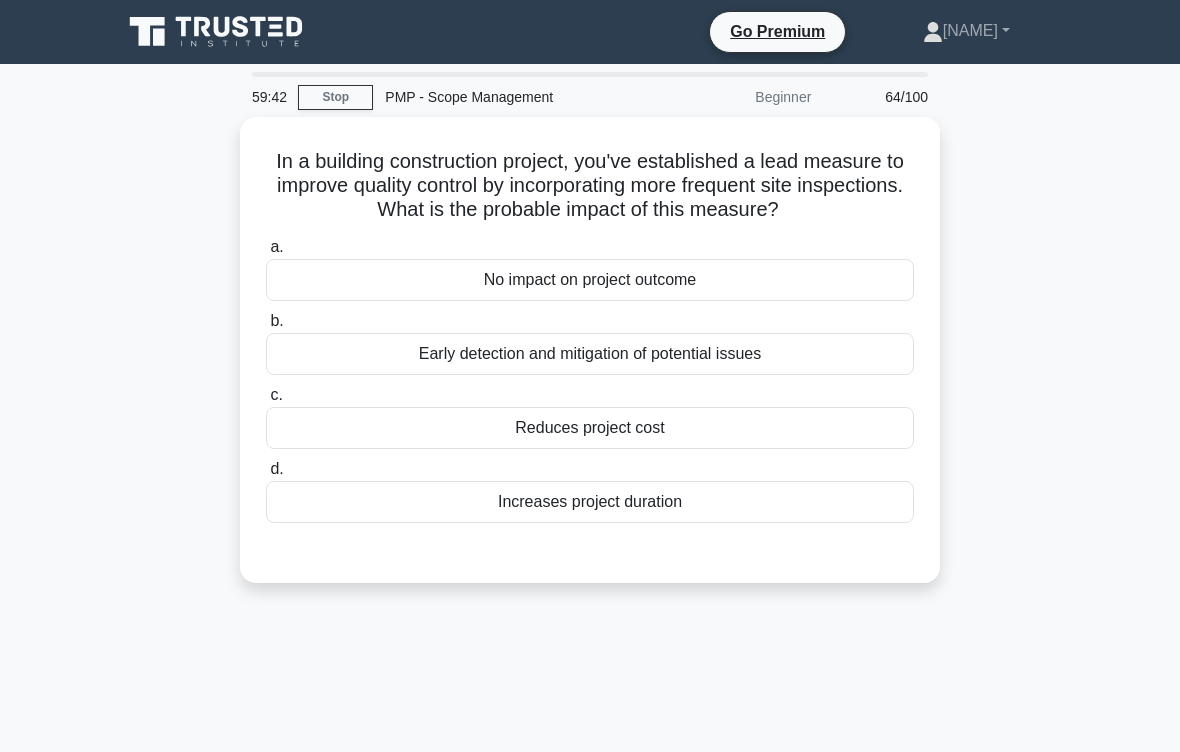 click on "Early detection and mitigation of potential issues" at bounding box center [590, 354] 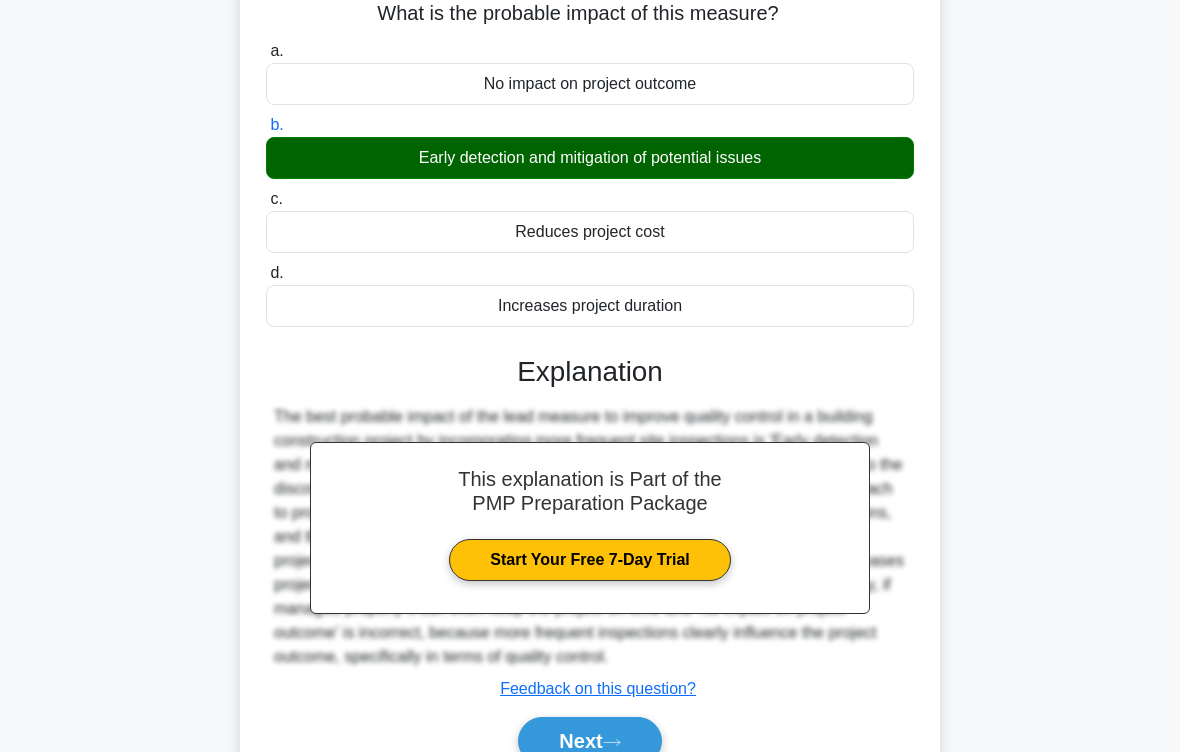 scroll, scrollTop: 349, scrollLeft: 0, axis: vertical 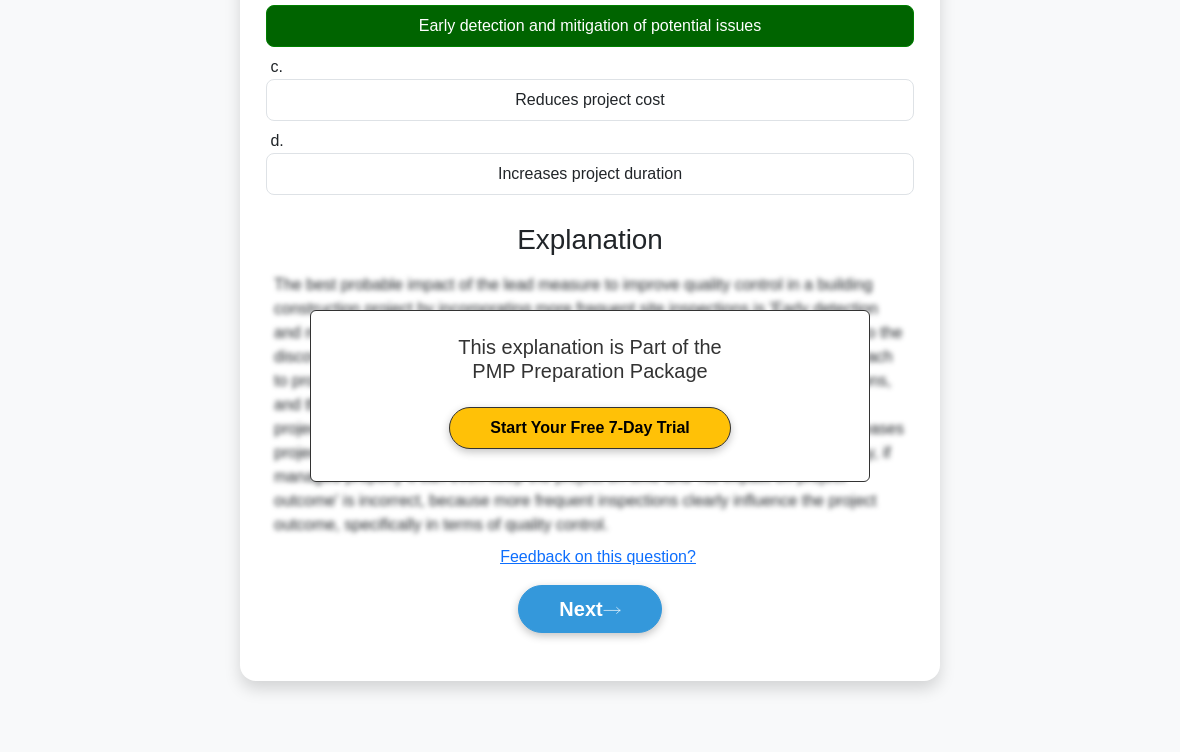 click on "Next" at bounding box center [589, 609] 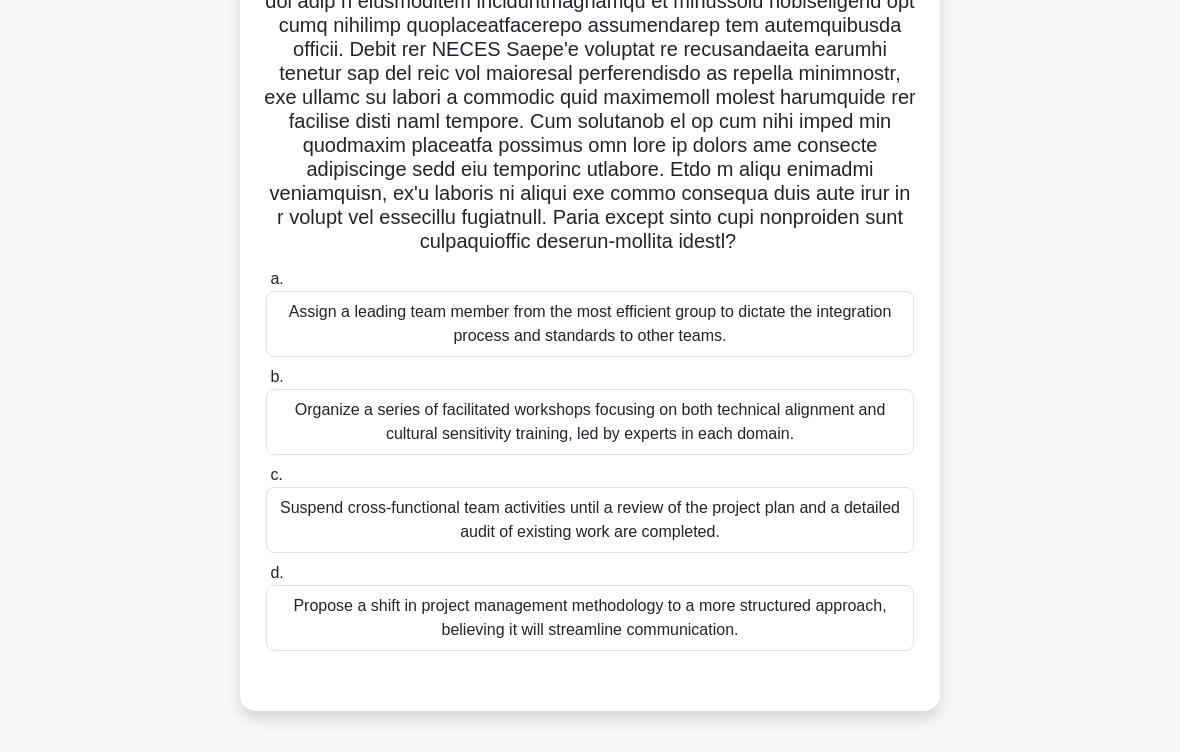 scroll, scrollTop: 343, scrollLeft: 0, axis: vertical 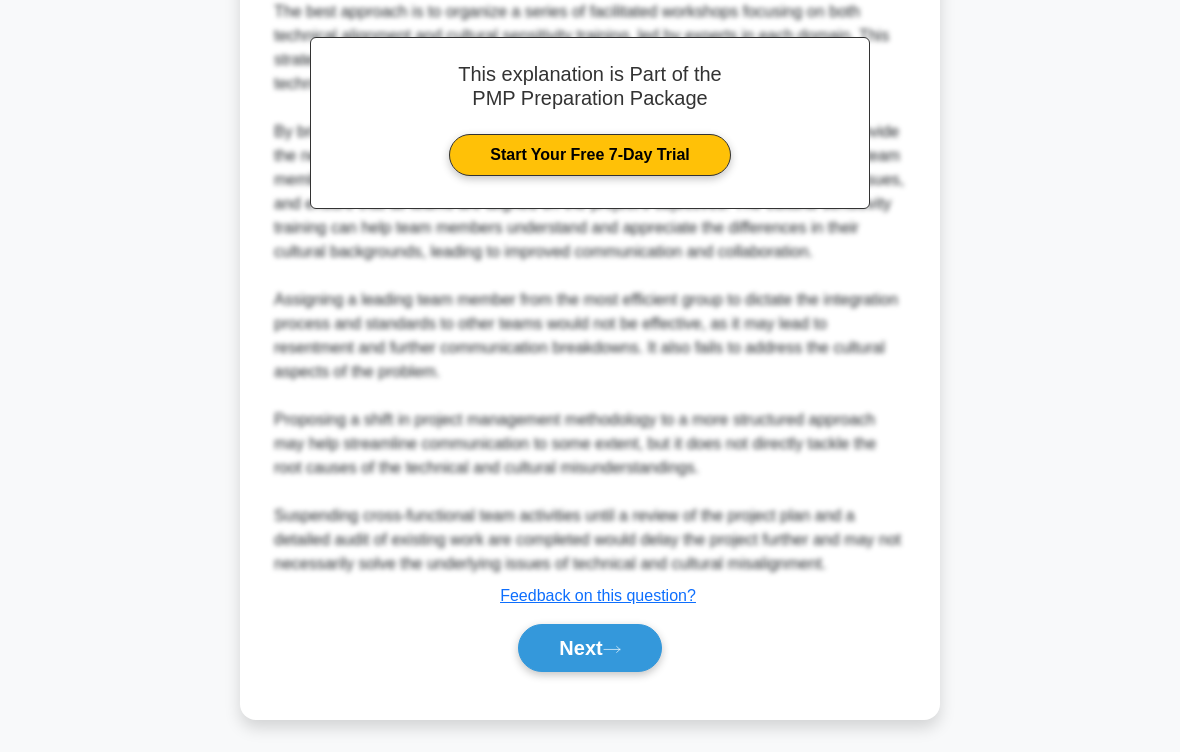 click on "Next" at bounding box center (589, 648) 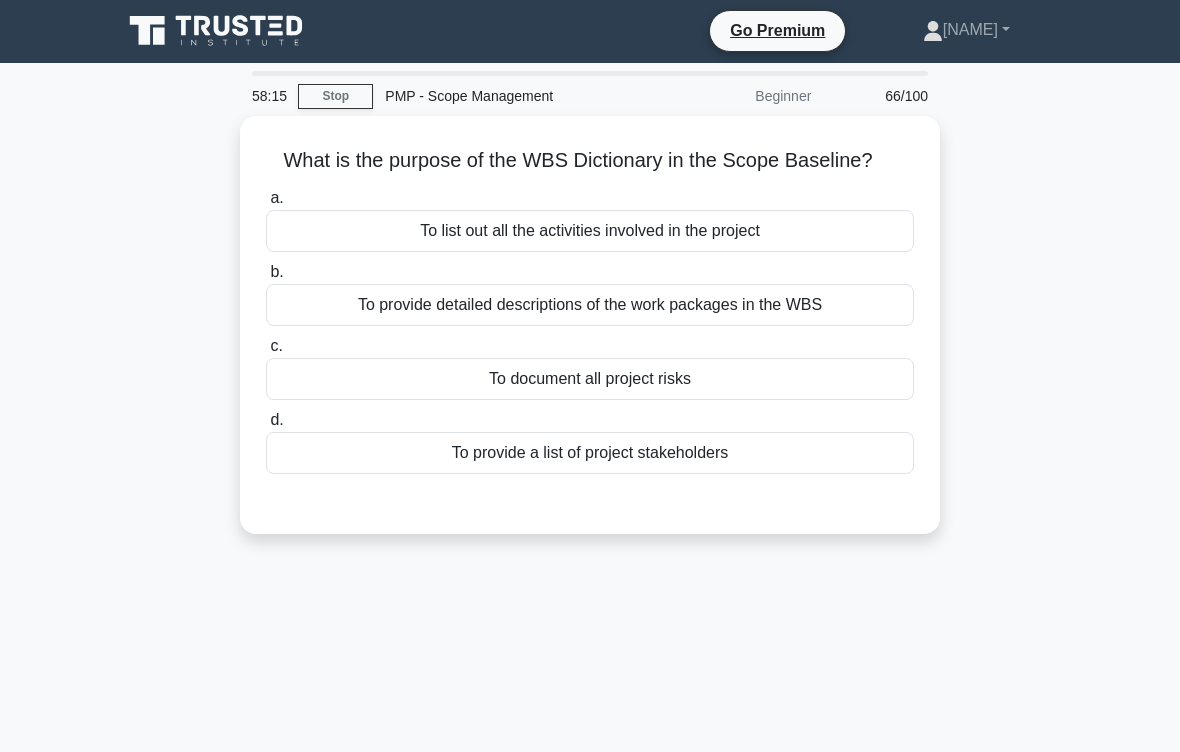scroll, scrollTop: 0, scrollLeft: 0, axis: both 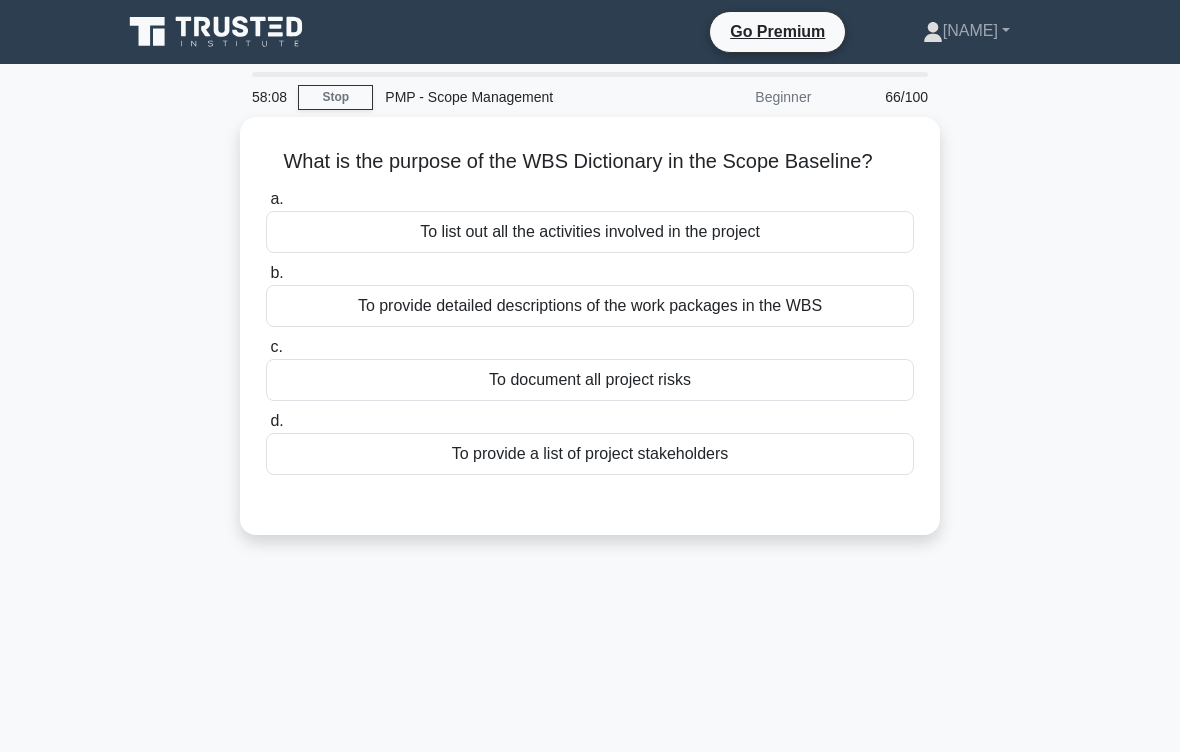 click on "To provide detailed descriptions of the work packages in the WBS" at bounding box center (590, 306) 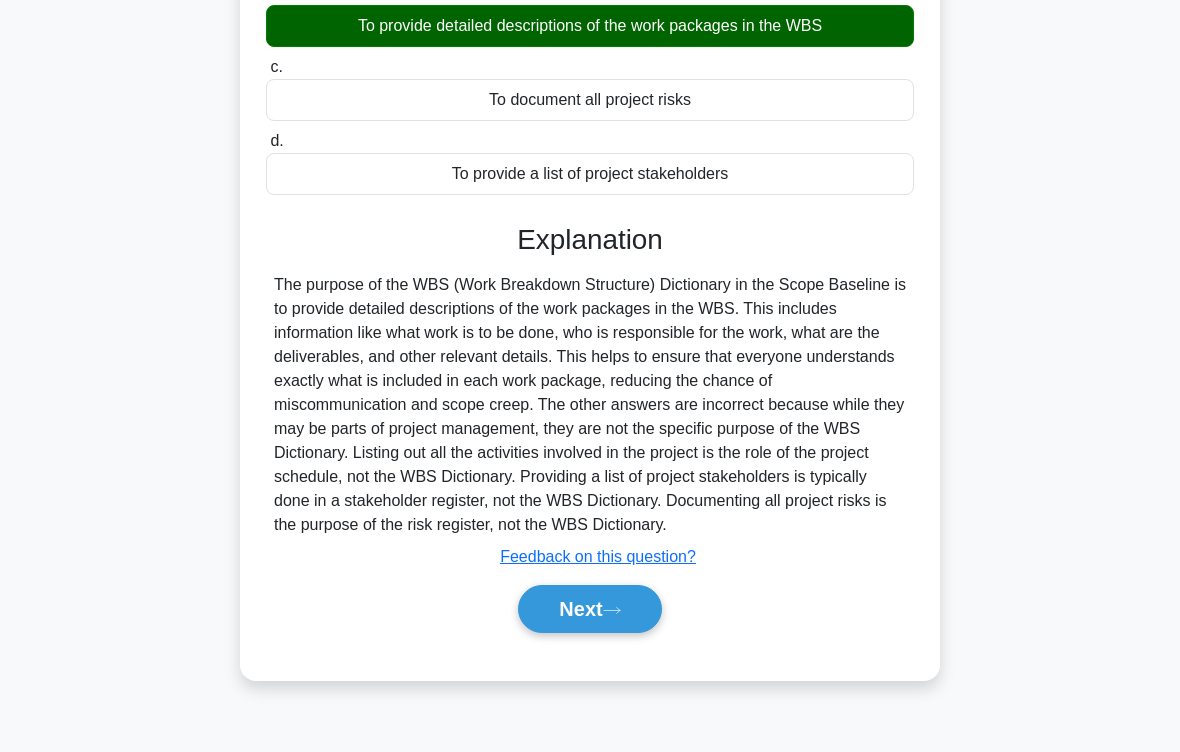 scroll, scrollTop: 303, scrollLeft: 0, axis: vertical 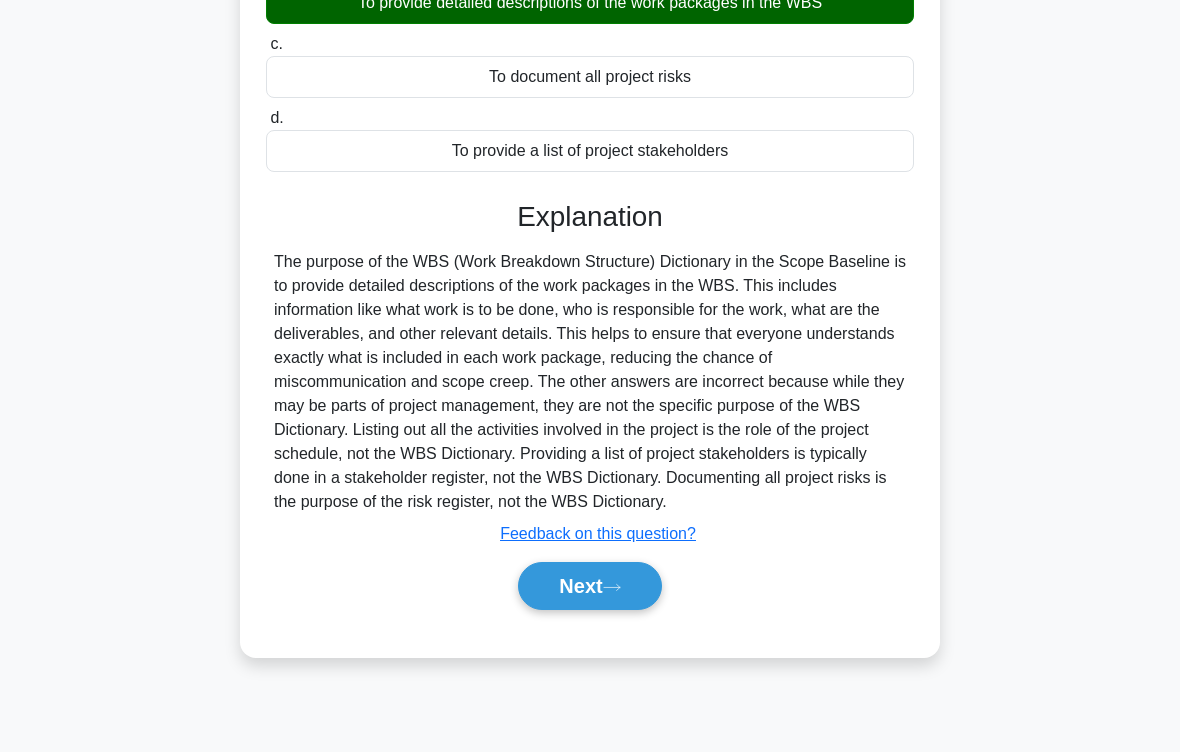 click on "Next" at bounding box center (589, 586) 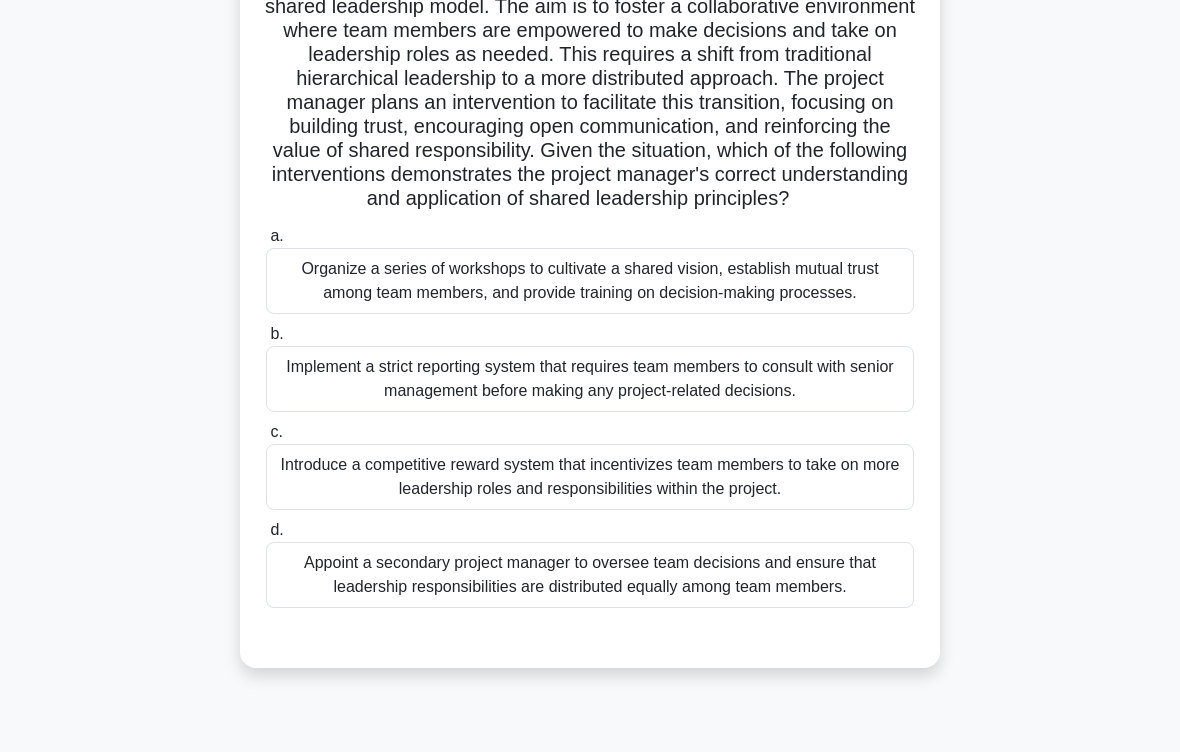 scroll, scrollTop: 319, scrollLeft: 0, axis: vertical 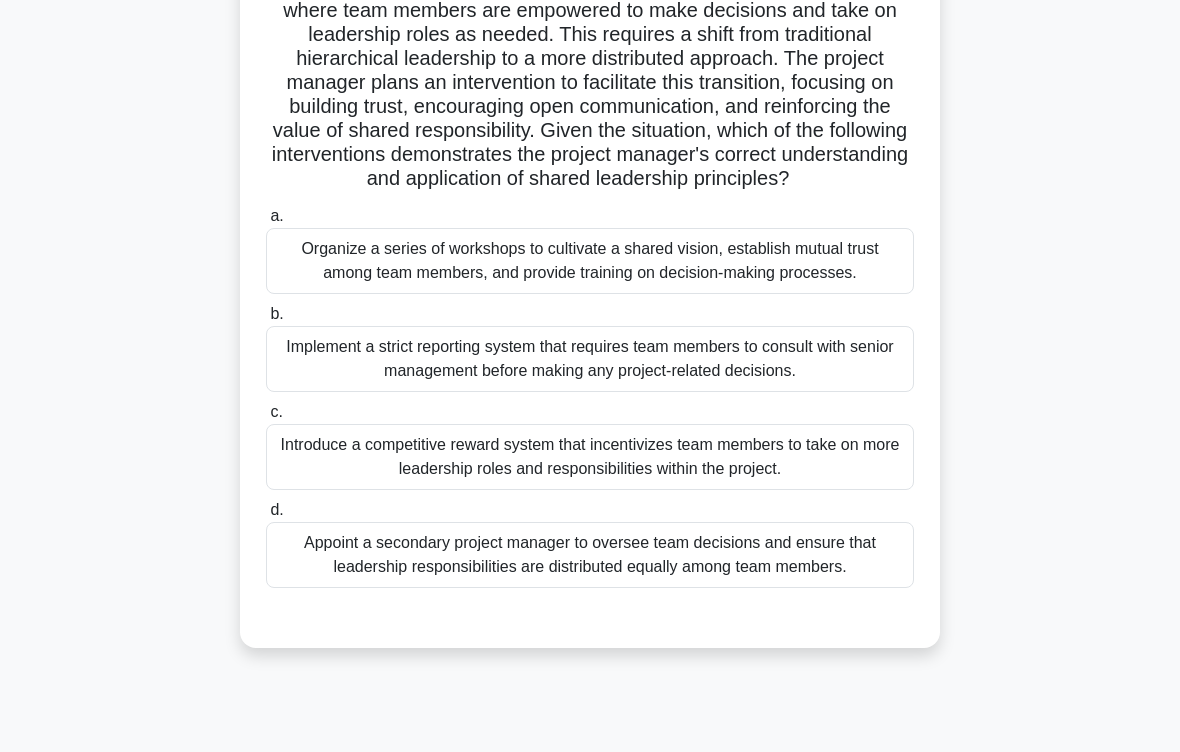 click on "Organize a series of workshops to cultivate a shared vision, establish mutual trust among team members, and provide training on decision-making processes." at bounding box center [590, 261] 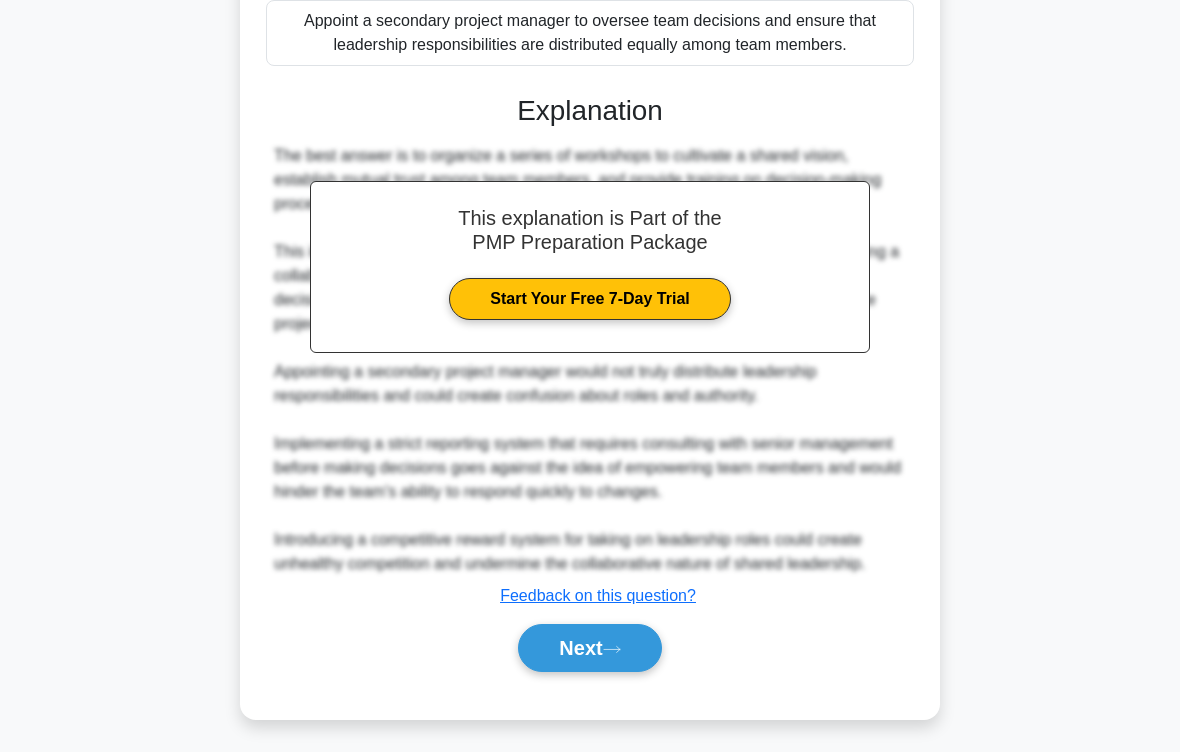 scroll, scrollTop: 984, scrollLeft: 0, axis: vertical 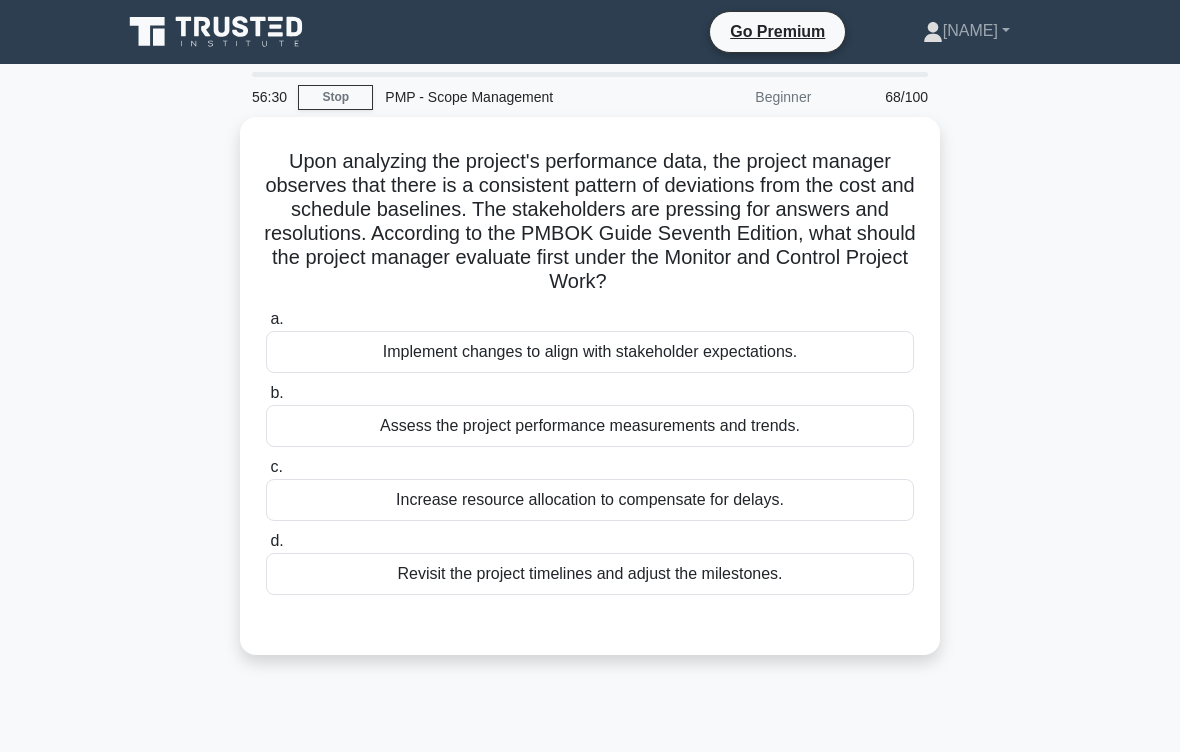 click on "Assess the project performance measurements and trends." at bounding box center (590, 426) 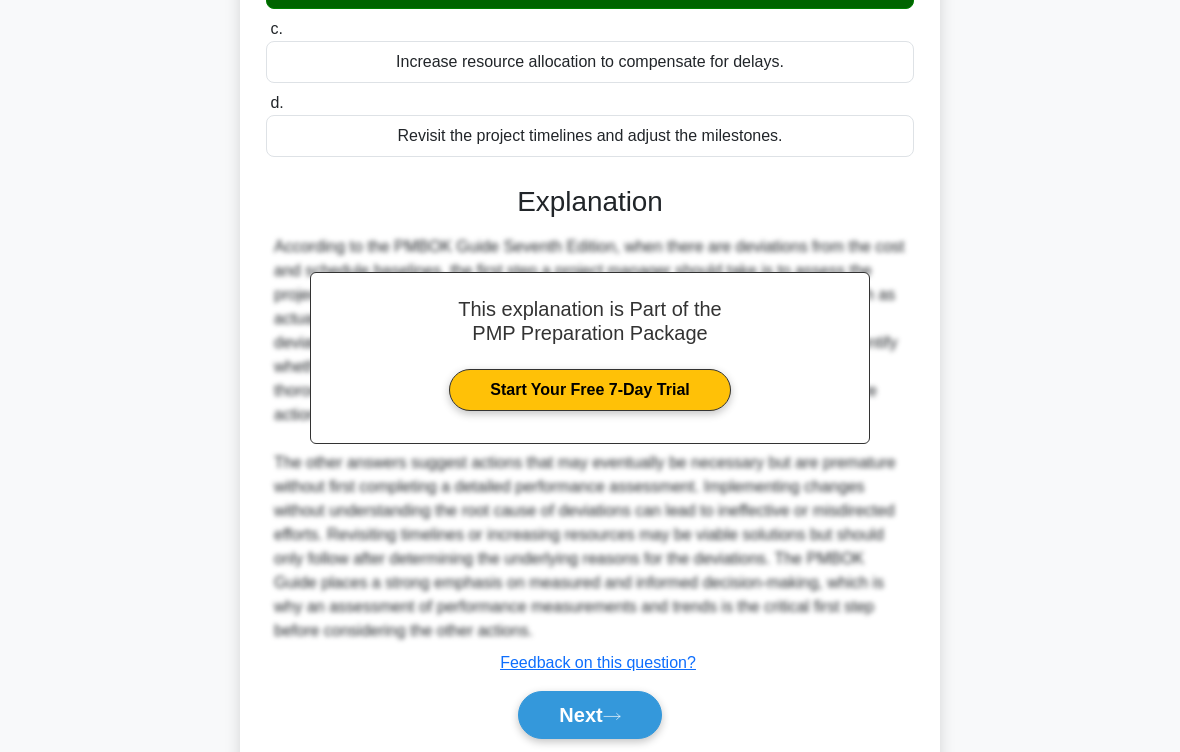scroll, scrollTop: 552, scrollLeft: 0, axis: vertical 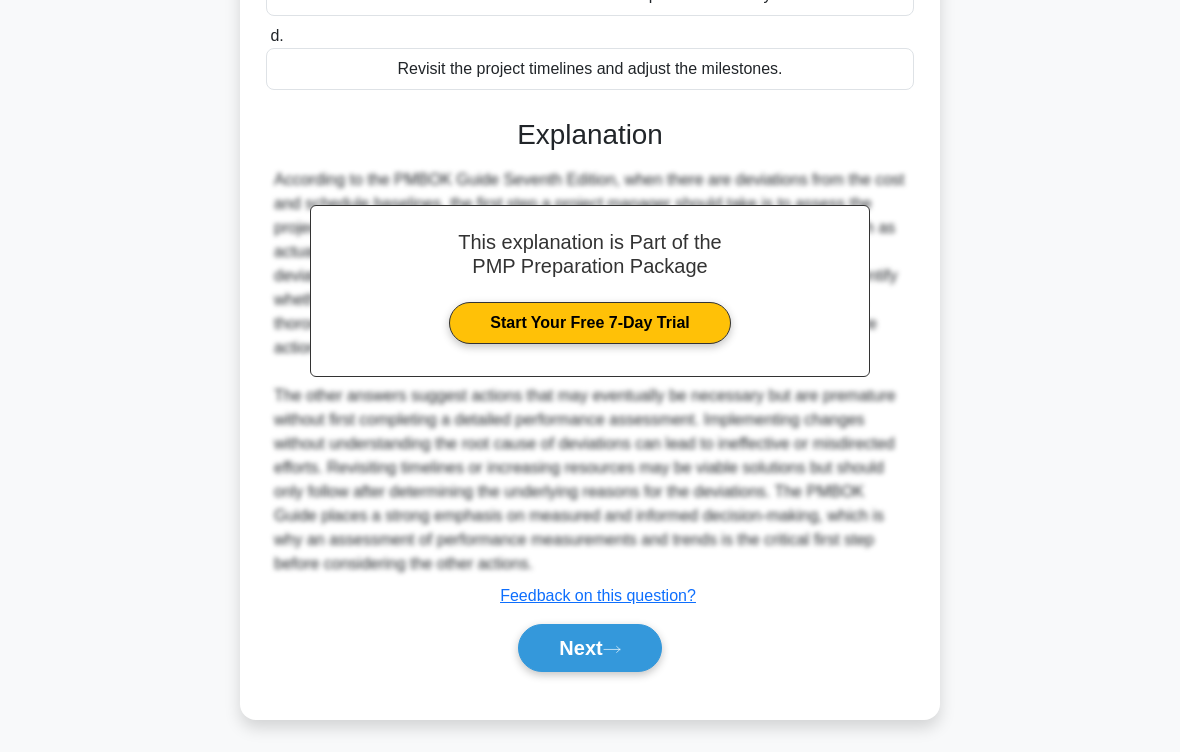 click on "Next" at bounding box center (589, 648) 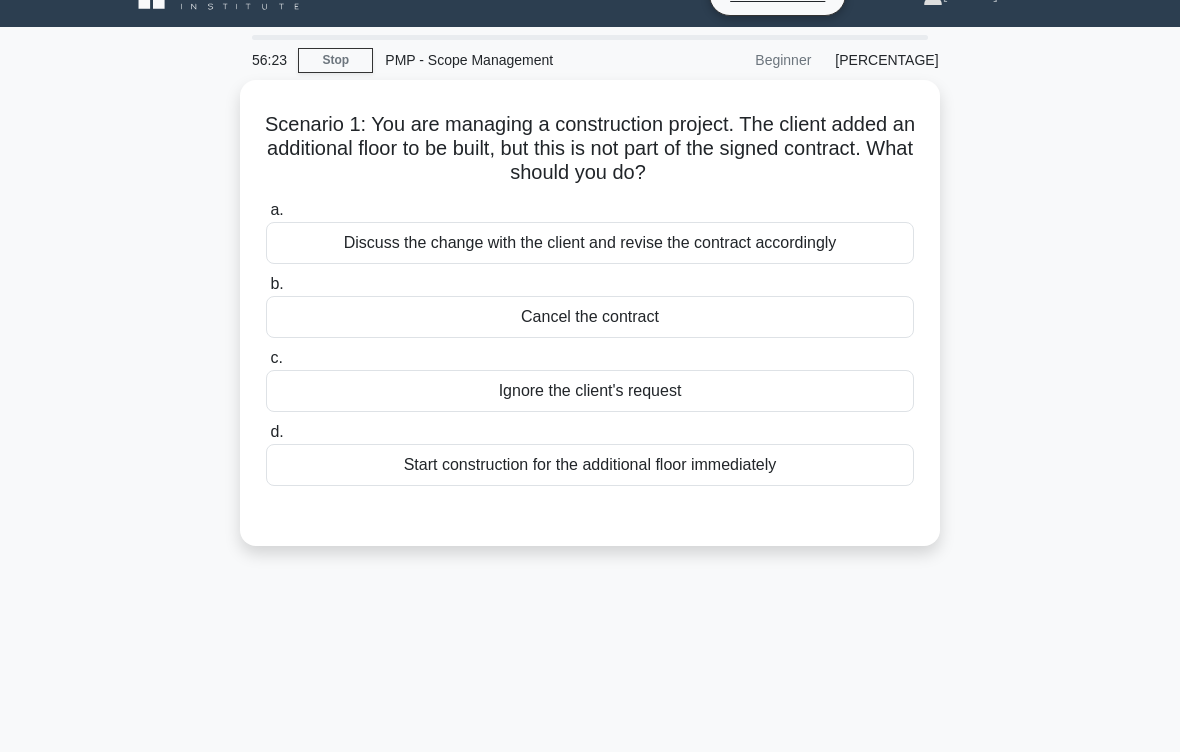 scroll, scrollTop: 32, scrollLeft: 0, axis: vertical 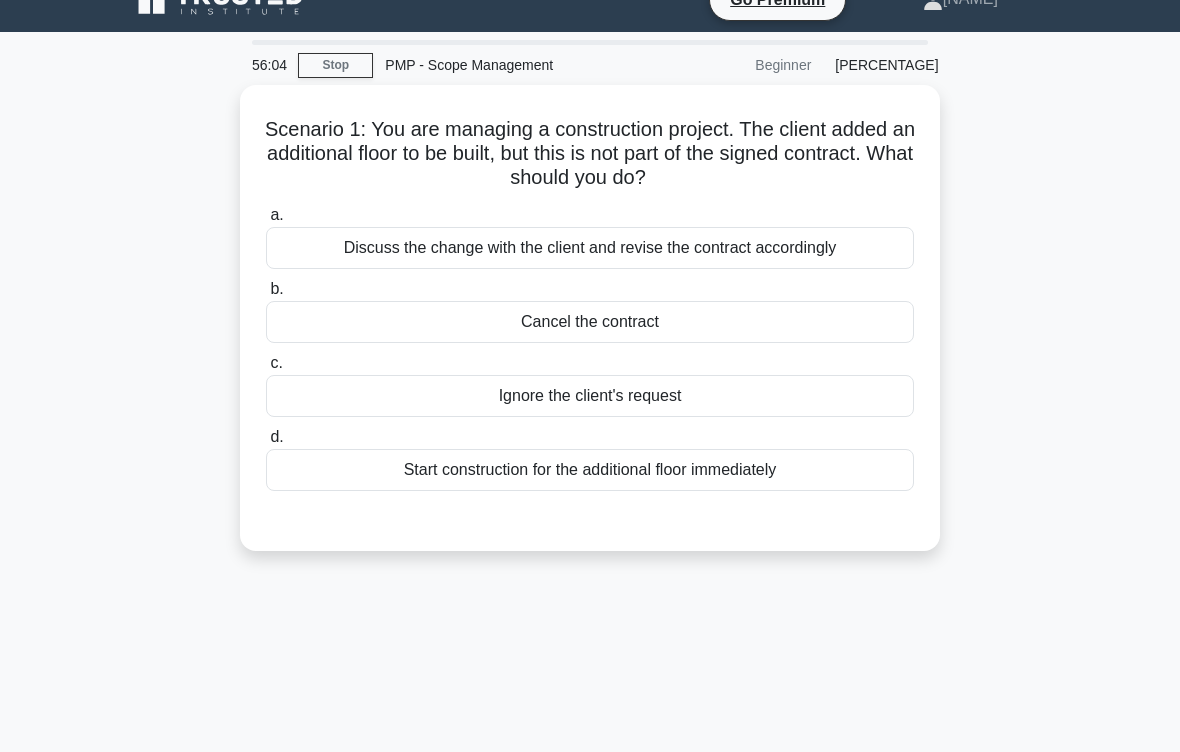 click on "Discuss the change with the client and revise the contract accordingly" at bounding box center [590, 248] 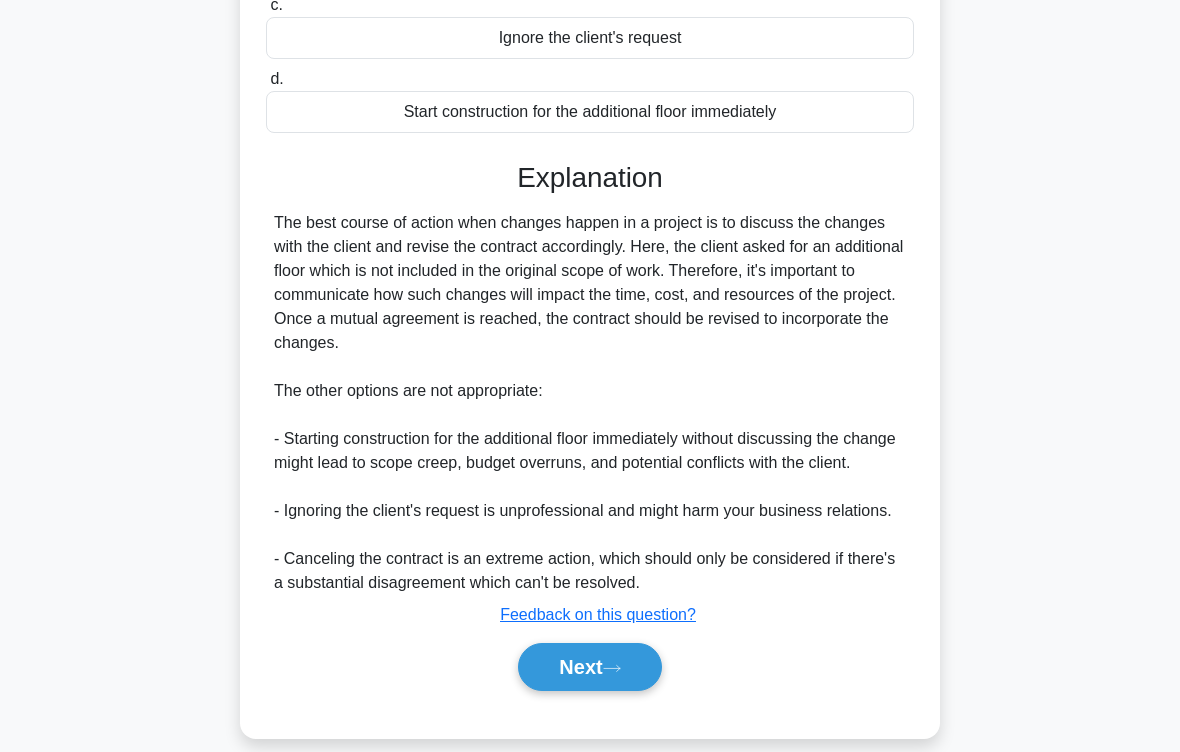 scroll, scrollTop: 432, scrollLeft: 0, axis: vertical 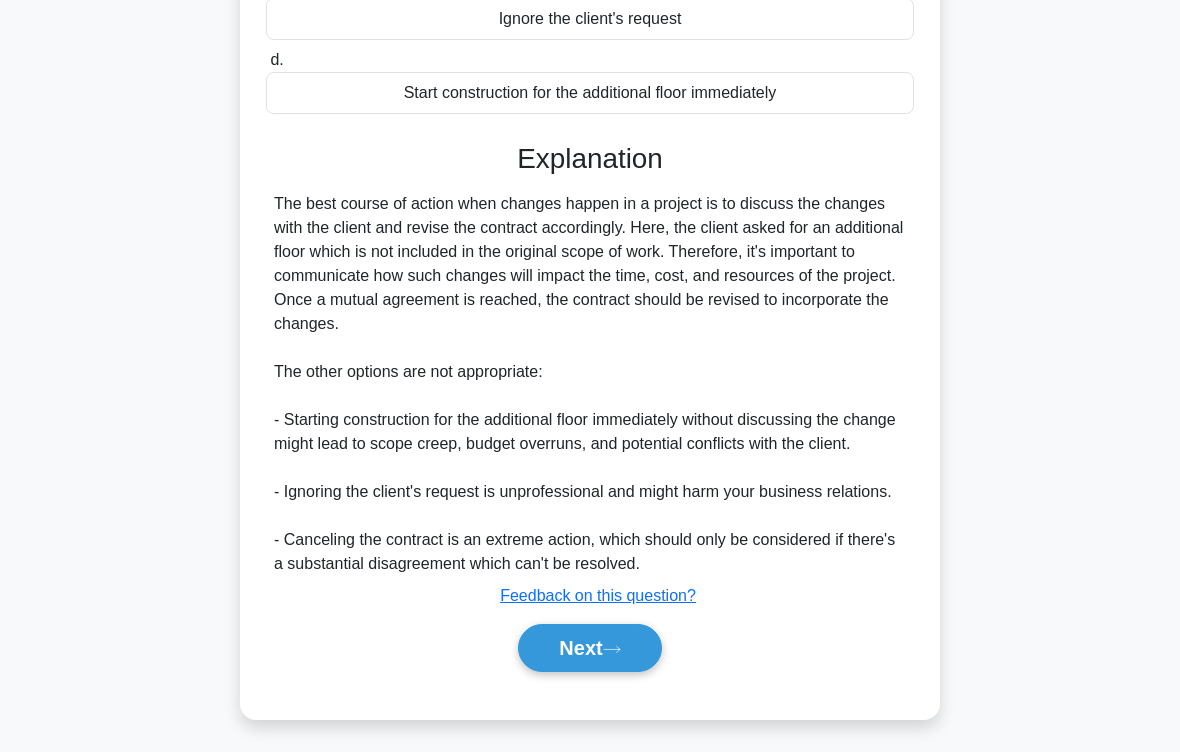 click on "Next" at bounding box center [589, 648] 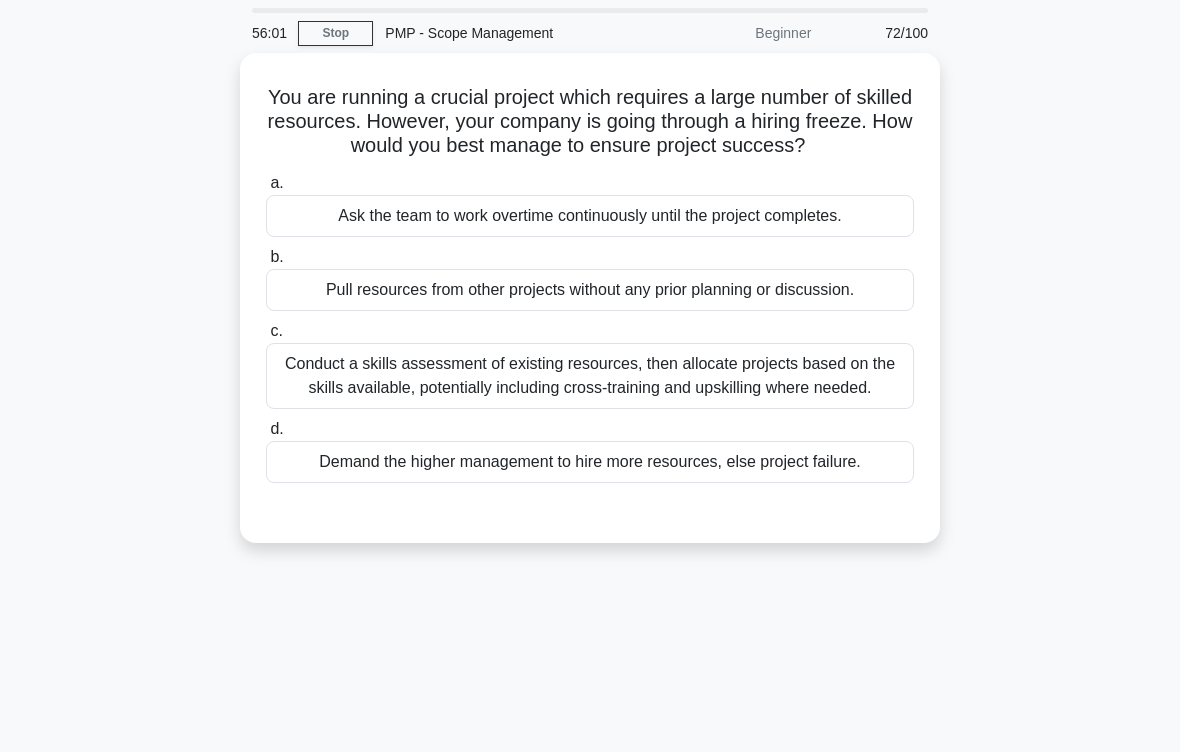 scroll, scrollTop: 56, scrollLeft: 0, axis: vertical 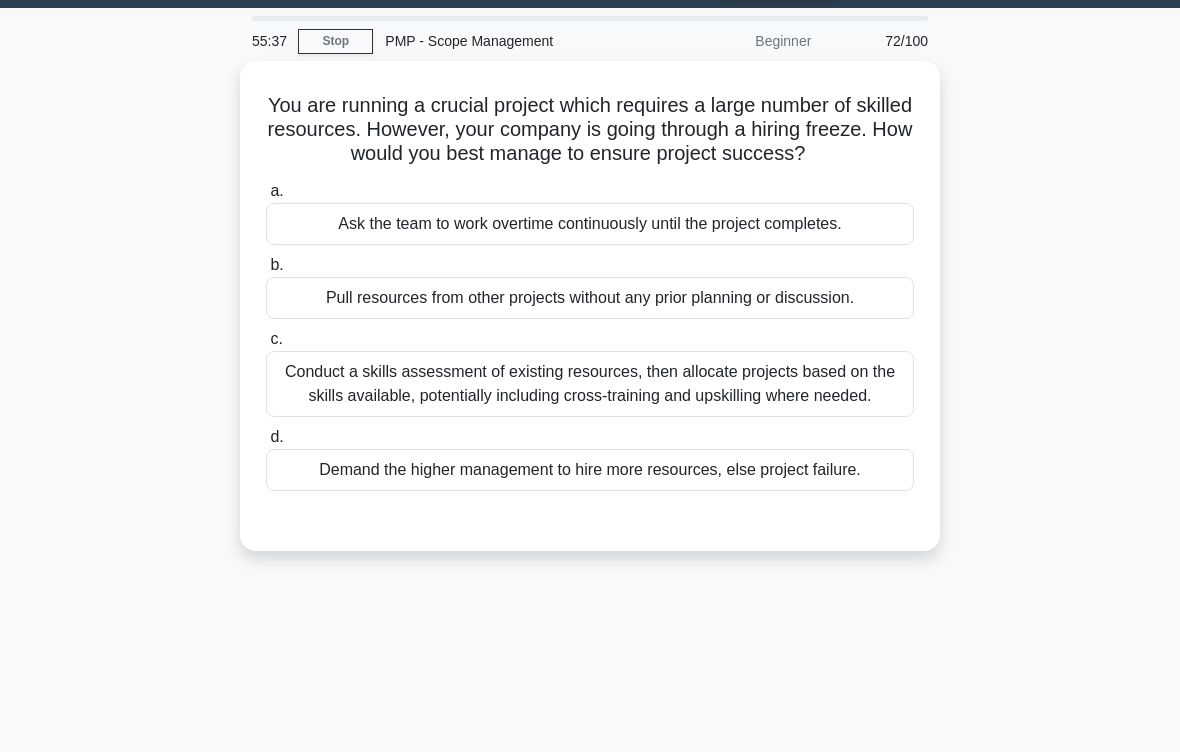 click on "Conduct a skills assessment of existing resources, then allocate projects based on the skills available, potentially including cross-training and upskilling where needed." at bounding box center (590, 384) 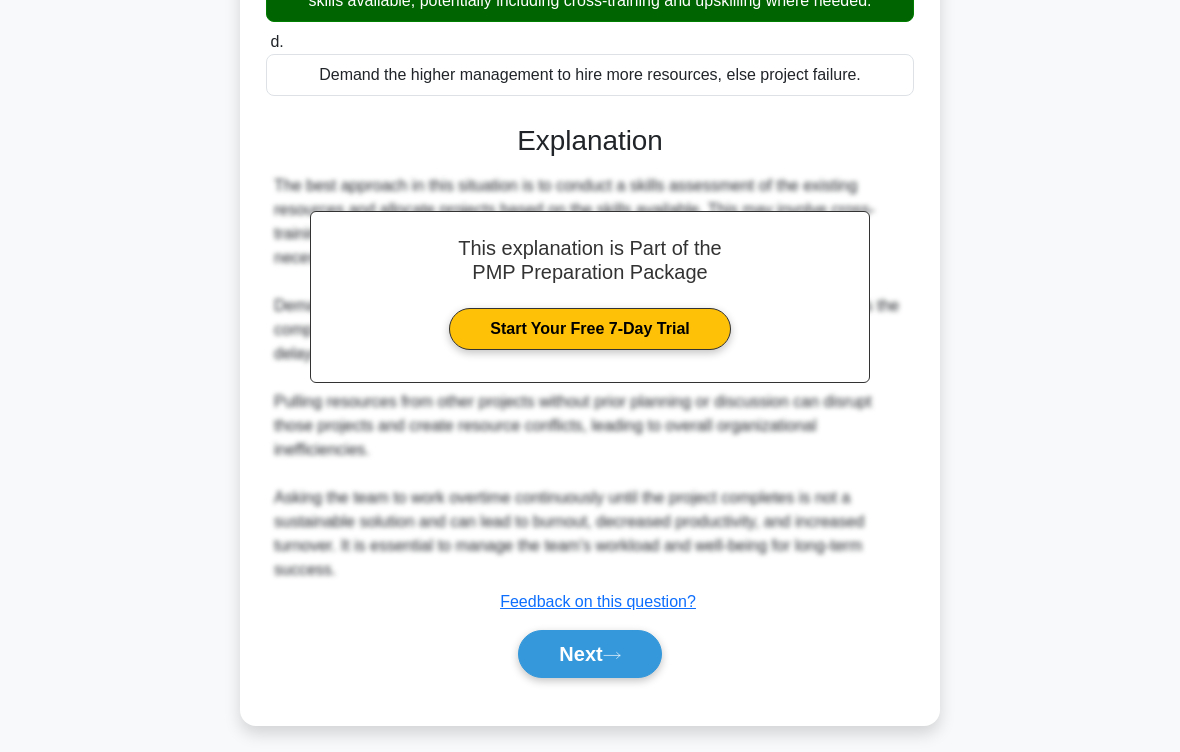 scroll, scrollTop: 480, scrollLeft: 0, axis: vertical 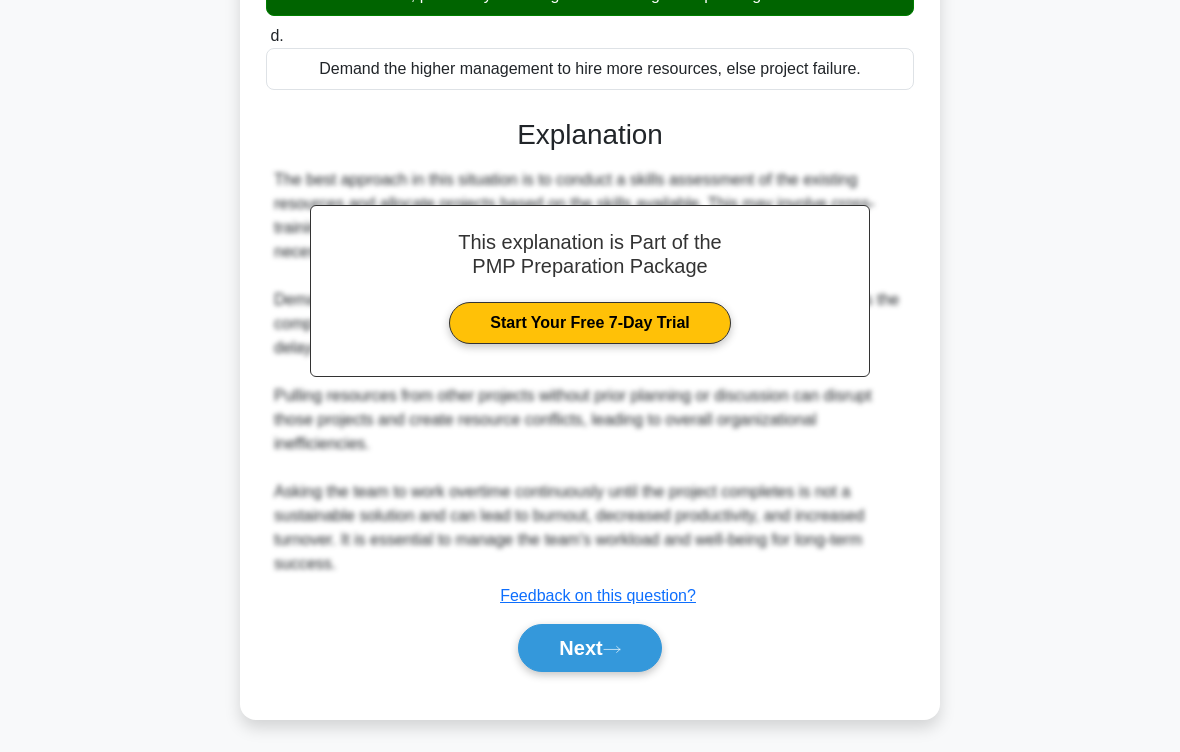 click on "Next" at bounding box center [589, 648] 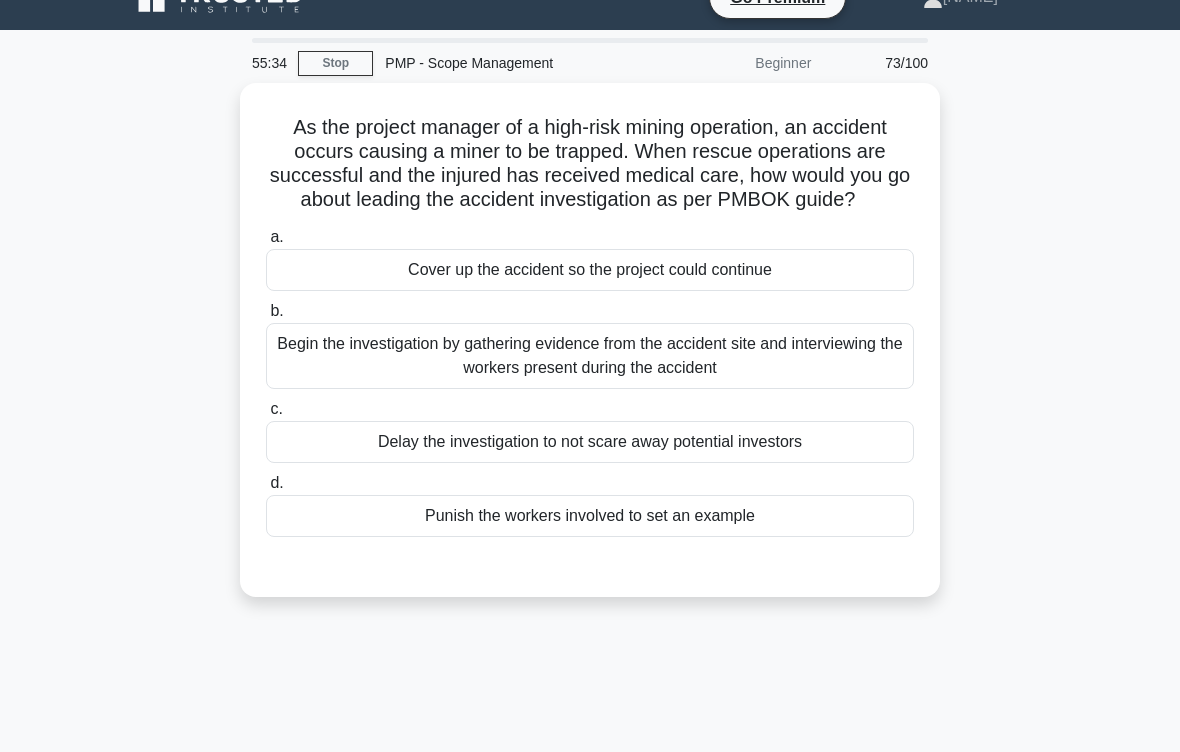 scroll, scrollTop: 33, scrollLeft: 0, axis: vertical 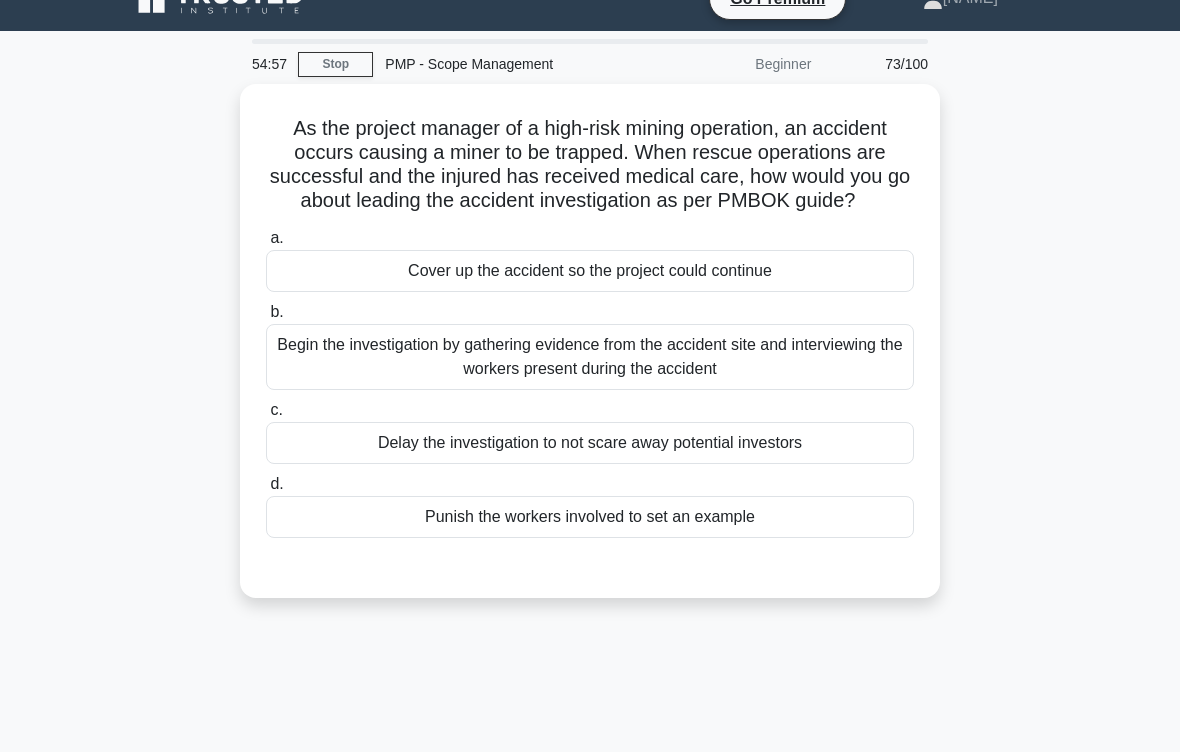 click on "Begin the investigation by gathering evidence from the accident site and interviewing the workers present during the accident" at bounding box center [590, 357] 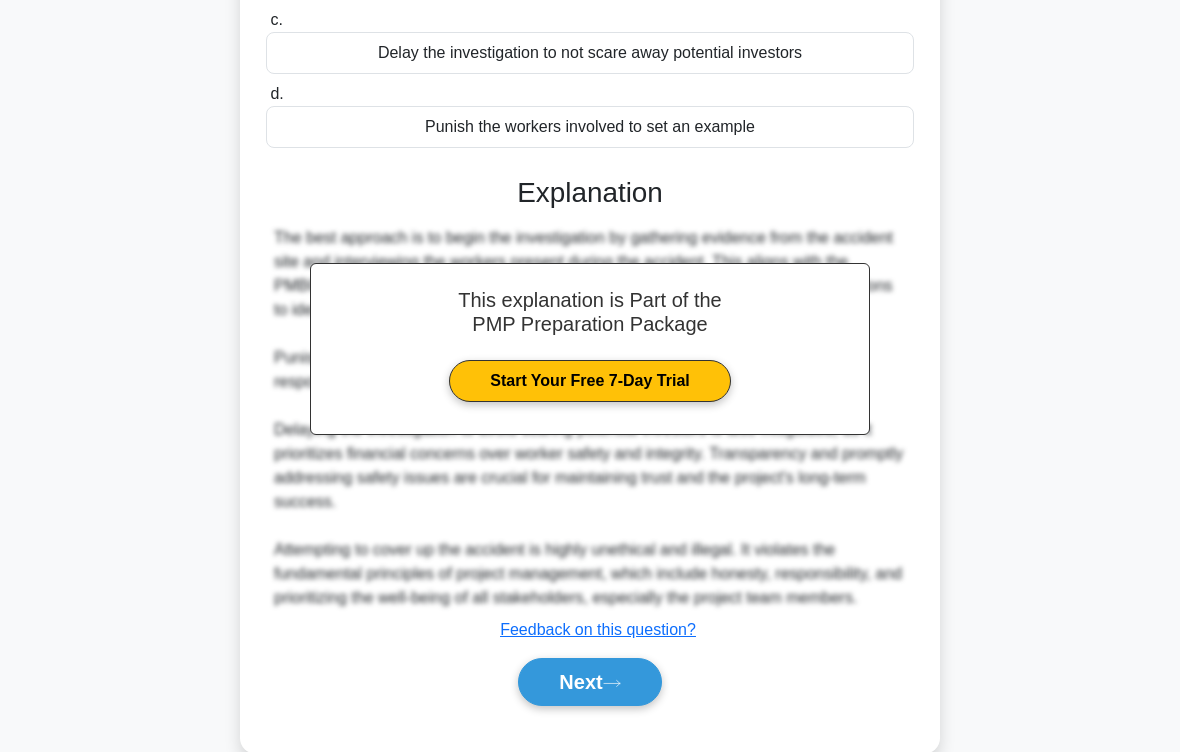scroll, scrollTop: 528, scrollLeft: 0, axis: vertical 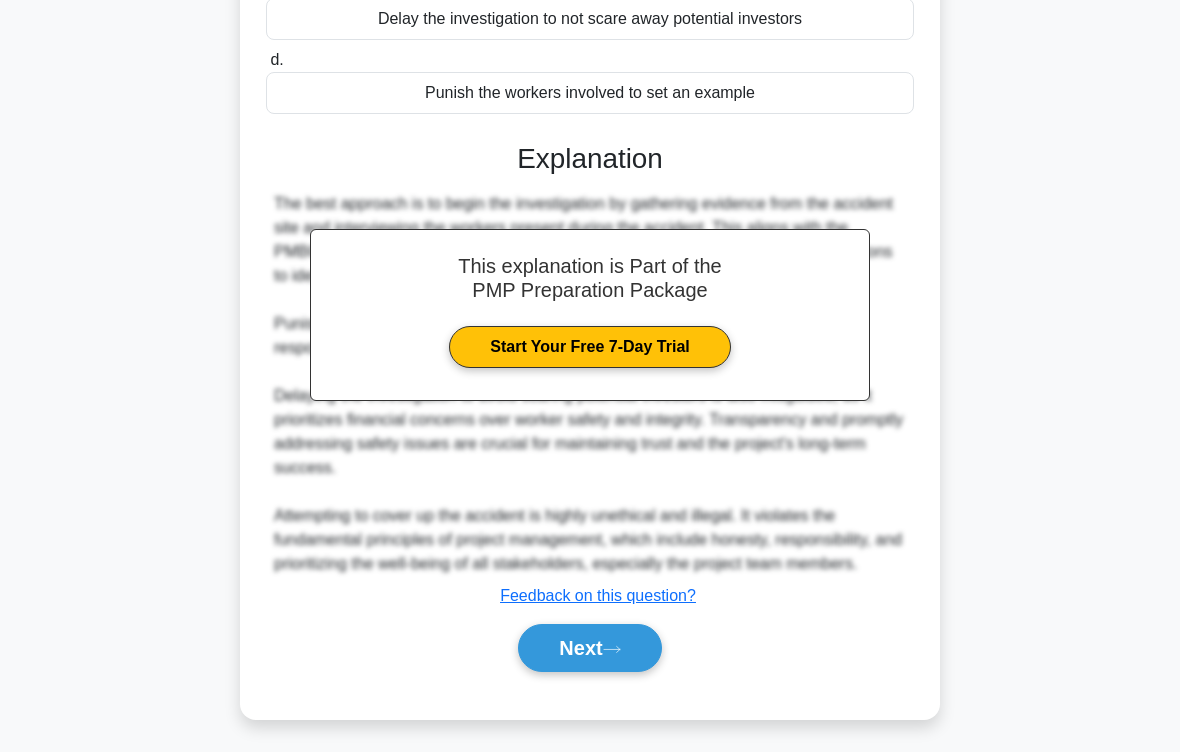 click on "Next" at bounding box center (589, 648) 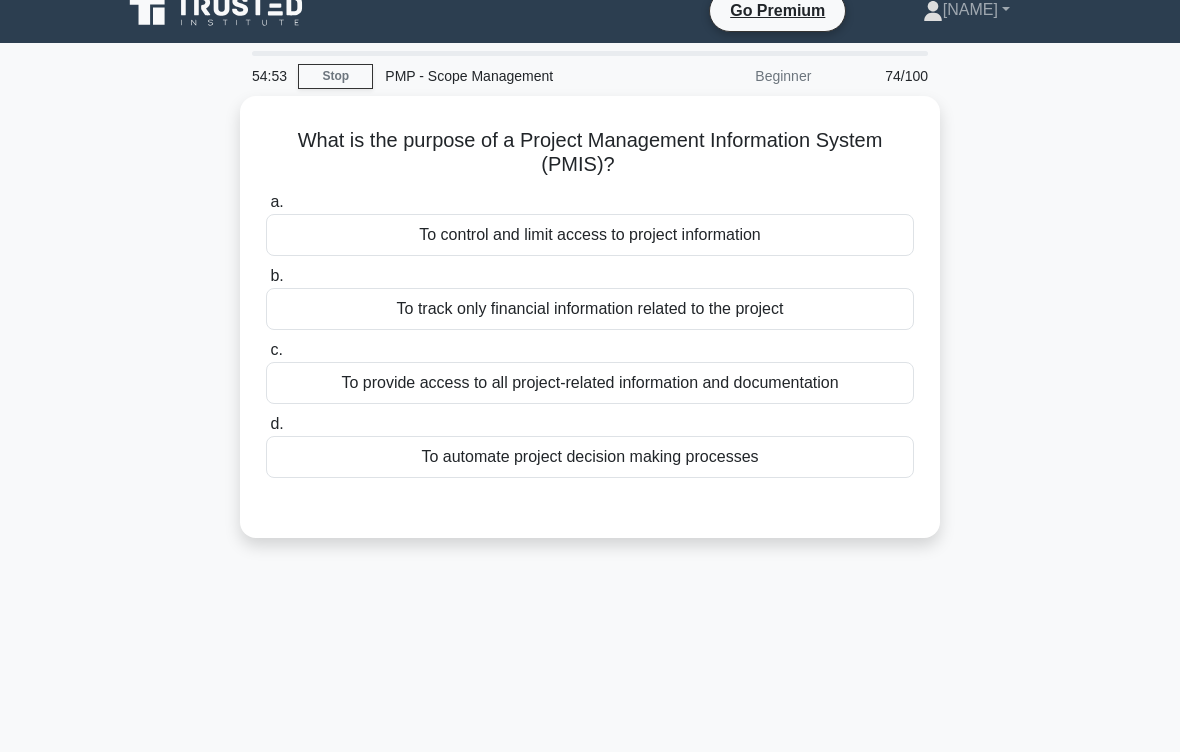 scroll, scrollTop: 22, scrollLeft: 0, axis: vertical 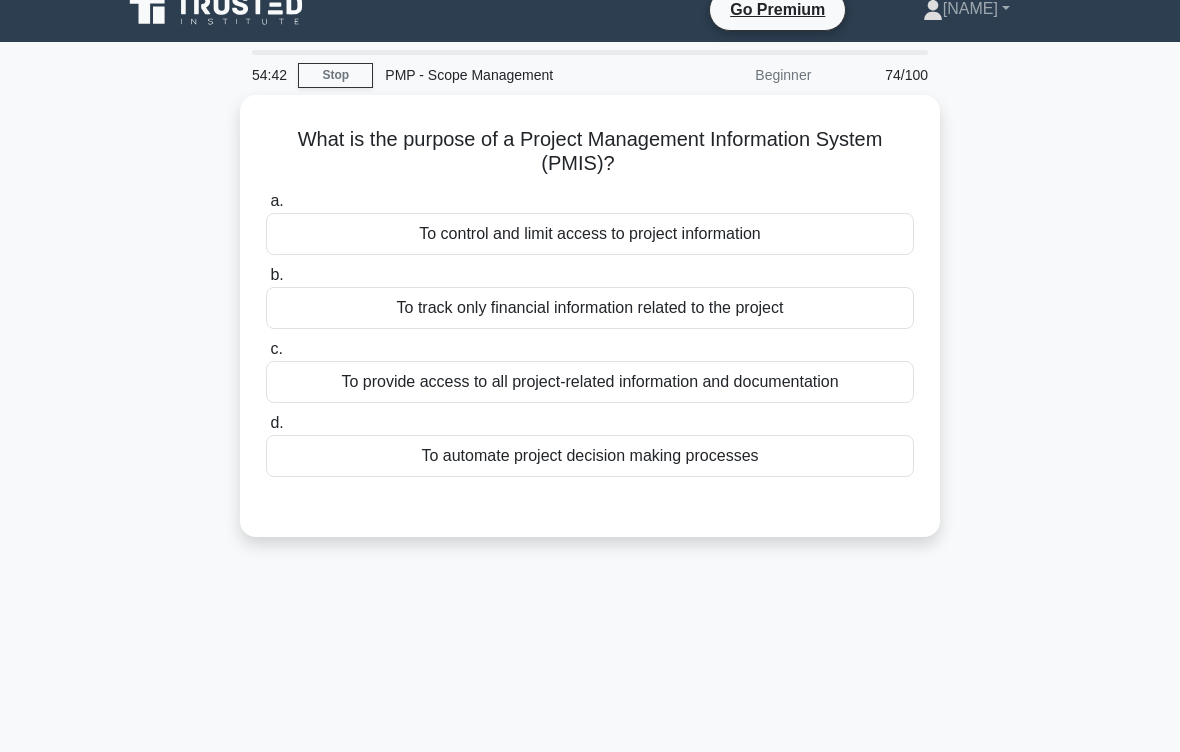 click on "To provide access to all project-related information and documentation" at bounding box center (590, 382) 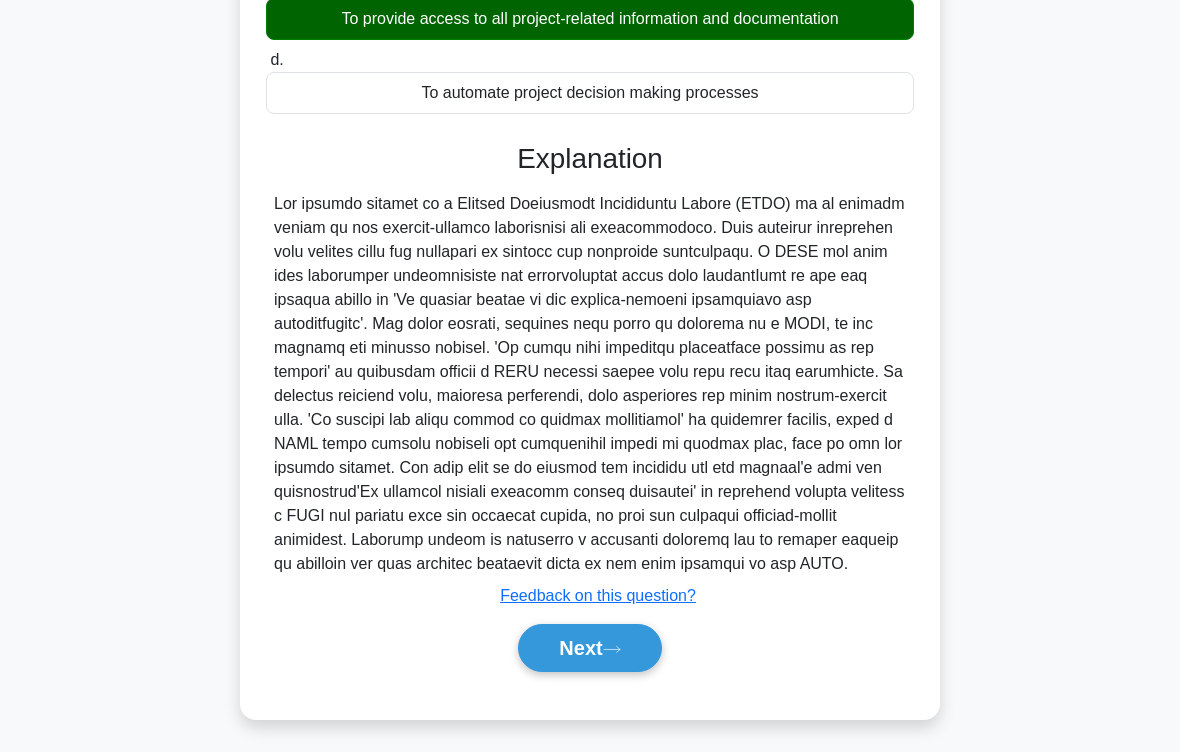 scroll, scrollTop: 408, scrollLeft: 0, axis: vertical 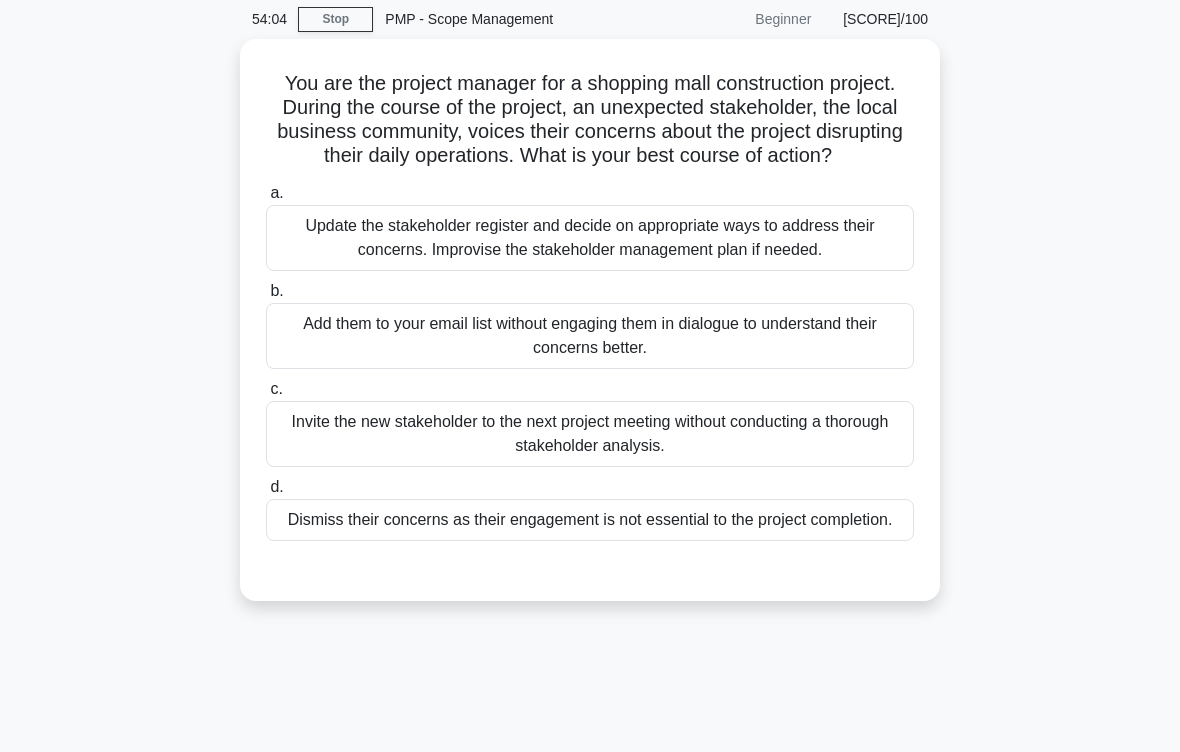 click on "Update the stakeholder register and decide on appropriate ways to address their concerns. Improvise the stakeholder management plan if needed." at bounding box center (590, 238) 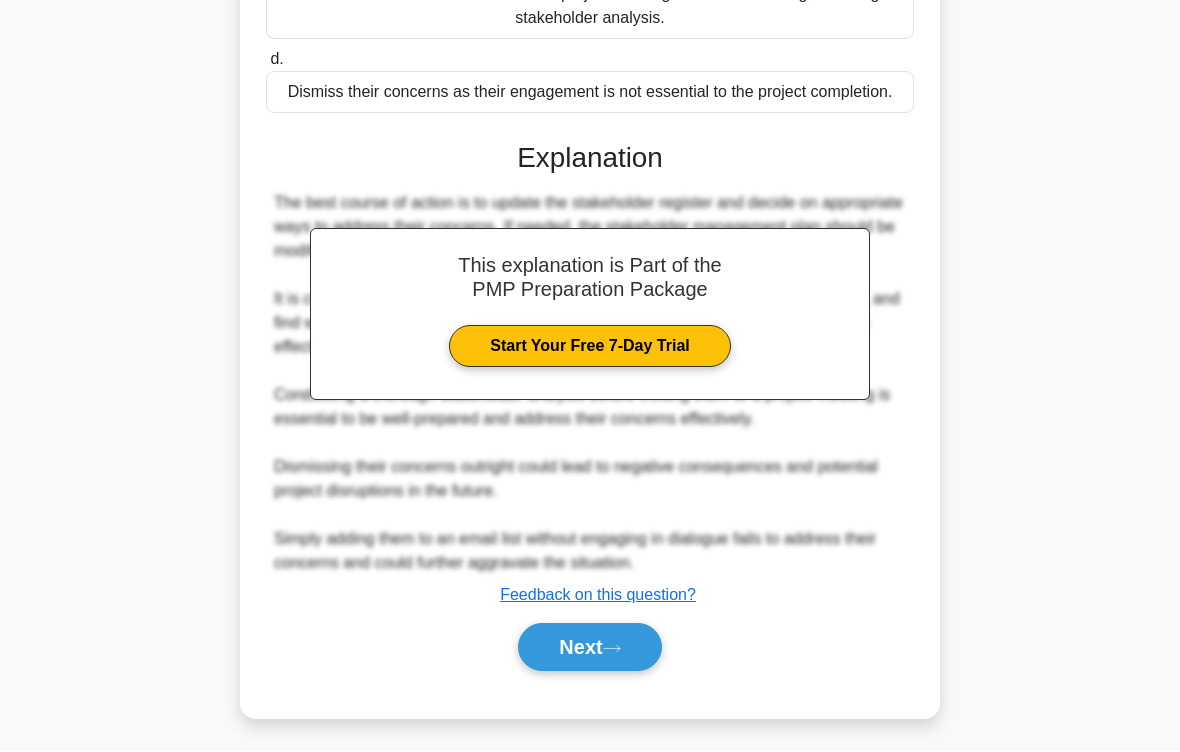 scroll, scrollTop: 576, scrollLeft: 0, axis: vertical 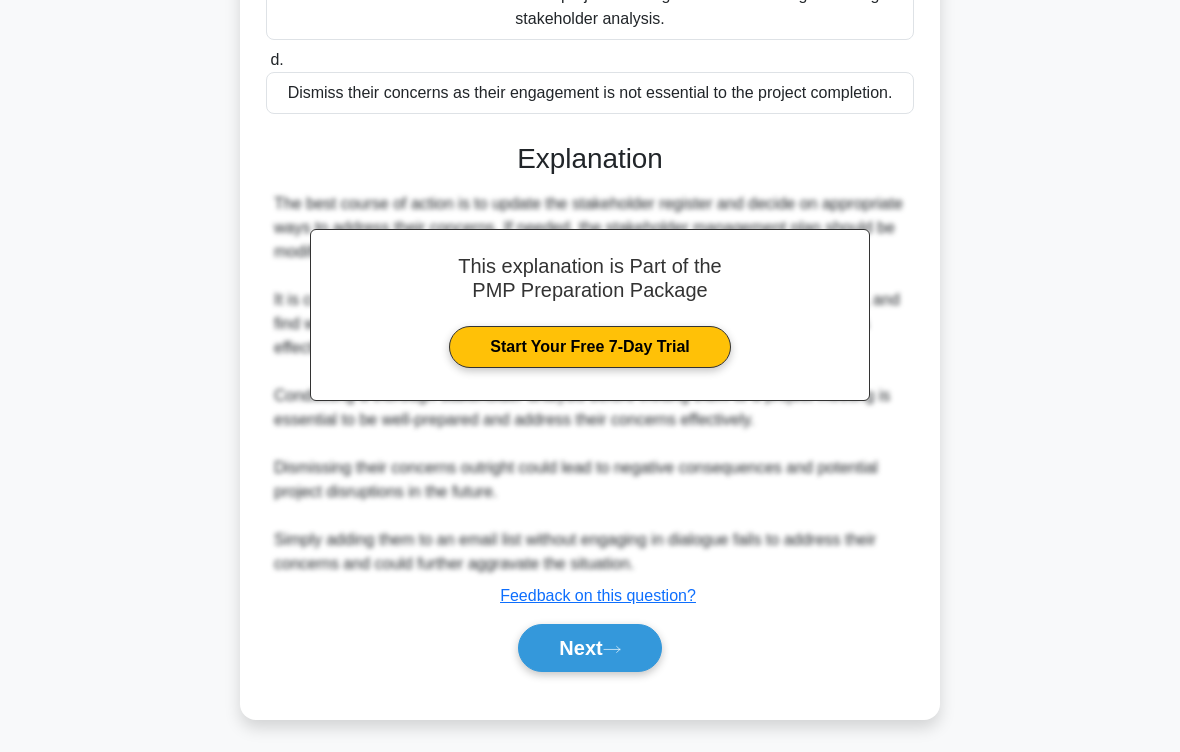 click on "Next" at bounding box center (589, 648) 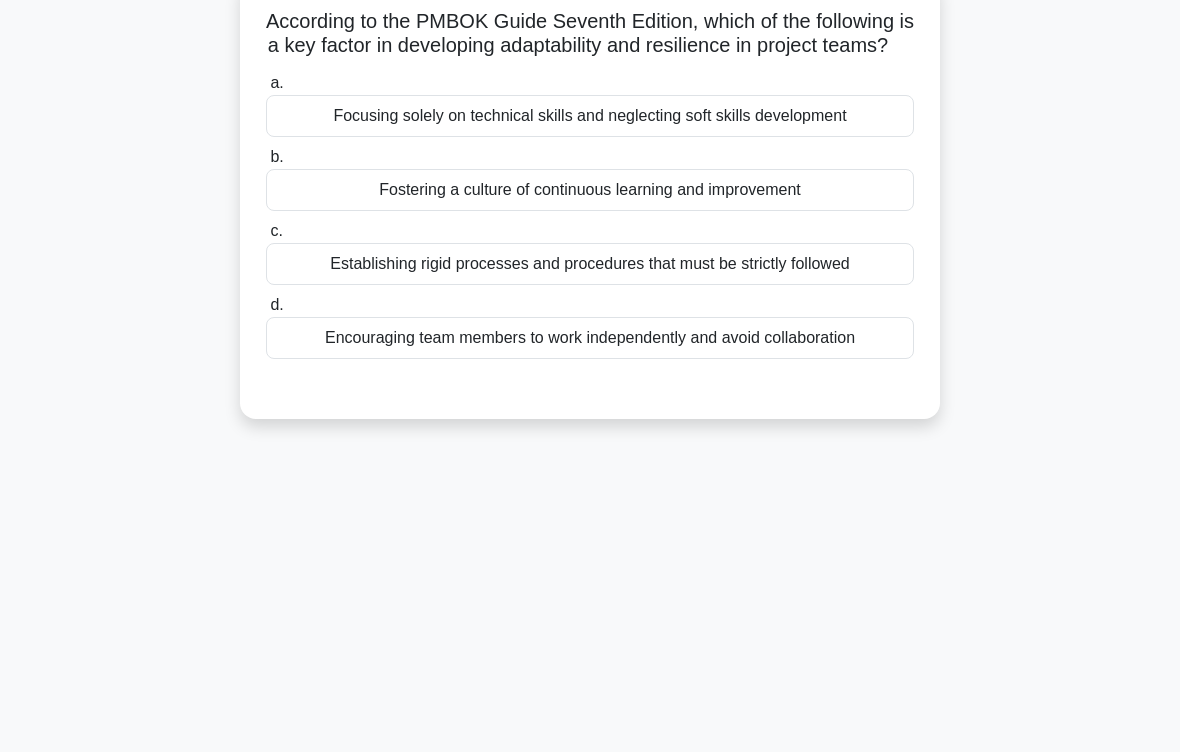 scroll, scrollTop: 0, scrollLeft: 0, axis: both 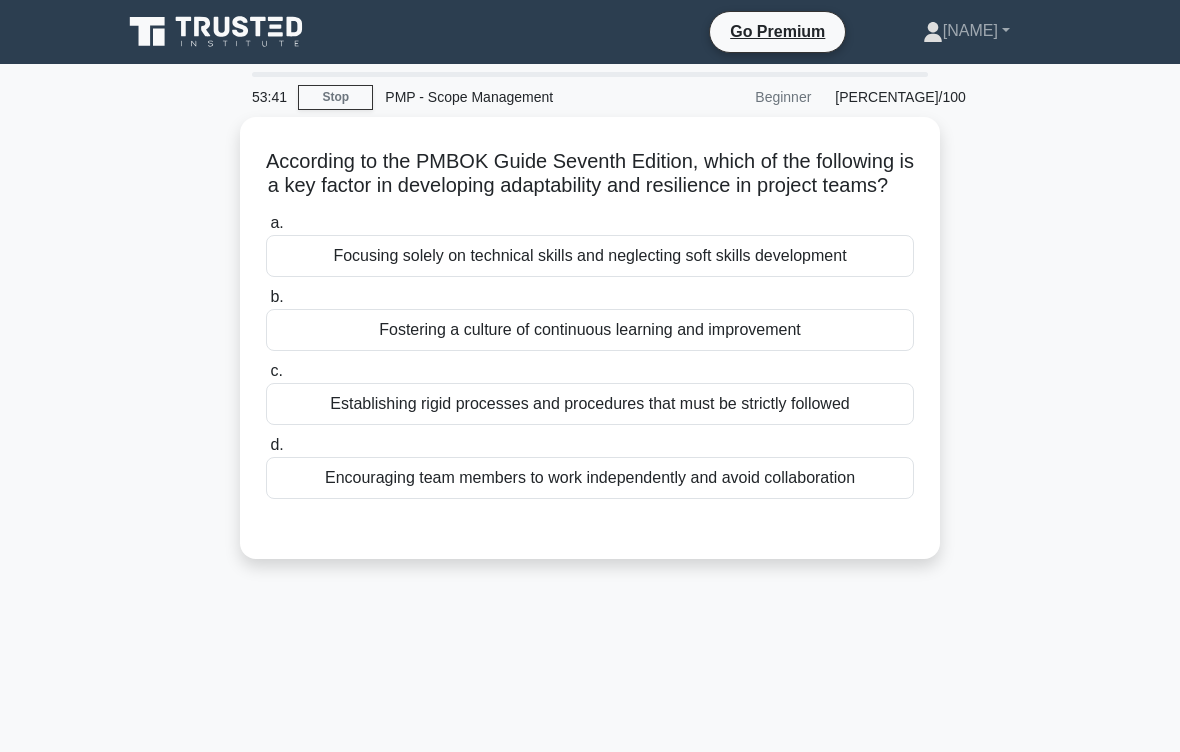 click on "Fostering a culture of continuous learning and improvement" at bounding box center [590, 330] 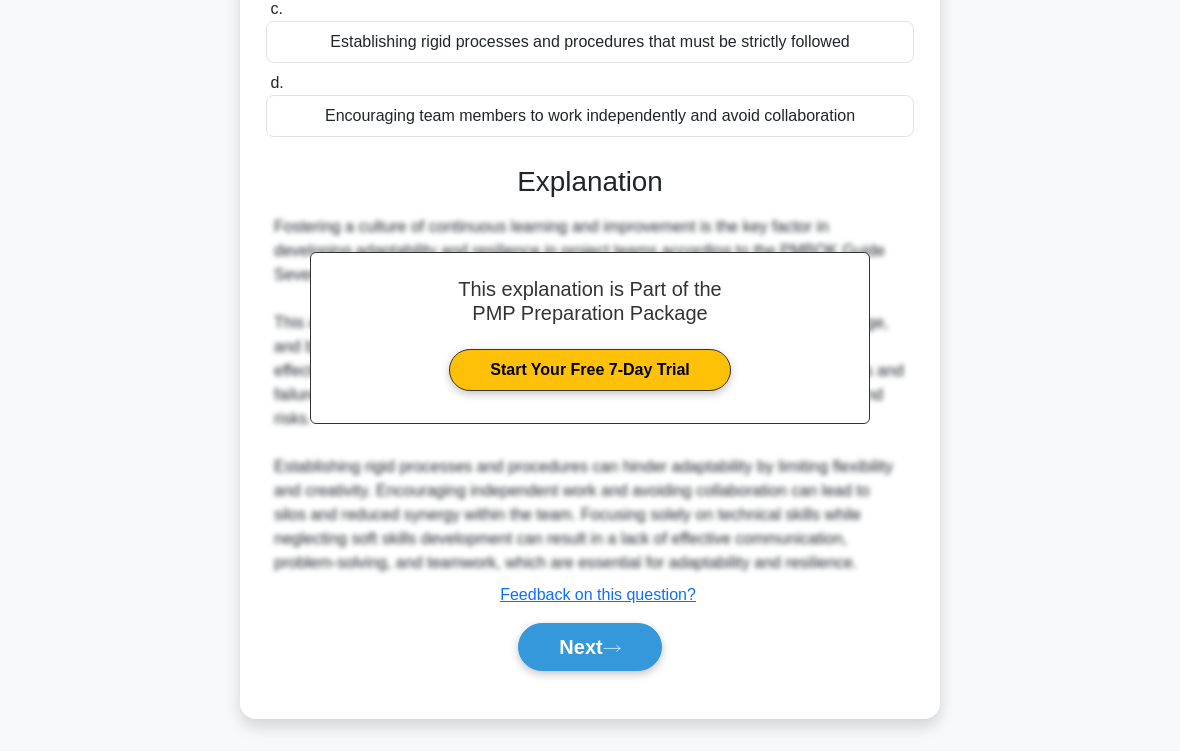 scroll, scrollTop: 384, scrollLeft: 0, axis: vertical 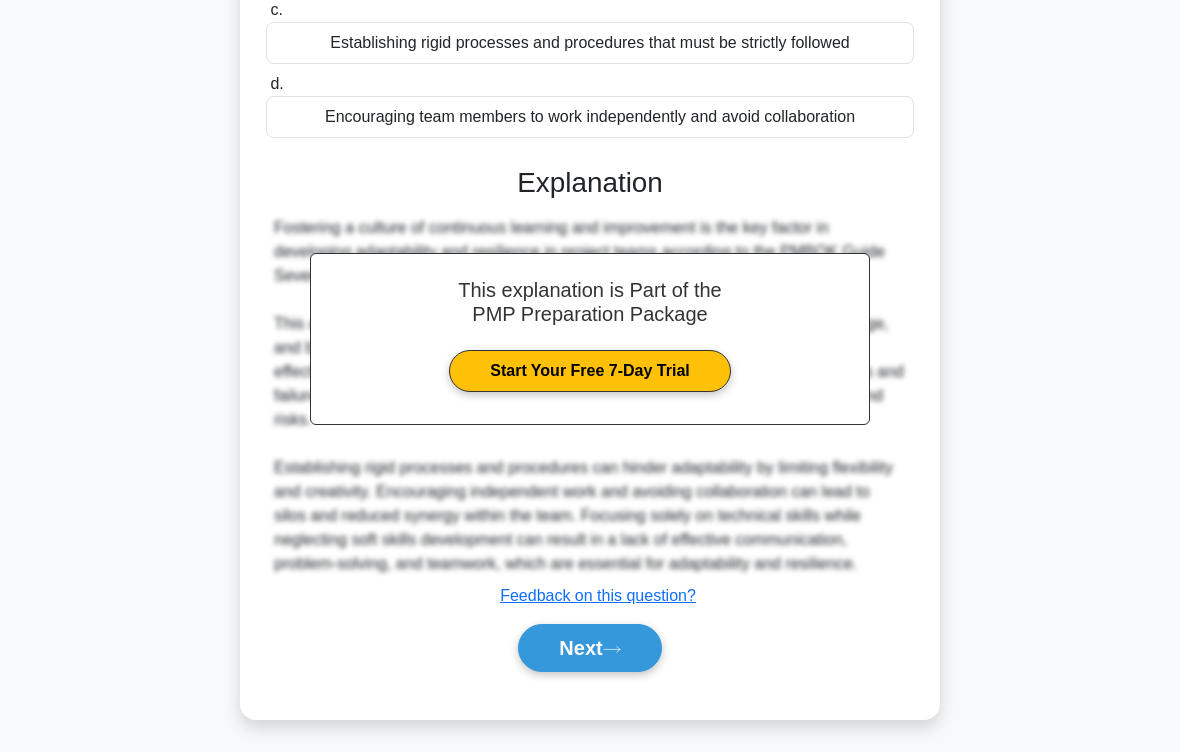 click on "Next" at bounding box center (589, 648) 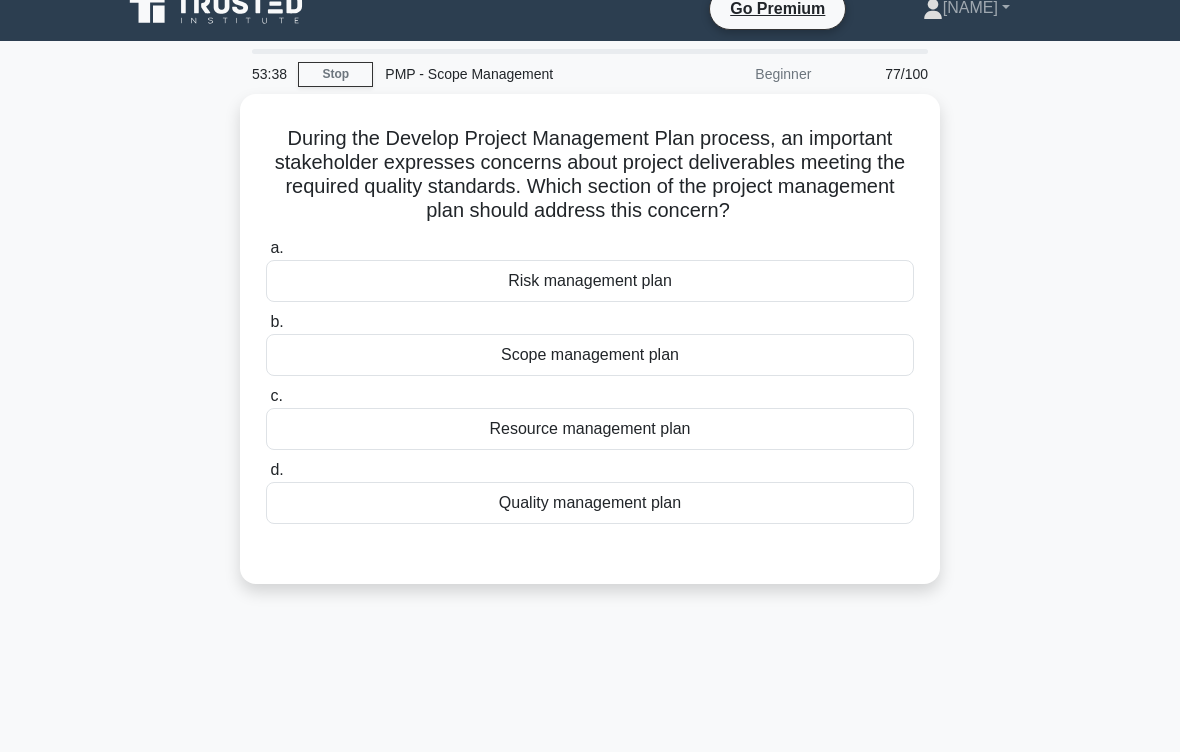 scroll, scrollTop: 24, scrollLeft: 0, axis: vertical 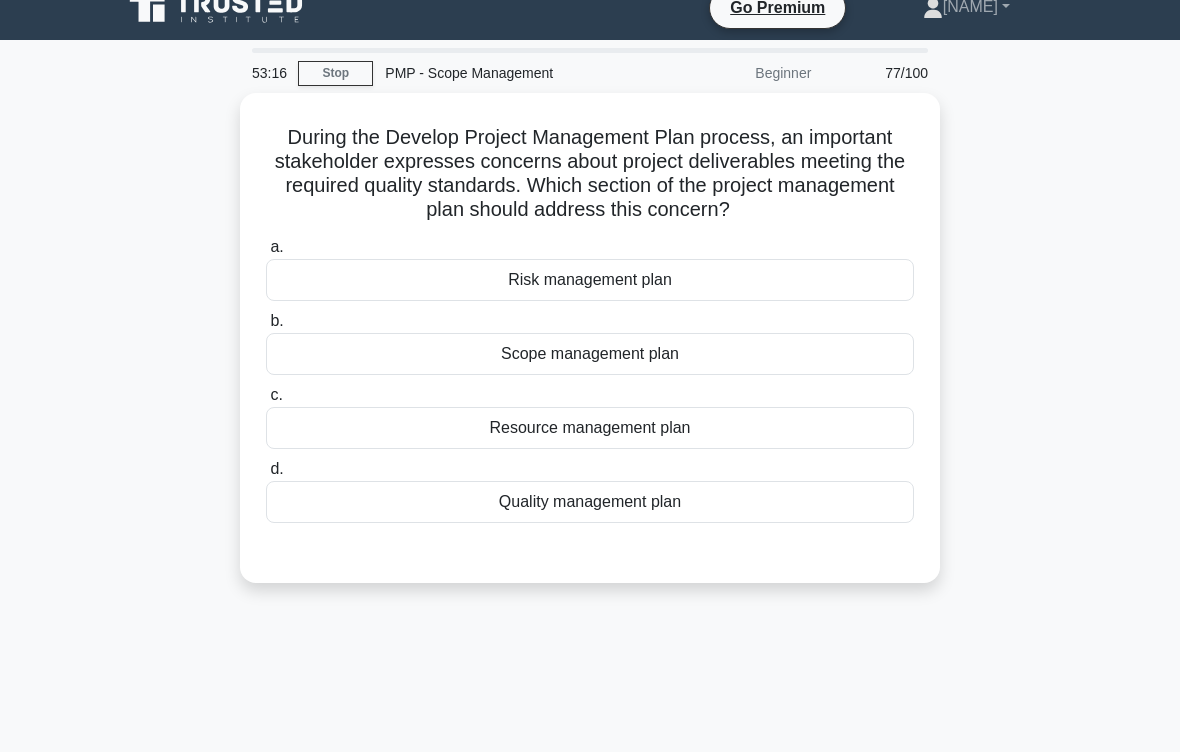 click on "d.
Quality management plan" at bounding box center (590, 490) 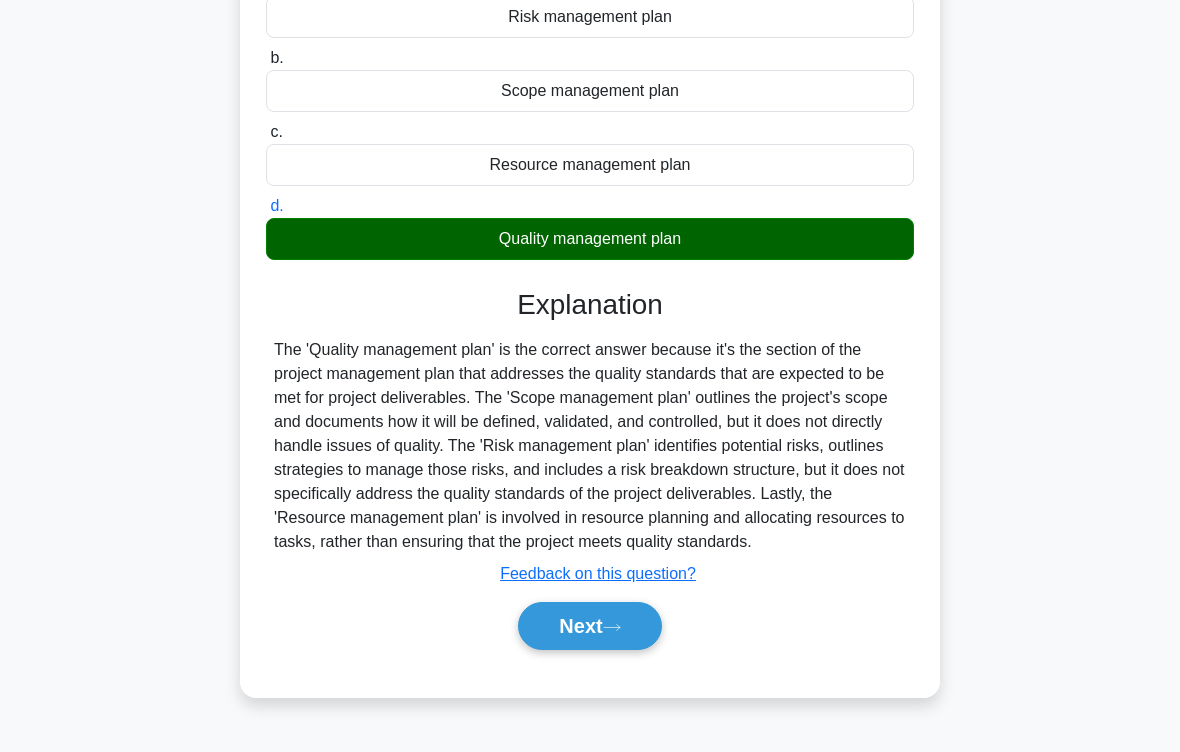scroll, scrollTop: 312, scrollLeft: 0, axis: vertical 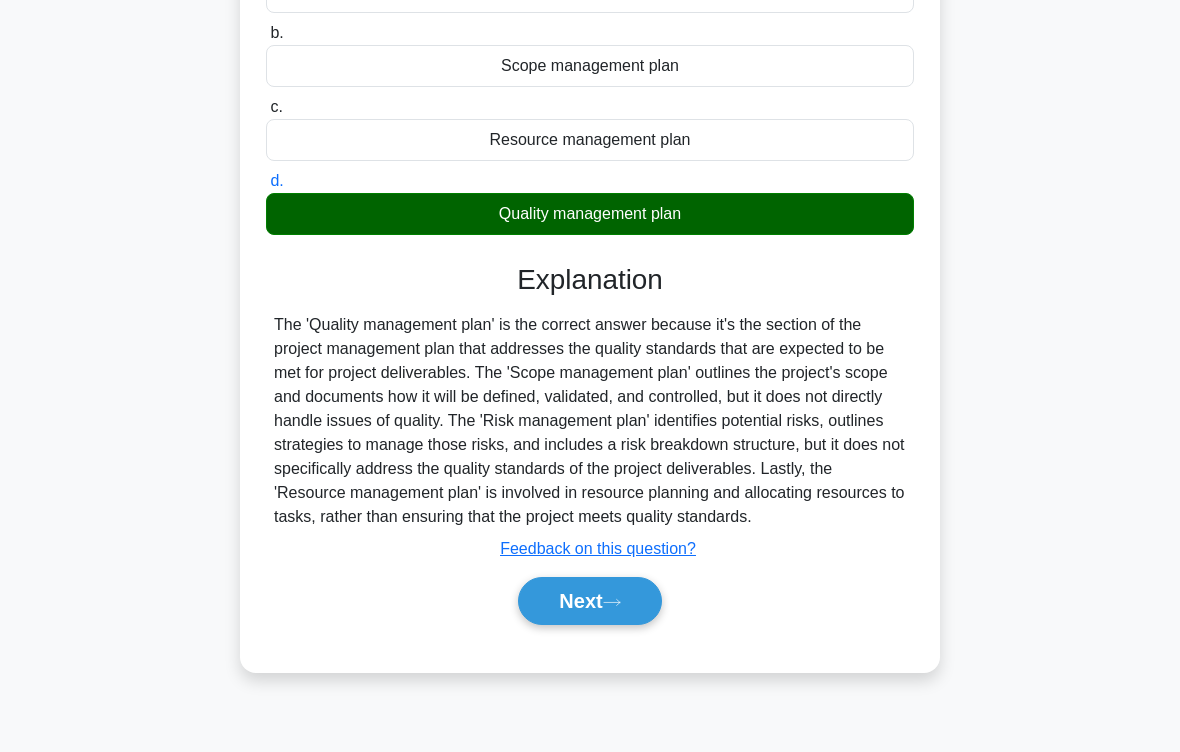 click on "Next" at bounding box center [589, 601] 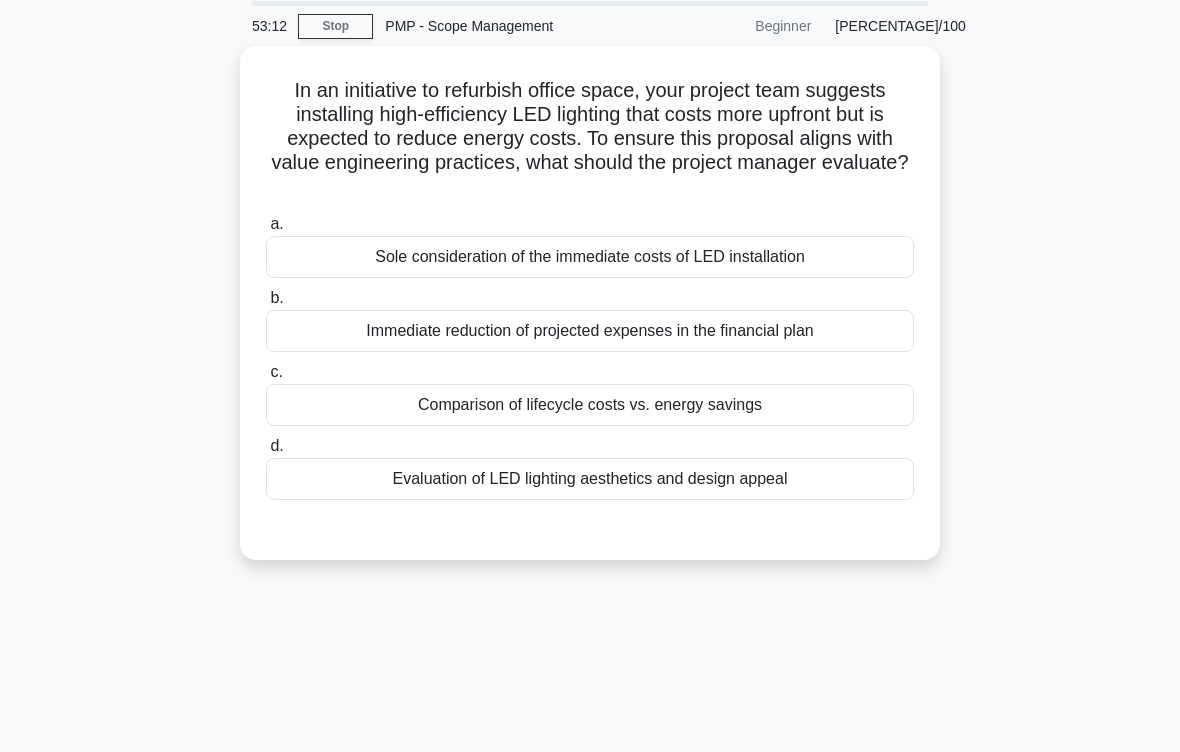 scroll, scrollTop: 36, scrollLeft: 0, axis: vertical 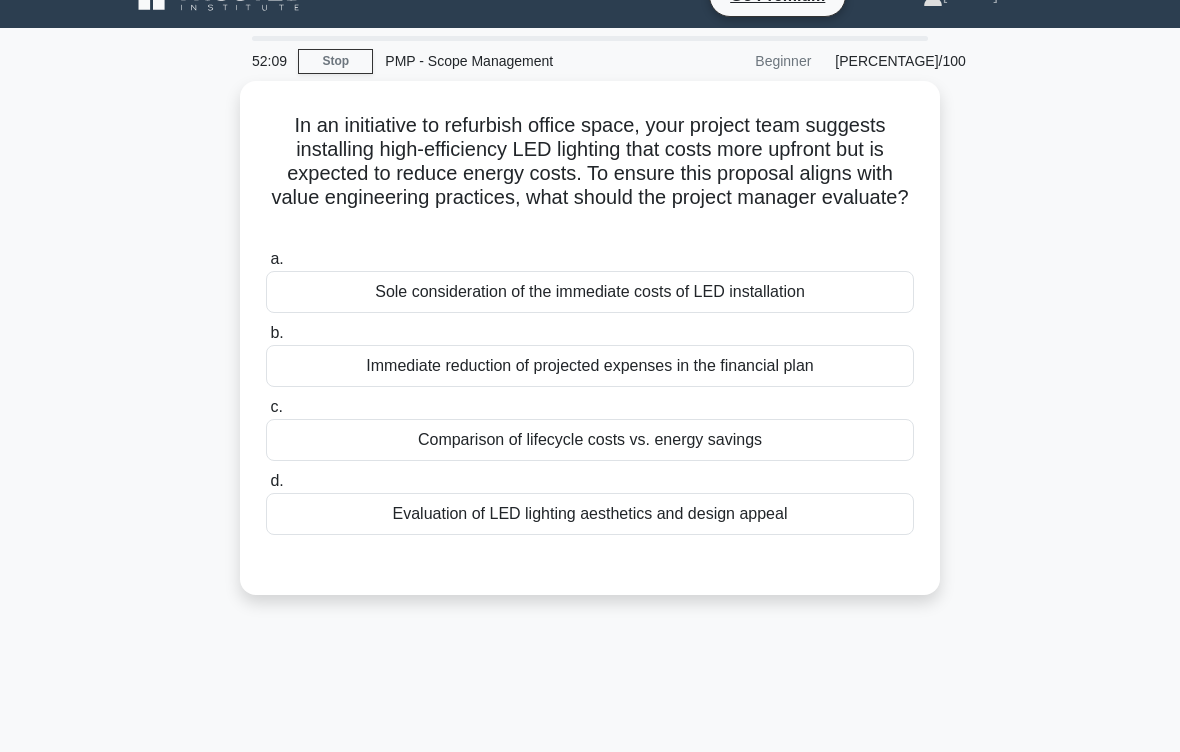 click on "Comparison of lifecycle costs vs. energy savings" at bounding box center (590, 440) 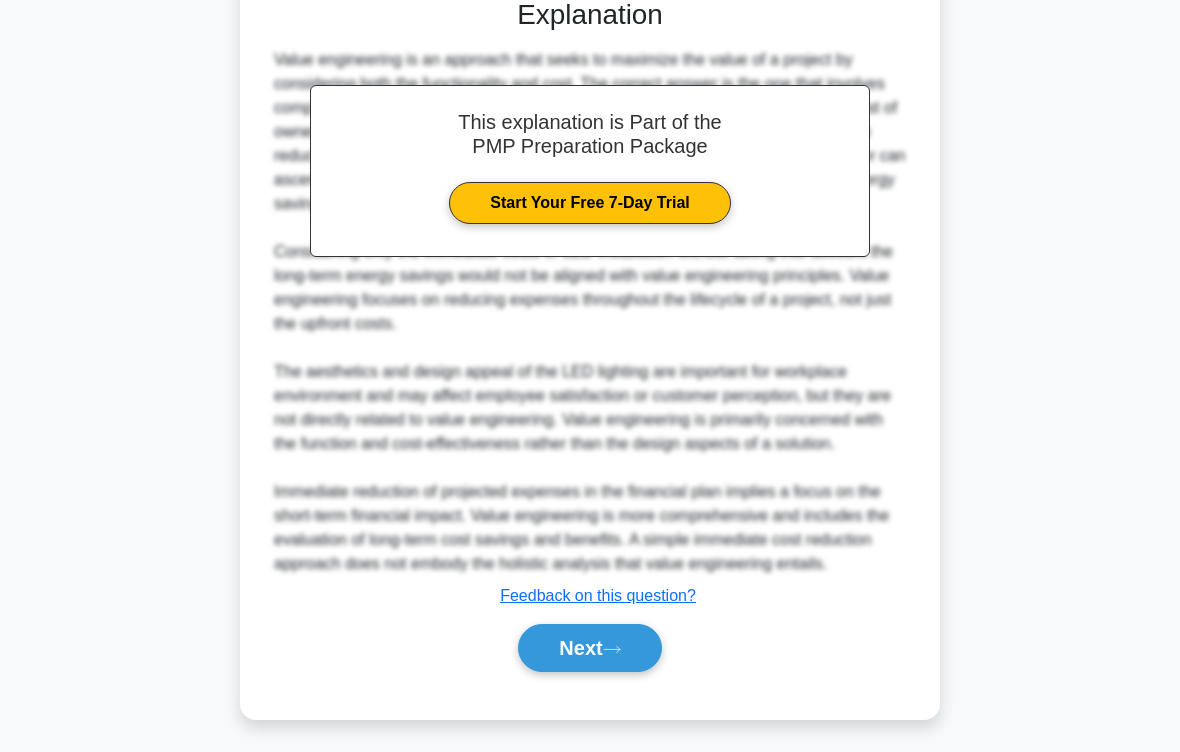 scroll, scrollTop: 648, scrollLeft: 0, axis: vertical 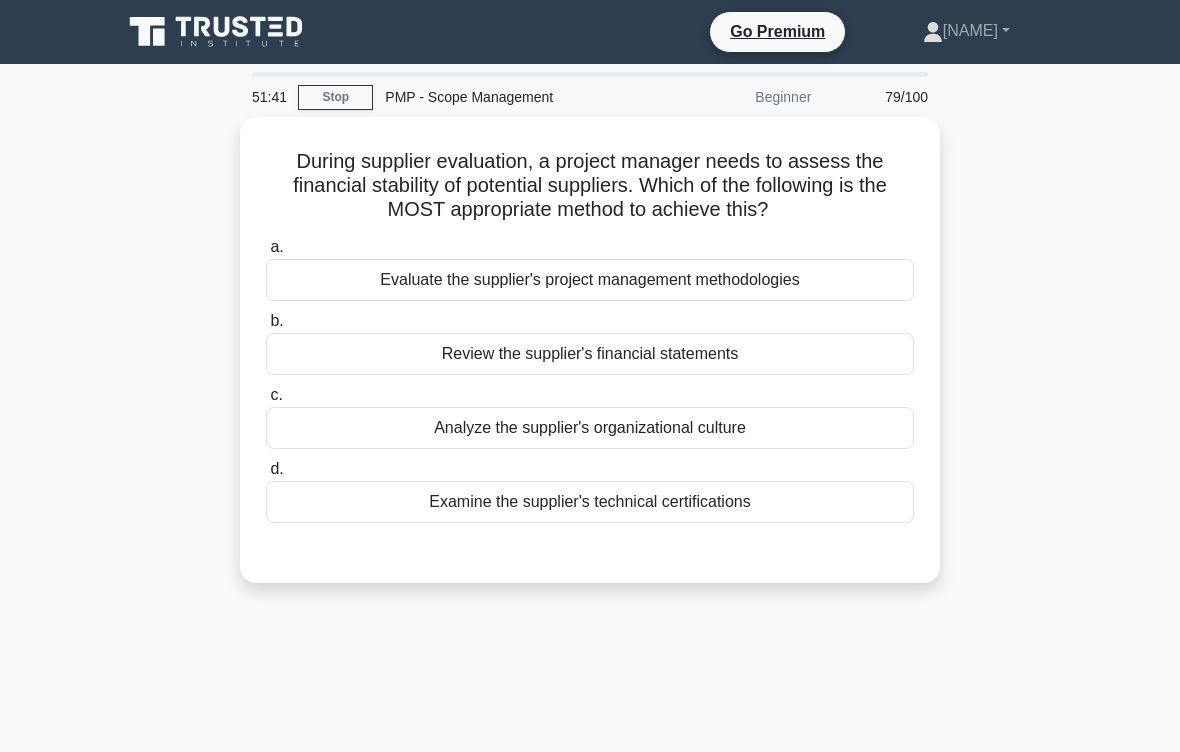 click on "Review the supplier's financial statements" at bounding box center [590, 354] 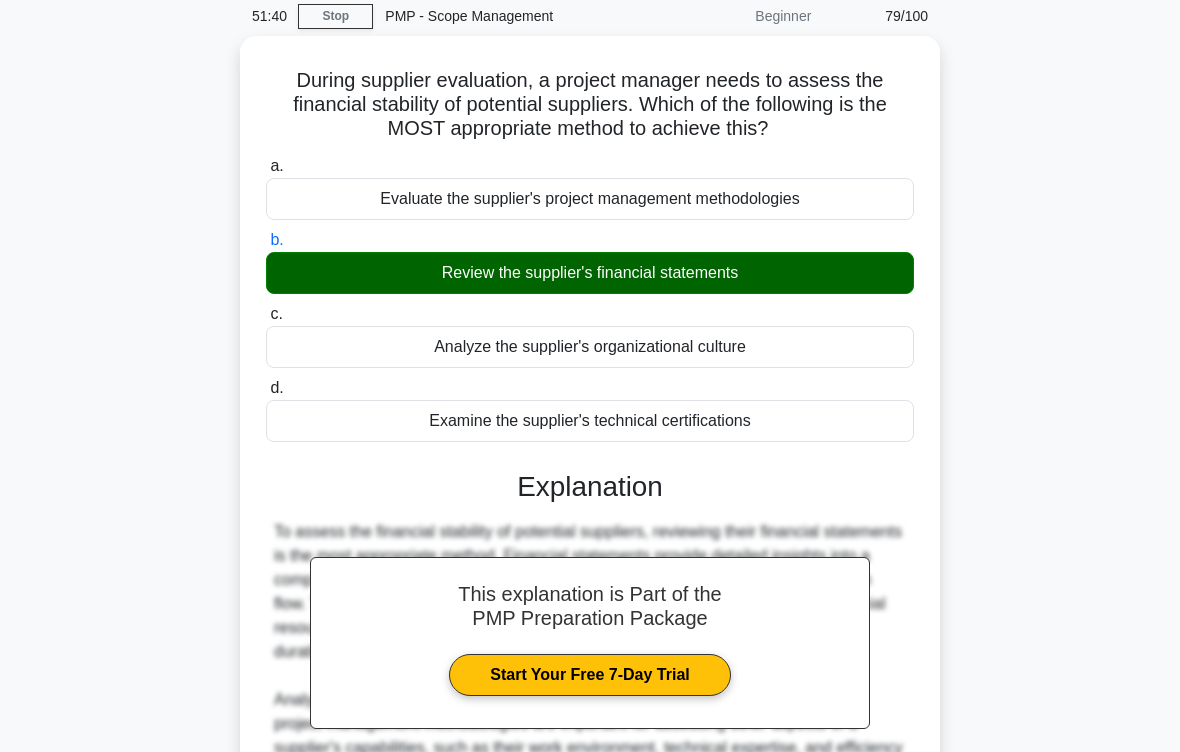 scroll, scrollTop: 303, scrollLeft: 0, axis: vertical 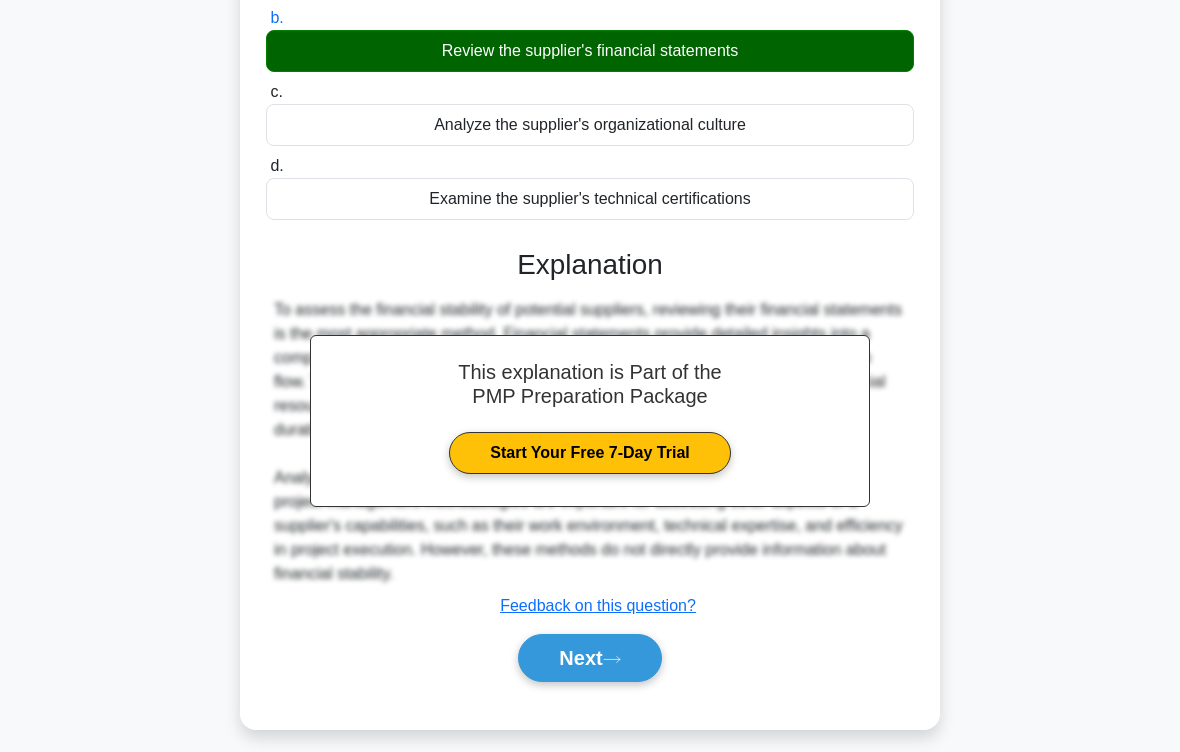 click on "Next" at bounding box center (589, 658) 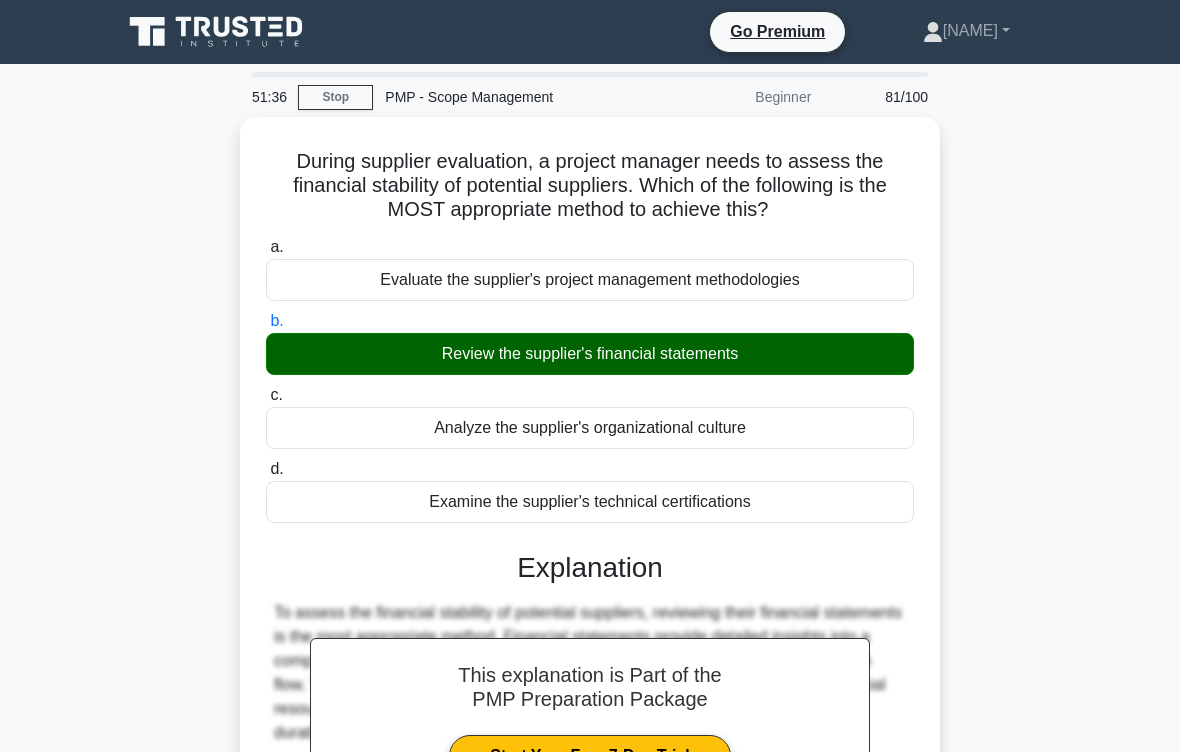 scroll, scrollTop: 328, scrollLeft: 0, axis: vertical 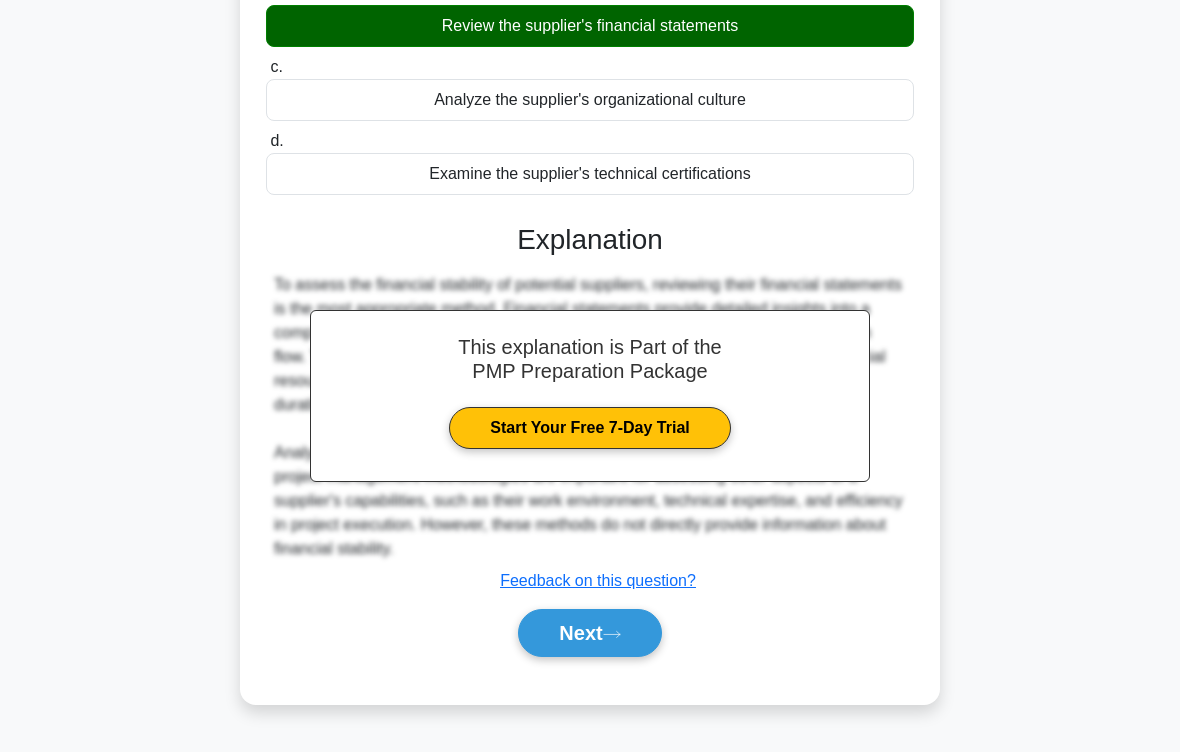 click on "Next" at bounding box center [589, 633] 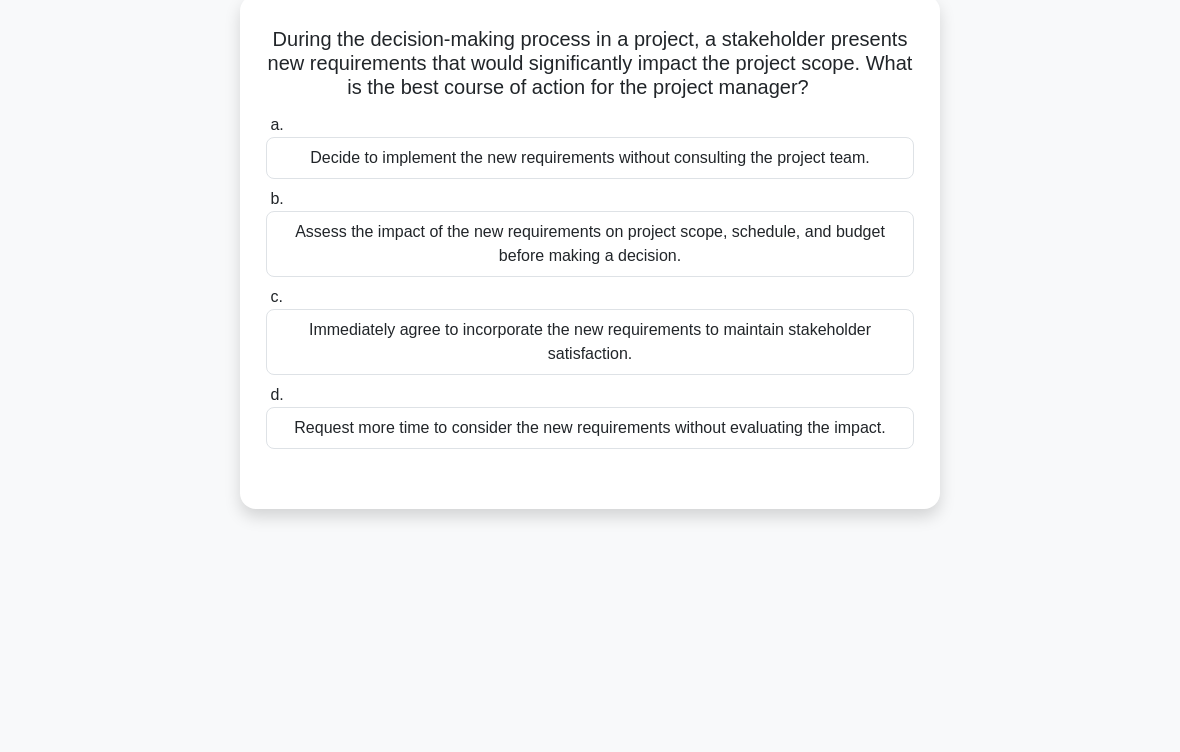 scroll, scrollTop: 101, scrollLeft: 0, axis: vertical 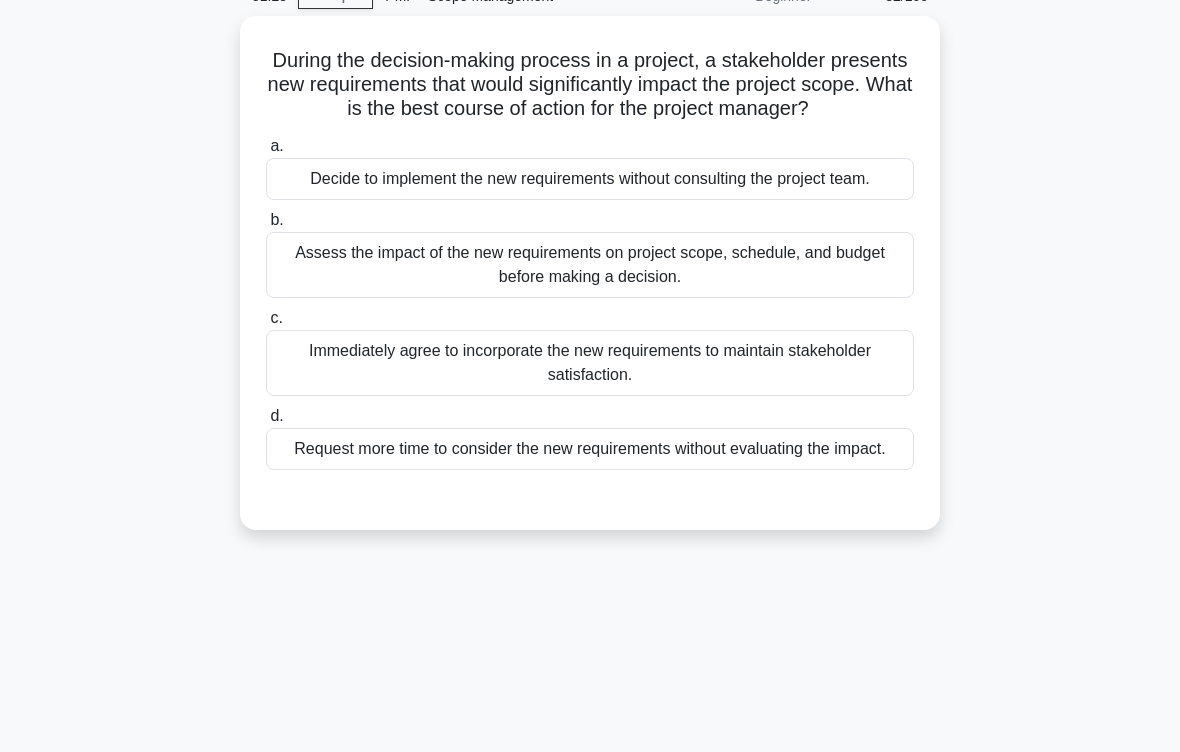 click on "Assess the impact of the new requirements on project scope, schedule, and budget before making a decision." at bounding box center [590, 265] 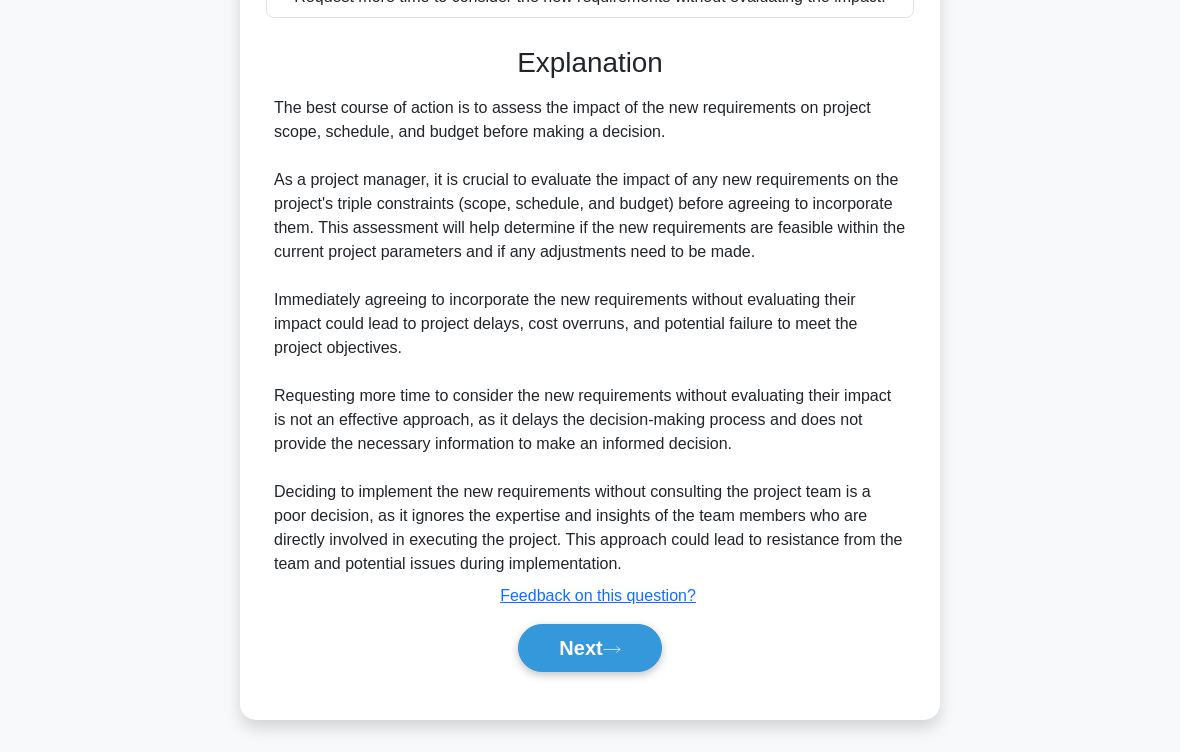 scroll, scrollTop: 672, scrollLeft: 0, axis: vertical 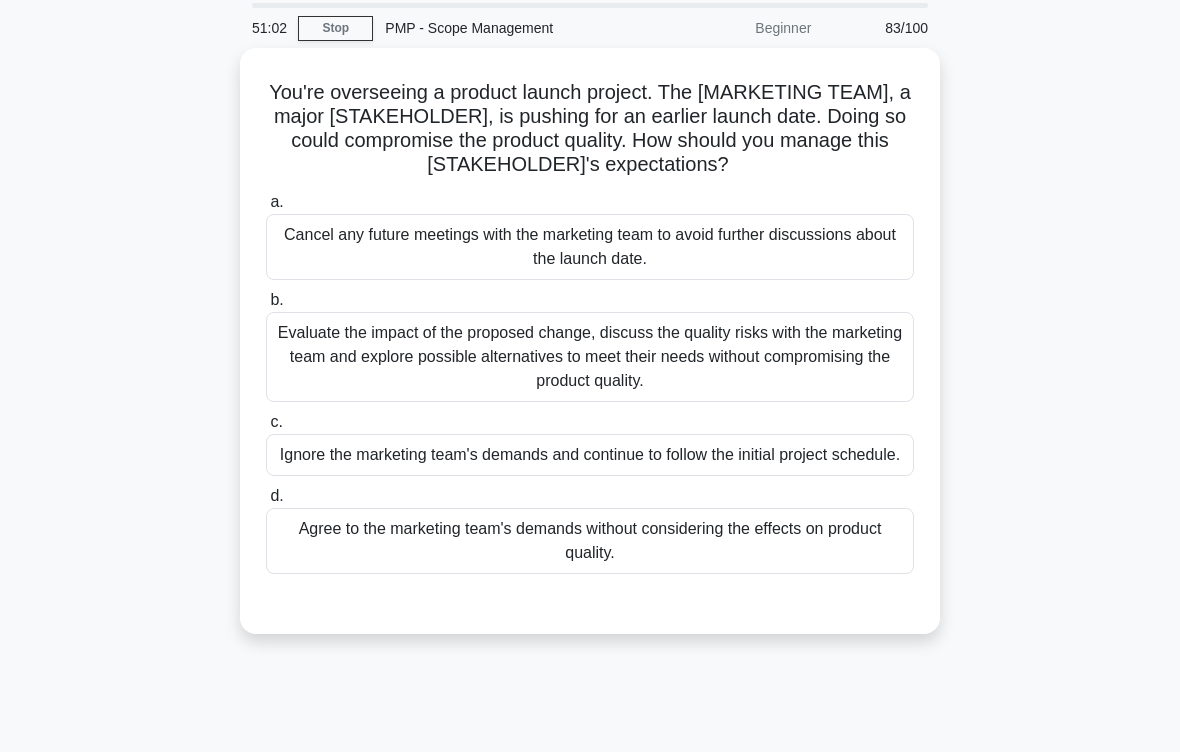 click on "Evaluate the impact of the proposed change, discuss the quality risks with the marketing team and explore possible alternatives to meet their needs without compromising the product quality." at bounding box center (590, 357) 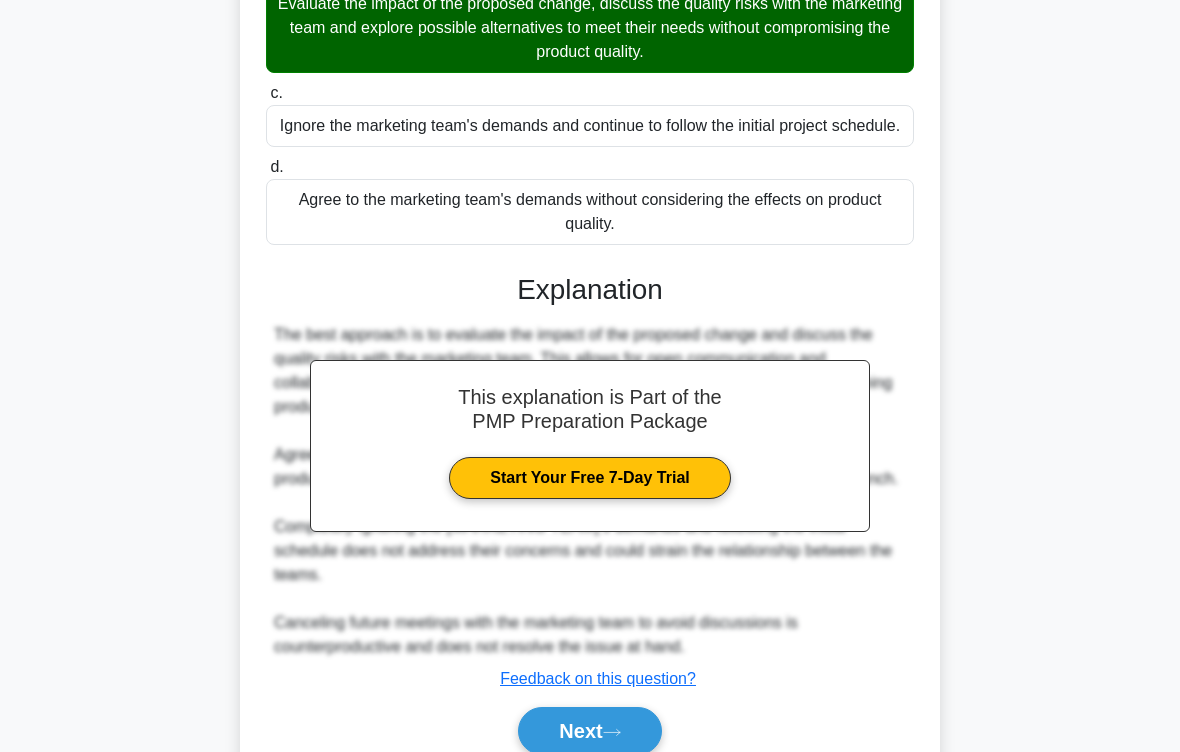 scroll, scrollTop: 504, scrollLeft: 0, axis: vertical 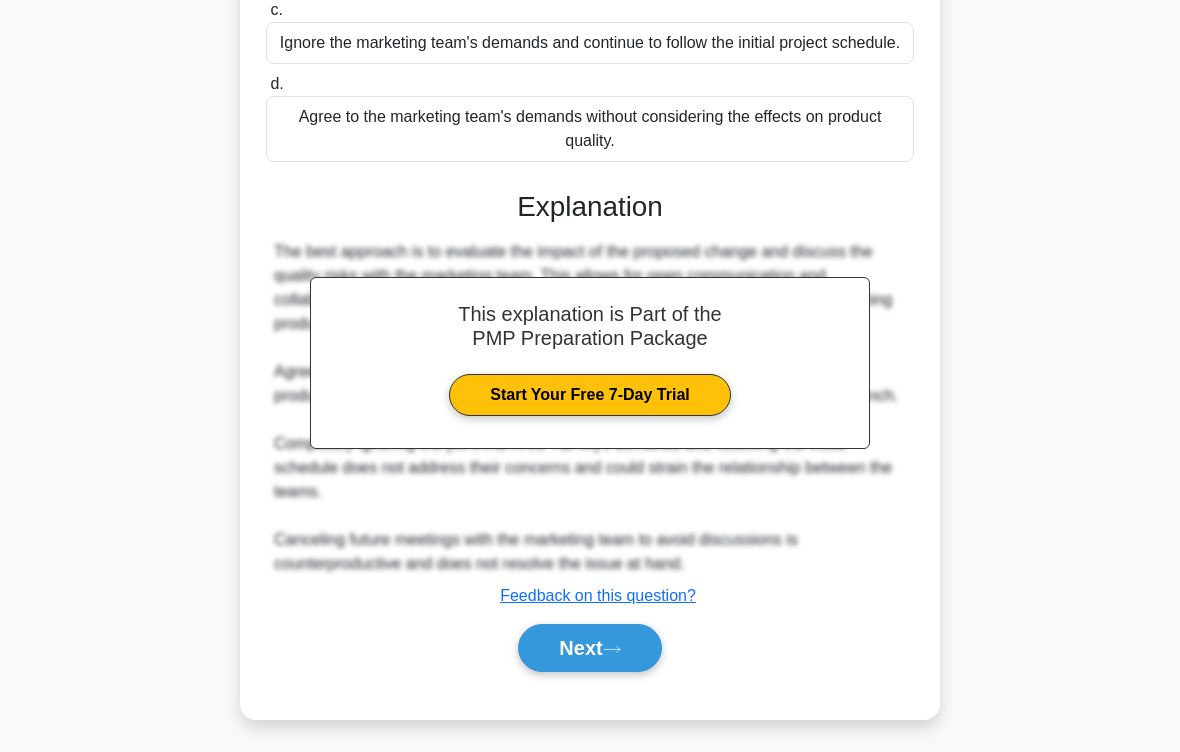 click on "Next" at bounding box center (589, 648) 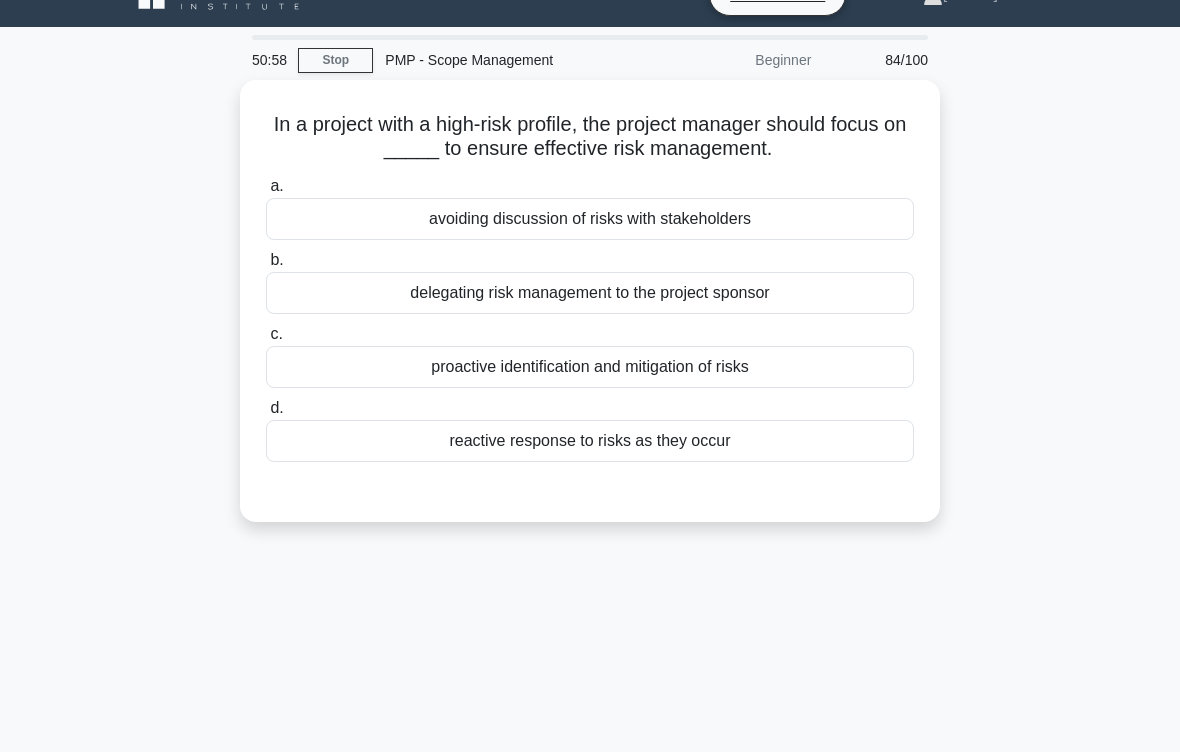 scroll, scrollTop: 28, scrollLeft: 0, axis: vertical 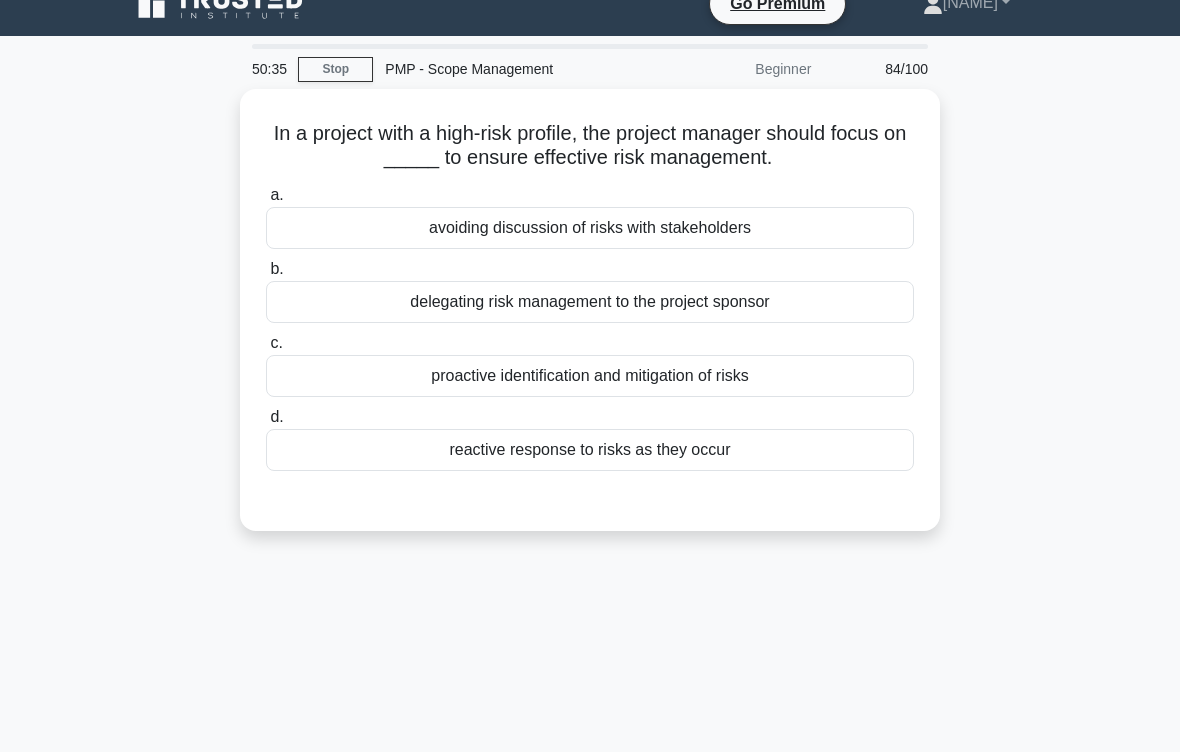 click on "reactive response to risks as they occur" at bounding box center [590, 450] 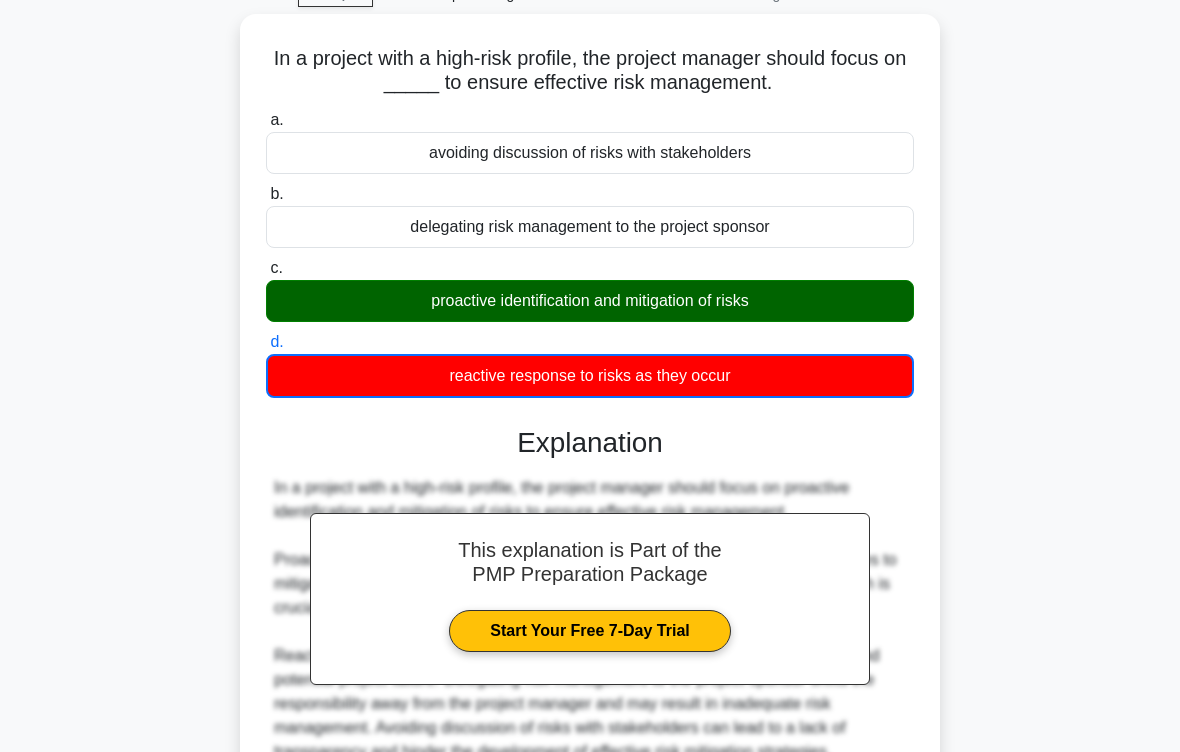 scroll, scrollTop: 338, scrollLeft: 0, axis: vertical 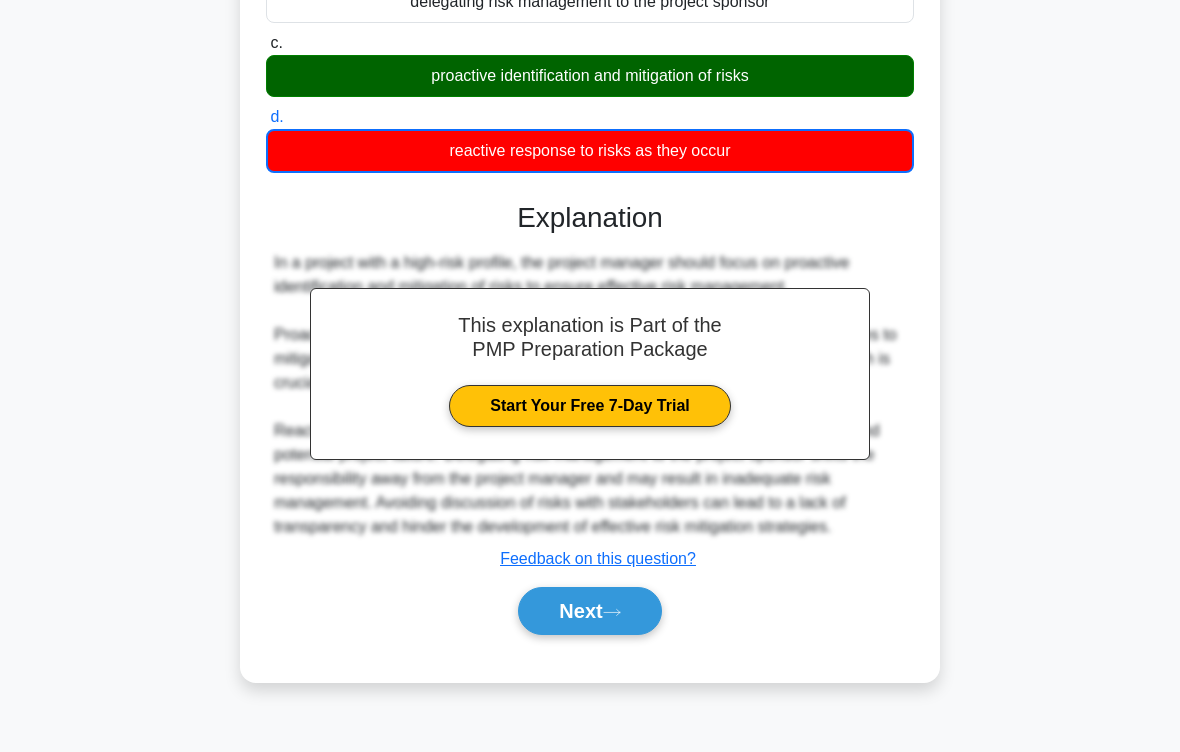 click on "Next" at bounding box center [589, 611] 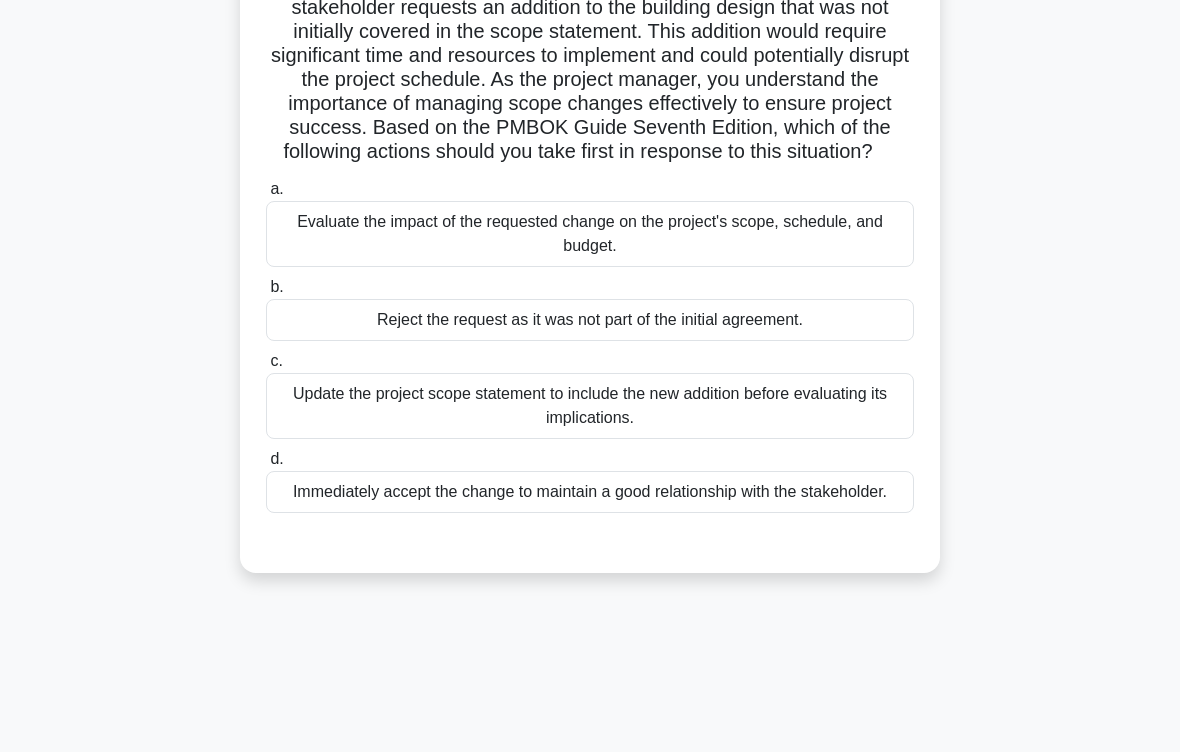 scroll, scrollTop: 294, scrollLeft: 0, axis: vertical 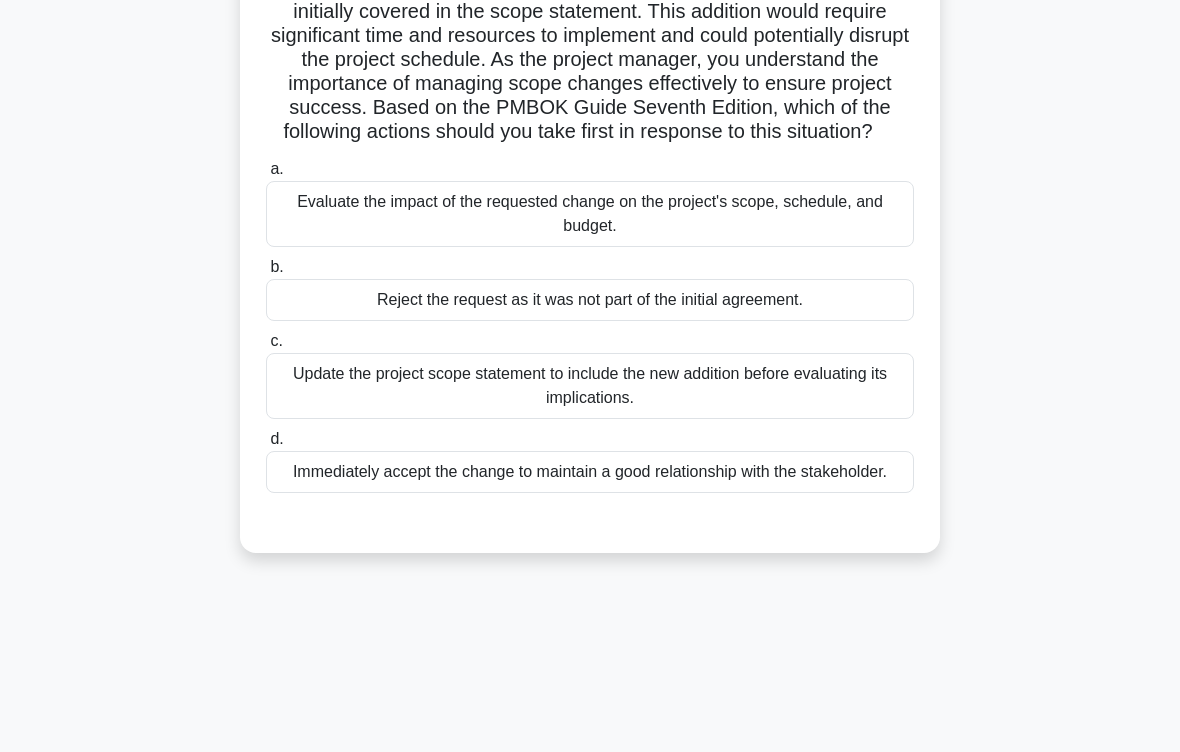 click on "Evaluate the impact of the requested change on the project's scope, schedule, and budget." at bounding box center (590, 214) 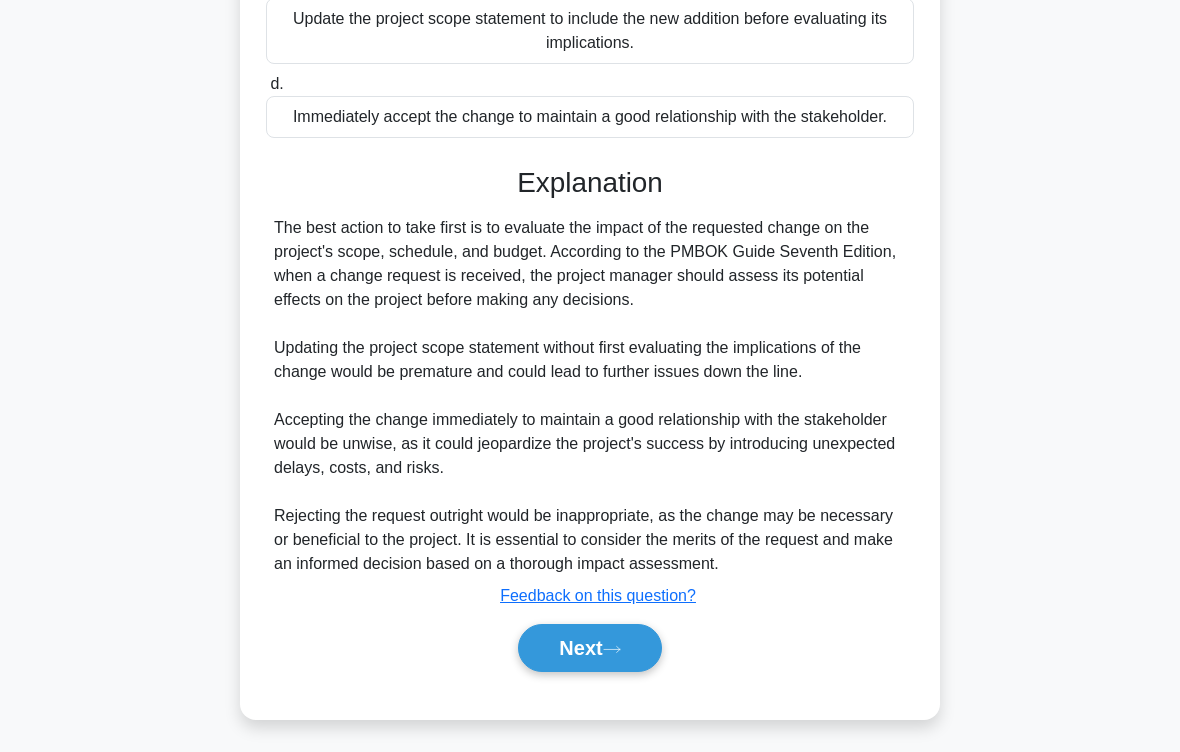 scroll, scrollTop: 744, scrollLeft: 0, axis: vertical 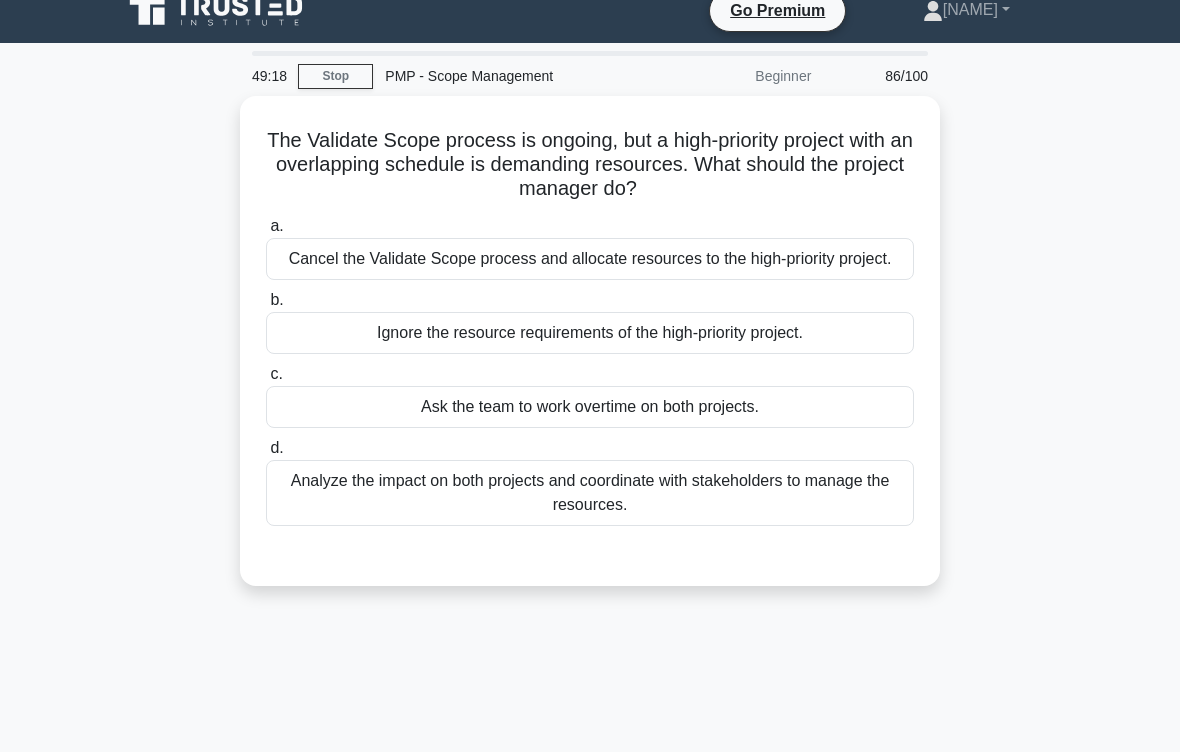 click on "Analyze the impact on both projects and coordinate with stakeholders to manage the resources." at bounding box center (590, 493) 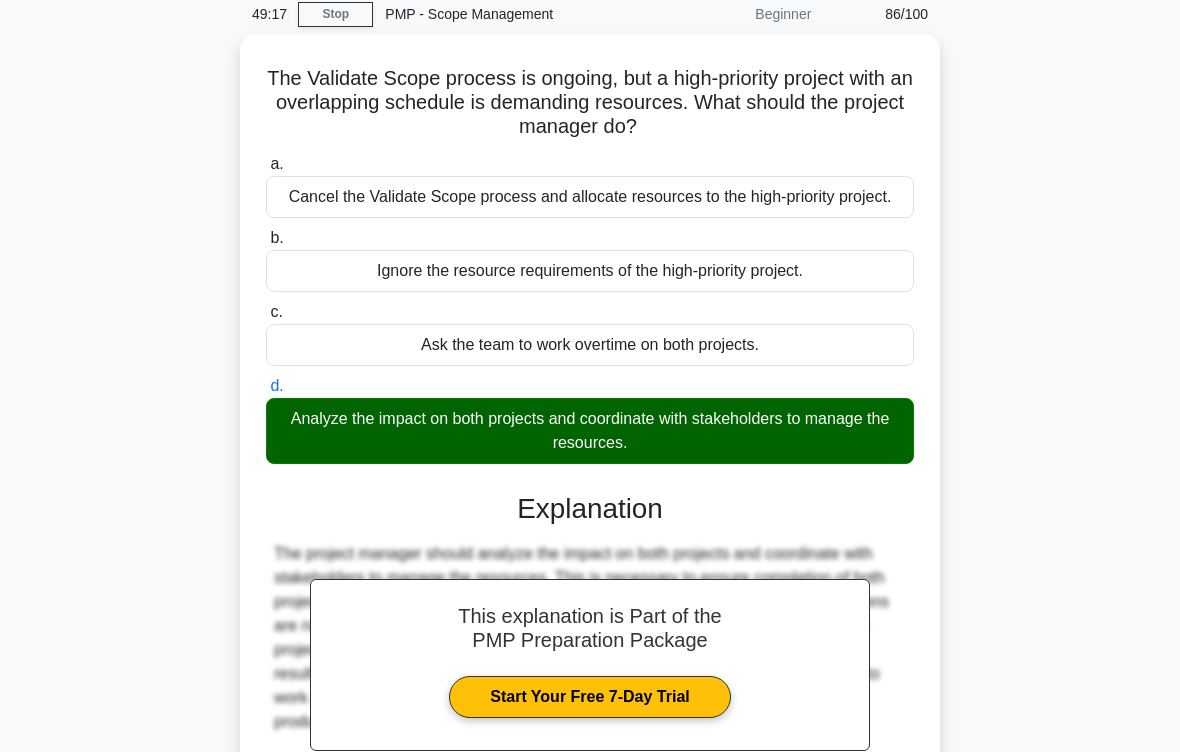 scroll, scrollTop: 303, scrollLeft: 0, axis: vertical 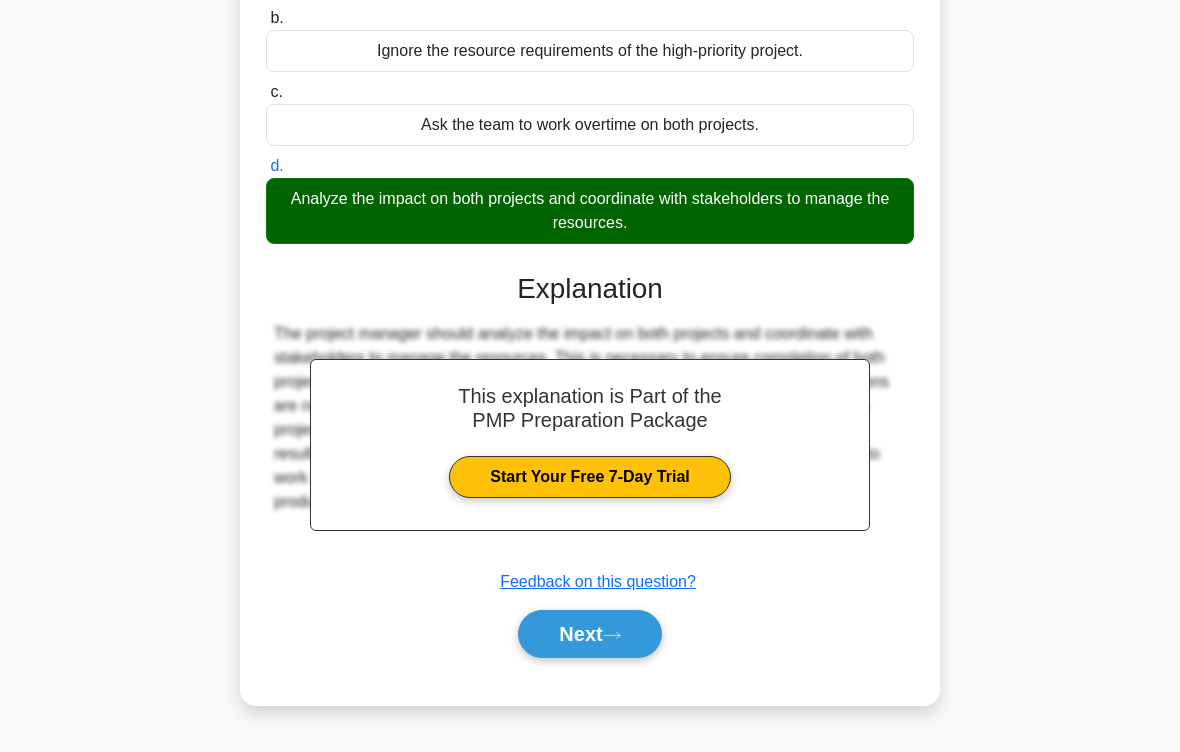 click on "Next" at bounding box center (589, 634) 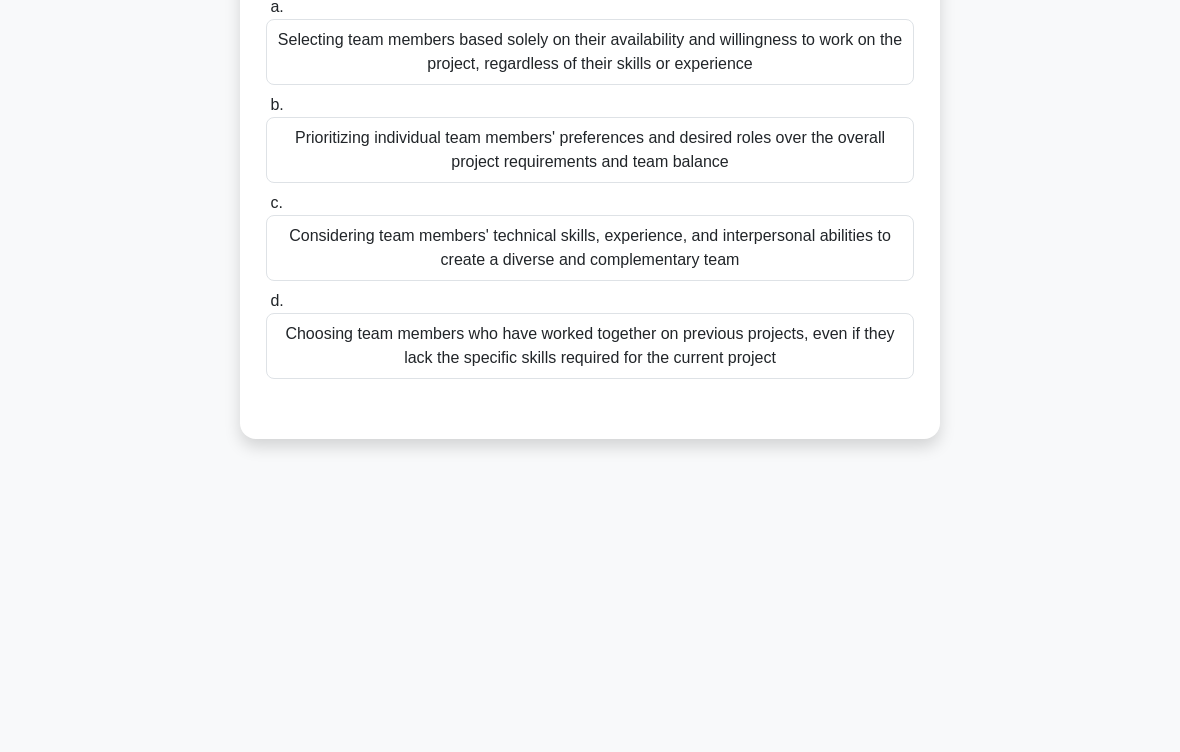 scroll, scrollTop: 60, scrollLeft: 0, axis: vertical 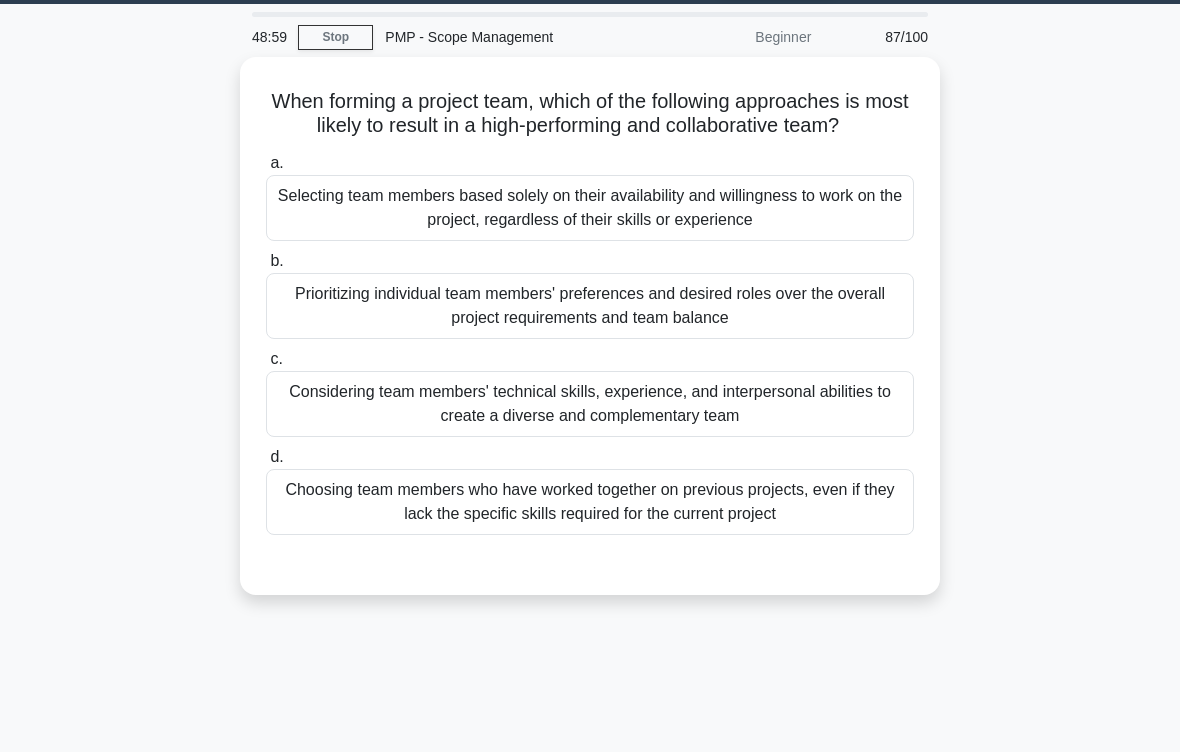 click on "Considering team members' technical skills, experience, and interpersonal abilities to create a diverse and complementary team" at bounding box center [590, 404] 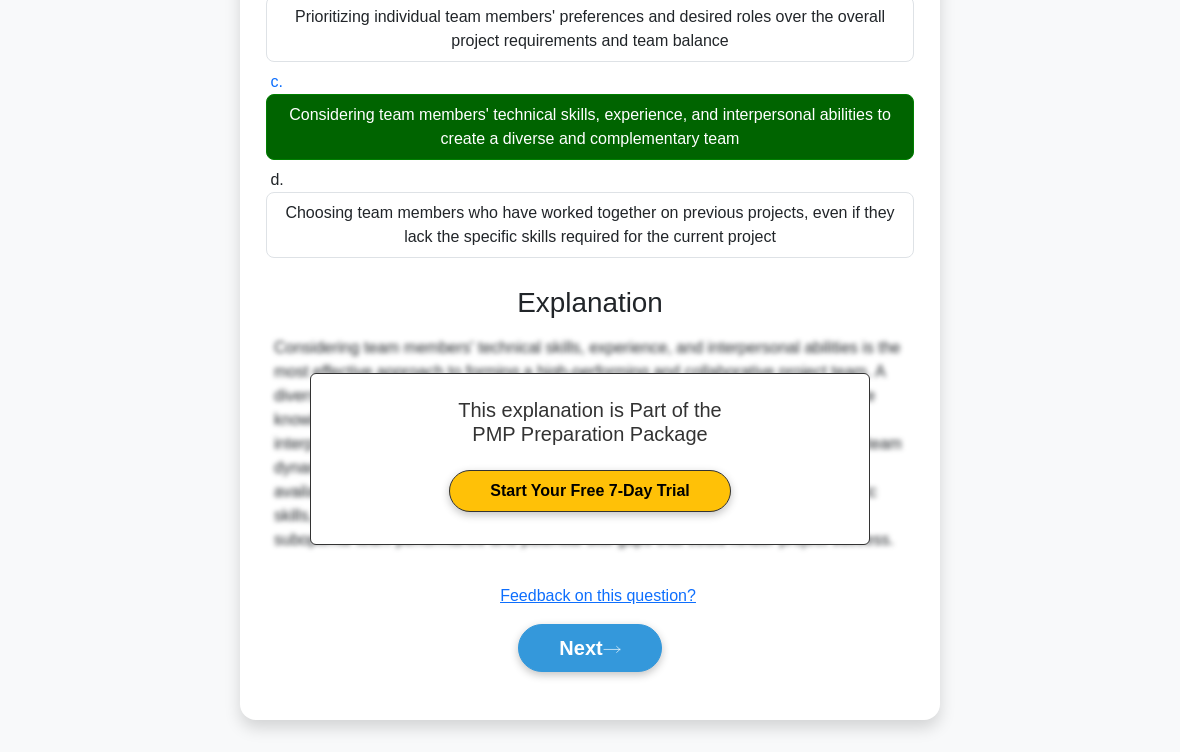 scroll, scrollTop: 360, scrollLeft: 0, axis: vertical 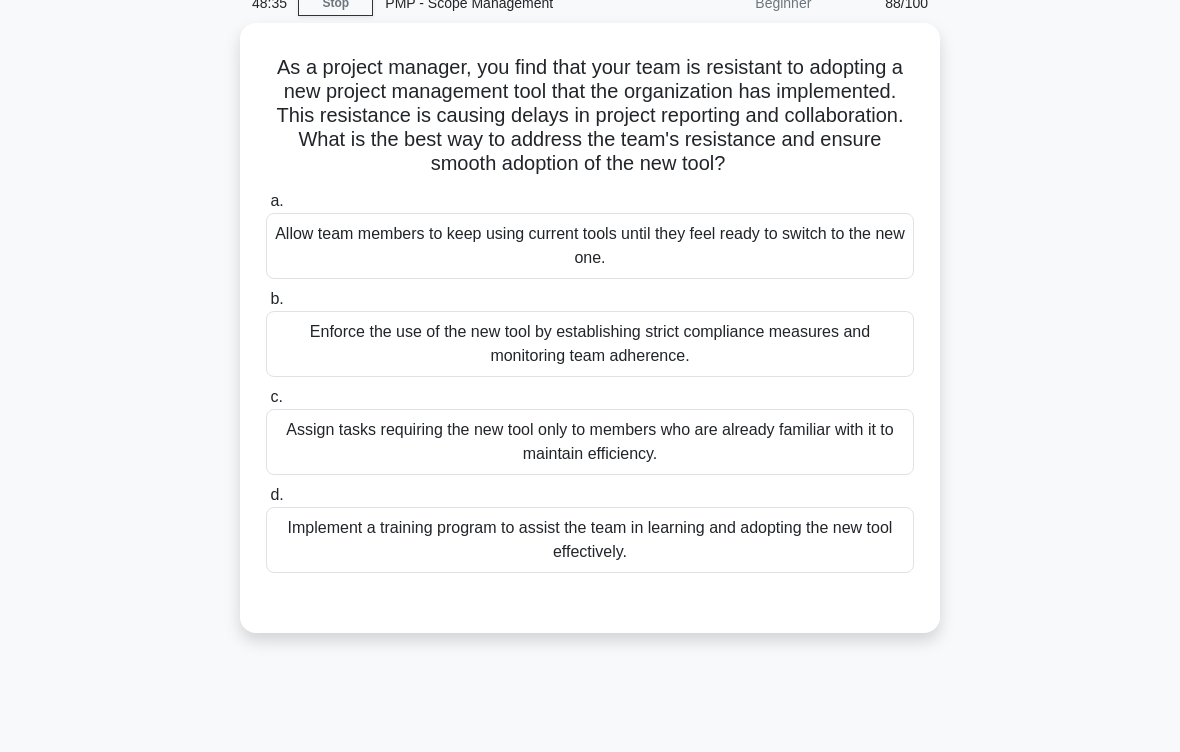 click on "Implement a training program to assist the team in learning and adopting the new tool effectively." at bounding box center [590, 540] 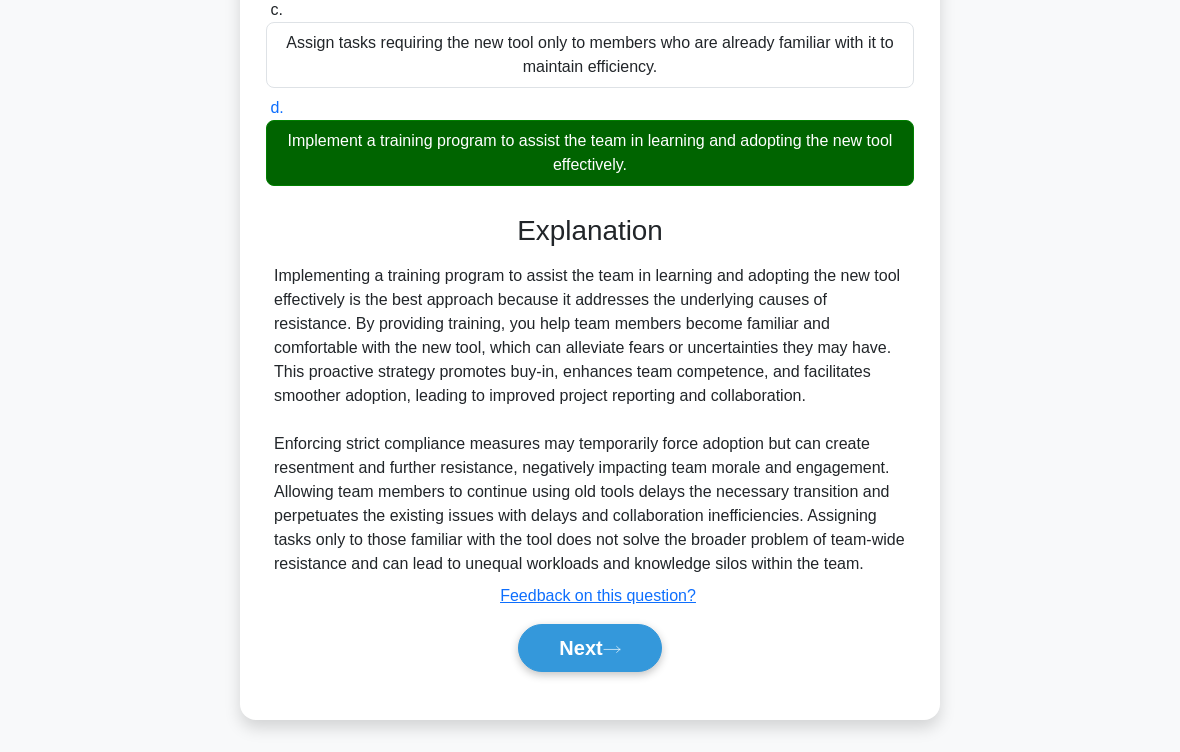 scroll, scrollTop: 528, scrollLeft: 0, axis: vertical 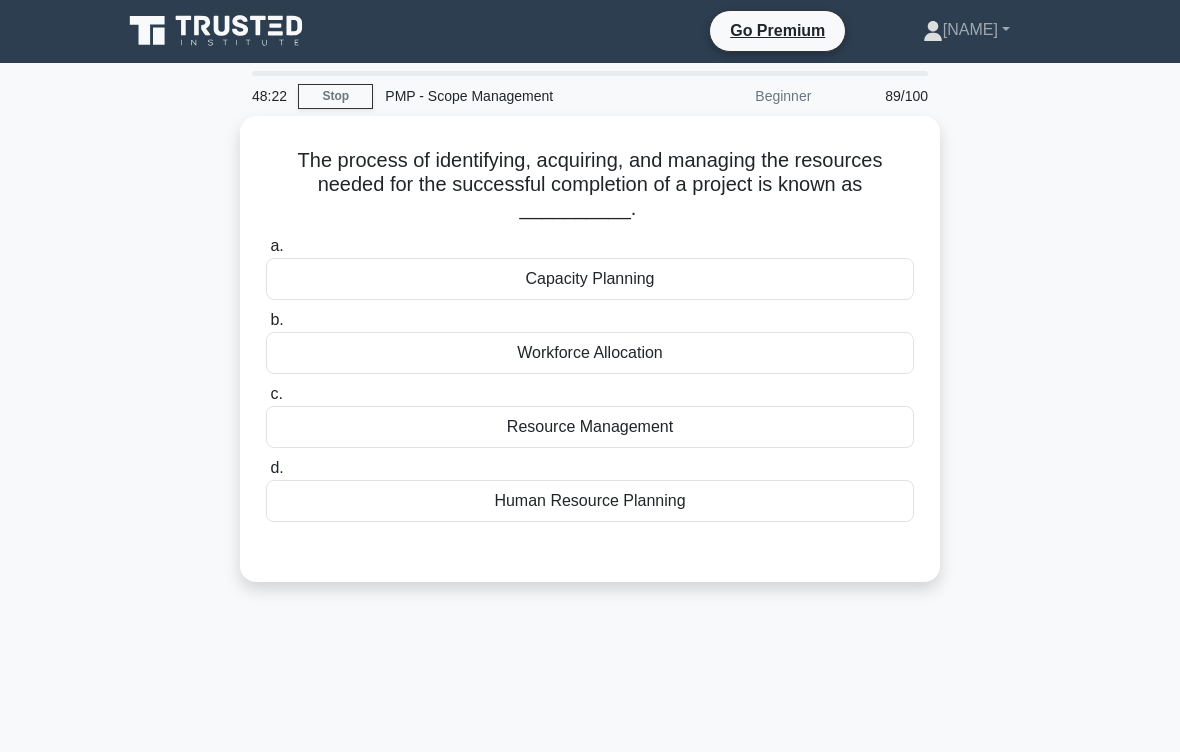 click on "Resource Management" at bounding box center (590, 427) 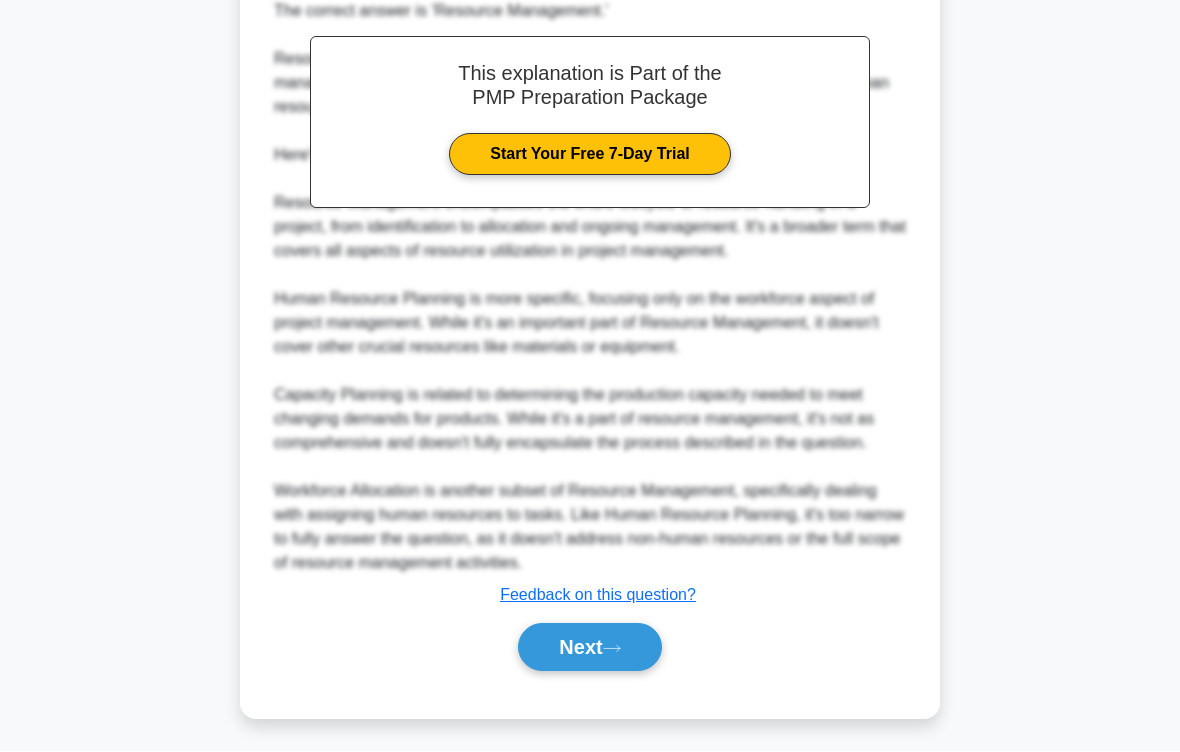 scroll, scrollTop: 648, scrollLeft: 0, axis: vertical 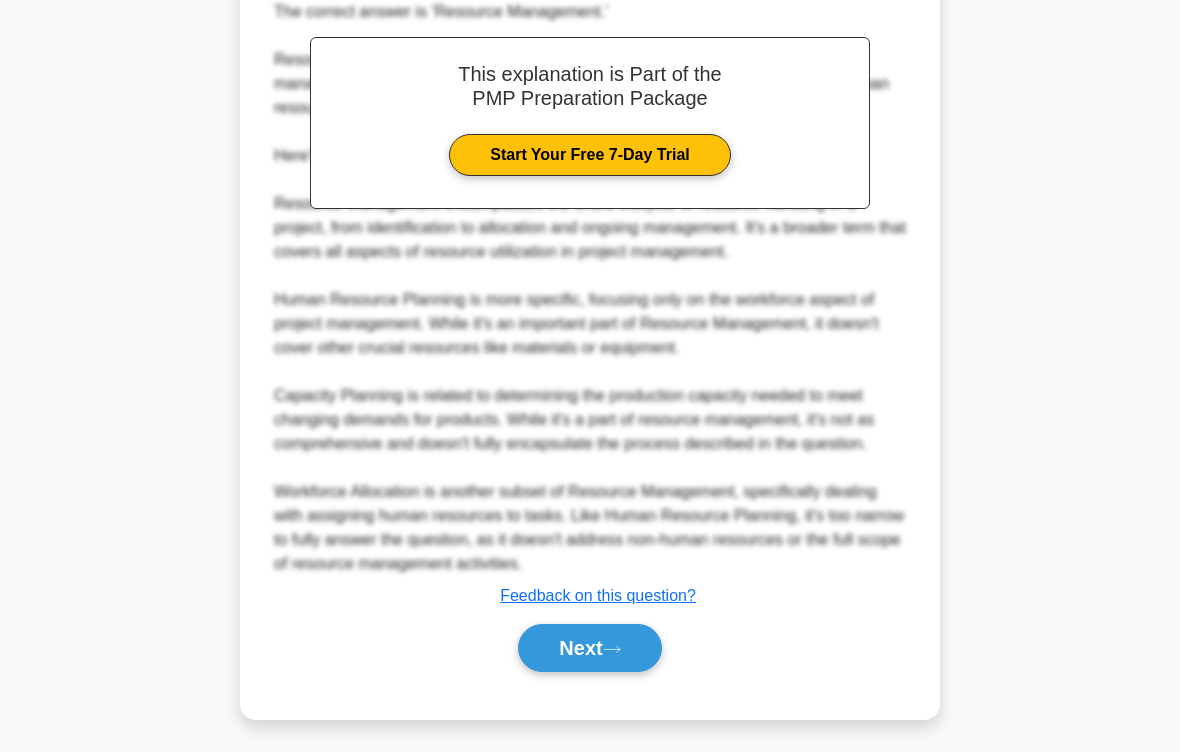 click on "Next" at bounding box center (589, 648) 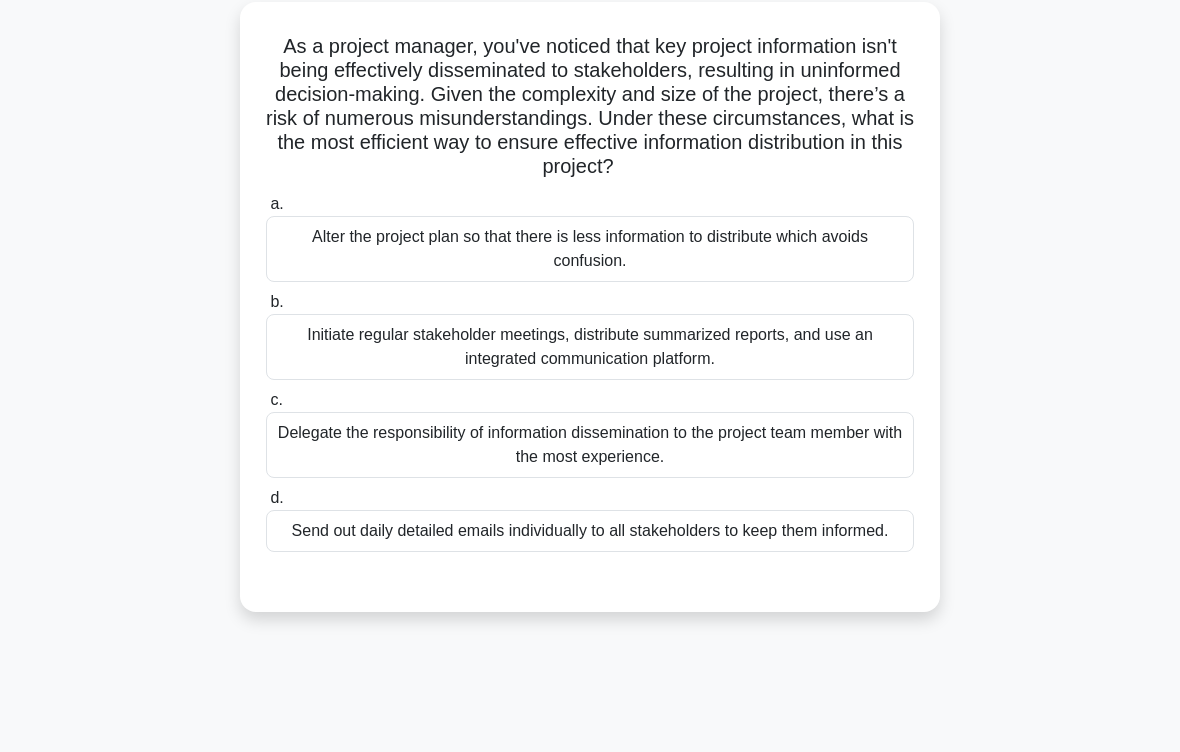 scroll, scrollTop: 83, scrollLeft: 0, axis: vertical 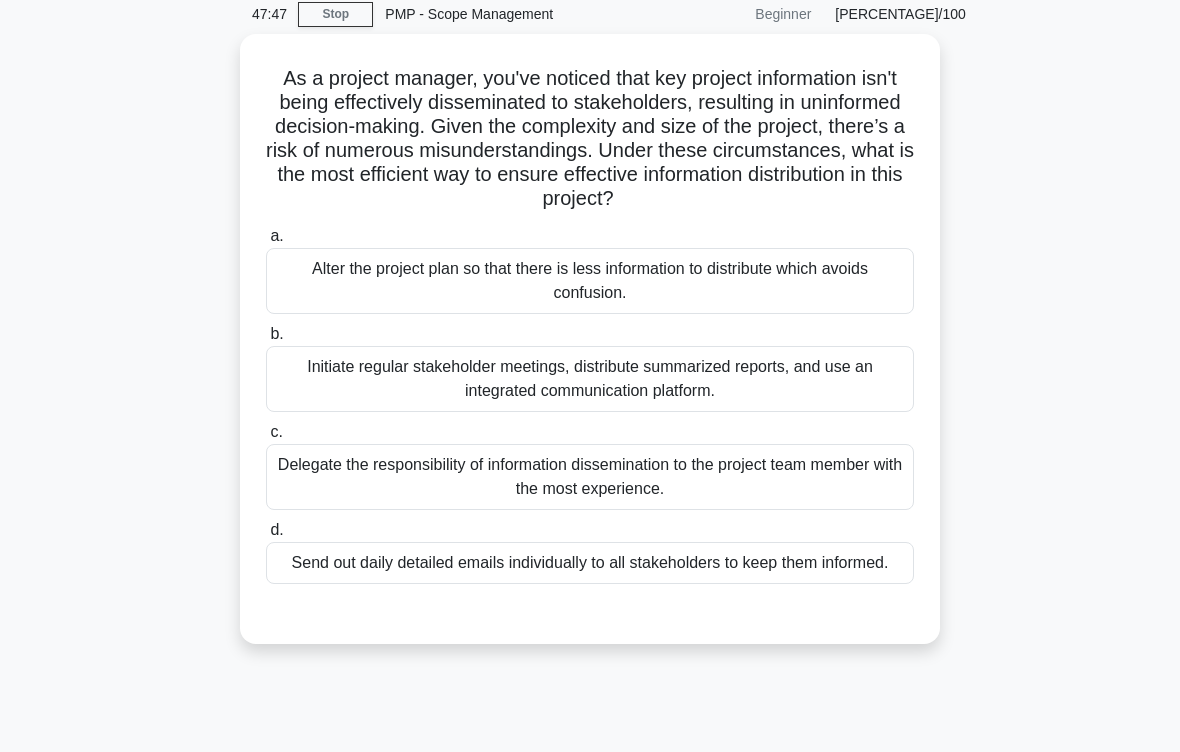 click on "Initiate regular stakeholder meetings, distribute summarized reports, and use an integrated communication platform." at bounding box center (590, 379) 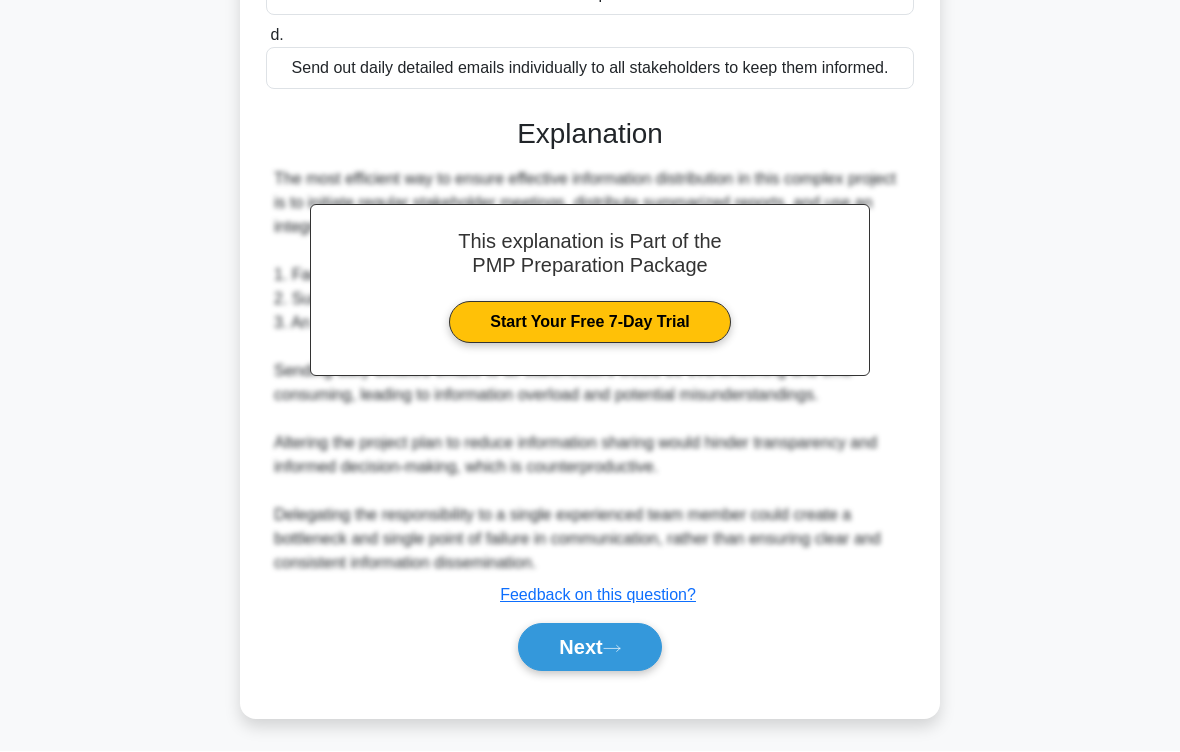 scroll, scrollTop: 720, scrollLeft: 0, axis: vertical 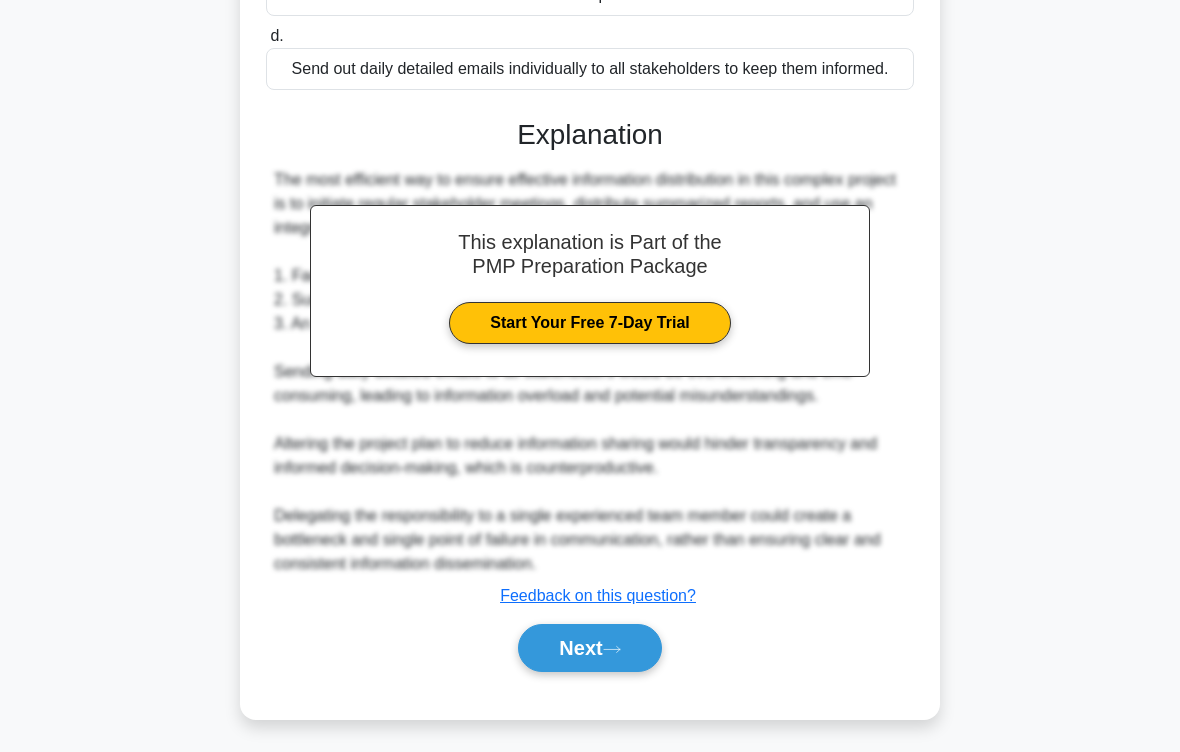 click on "Next" at bounding box center [589, 648] 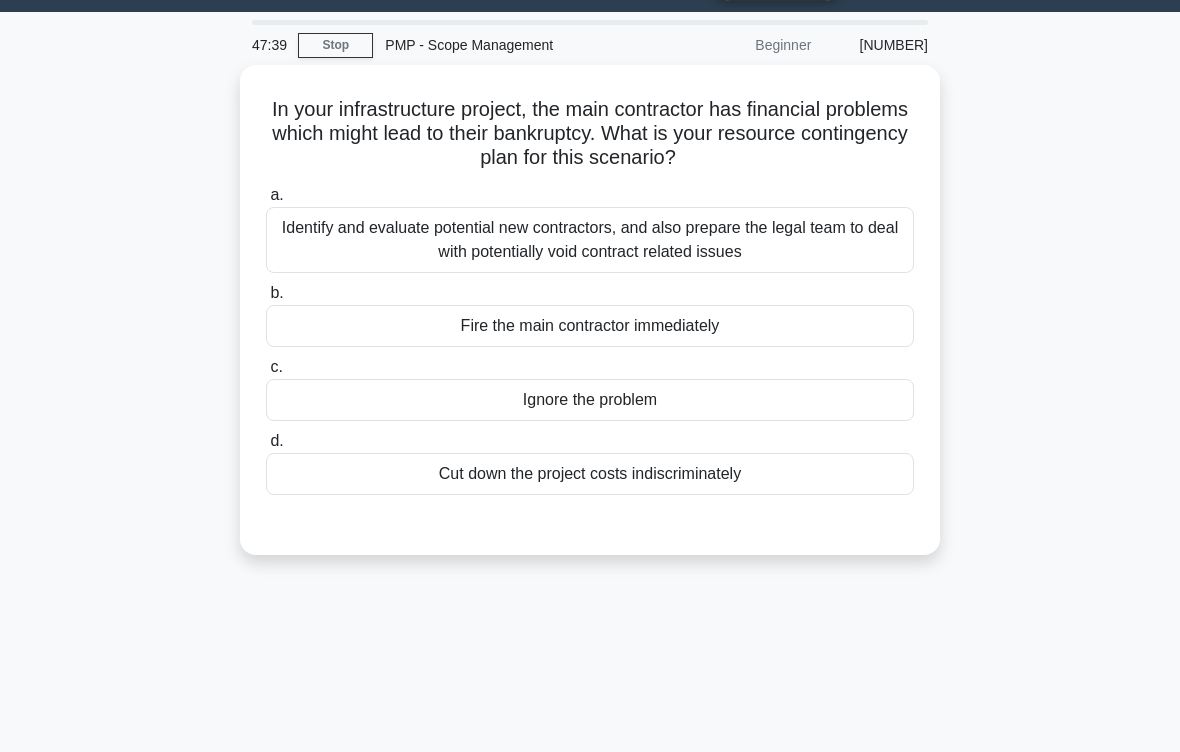 scroll, scrollTop: 21, scrollLeft: 0, axis: vertical 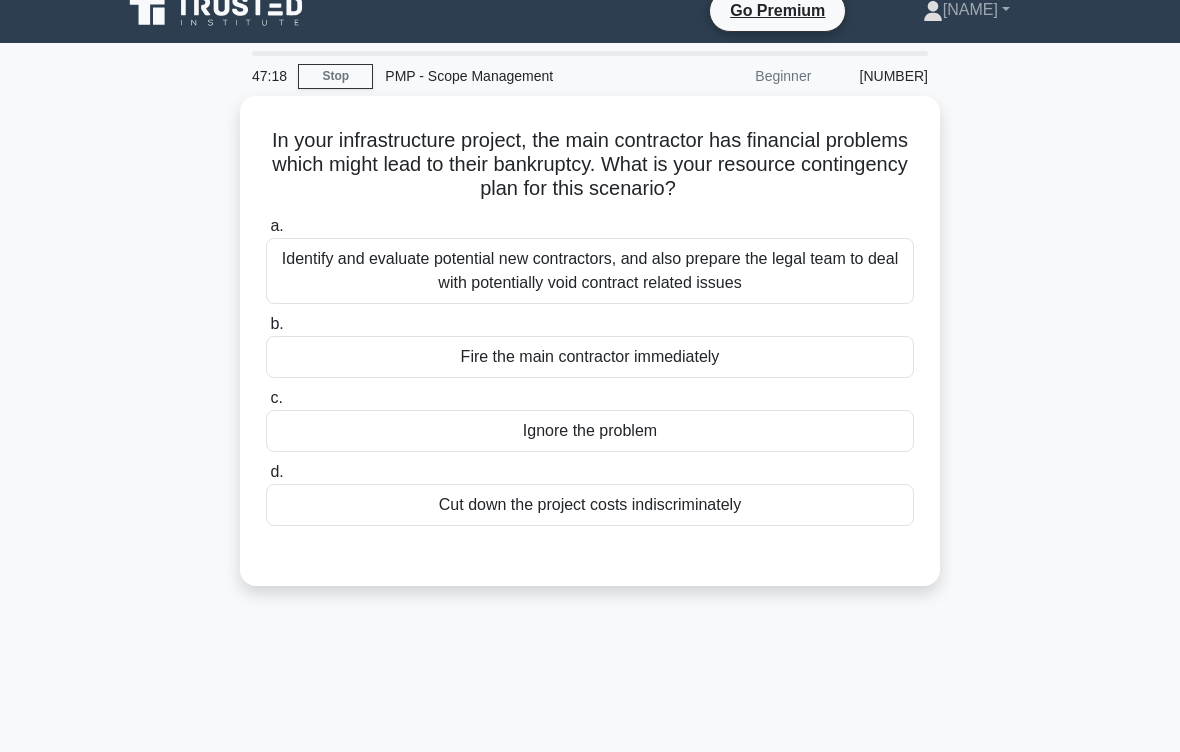 click on "Identify and evaluate potential new contractors, and also prepare the legal team to deal with potentially void contract related issues" at bounding box center [590, 271] 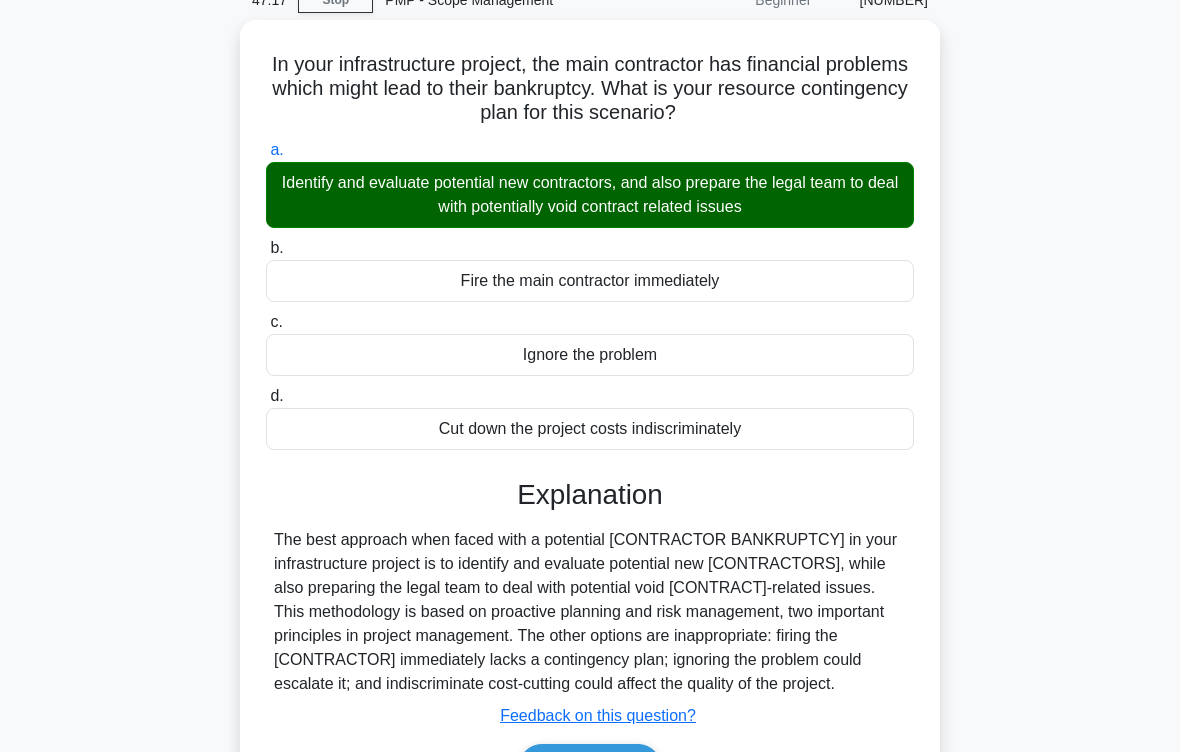 scroll, scrollTop: 303, scrollLeft: 0, axis: vertical 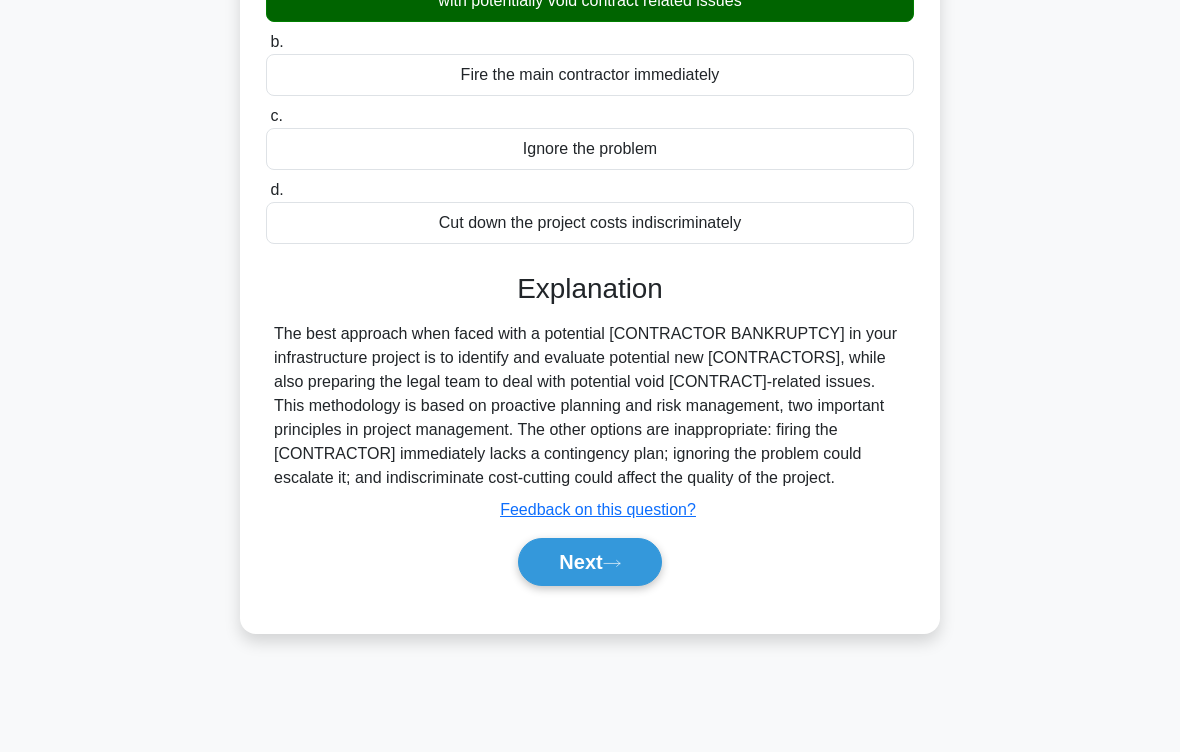 click on "Next" at bounding box center [589, 562] 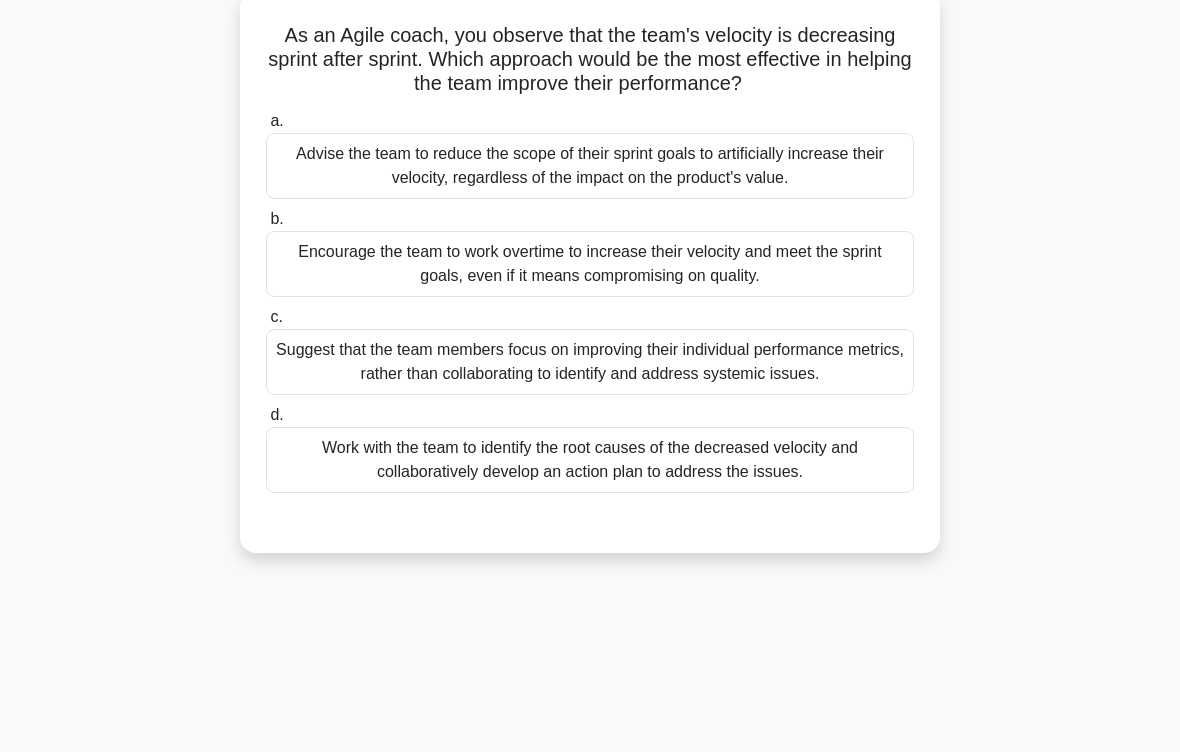 scroll, scrollTop: 142, scrollLeft: 0, axis: vertical 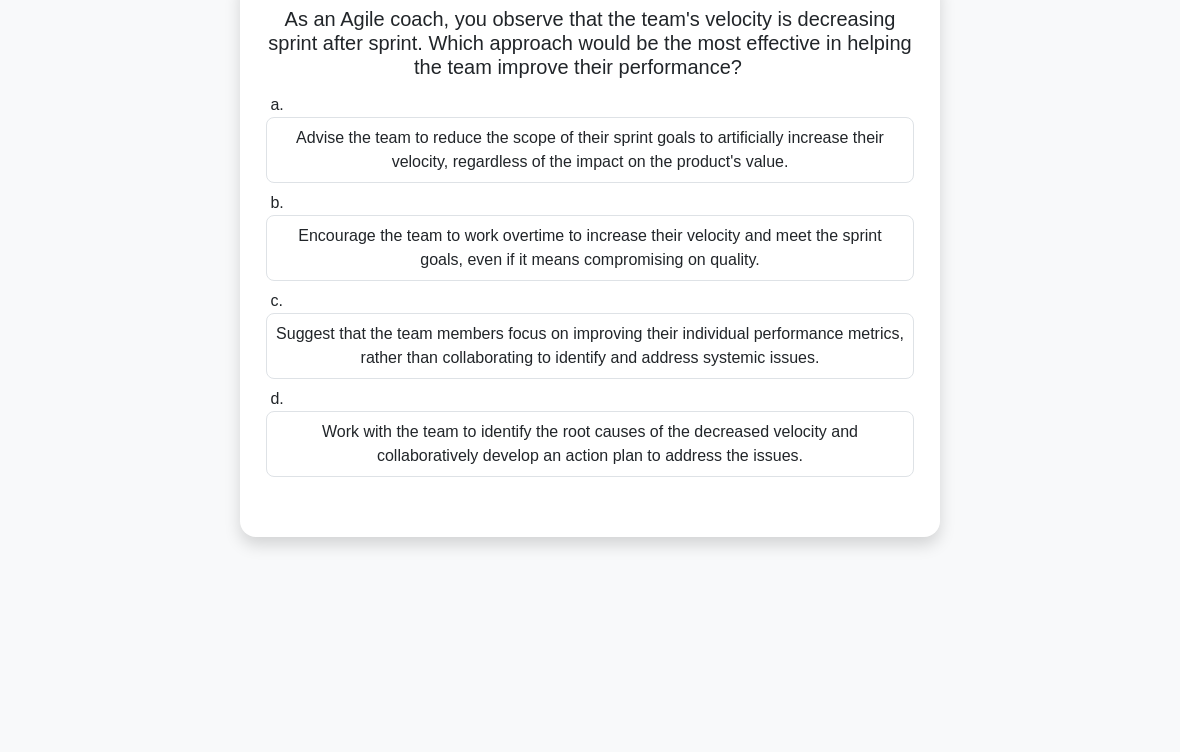 click on "Work with the team to identify the root causes of the decreased velocity and collaboratively develop an action plan to address the issues." at bounding box center (590, 444) 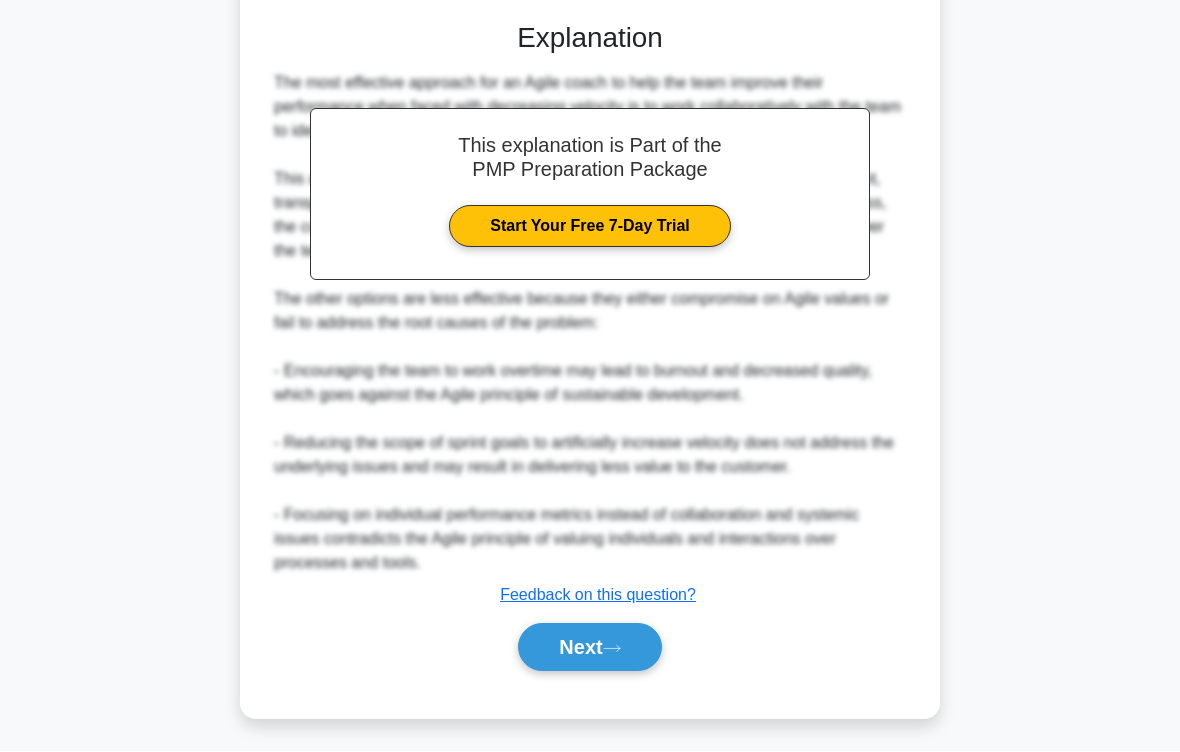 scroll, scrollTop: 720, scrollLeft: 0, axis: vertical 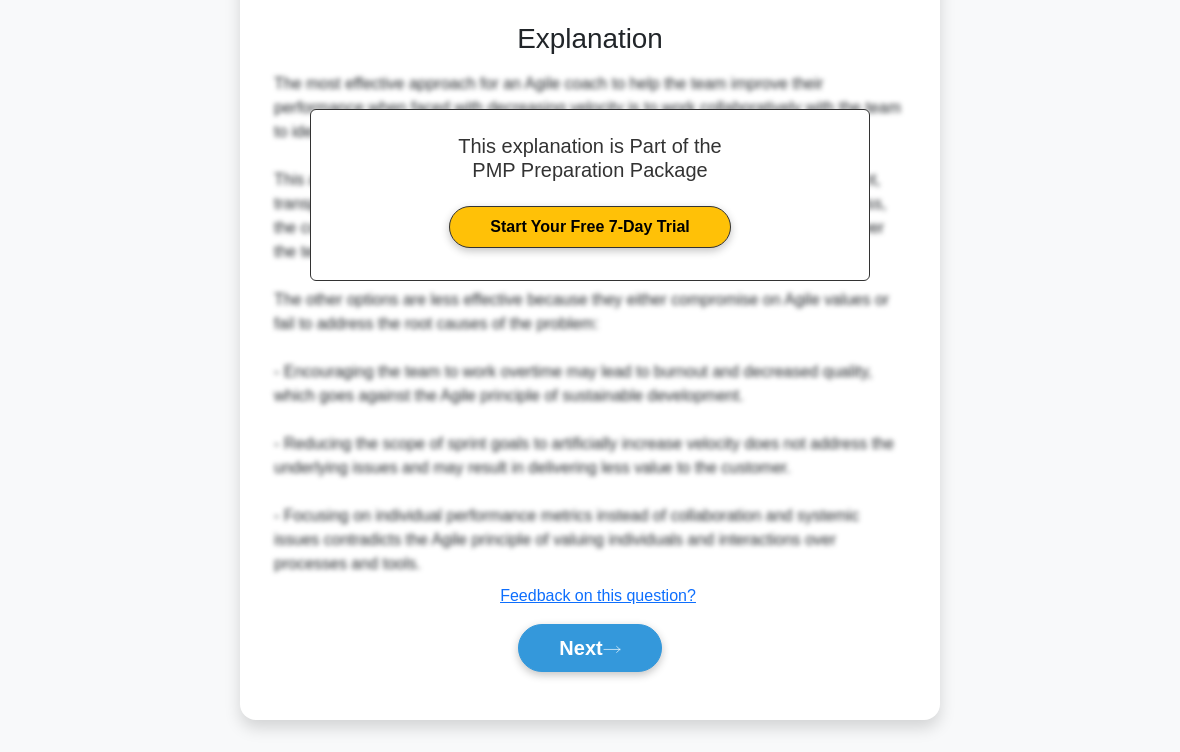 click on "Next" at bounding box center (589, 648) 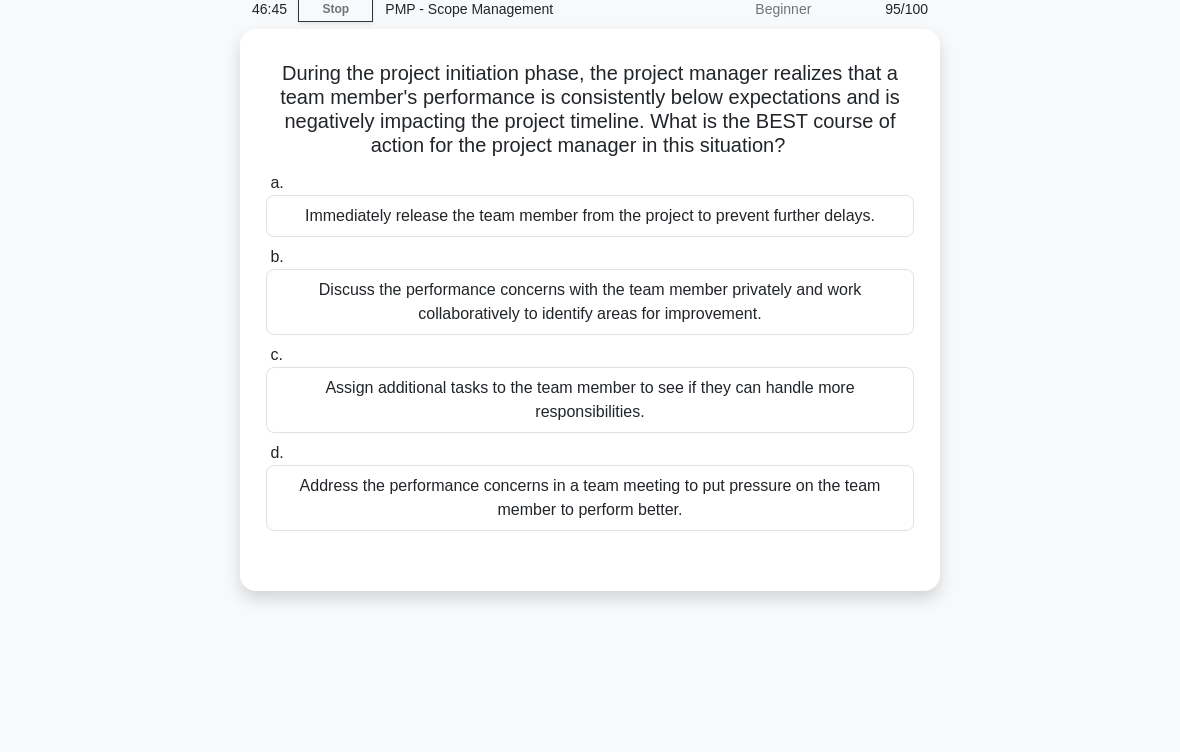 scroll, scrollTop: 58, scrollLeft: 0, axis: vertical 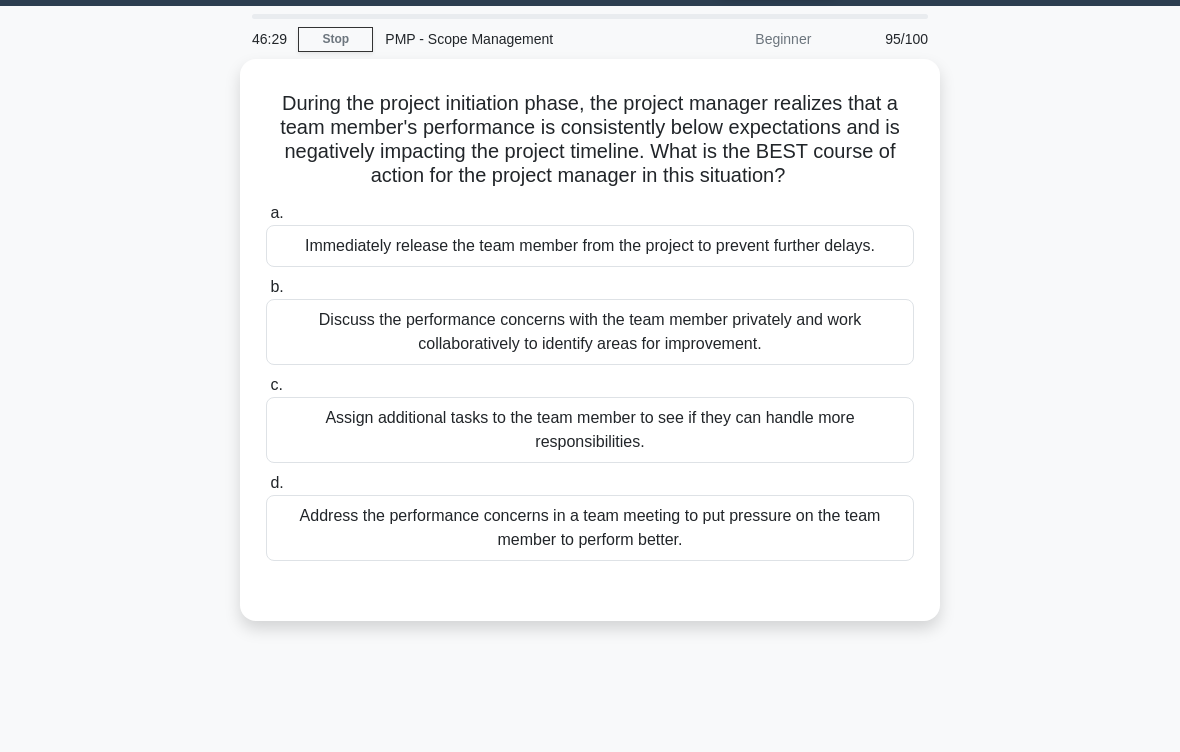 click on "Discuss the performance concerns with the team member privately and work collaboratively to identify areas for improvement." at bounding box center (590, 332) 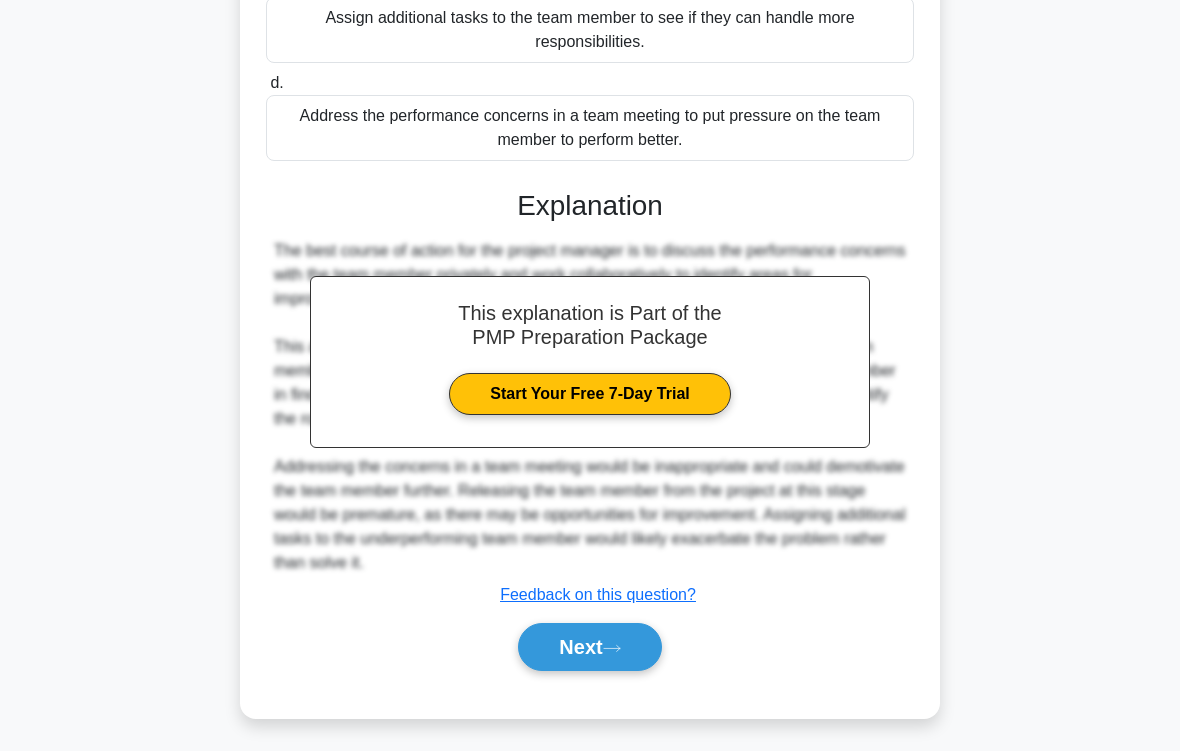 scroll, scrollTop: 504, scrollLeft: 0, axis: vertical 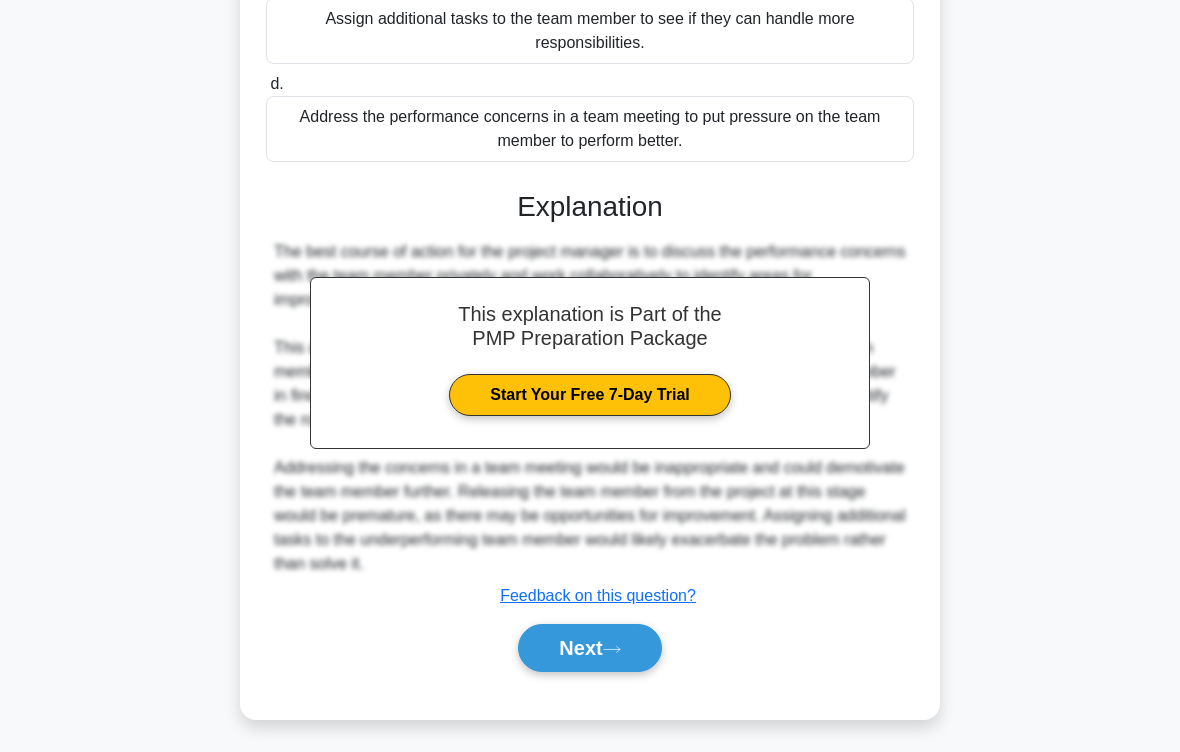 click on "Next" at bounding box center (589, 648) 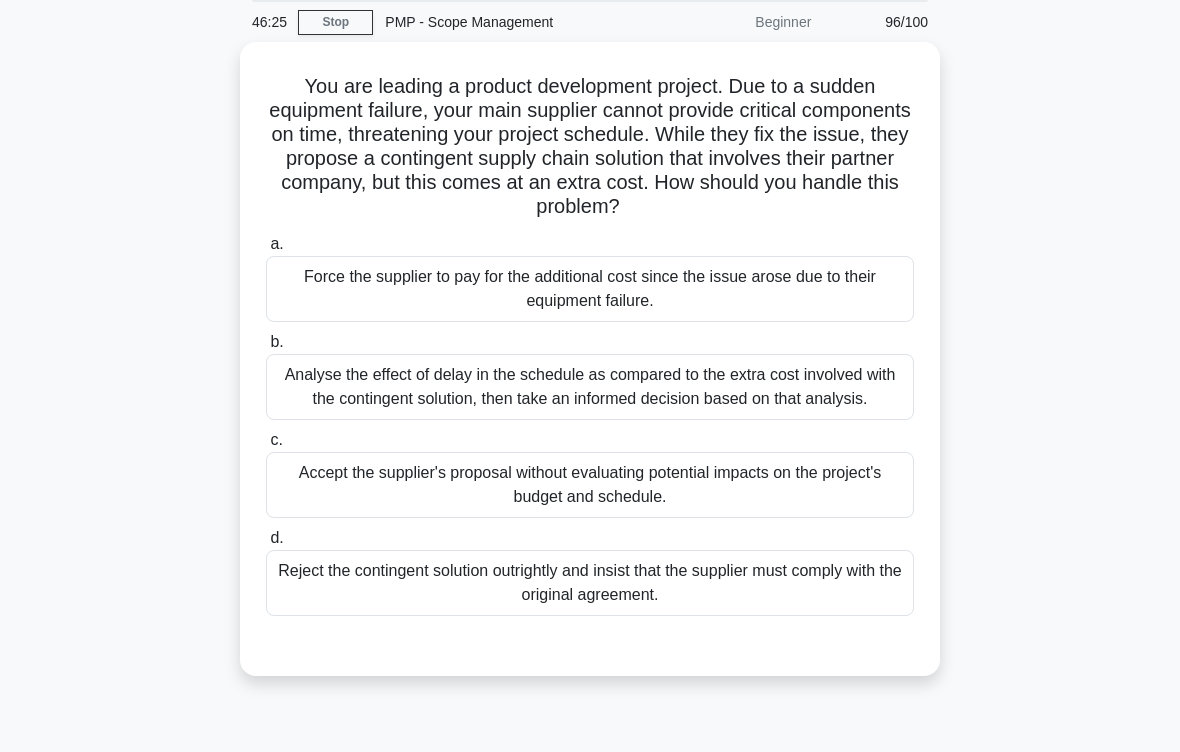 scroll, scrollTop: 73, scrollLeft: 0, axis: vertical 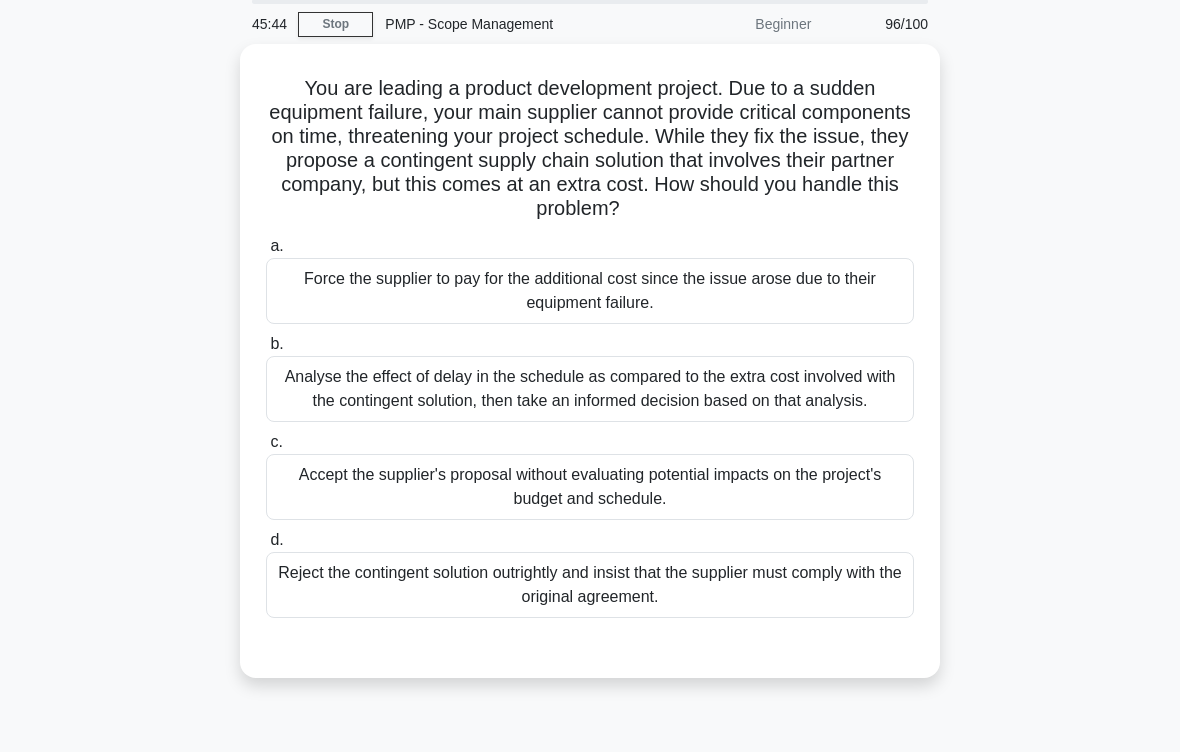 click on "Analyse the effect of delay in the schedule as compared to the extra cost involved with the contingent solution, then take an informed decision based on that analysis." at bounding box center [590, 389] 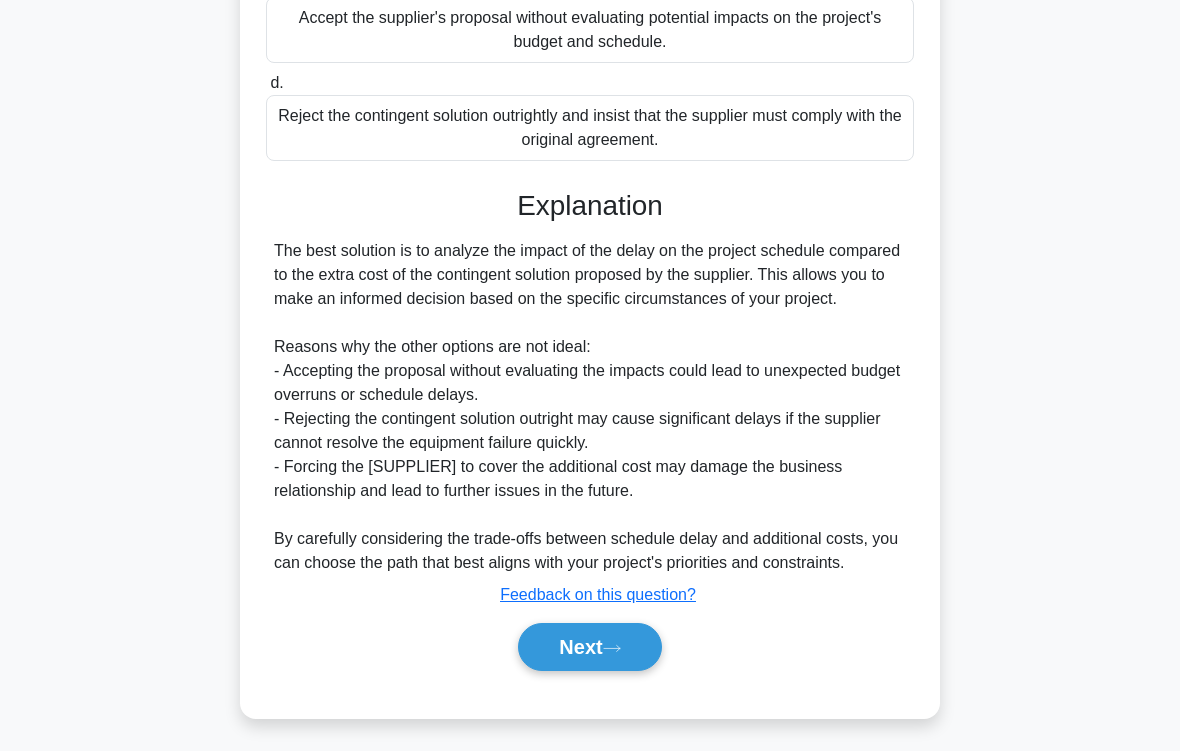 scroll, scrollTop: 576, scrollLeft: 0, axis: vertical 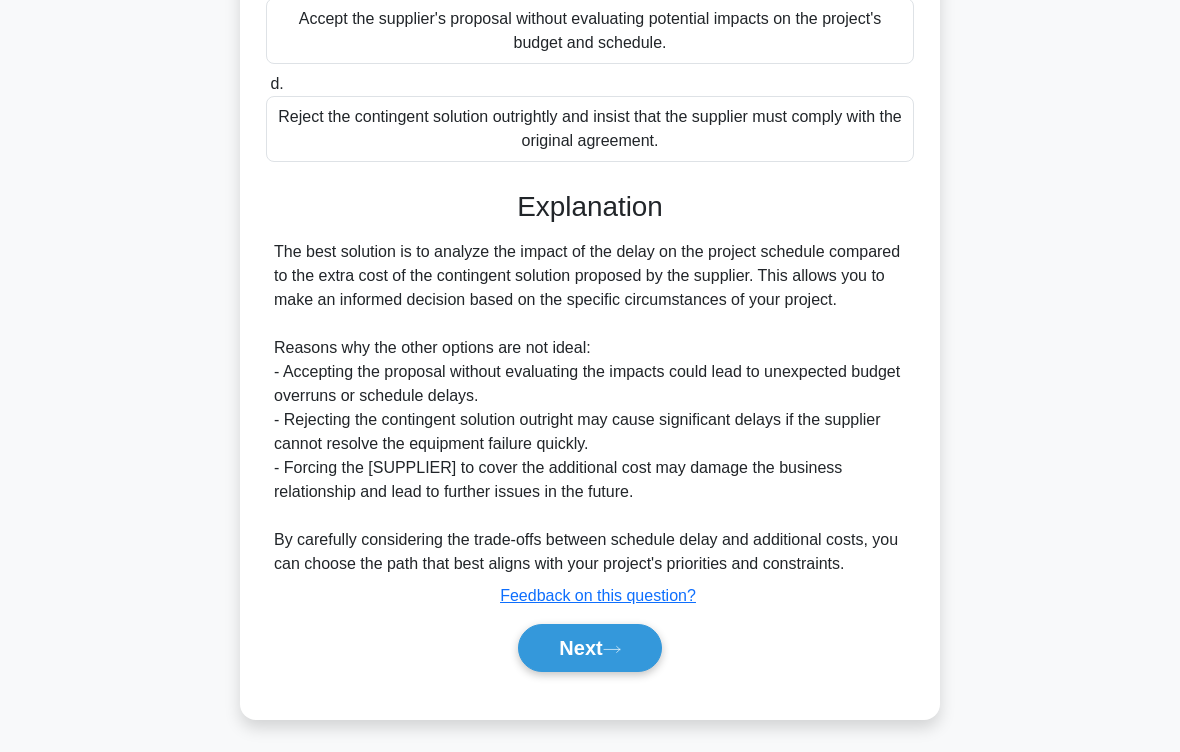 click on "Next" at bounding box center [589, 648] 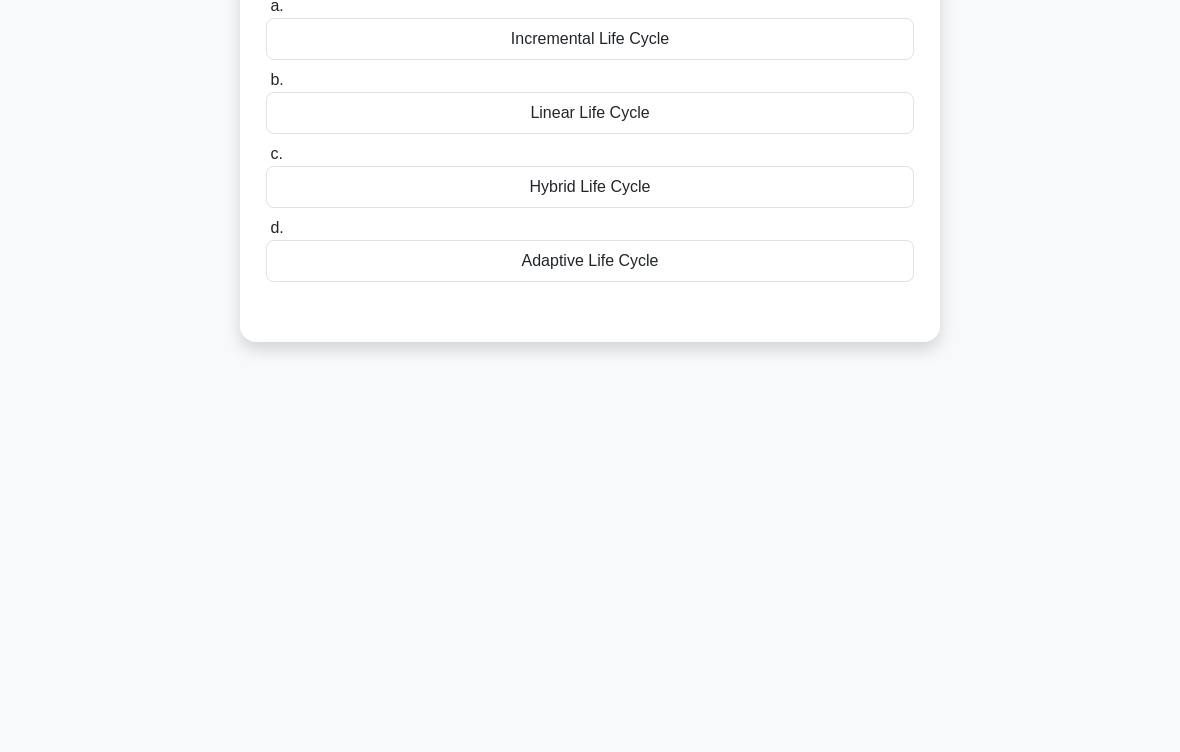scroll, scrollTop: 0, scrollLeft: 0, axis: both 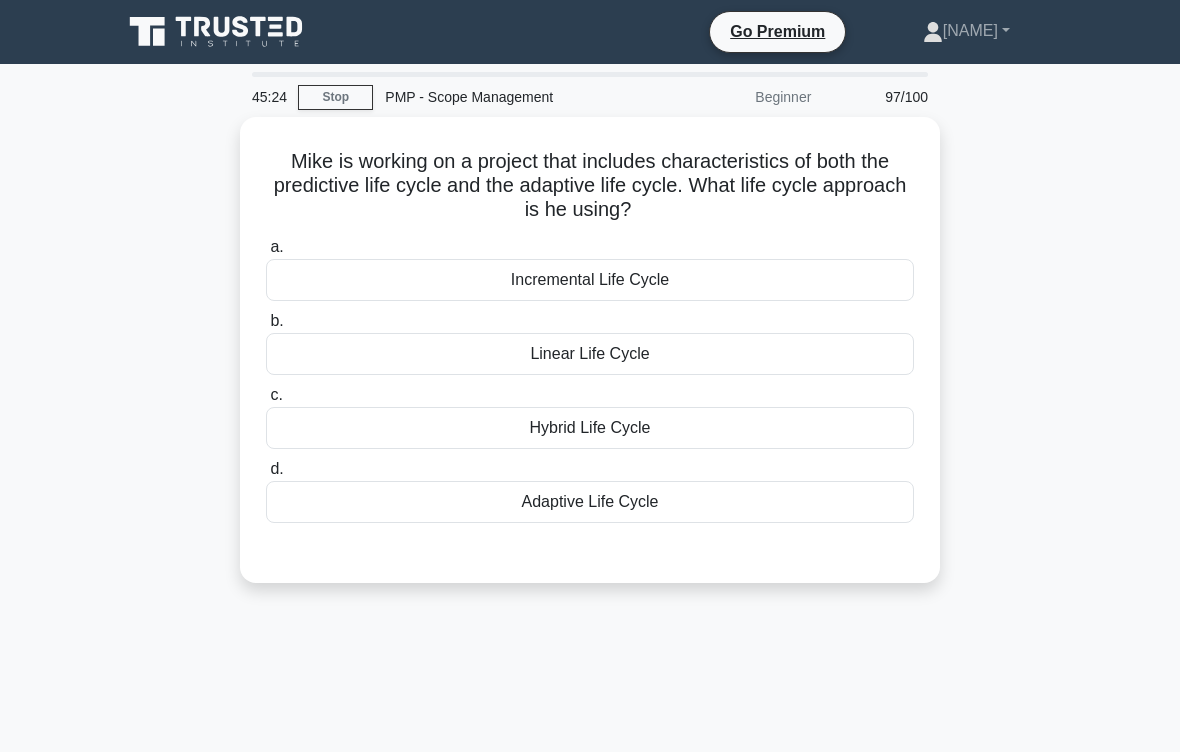 click on "Hybrid Life Cycle" at bounding box center [590, 428] 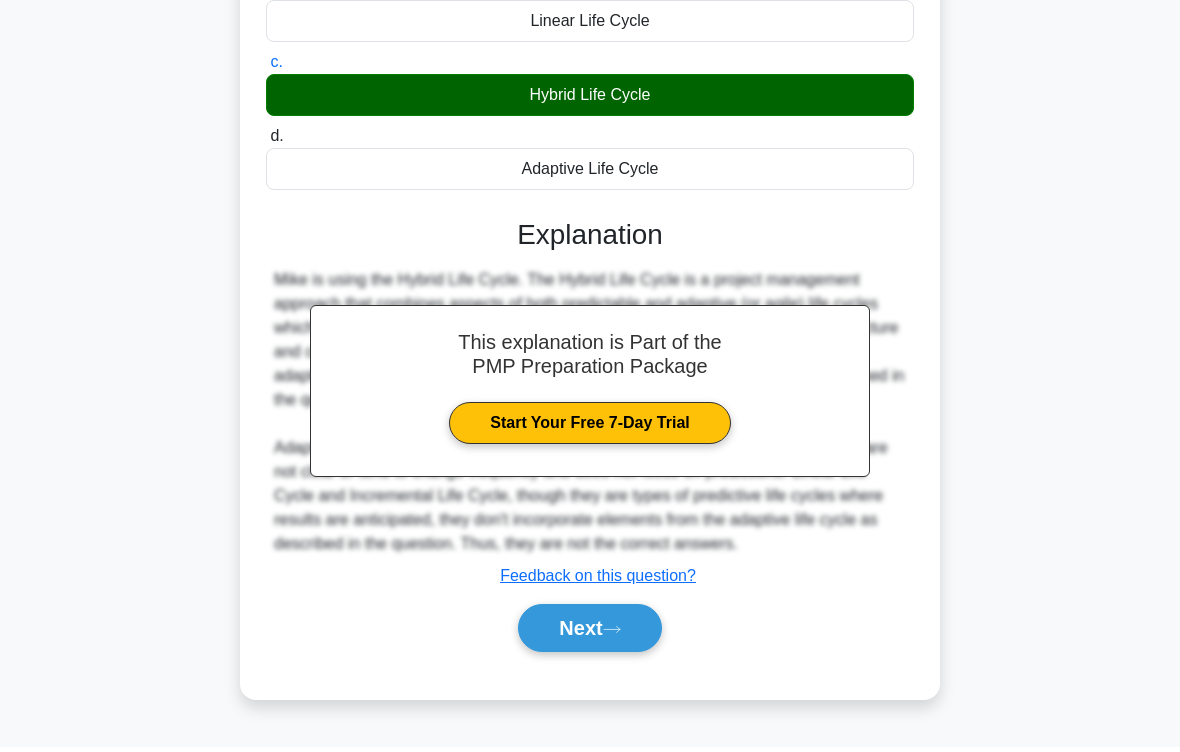 scroll, scrollTop: 336, scrollLeft: 0, axis: vertical 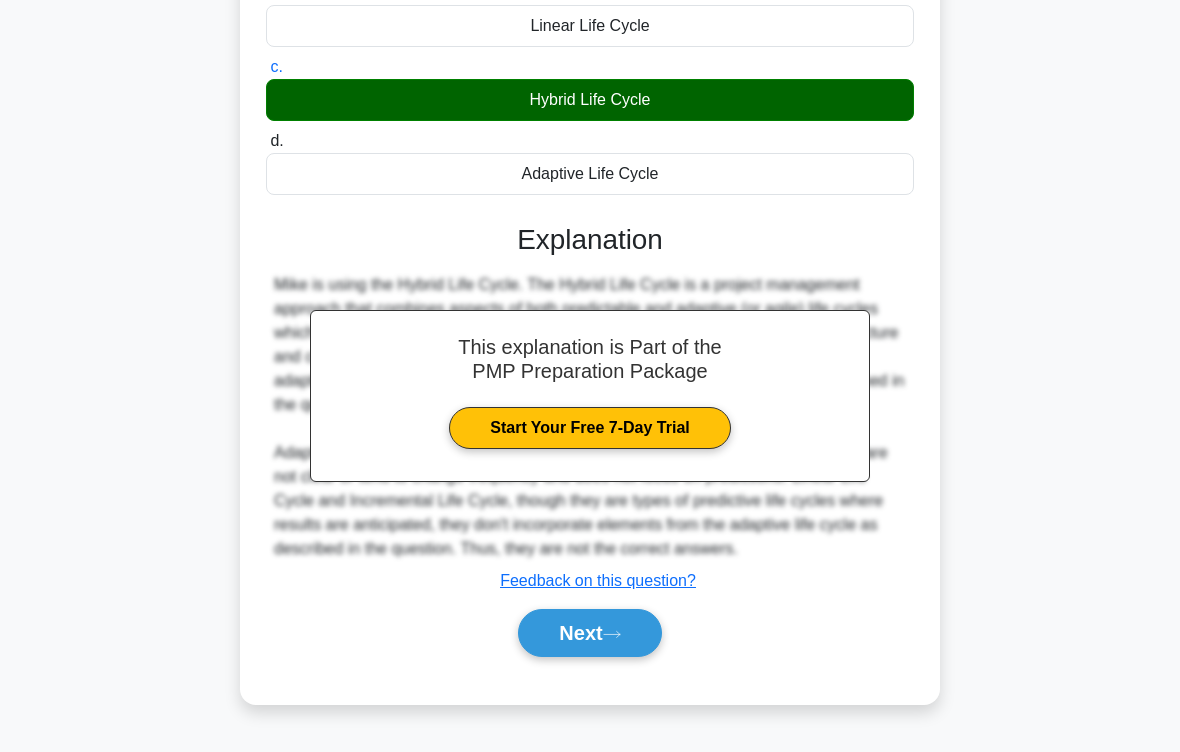 click on "Next" at bounding box center [589, 633] 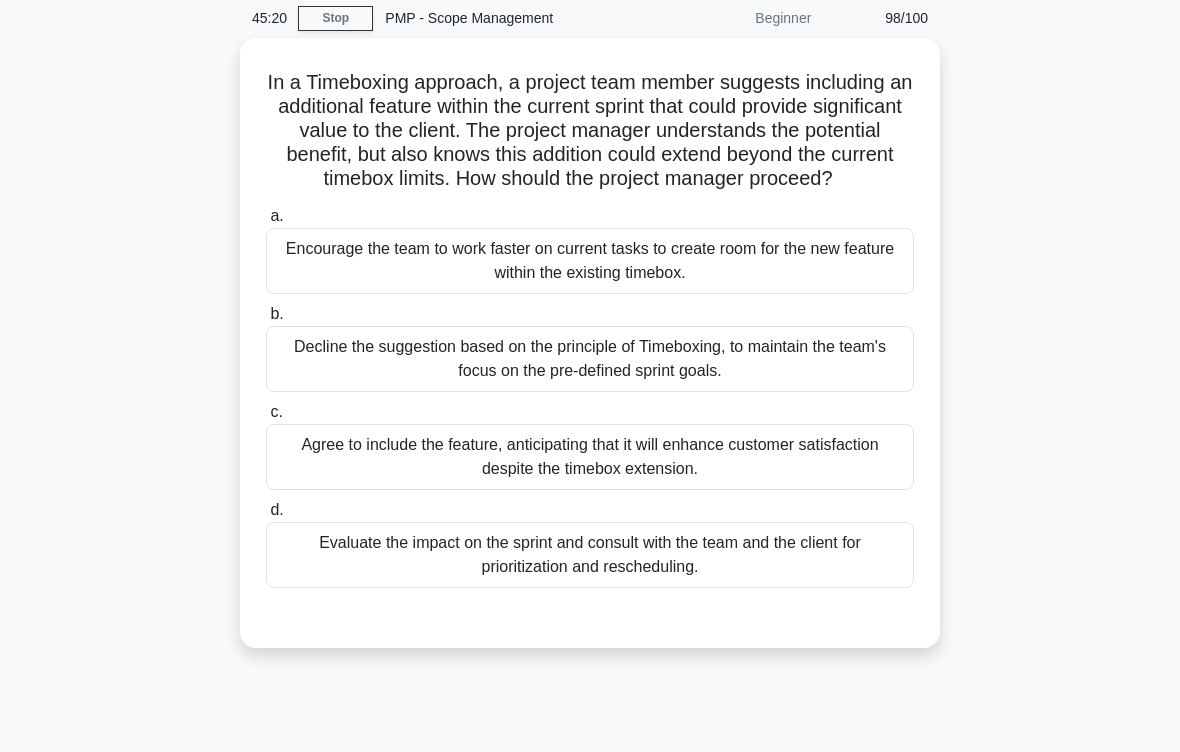 scroll, scrollTop: 74, scrollLeft: 0, axis: vertical 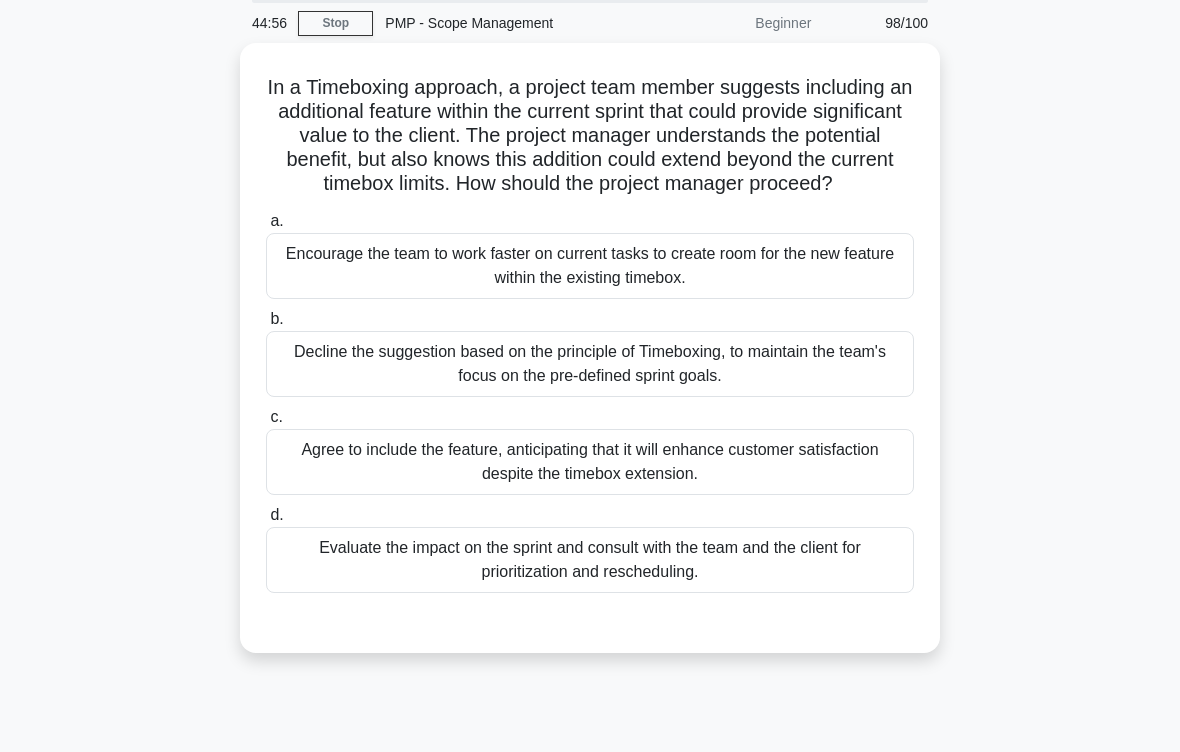 click on "Evaluate the impact on the sprint and consult with the team and the client for prioritization and rescheduling." at bounding box center (590, 560) 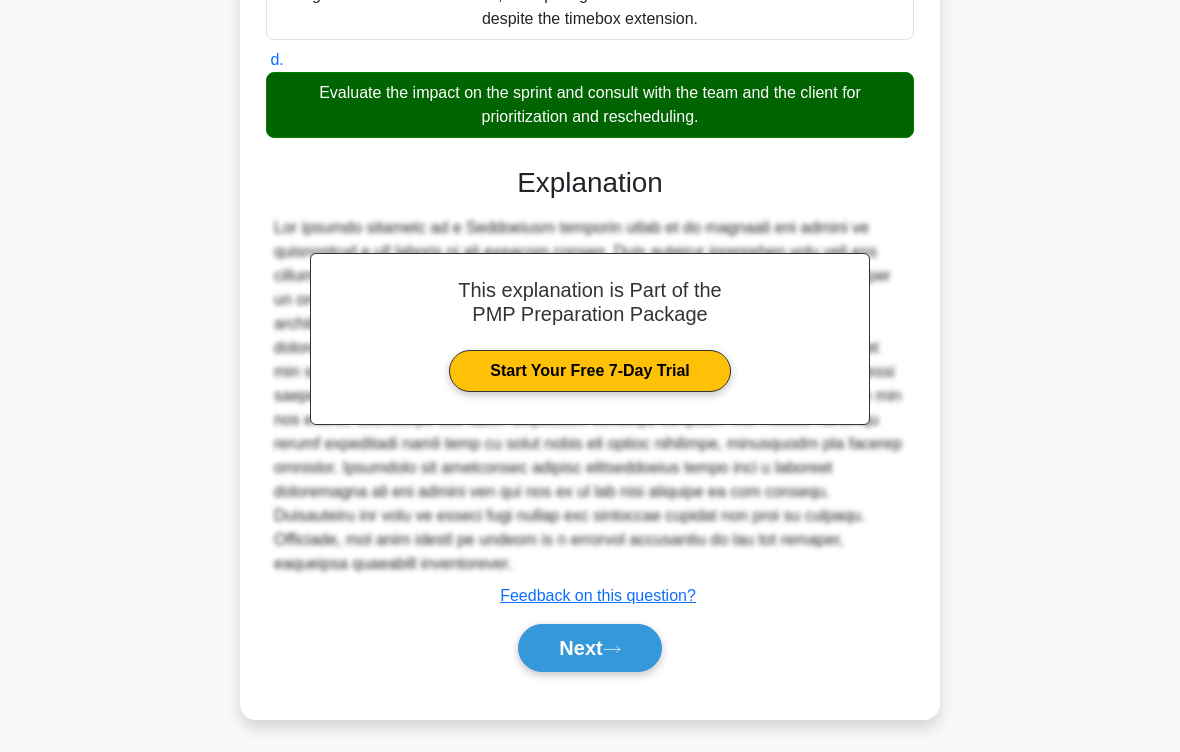 scroll, scrollTop: 576, scrollLeft: 0, axis: vertical 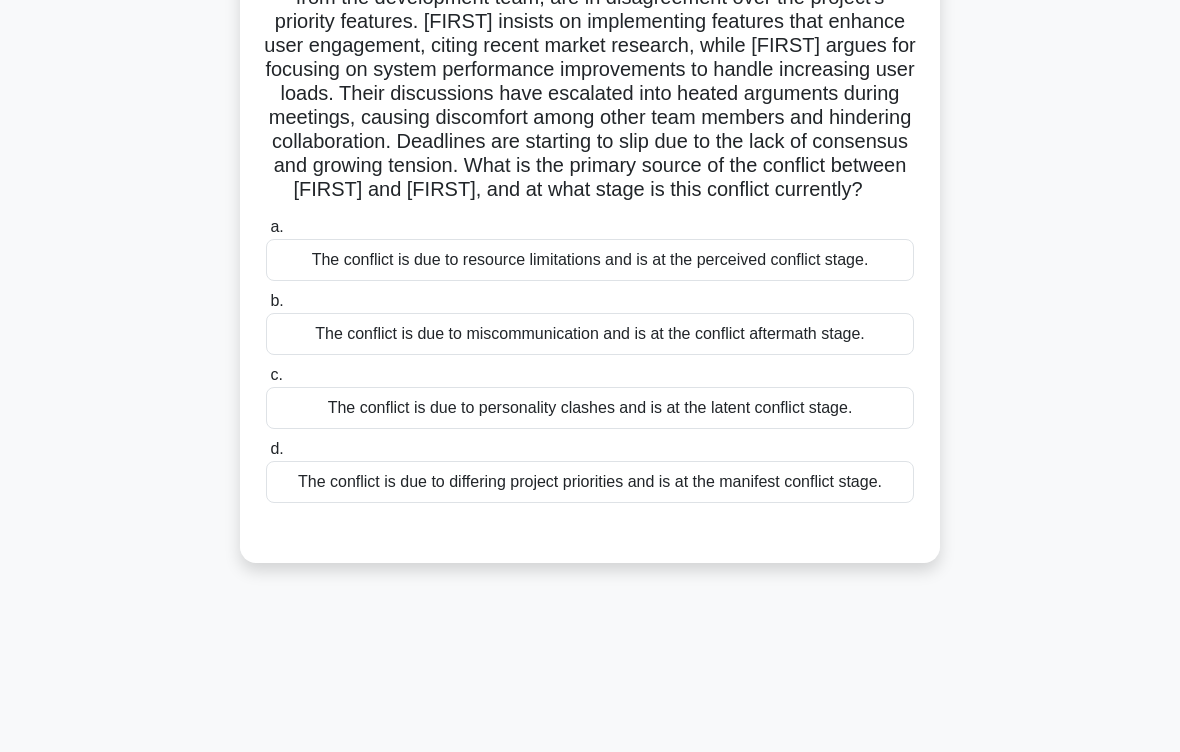 click on "The conflict is due to differing project priorities and is at the manifest conflict stage." at bounding box center (590, 482) 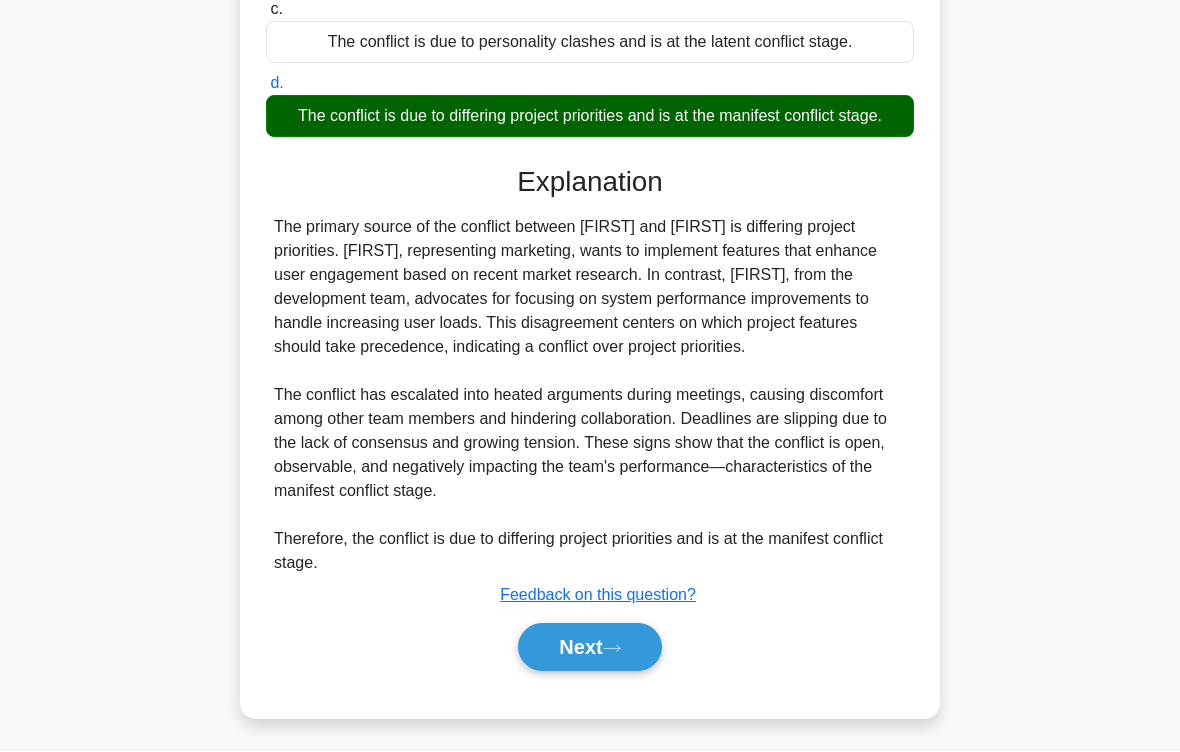 scroll, scrollTop: 720, scrollLeft: 0, axis: vertical 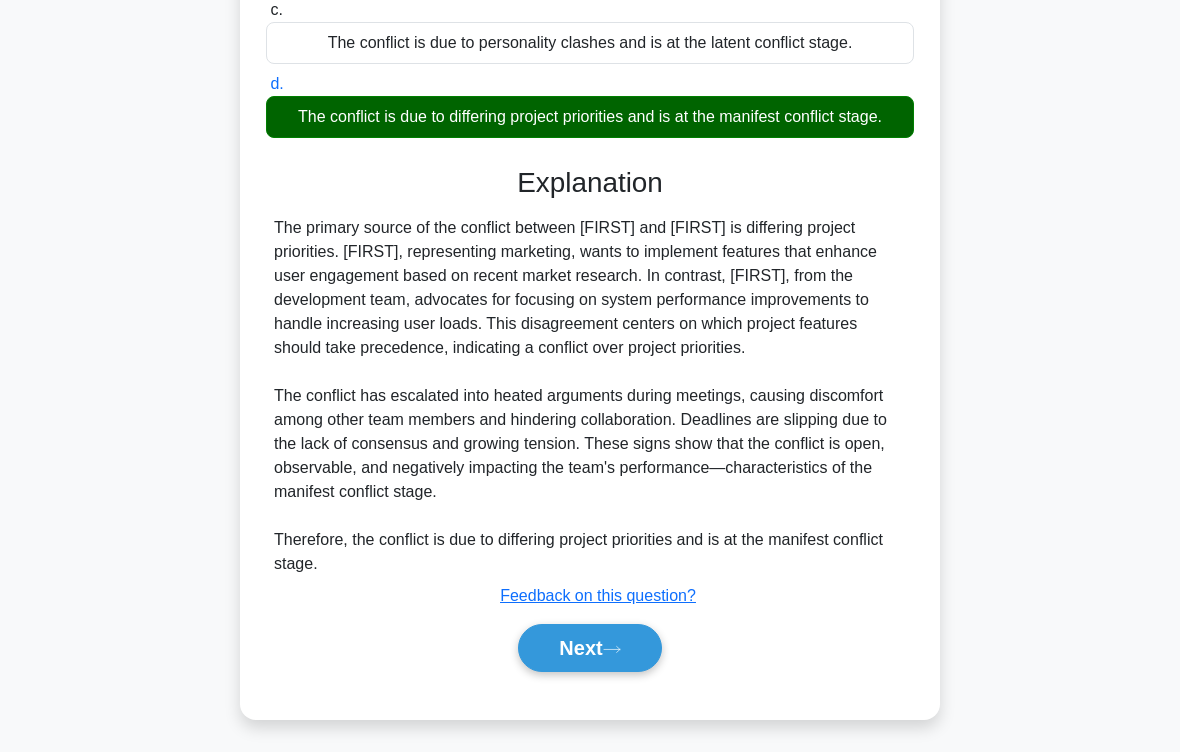 click on "Next" at bounding box center (589, 648) 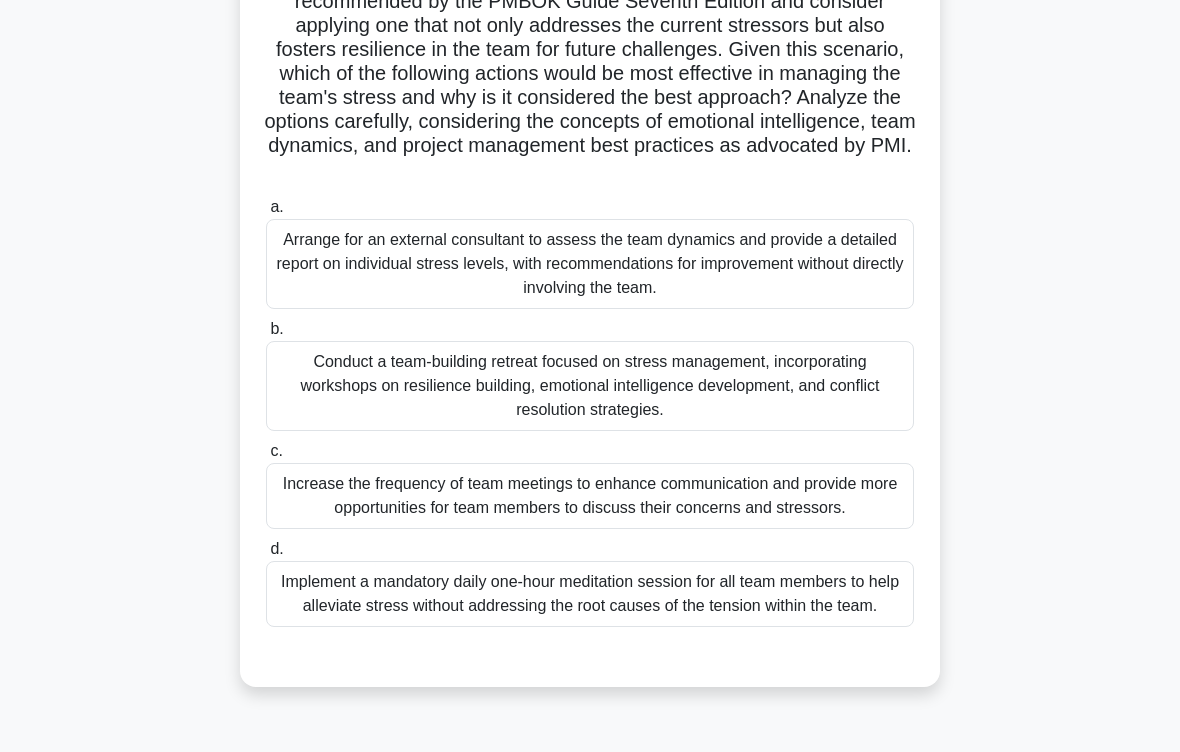 scroll, scrollTop: 367, scrollLeft: 0, axis: vertical 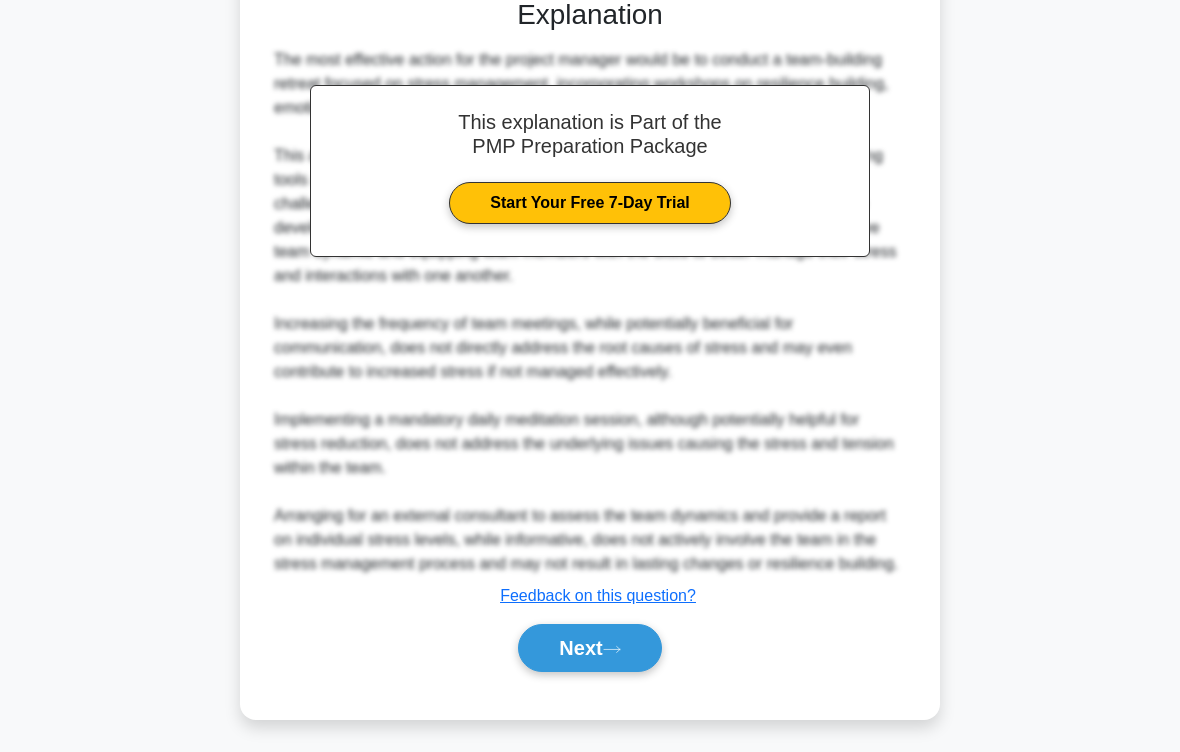 click on "Next" at bounding box center (589, 648) 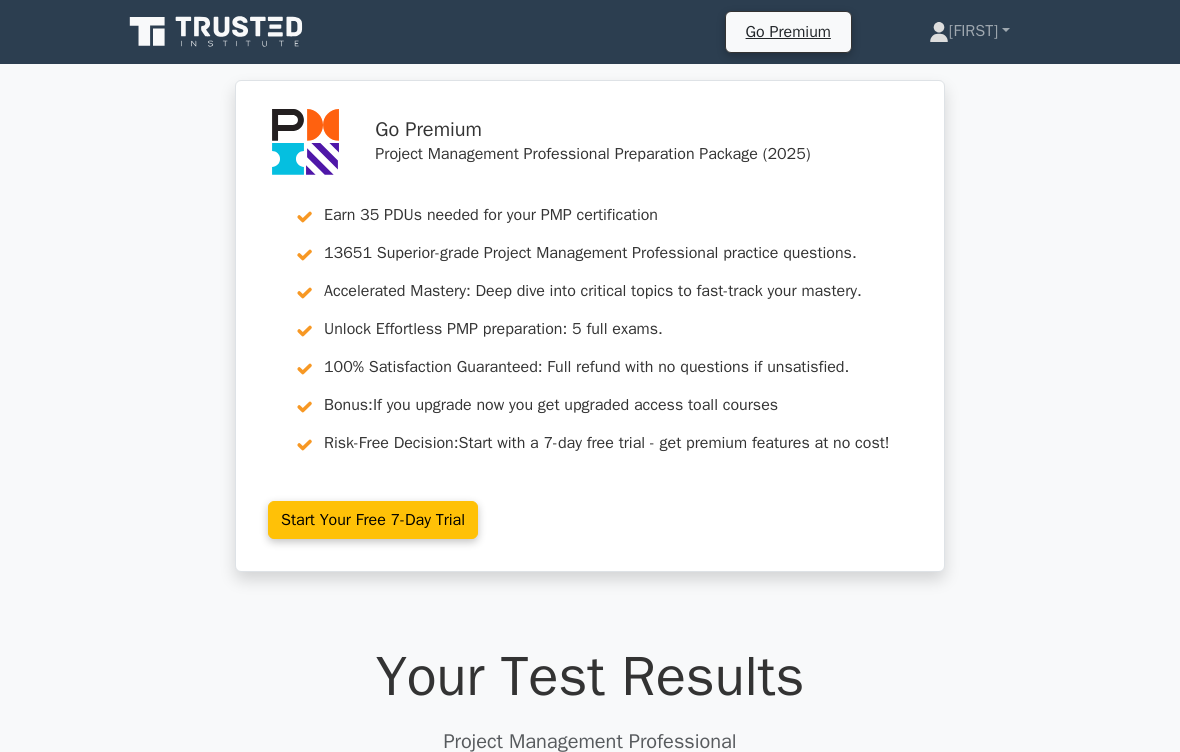 scroll, scrollTop: 0, scrollLeft: 0, axis: both 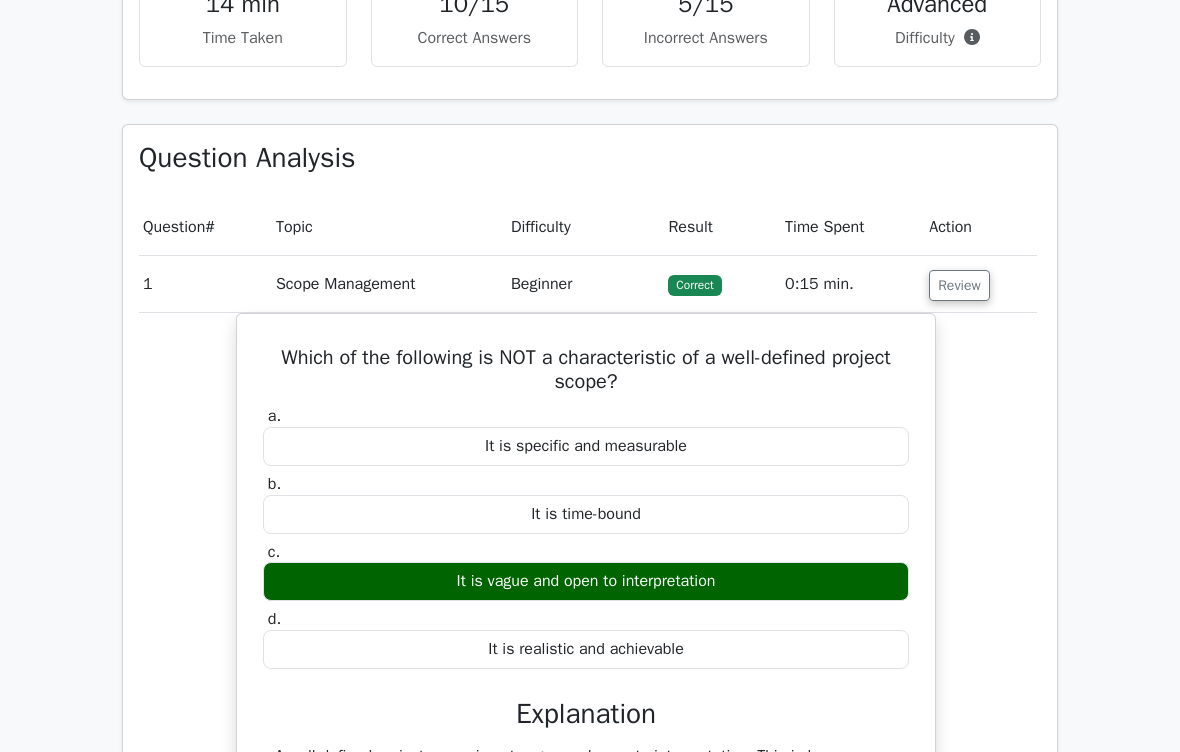 click on "Action" at bounding box center [979, 228] 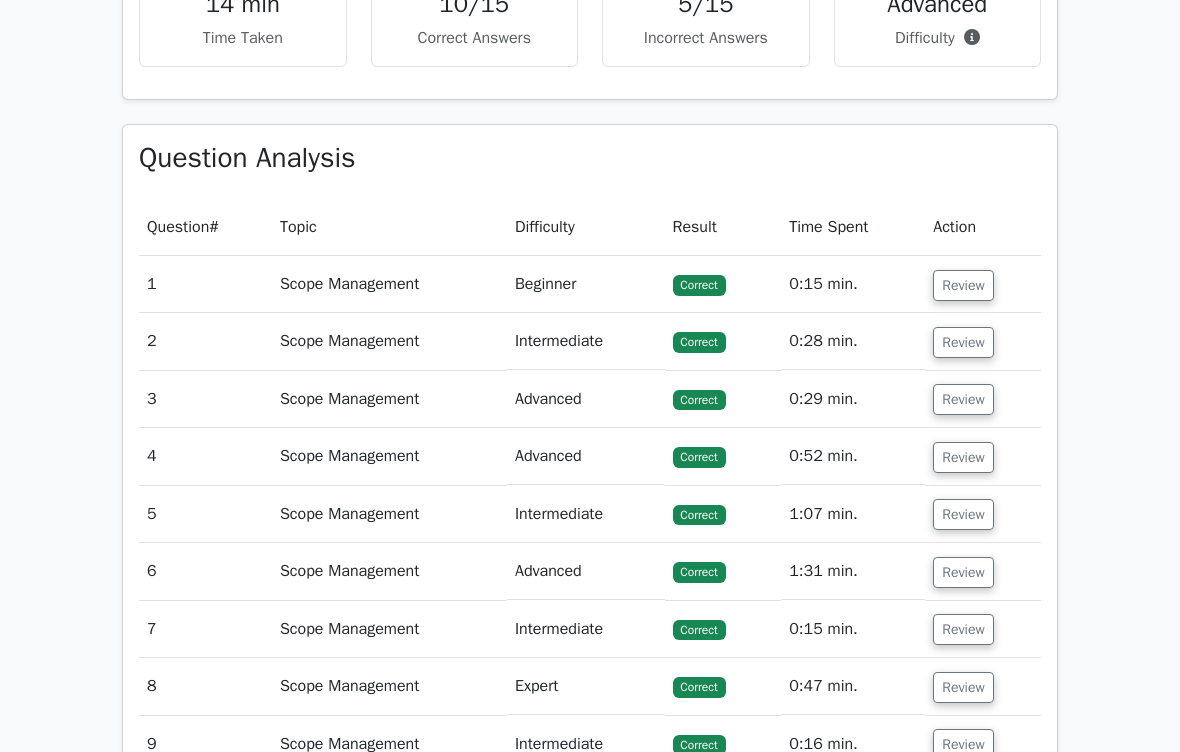 scroll, scrollTop: 0, scrollLeft: 0, axis: both 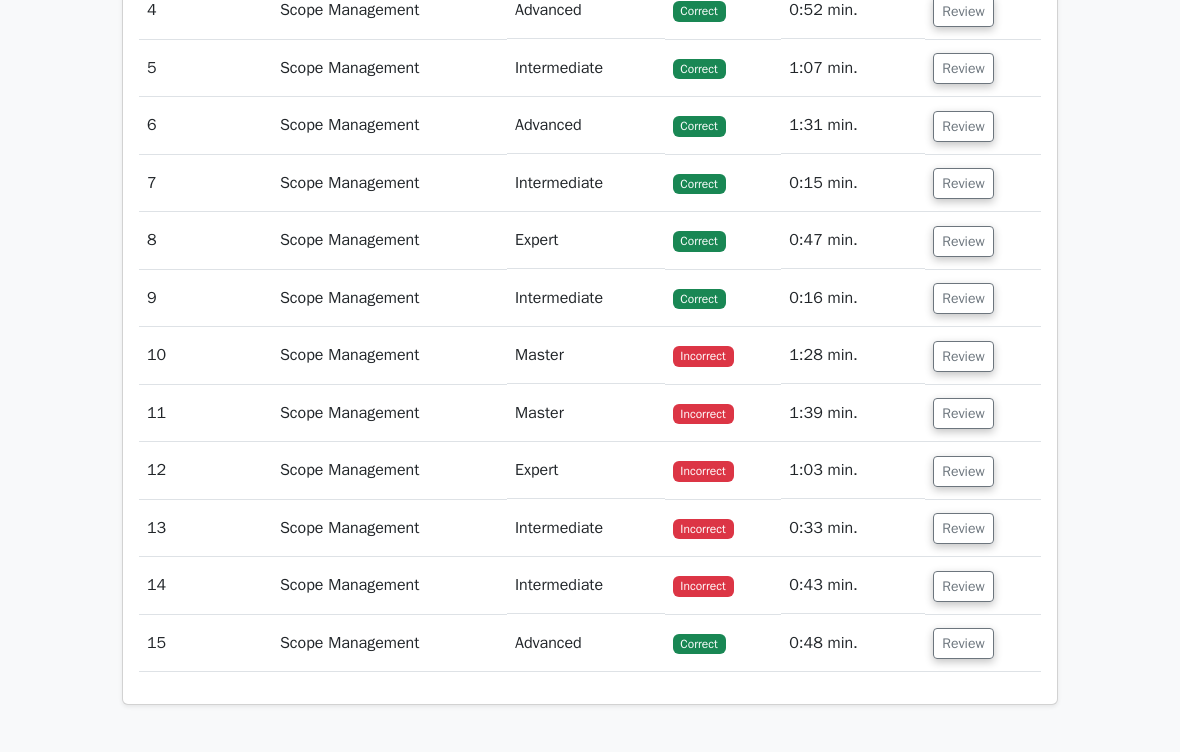 click on "Incorrect" at bounding box center (703, 356) 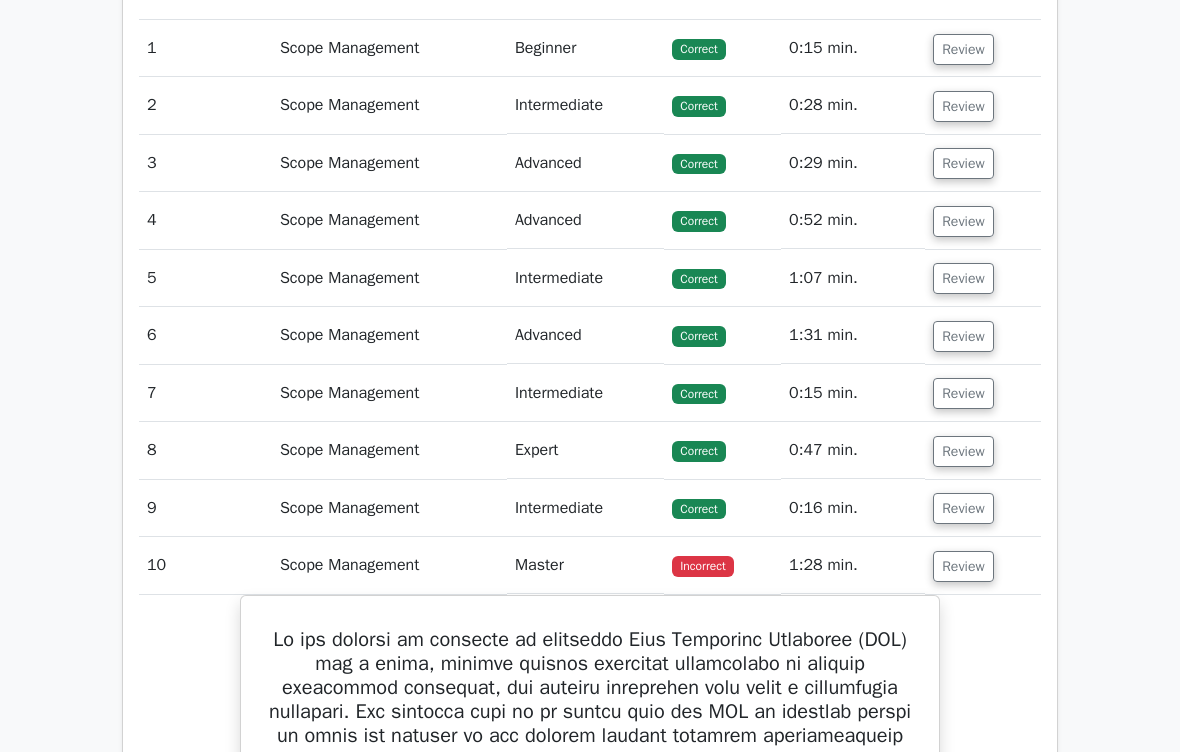 scroll, scrollTop: 1569, scrollLeft: 0, axis: vertical 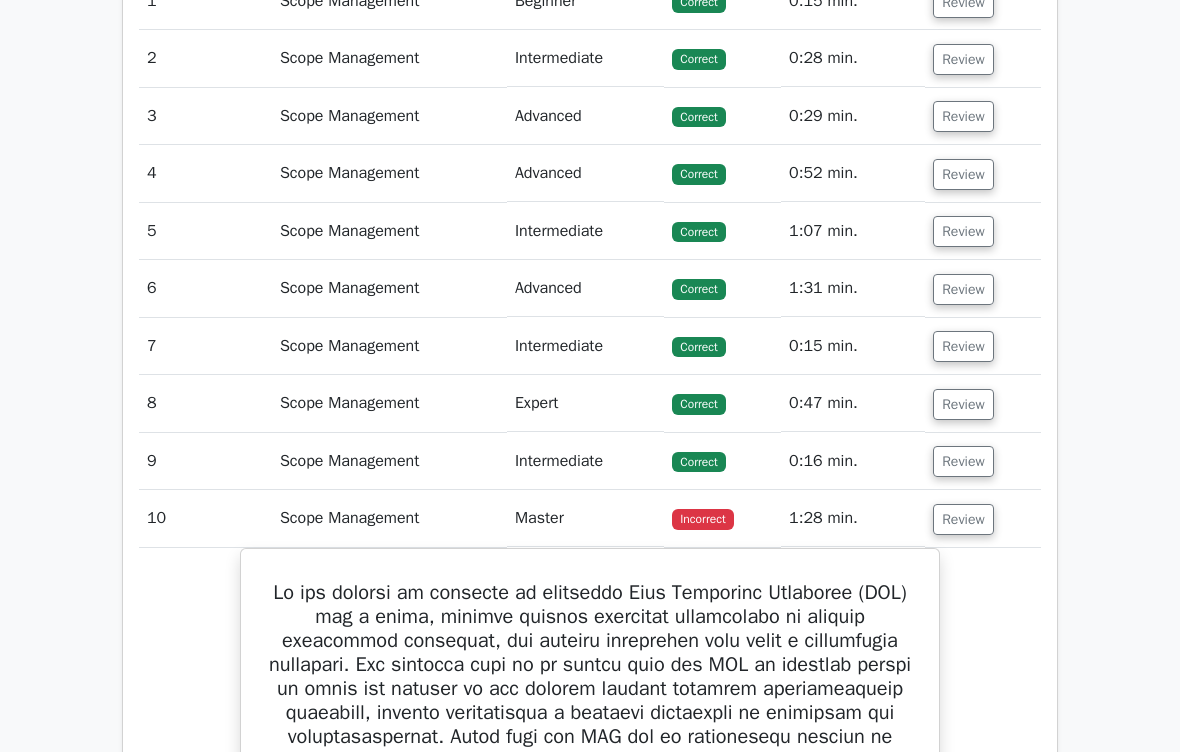 click on "Review" at bounding box center (963, 519) 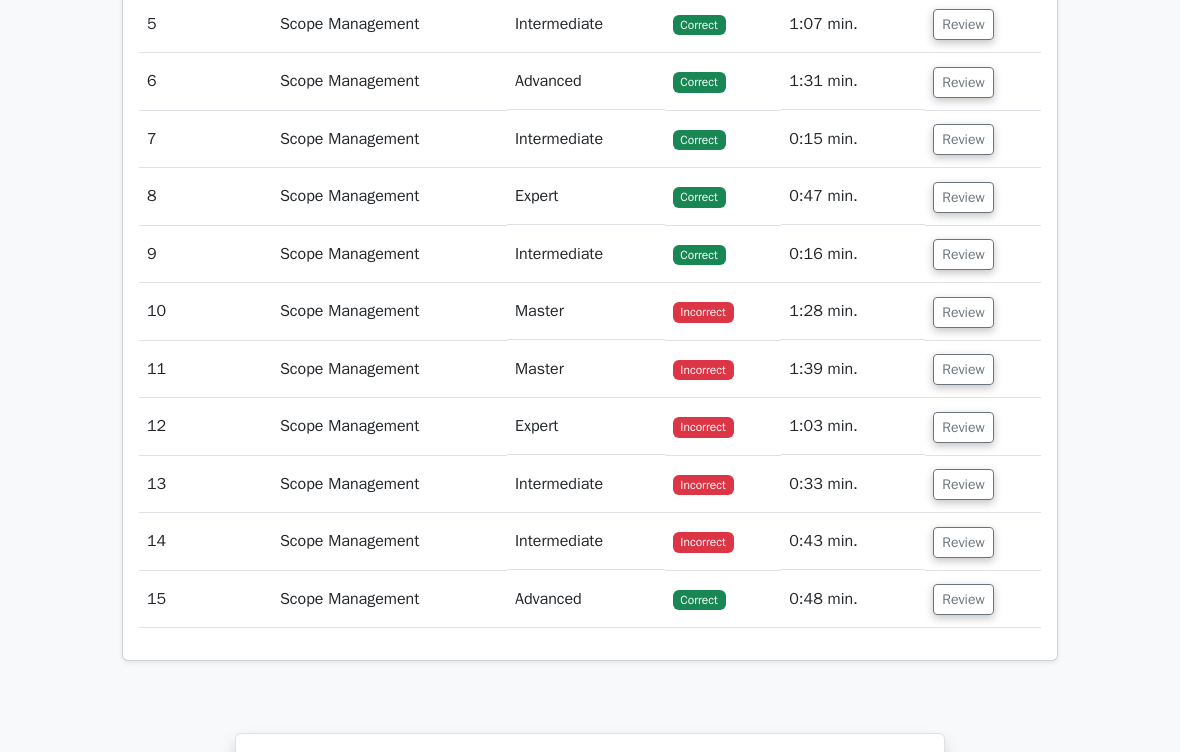 click on "Review" at bounding box center (963, 370) 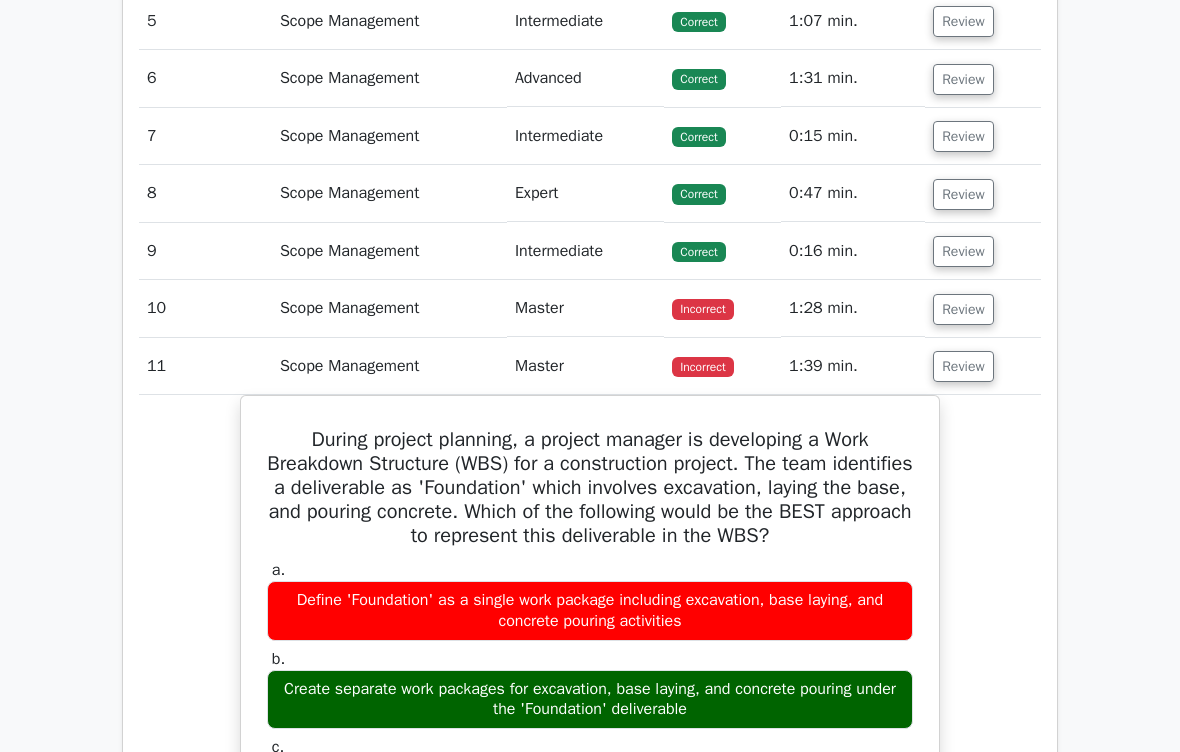 scroll, scrollTop: 1782, scrollLeft: 0, axis: vertical 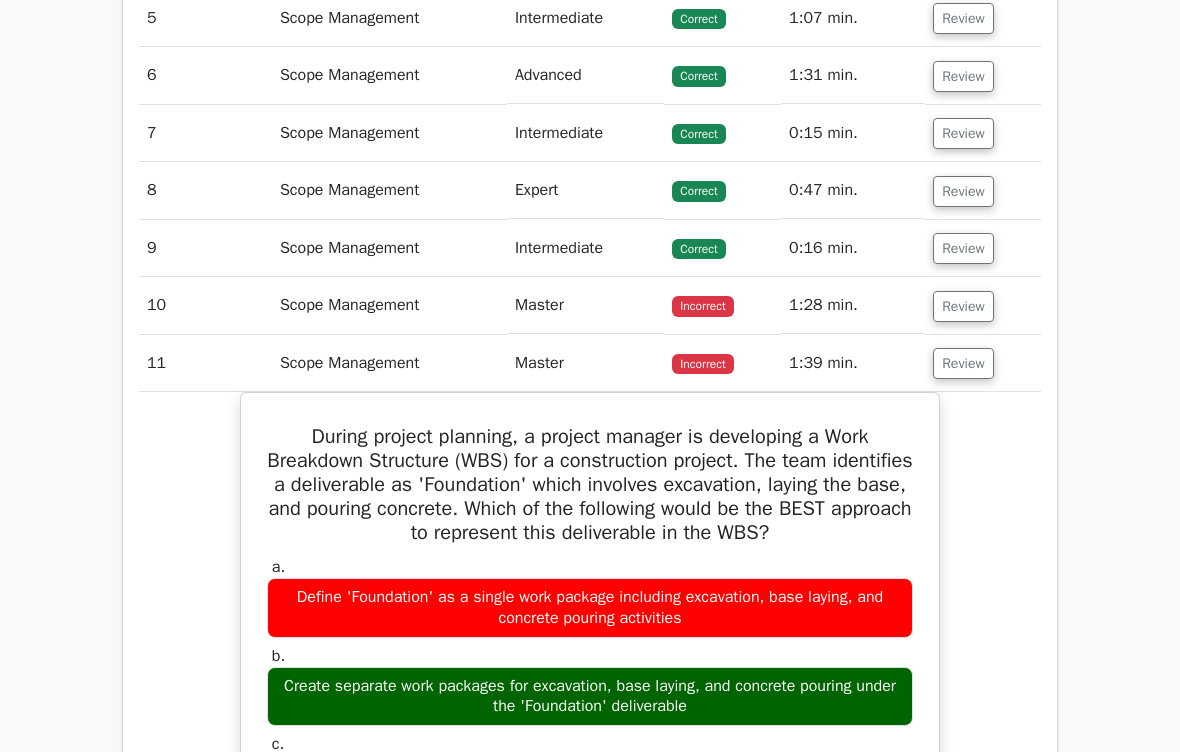 click on "Review" at bounding box center (963, 363) 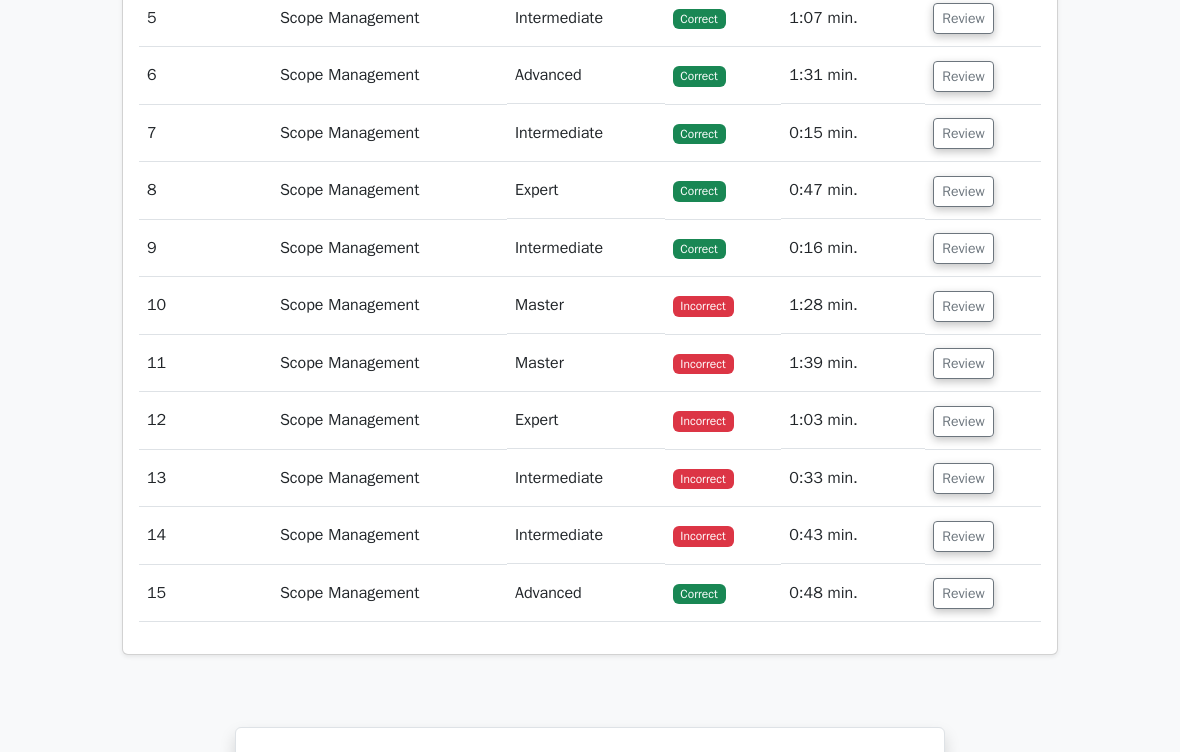 click on "Review" at bounding box center [963, 421] 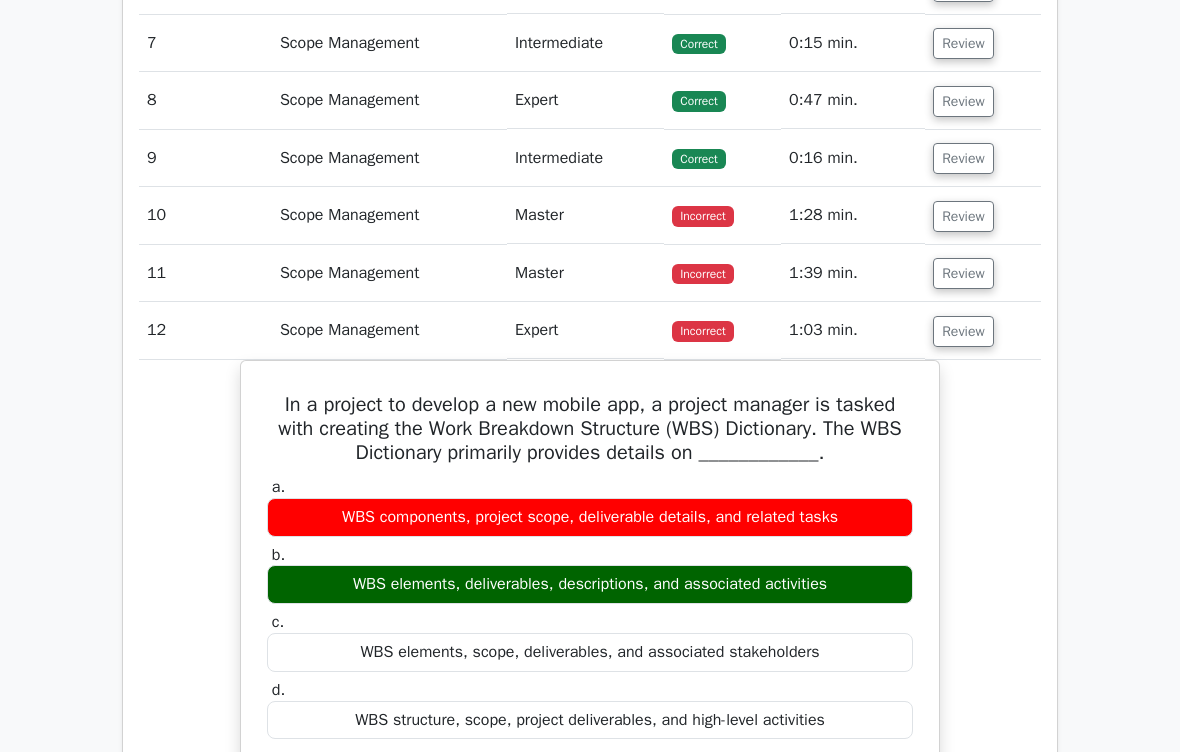 scroll, scrollTop: 1874, scrollLeft: 0, axis: vertical 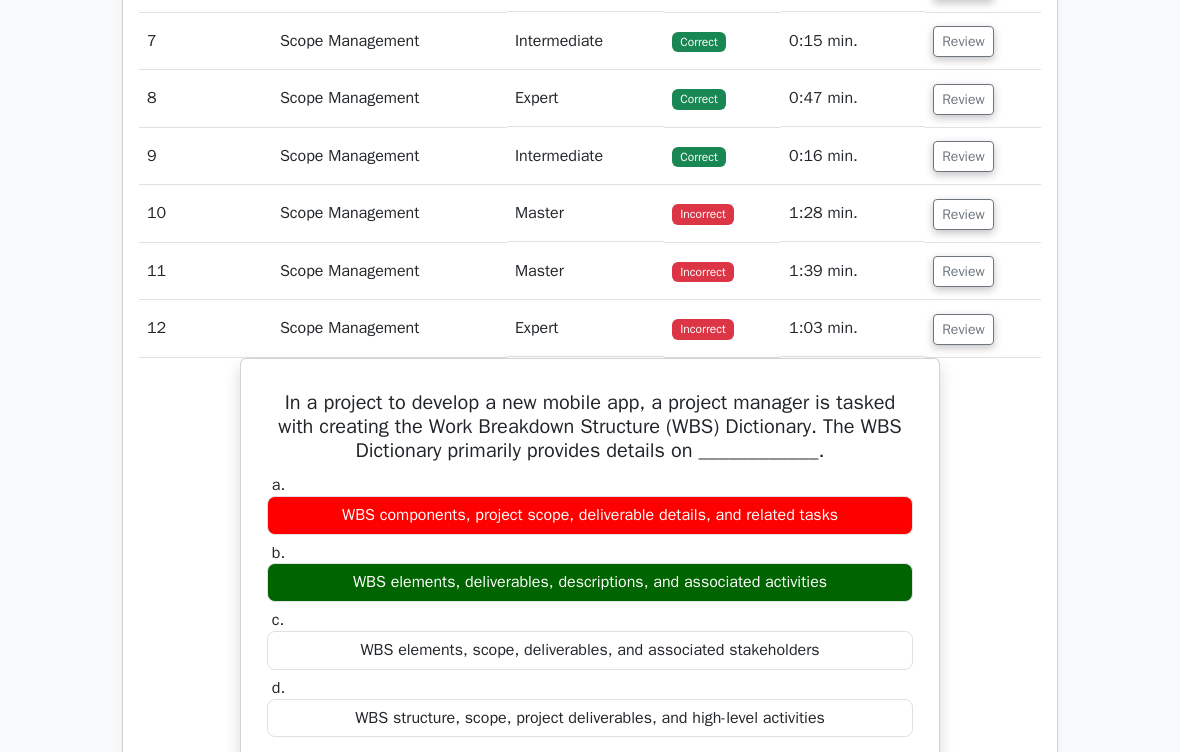 click on "Review" at bounding box center (963, 329) 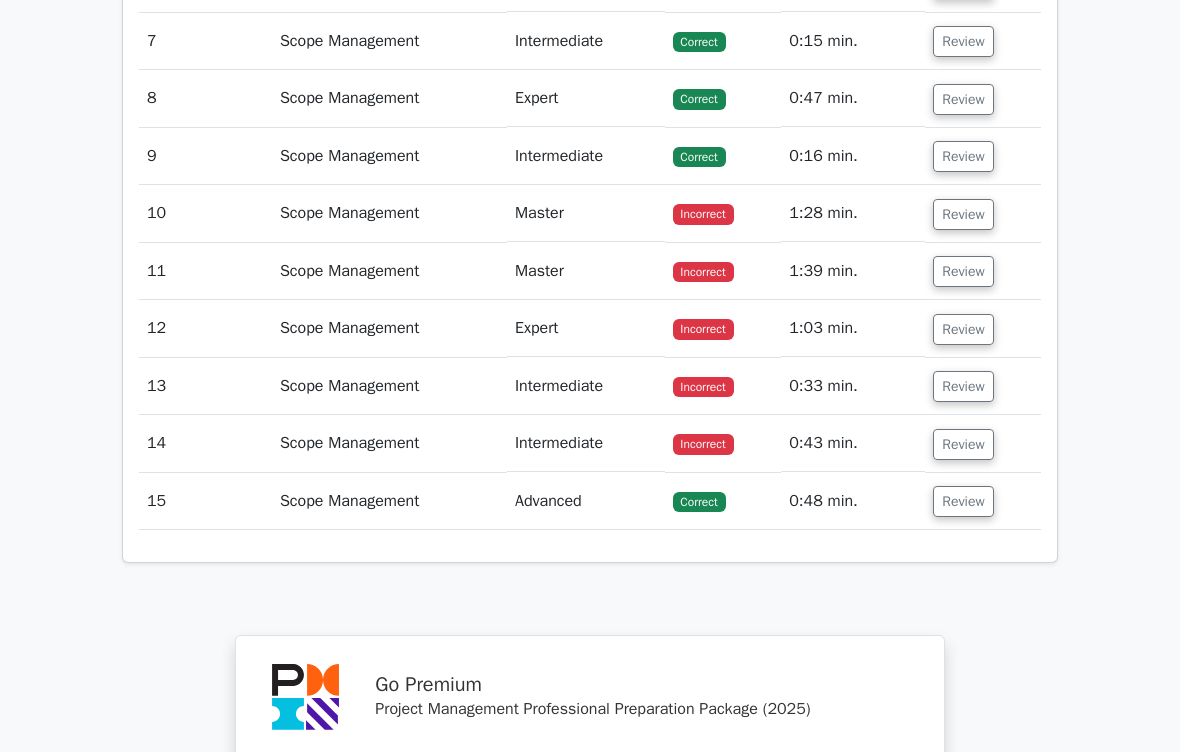 click on "Review" at bounding box center (963, 386) 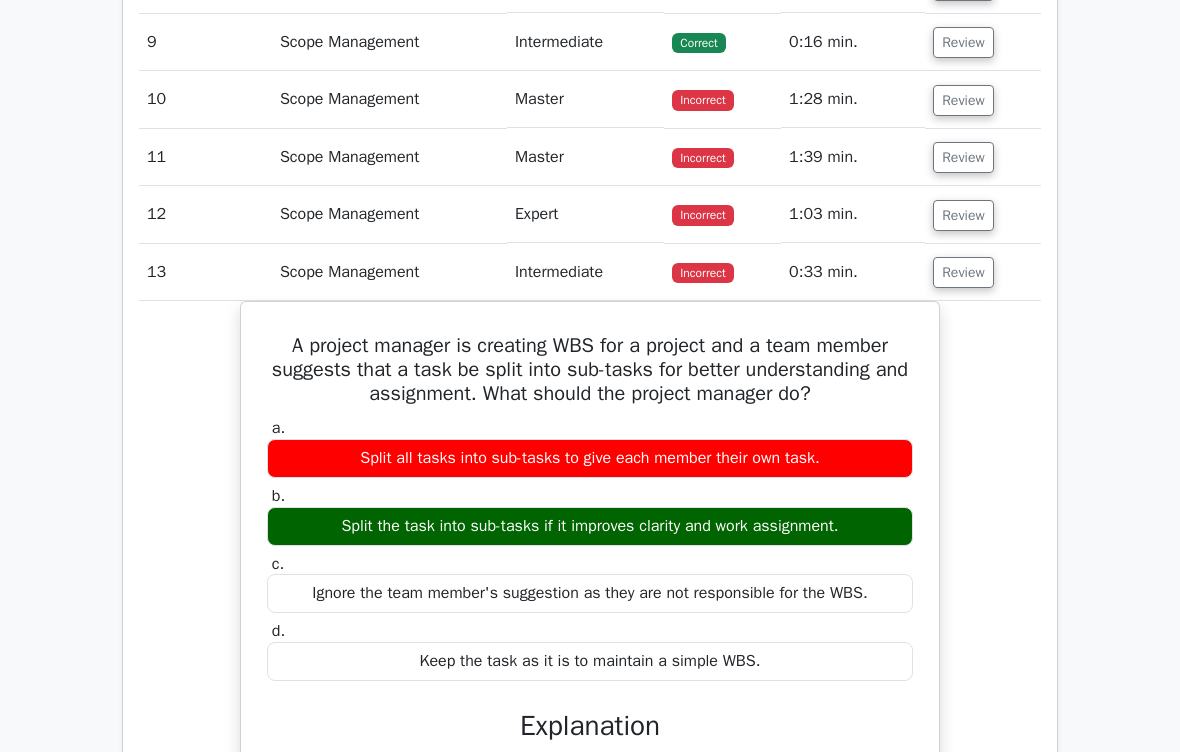 scroll, scrollTop: 1989, scrollLeft: 0, axis: vertical 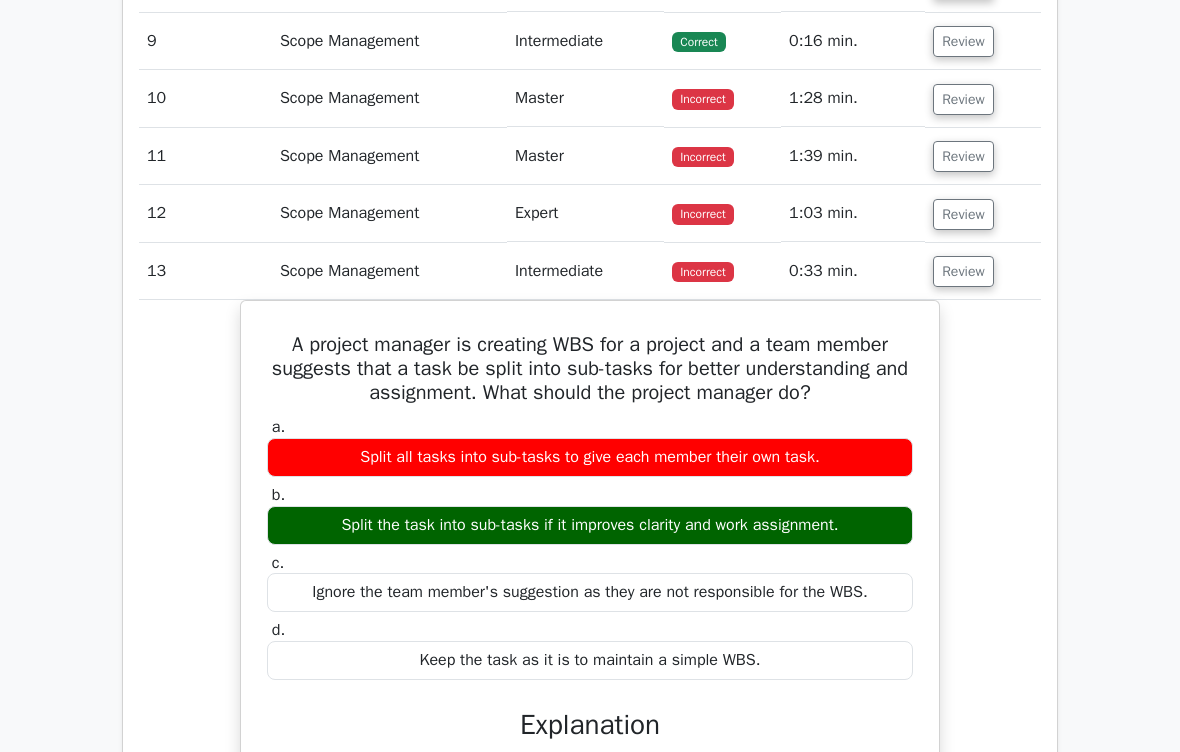 click on "Review" at bounding box center (963, 271) 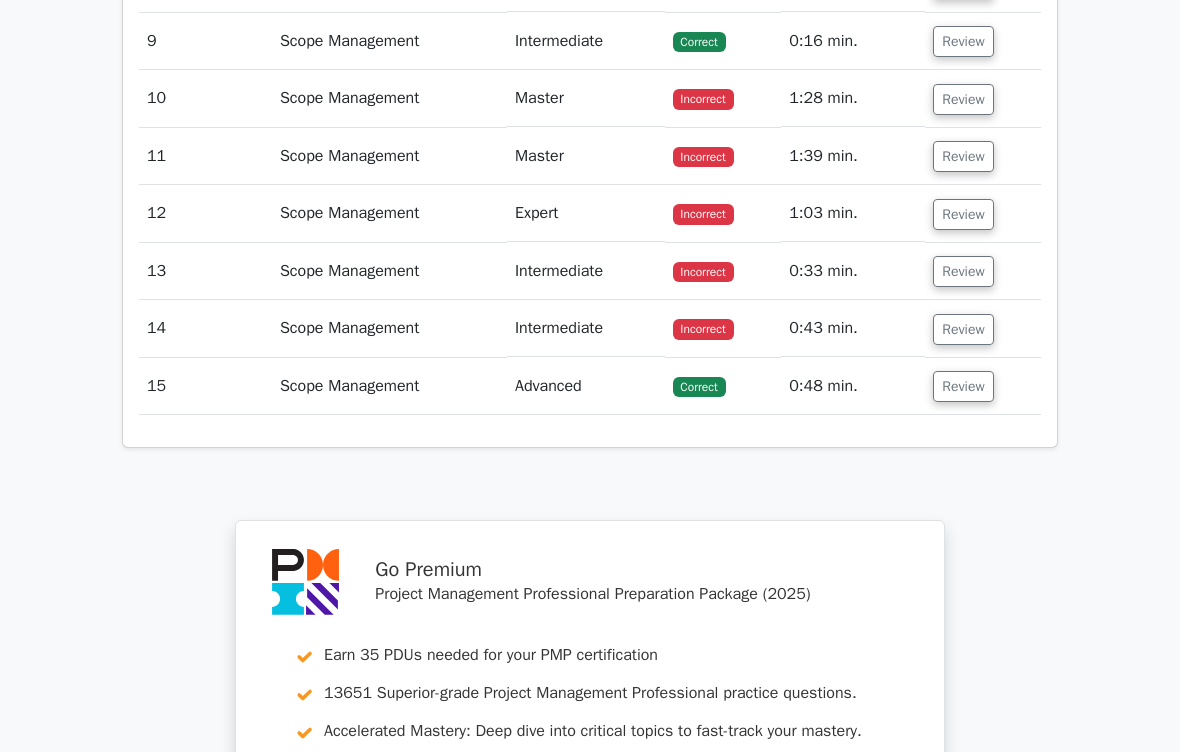 click on "Review" at bounding box center (963, 329) 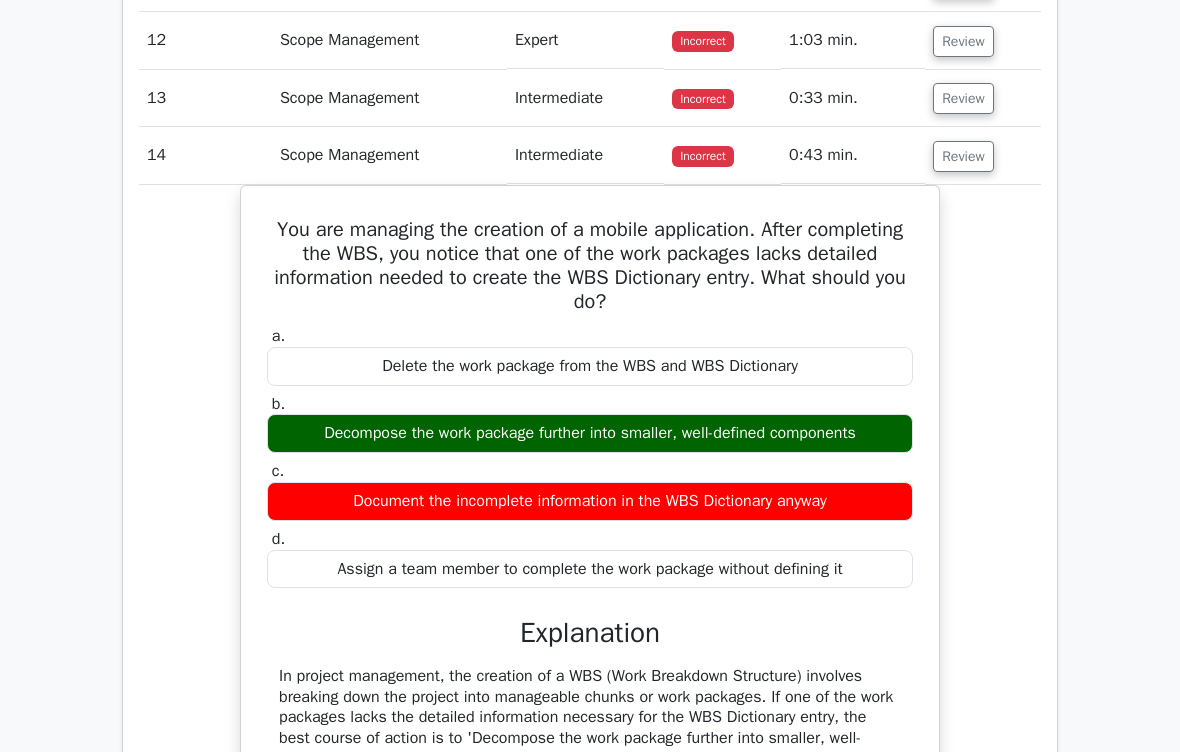 scroll, scrollTop: 2162, scrollLeft: 0, axis: vertical 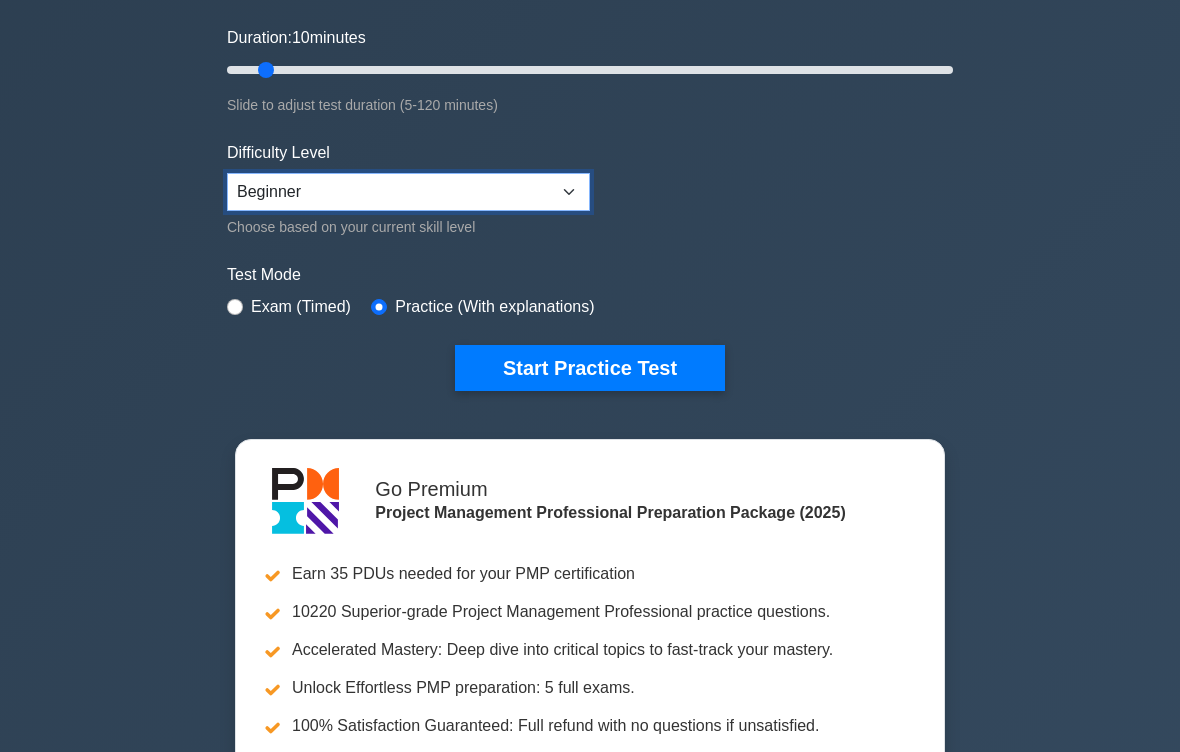 click on "Beginner
Intermediate
Expert" at bounding box center (408, 193) 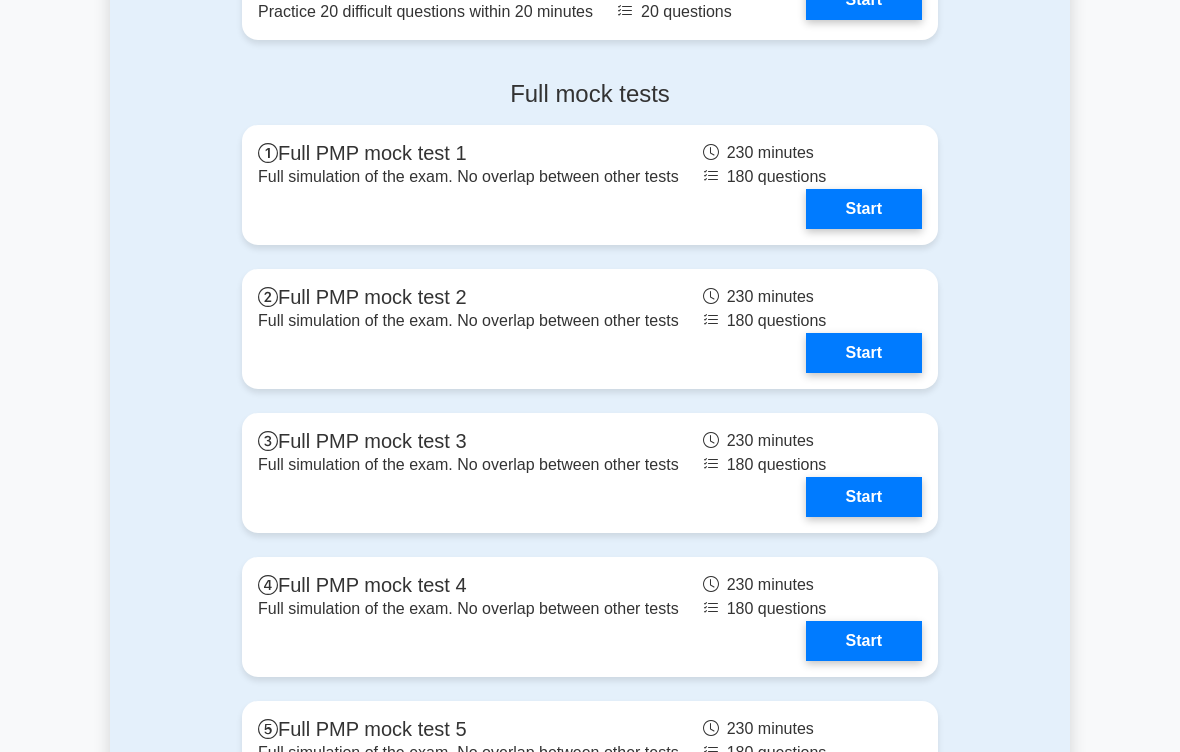 scroll, scrollTop: 7883, scrollLeft: 0, axis: vertical 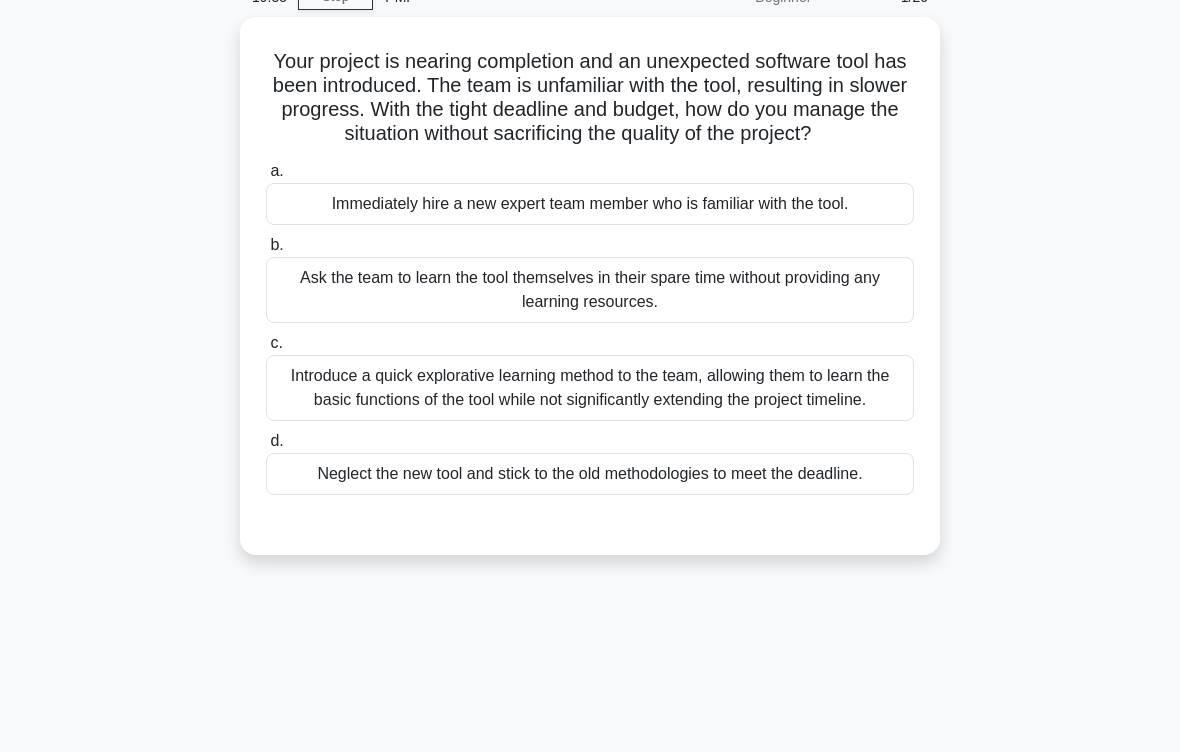 click on "Introduce a quick explorative learning method to the team, allowing them to learn the basic functions of the tool while not significantly extending the project timeline." at bounding box center [590, 388] 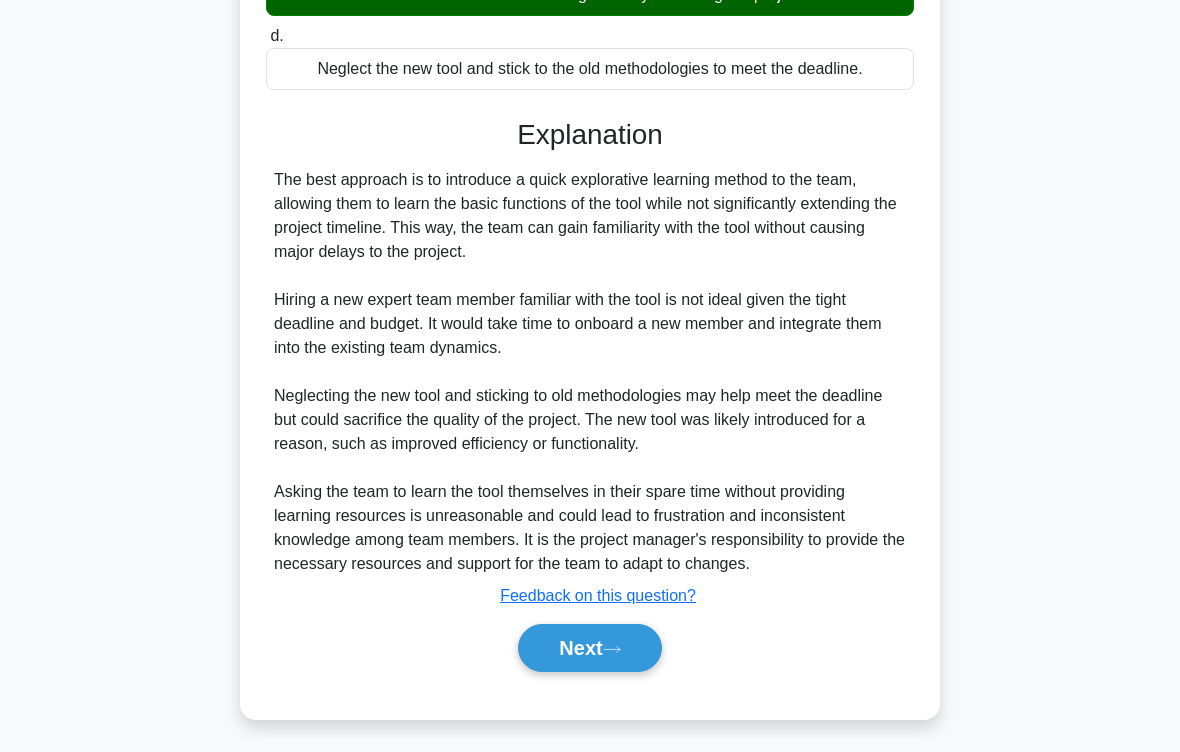 scroll, scrollTop: 552, scrollLeft: 0, axis: vertical 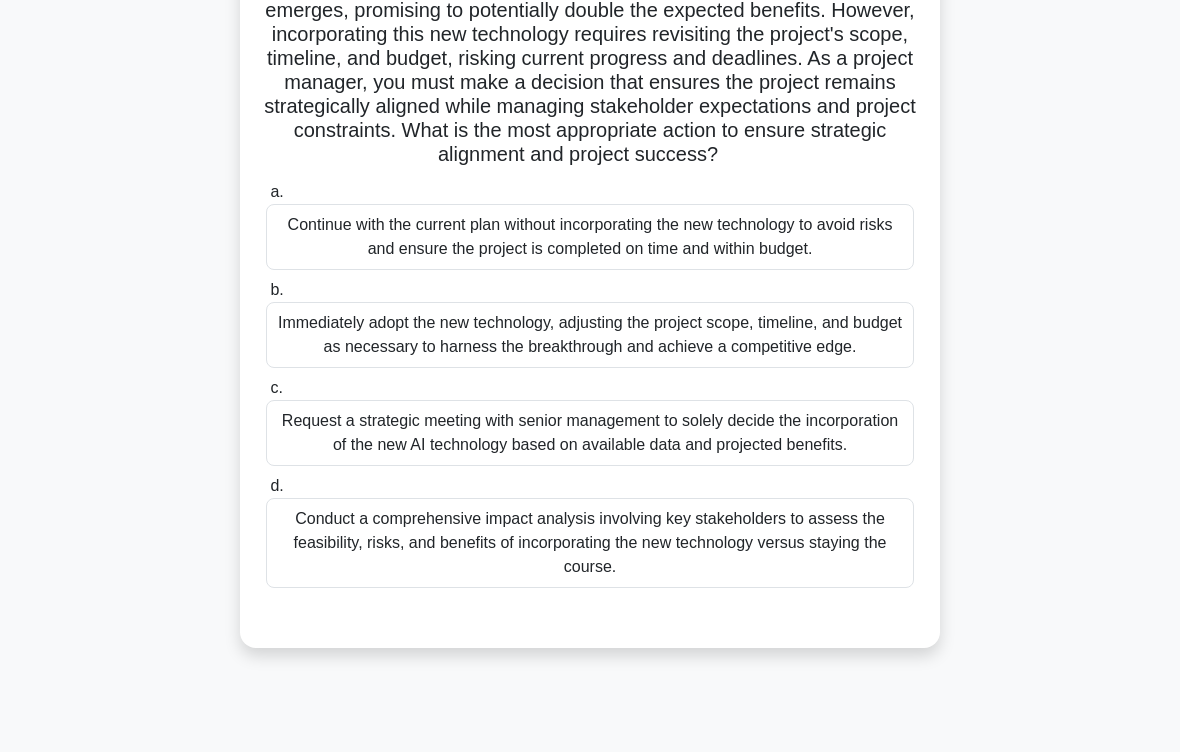 click on "Conduct a comprehensive impact analysis involving key stakeholders to assess the feasibility, risks, and benefits of incorporating the new technology versus staying the course." at bounding box center [590, 543] 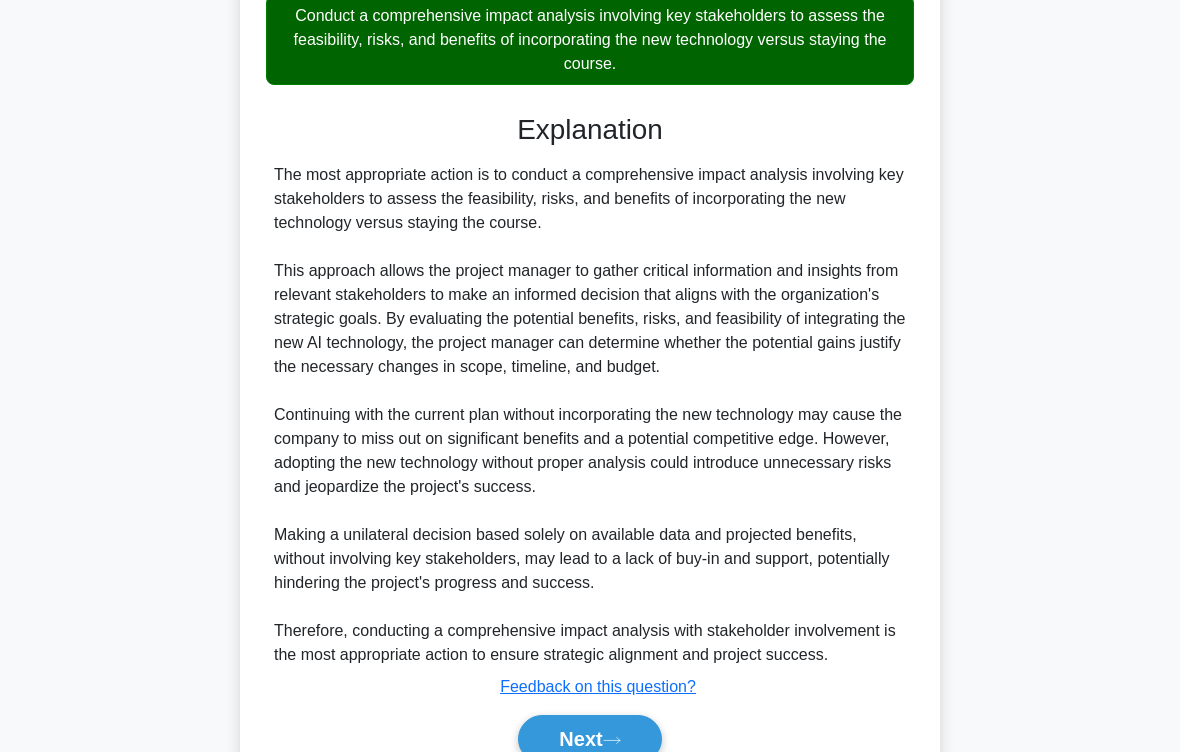 scroll, scrollTop: 1056, scrollLeft: 0, axis: vertical 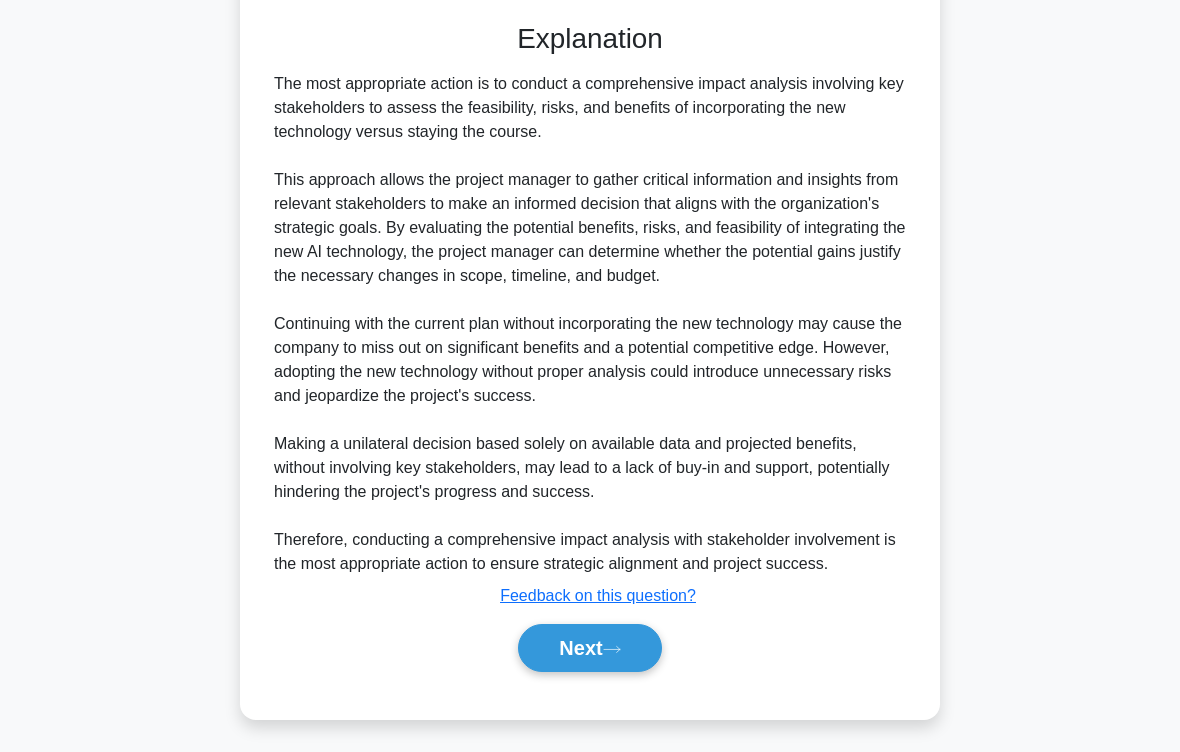 click 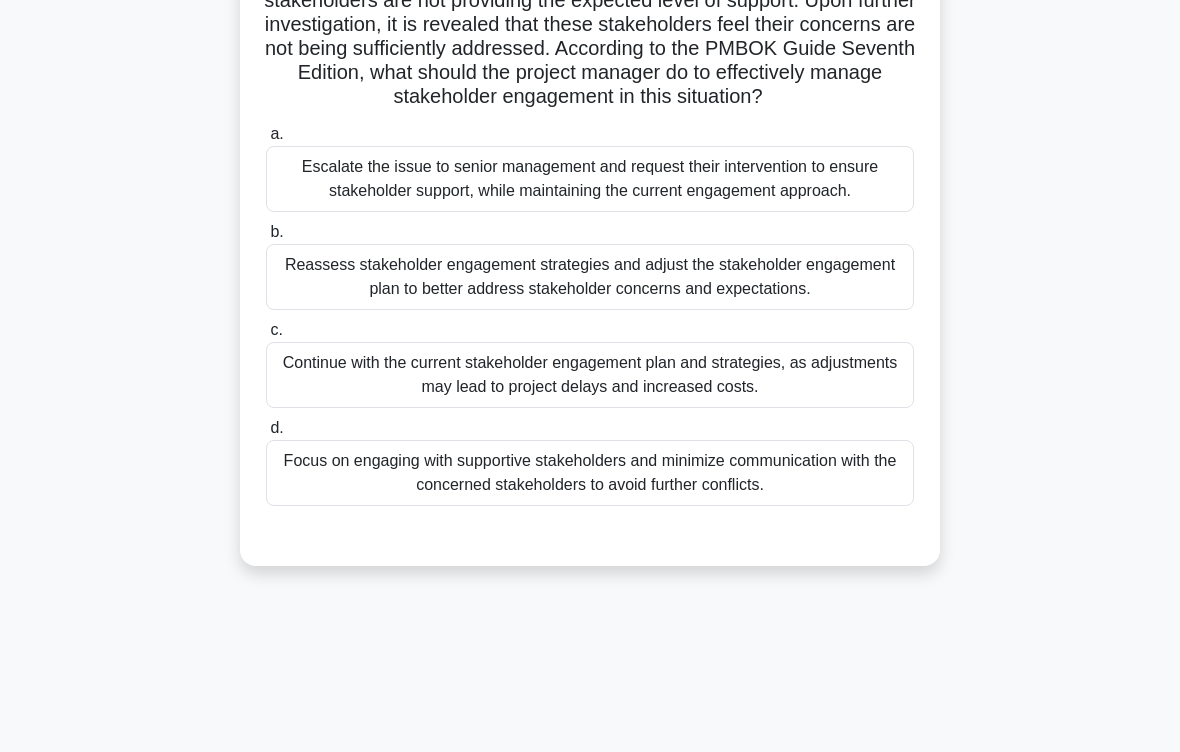 scroll, scrollTop: 193, scrollLeft: 0, axis: vertical 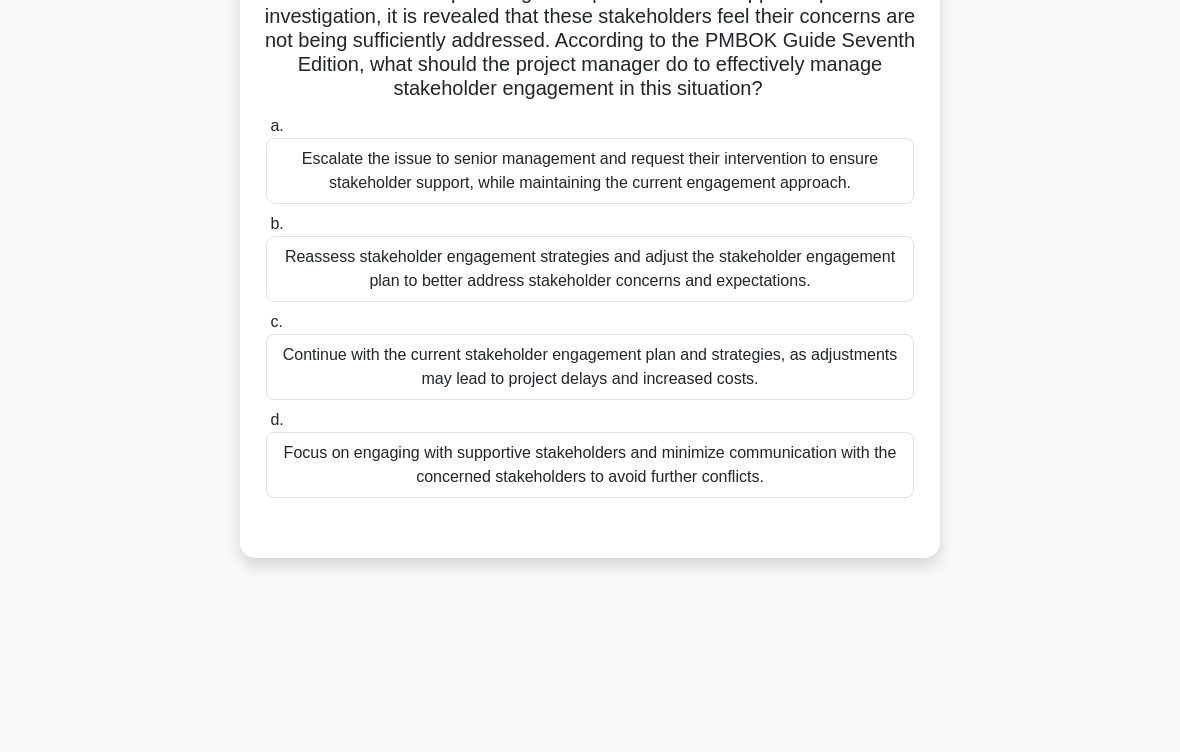 click on "Reassess stakeholder engagement strategies and adjust the stakeholder engagement plan to better address stakeholder concerns and expectations." at bounding box center (590, 269) 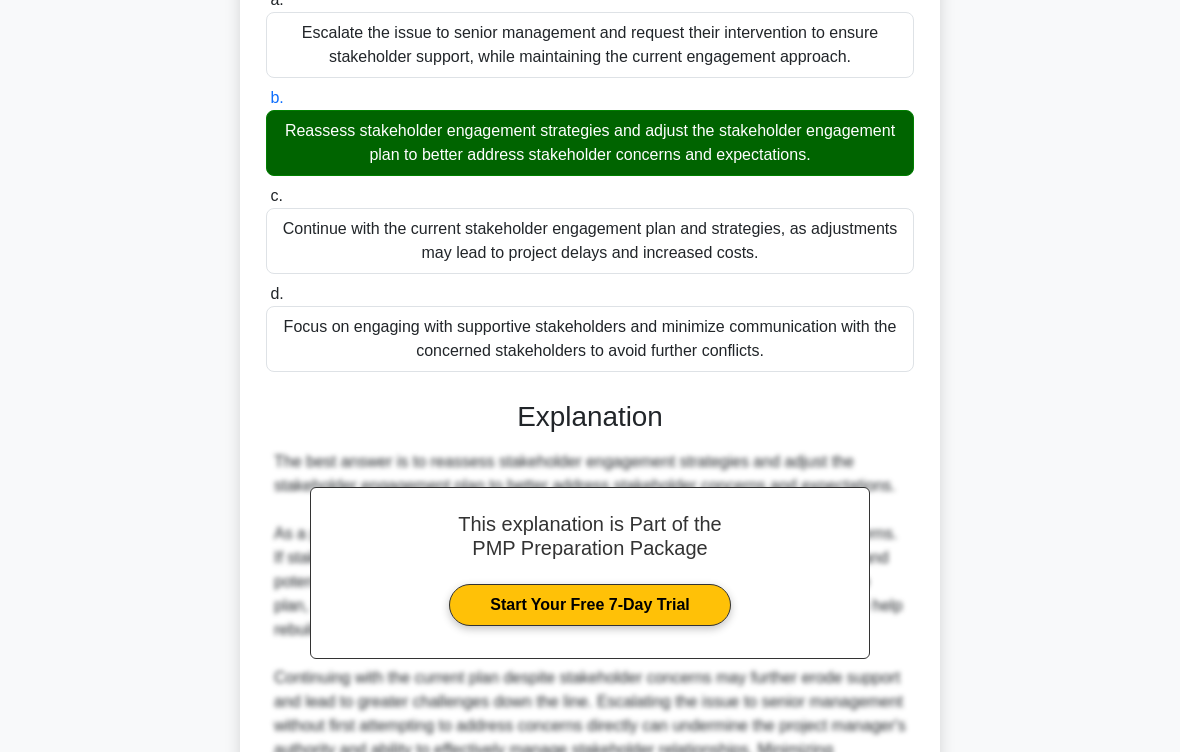 scroll, scrollTop: 648, scrollLeft: 0, axis: vertical 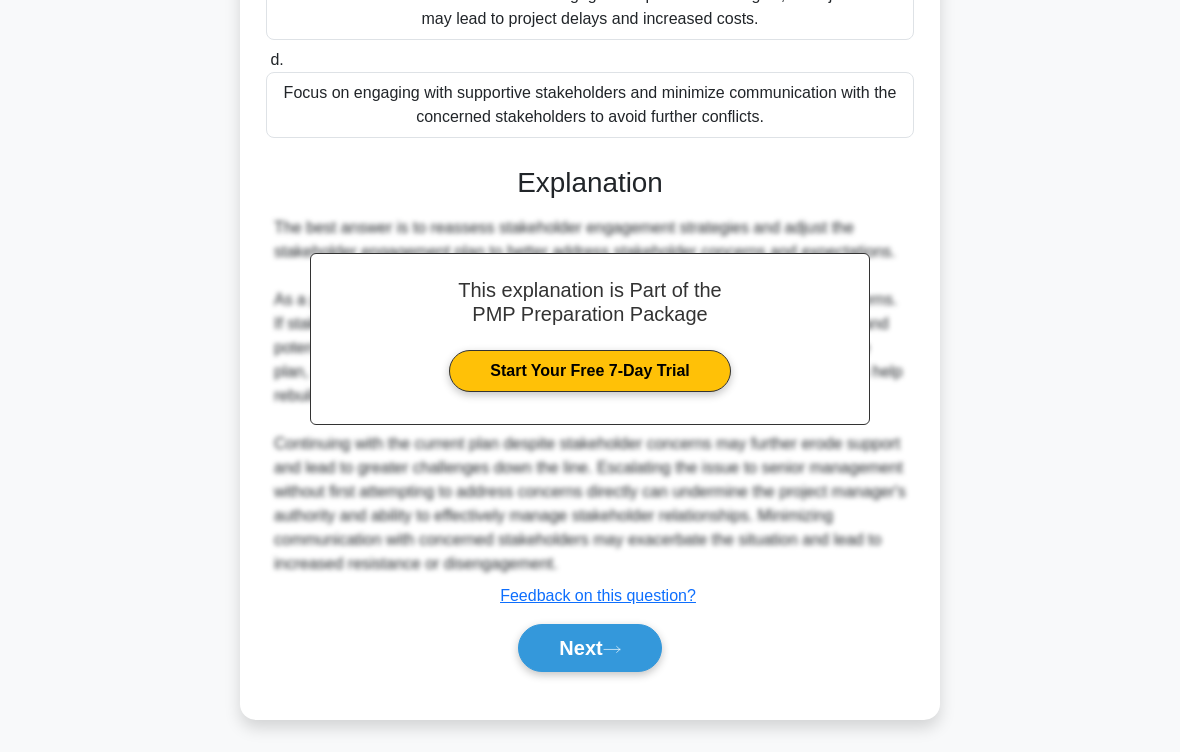 click on "Next" at bounding box center (589, 648) 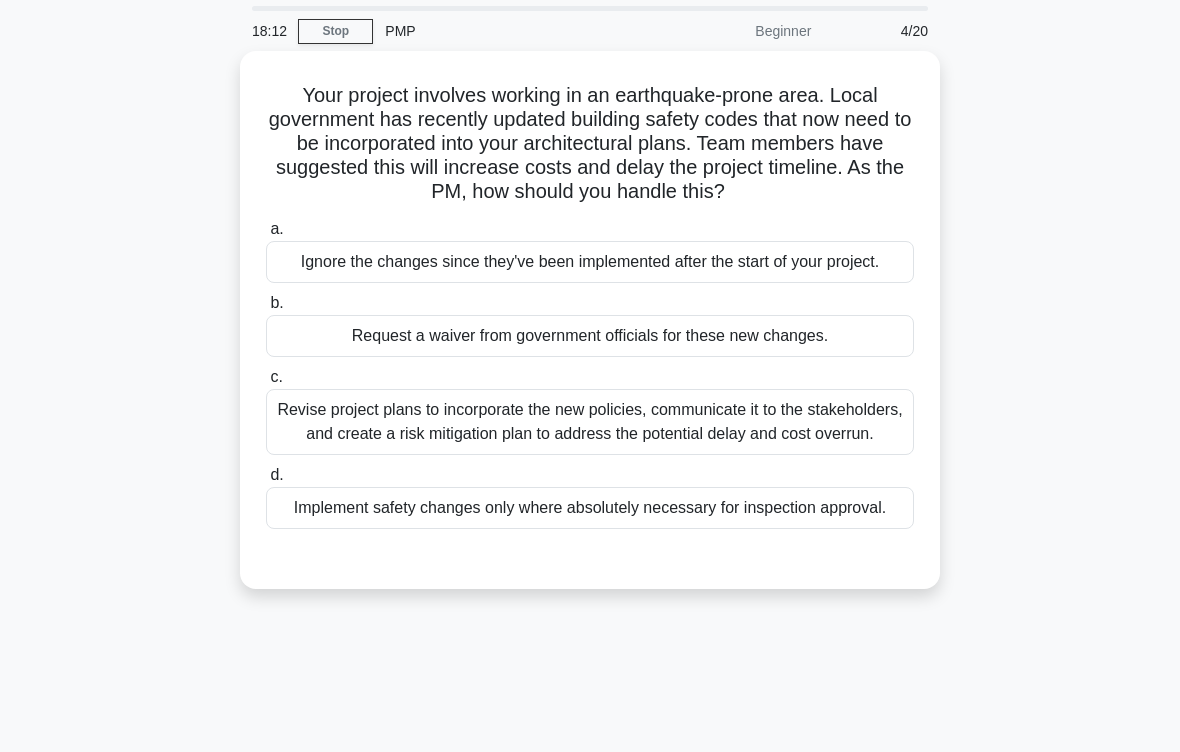 scroll, scrollTop: 42, scrollLeft: 0, axis: vertical 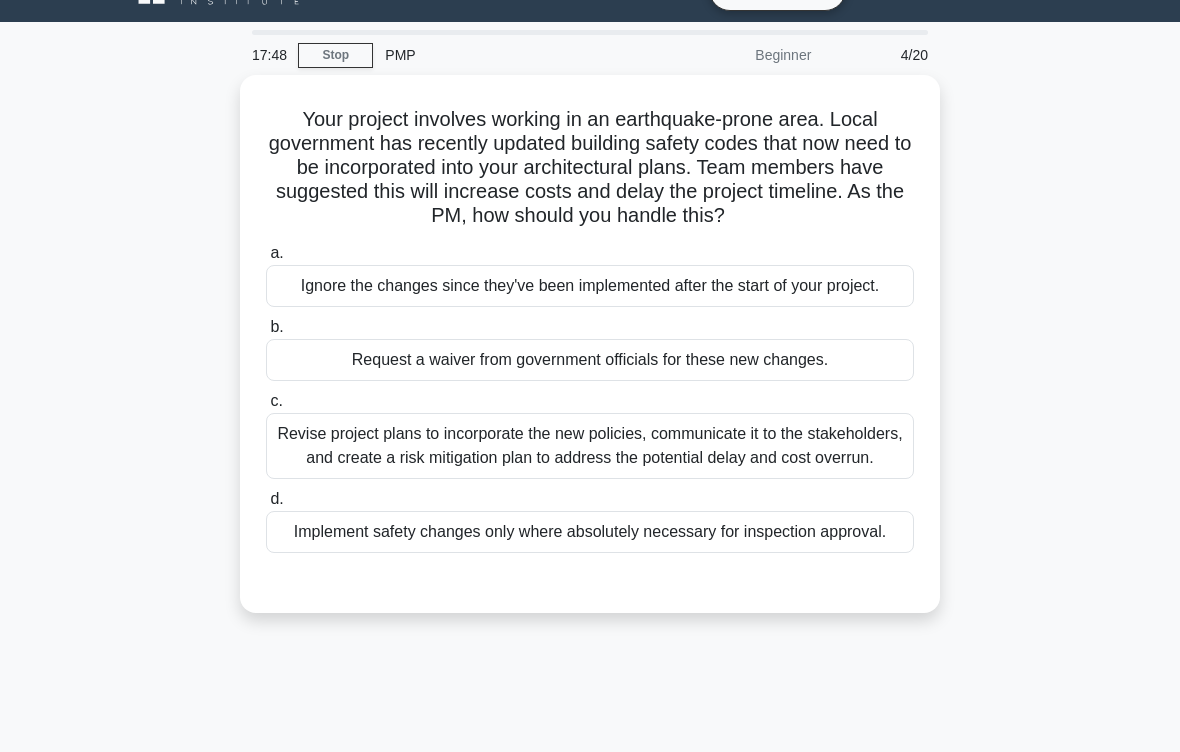 click on "Revise project plans to incorporate the new policies, communicate it to the stakeholders, and create a risk mitigation plan to address the potential delay and cost overrun." at bounding box center (590, 446) 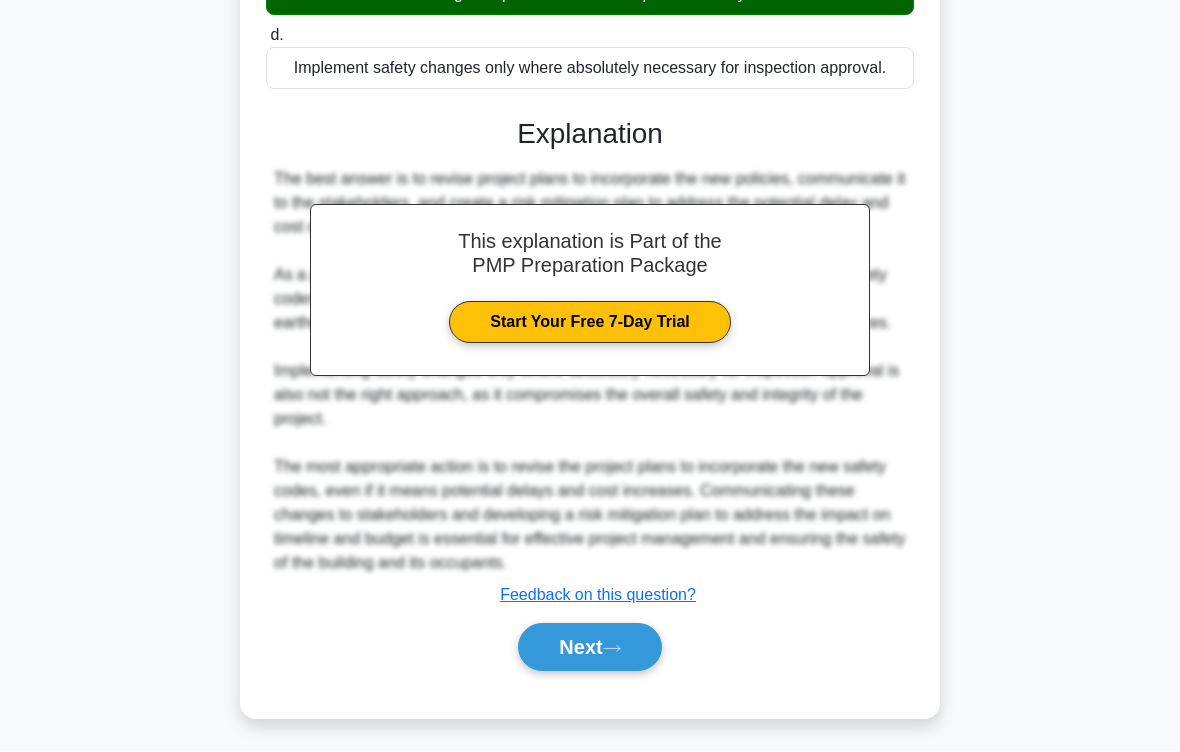 scroll, scrollTop: 624, scrollLeft: 0, axis: vertical 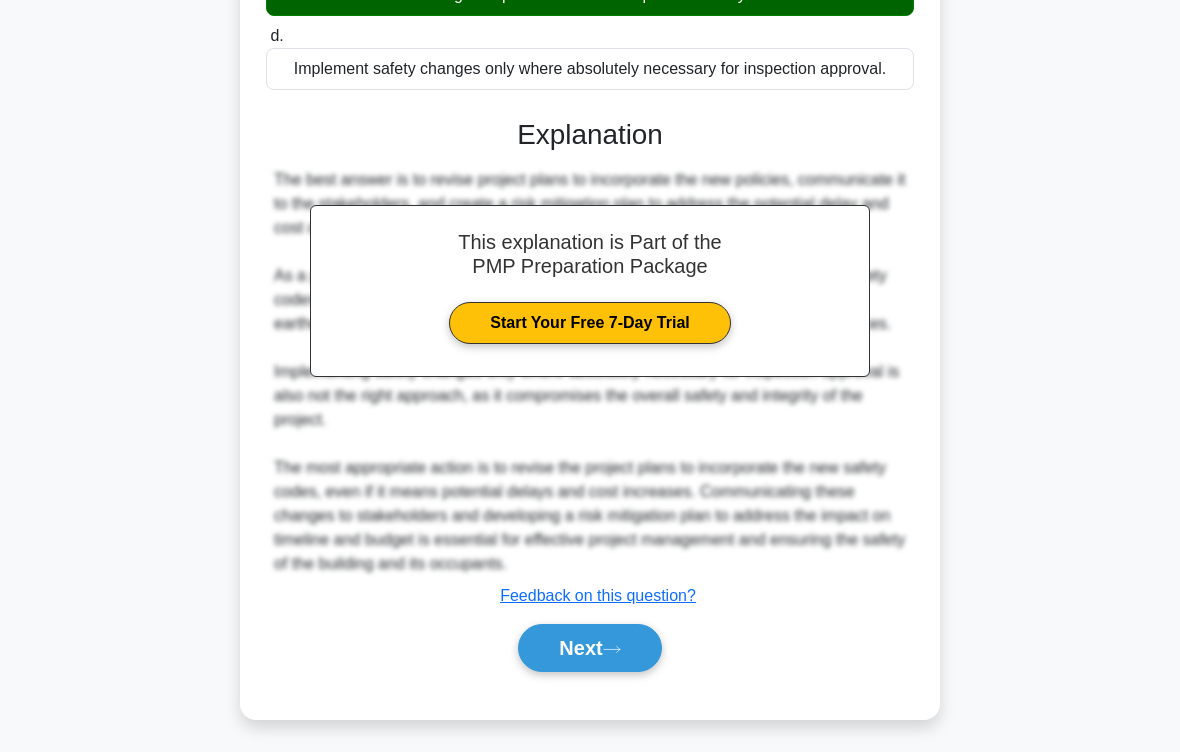 click on "Next" at bounding box center (589, 648) 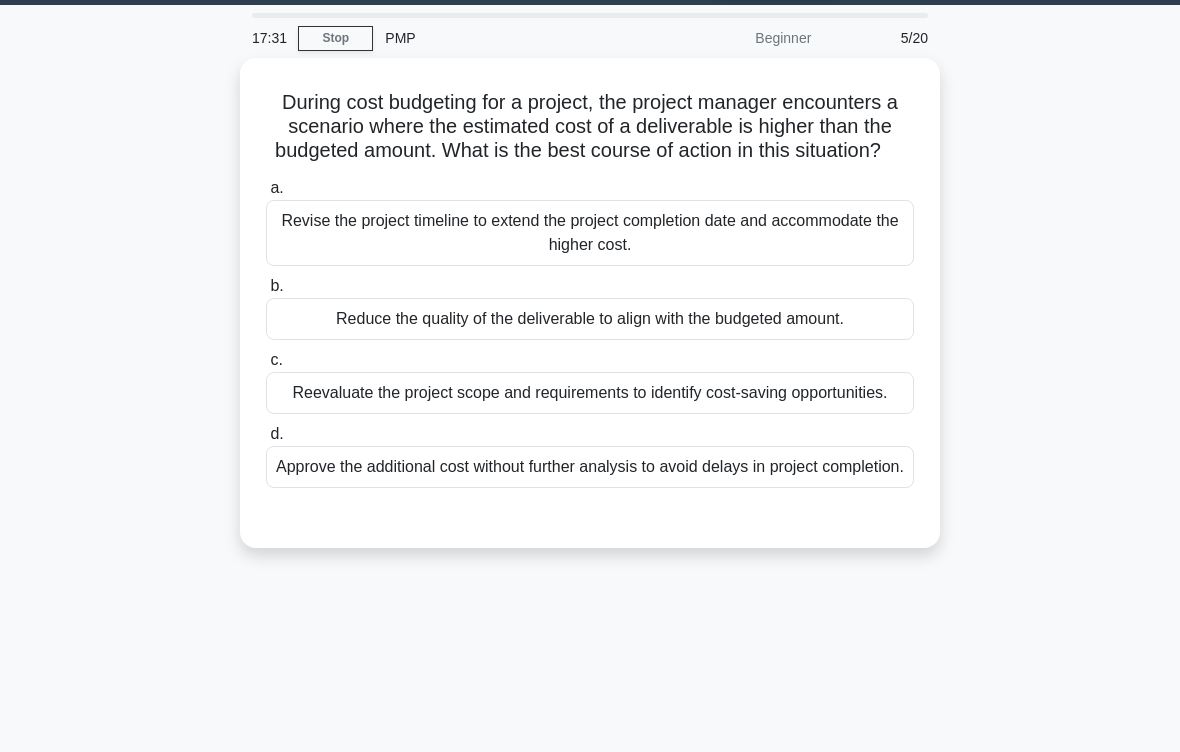 scroll, scrollTop: 58, scrollLeft: 0, axis: vertical 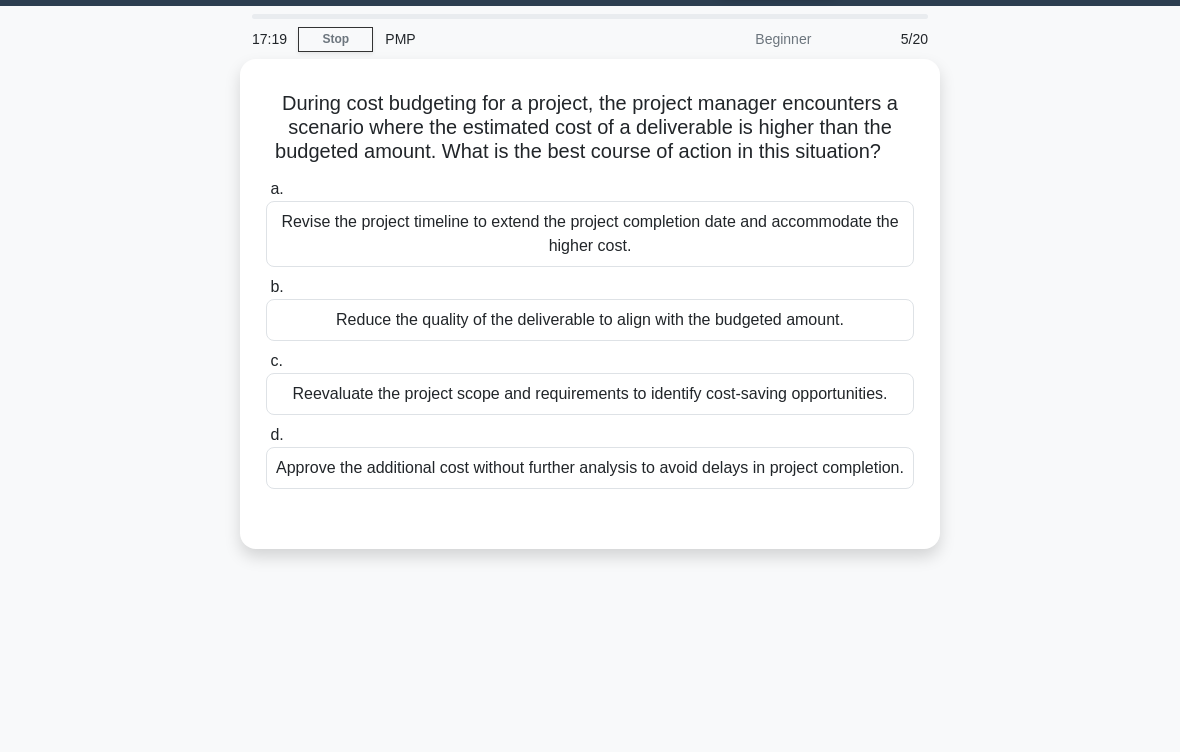 click on "Reevaluate the project scope and requirements to identify cost-saving opportunities." at bounding box center (590, 394) 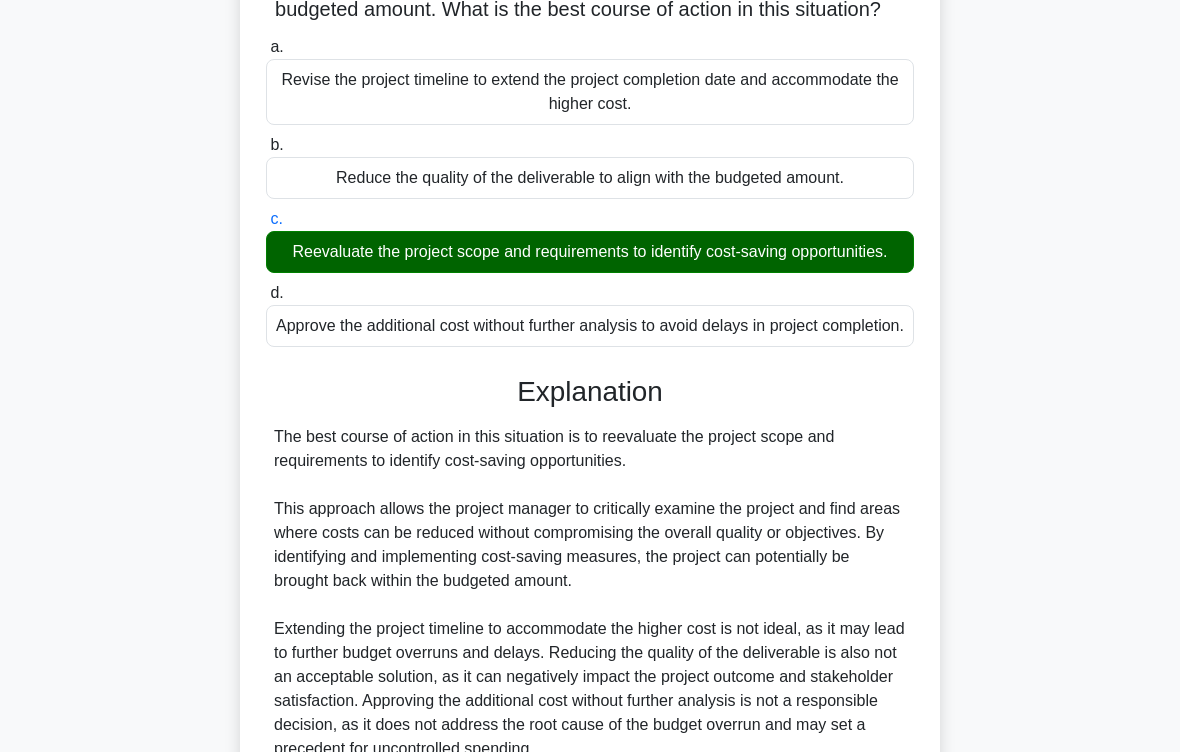 scroll, scrollTop: 456, scrollLeft: 0, axis: vertical 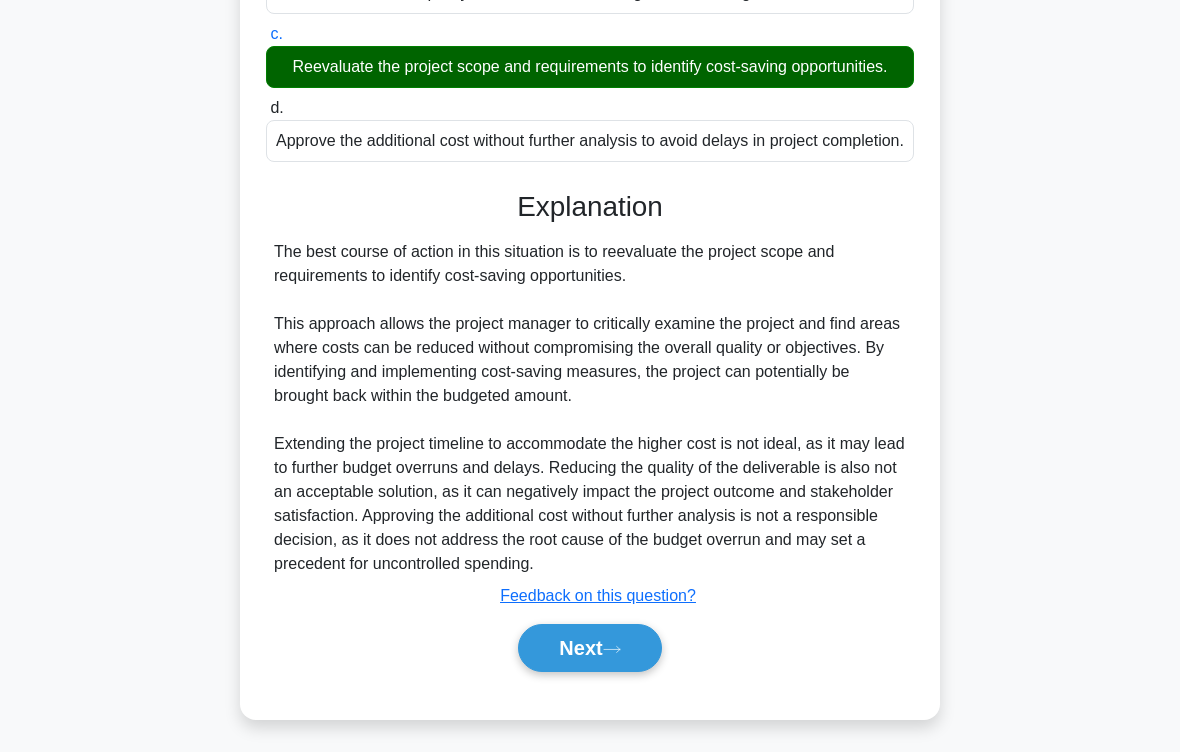 click on "Next" at bounding box center (589, 648) 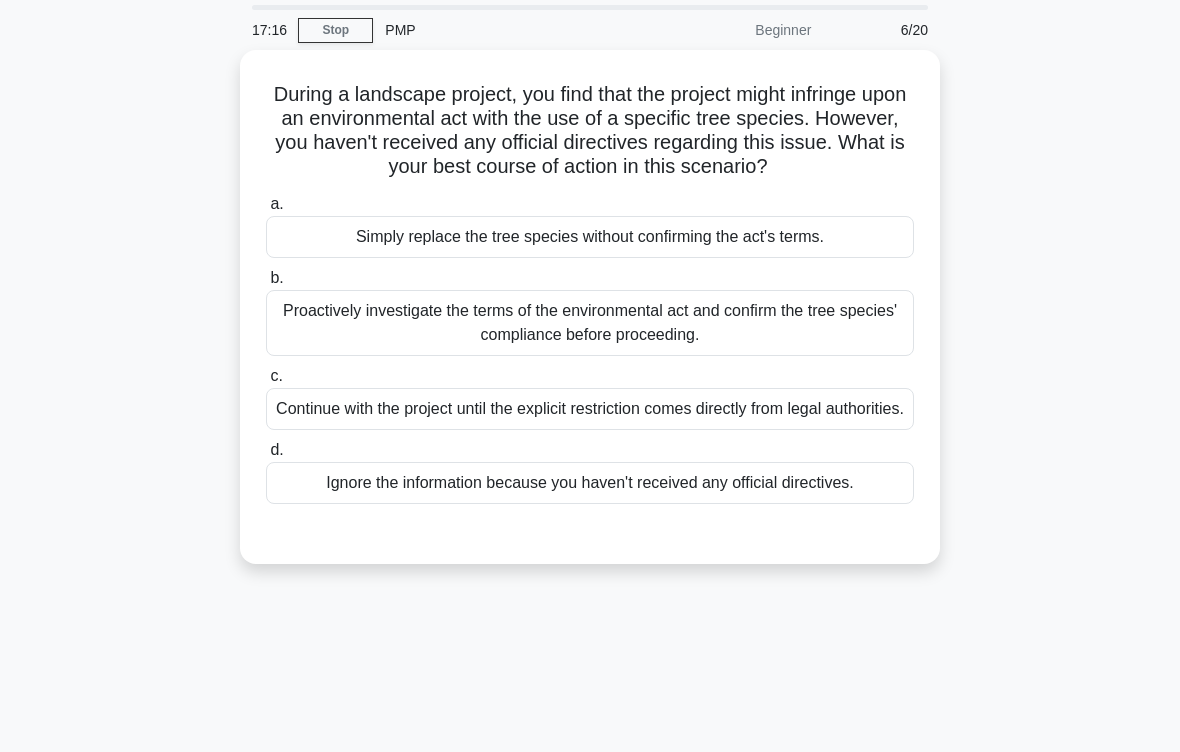 scroll, scrollTop: 67, scrollLeft: 0, axis: vertical 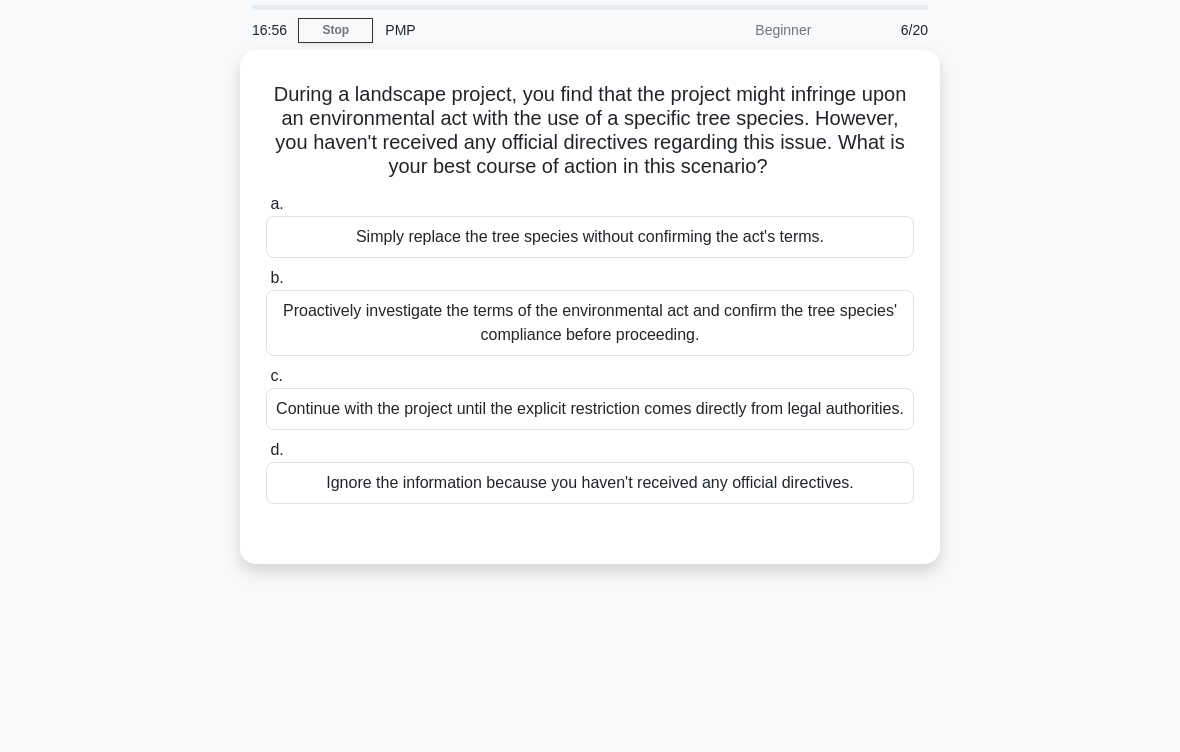 click on "Proactively investigate the terms of the environmental act and confirm the tree species' compliance before proceeding." at bounding box center (590, 323) 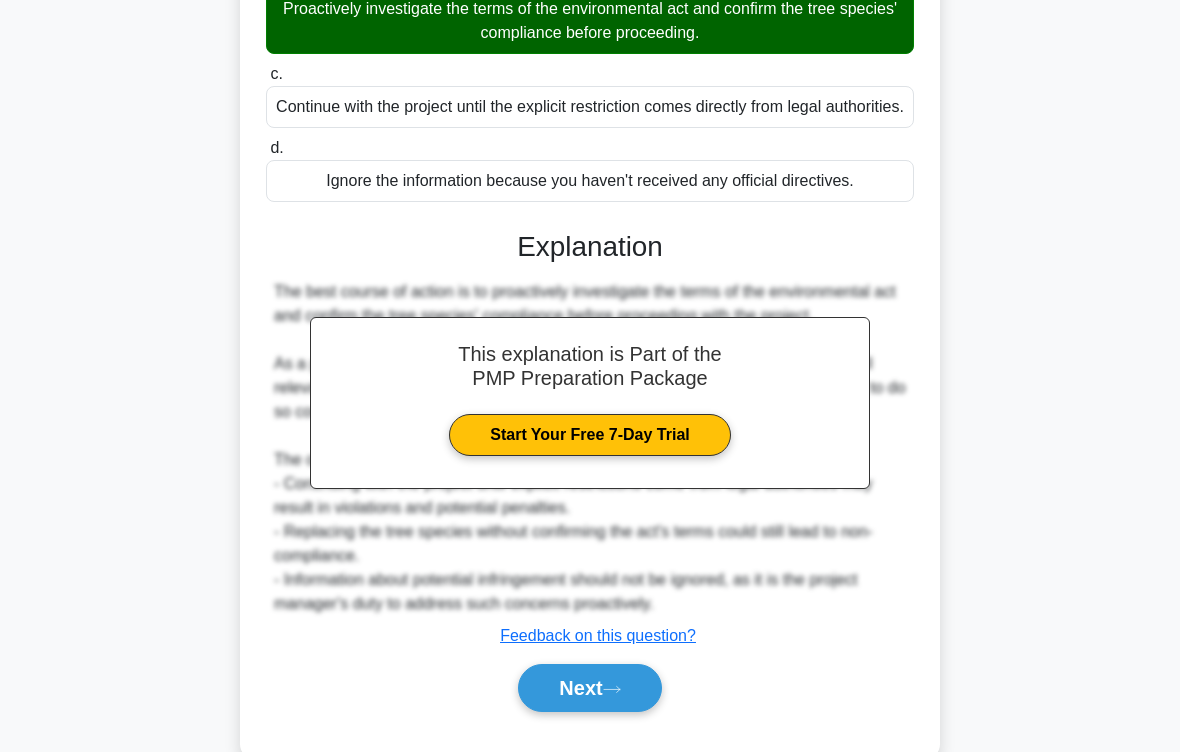 scroll, scrollTop: 480, scrollLeft: 0, axis: vertical 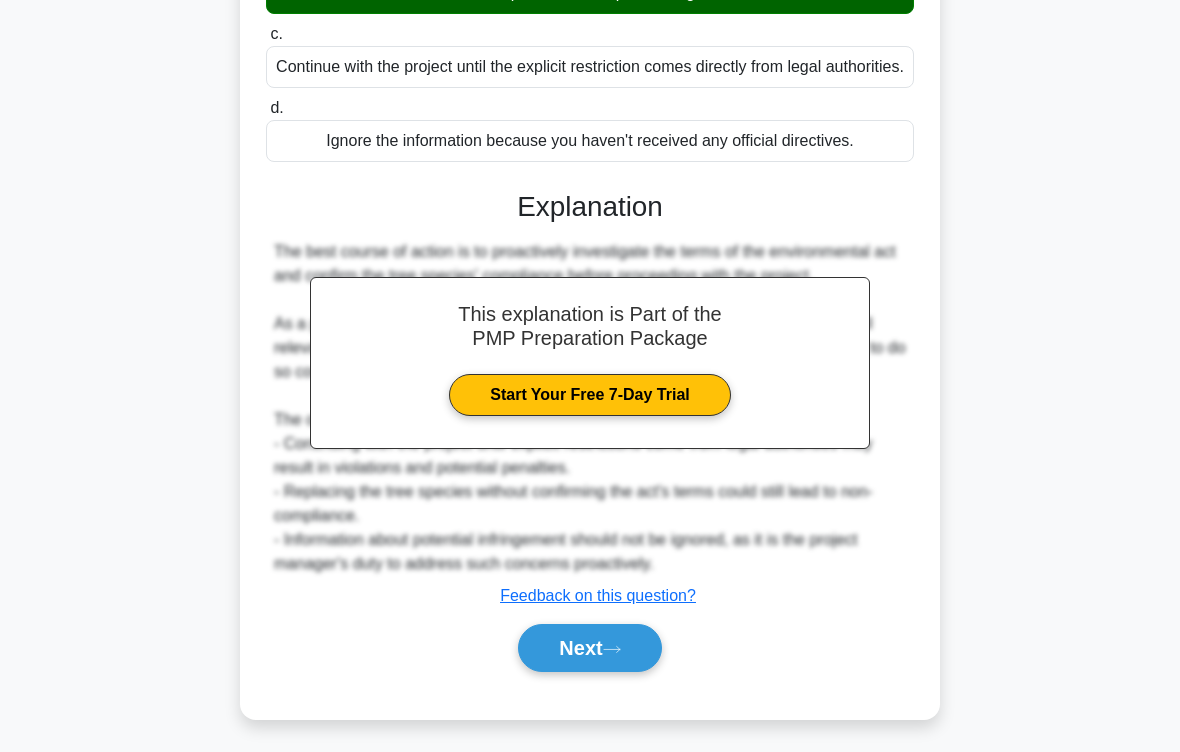 click on "Next" at bounding box center (589, 648) 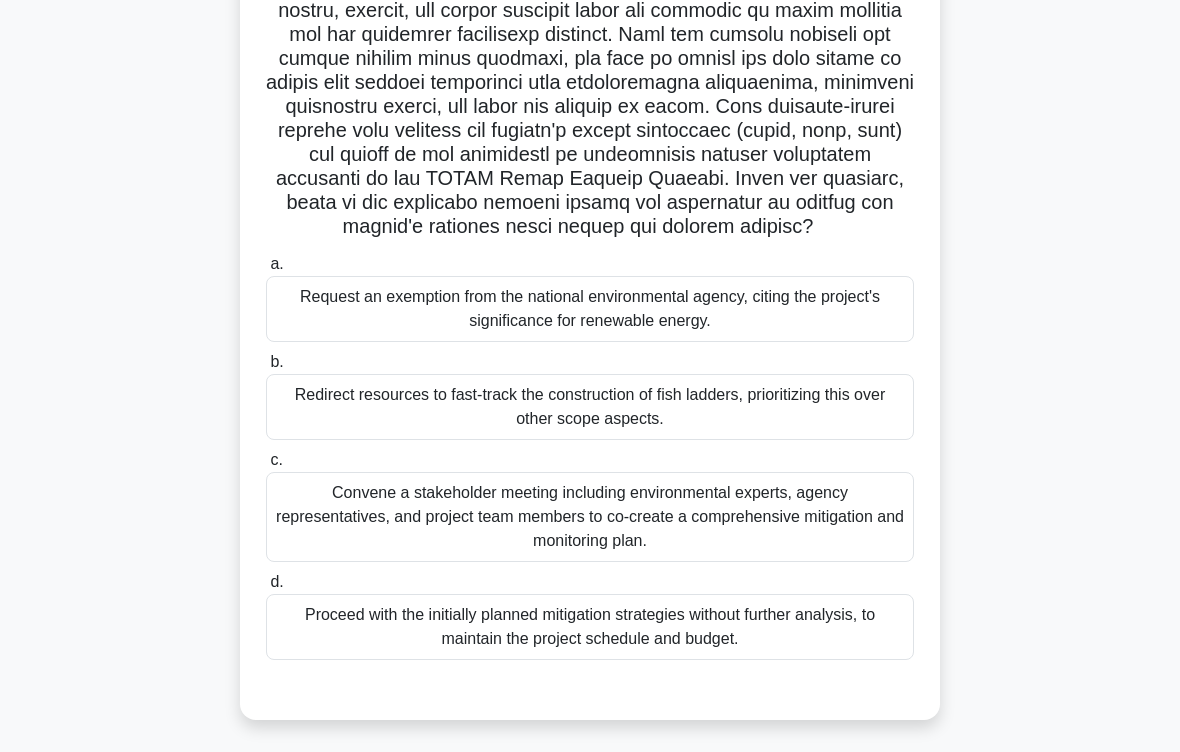 scroll, scrollTop: 463, scrollLeft: 0, axis: vertical 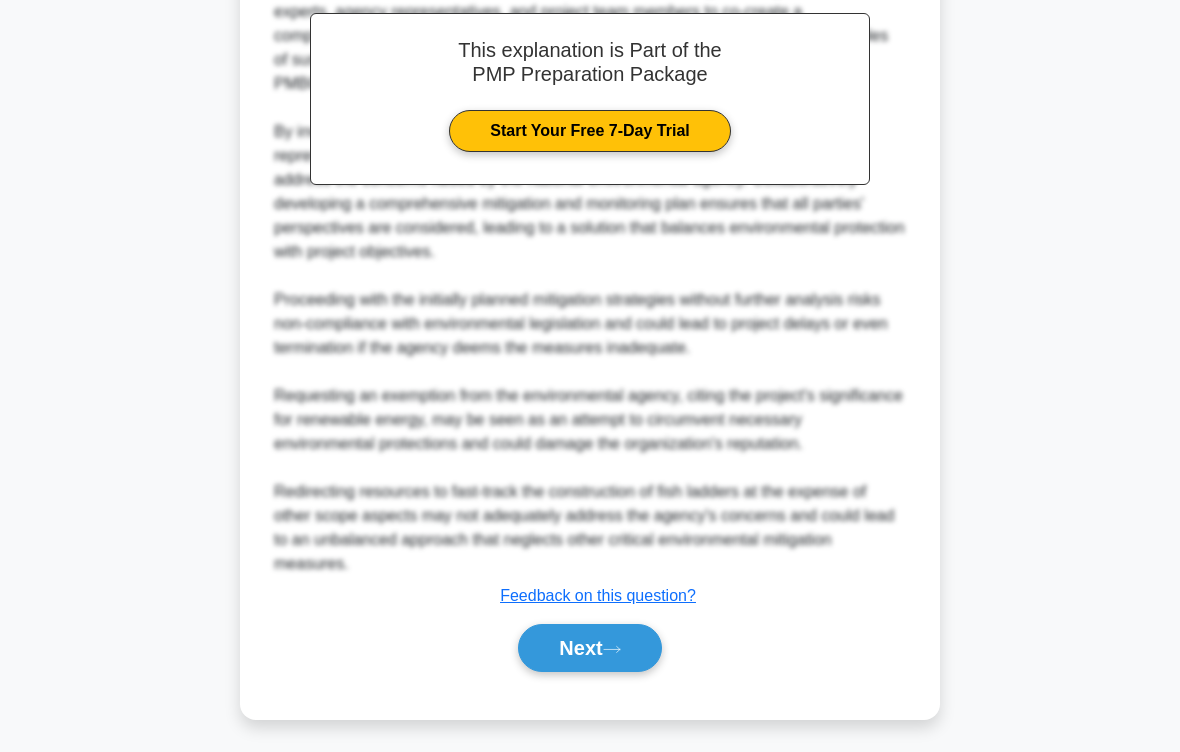 click on "Next" at bounding box center [589, 648] 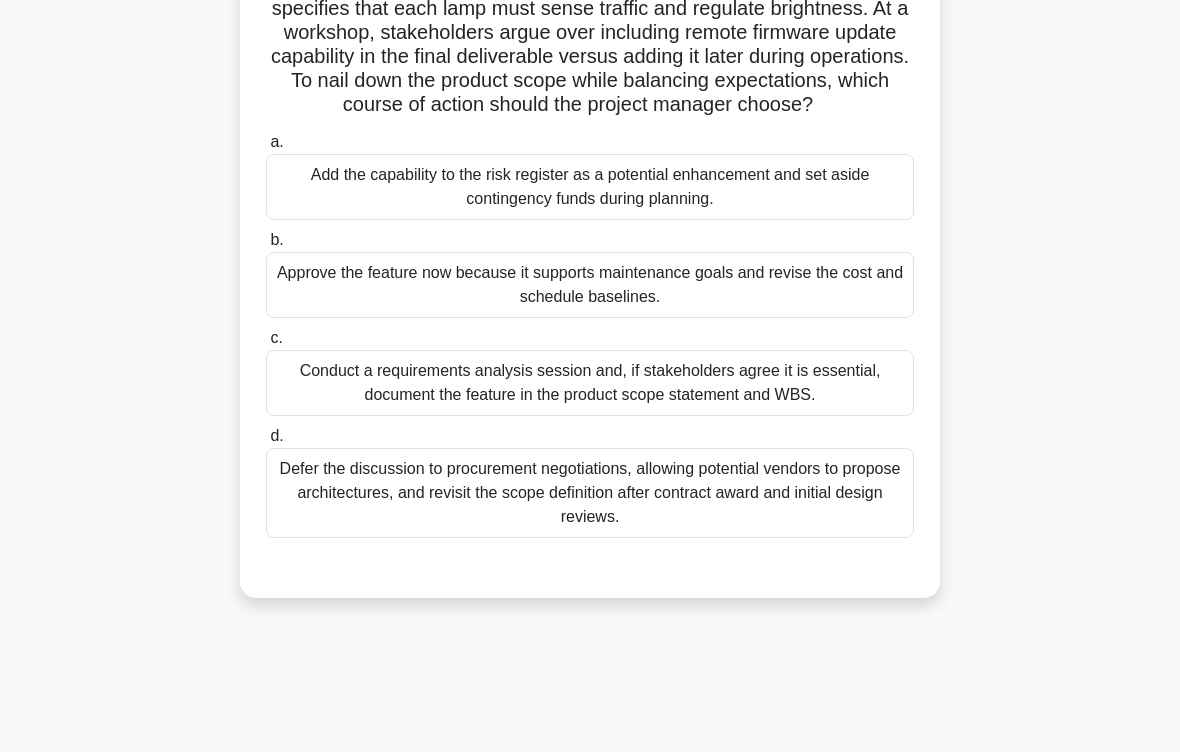 scroll, scrollTop: 177, scrollLeft: 0, axis: vertical 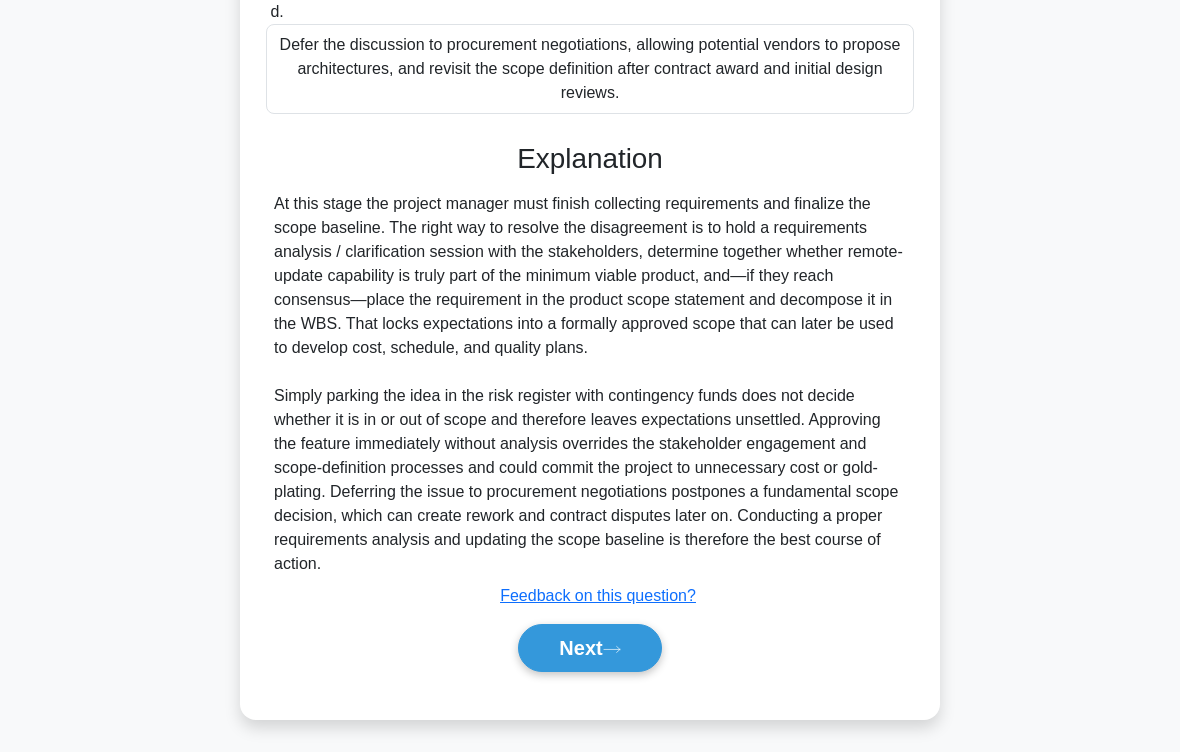 click on "Next" at bounding box center (589, 648) 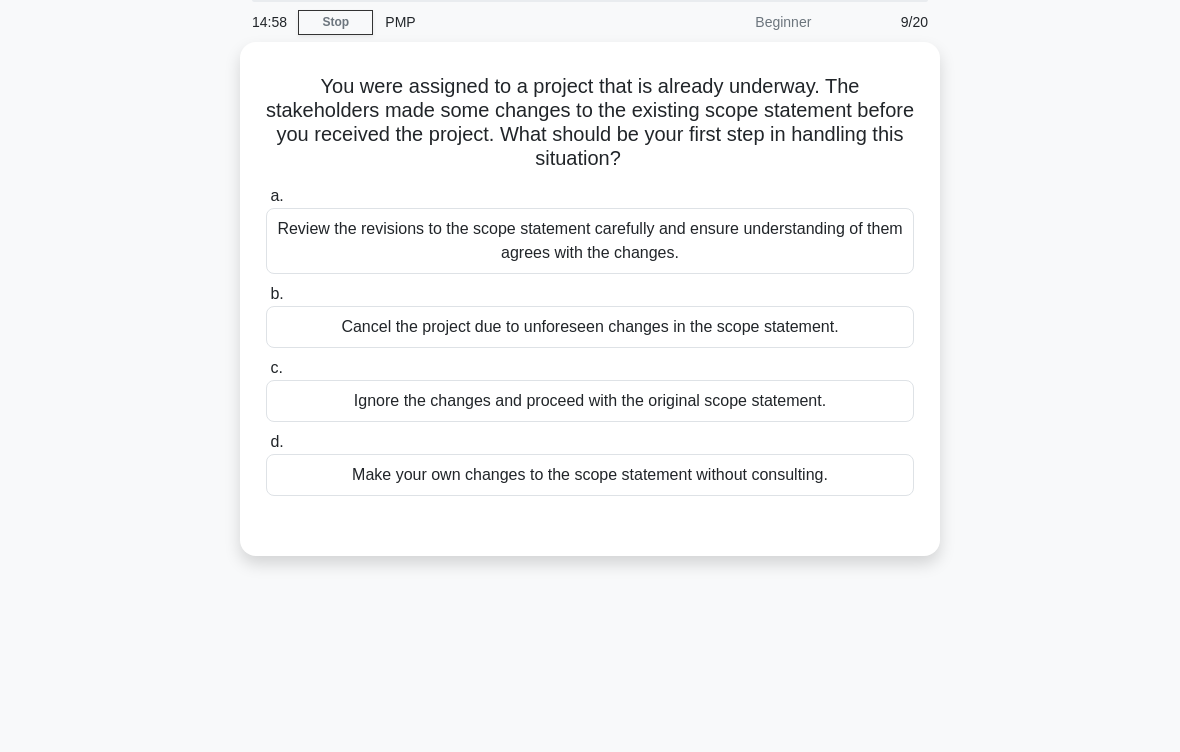 scroll, scrollTop: 78, scrollLeft: 0, axis: vertical 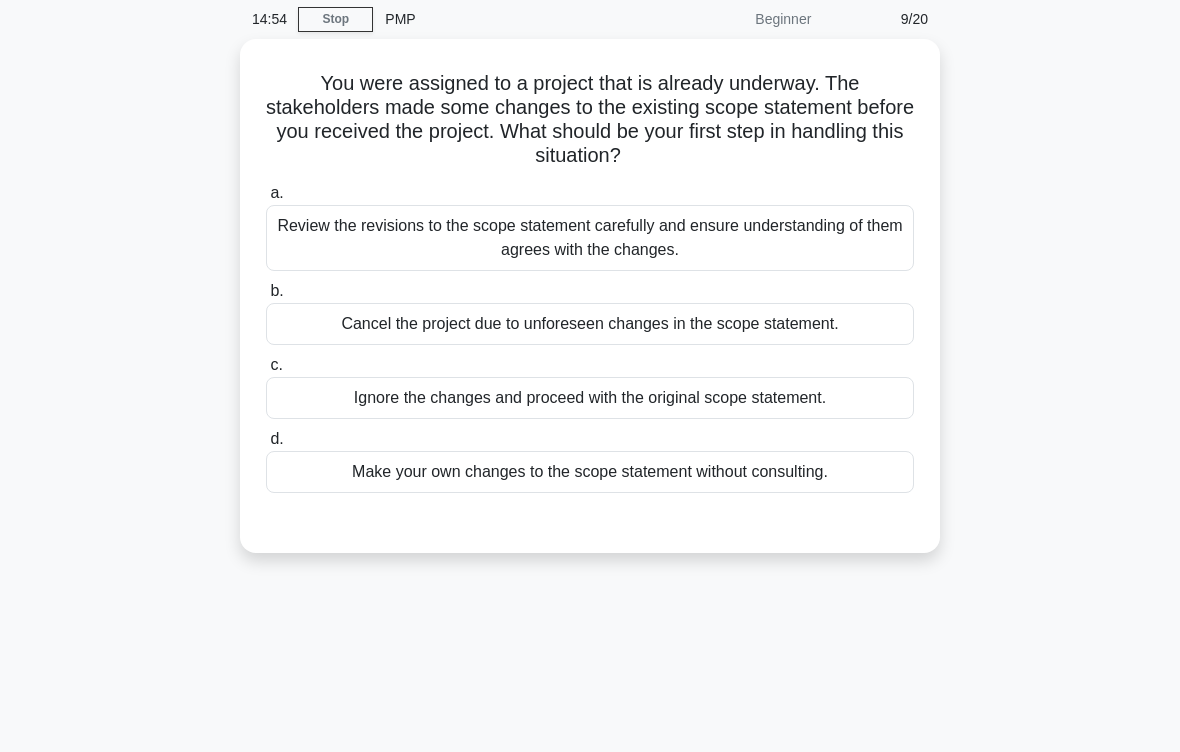 click on "Review the revisions to the scope statement carefully and ensure understanding of them agrees with the changes." at bounding box center [590, 238] 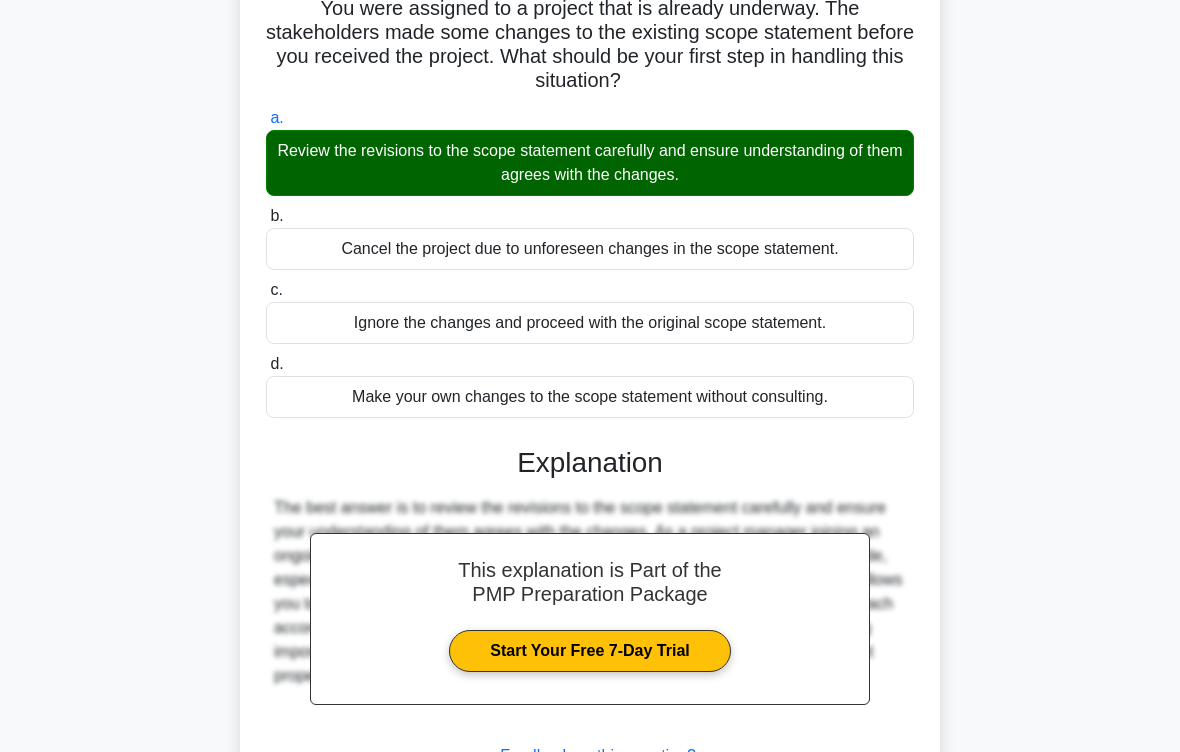 scroll, scrollTop: 303, scrollLeft: 0, axis: vertical 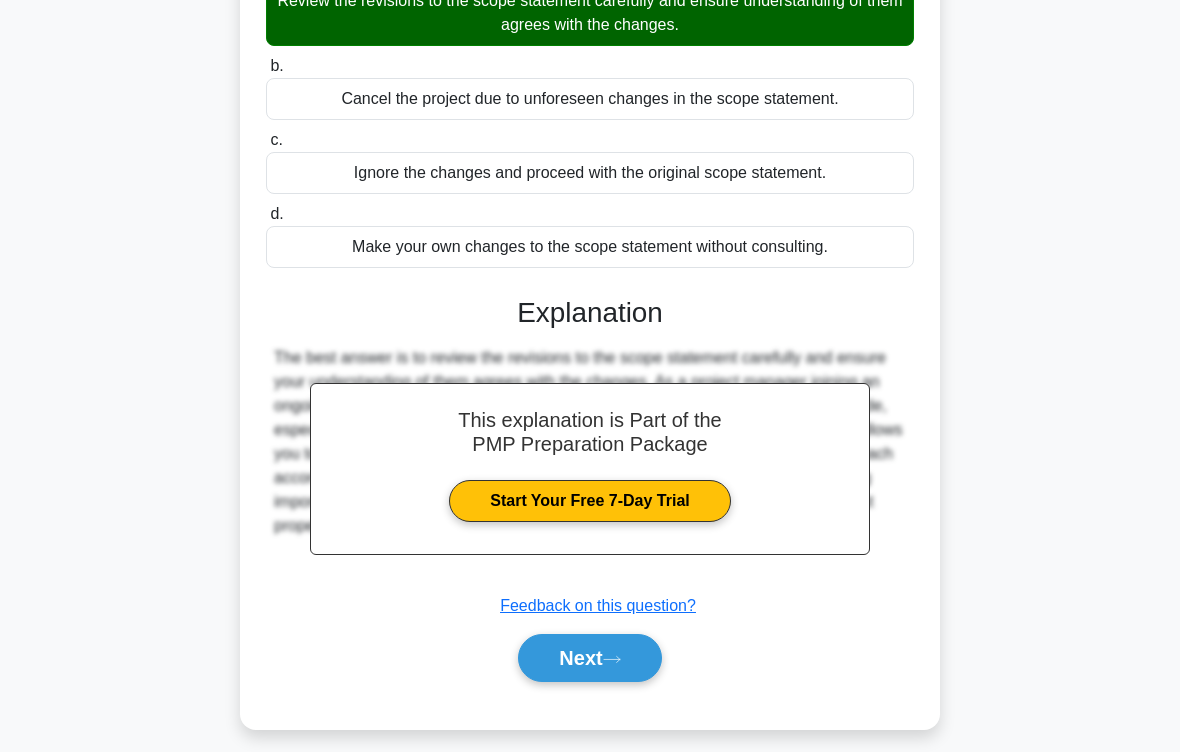 click on "Next" at bounding box center (589, 658) 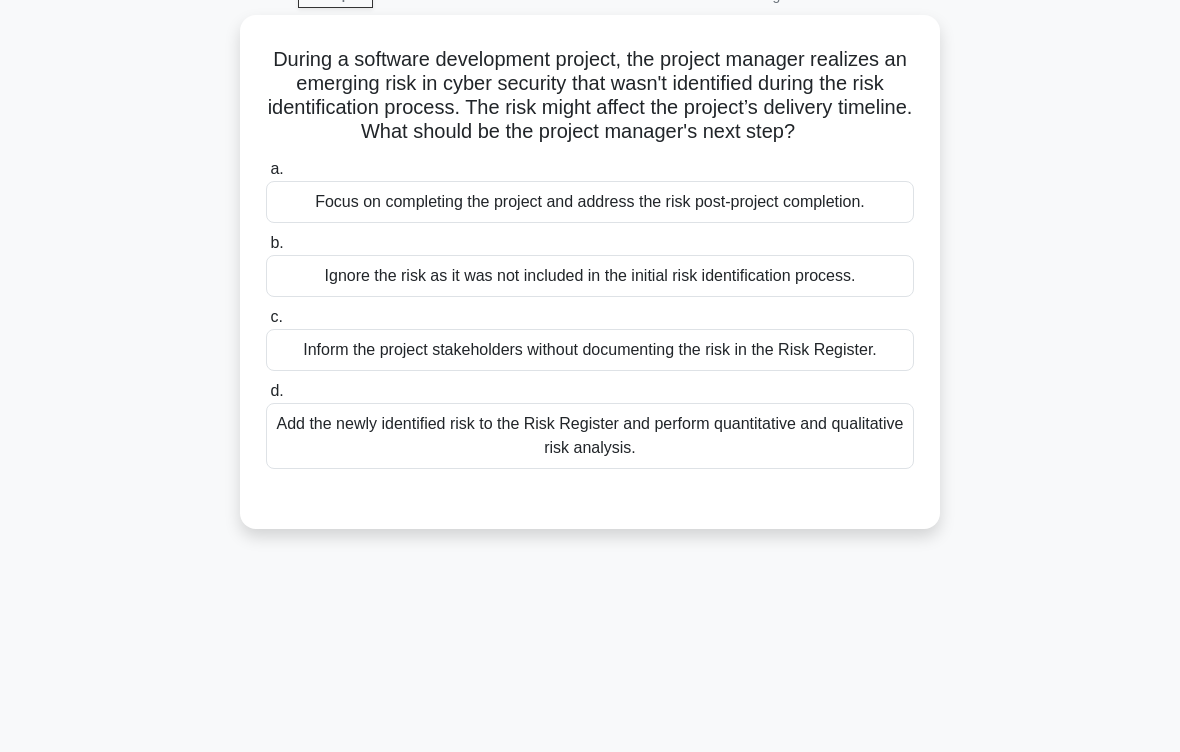 scroll, scrollTop: 102, scrollLeft: 0, axis: vertical 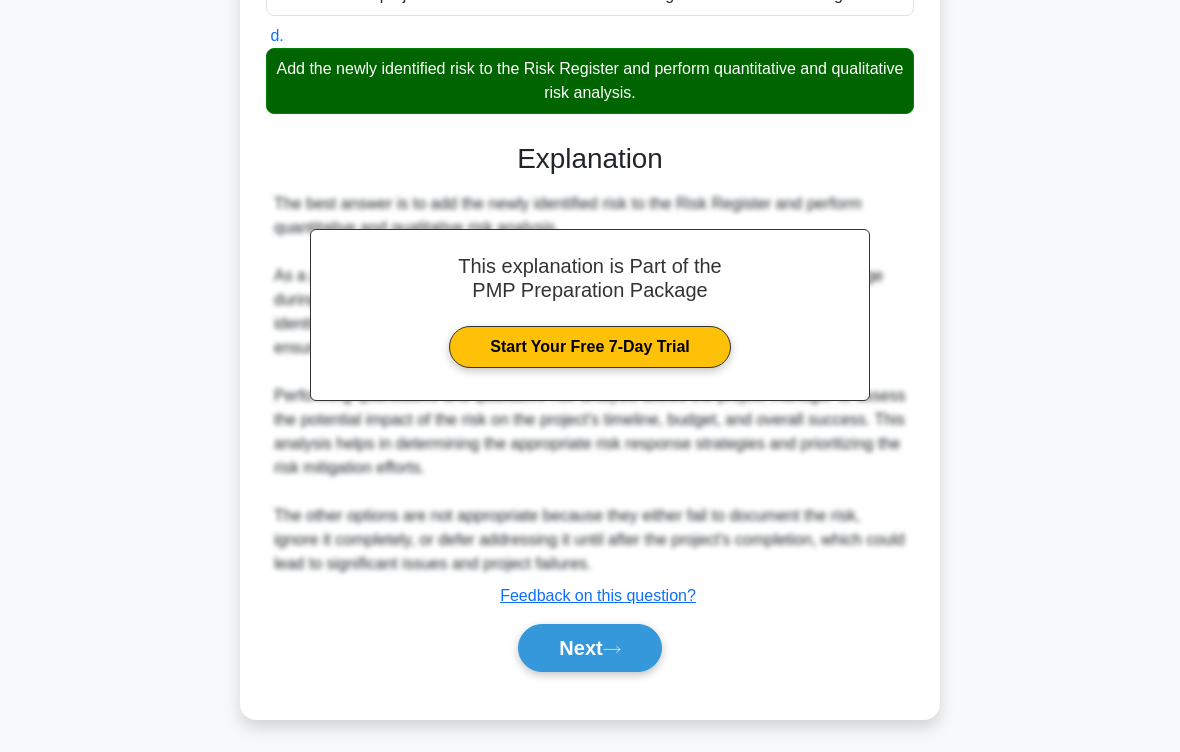 click on "Next" at bounding box center (589, 648) 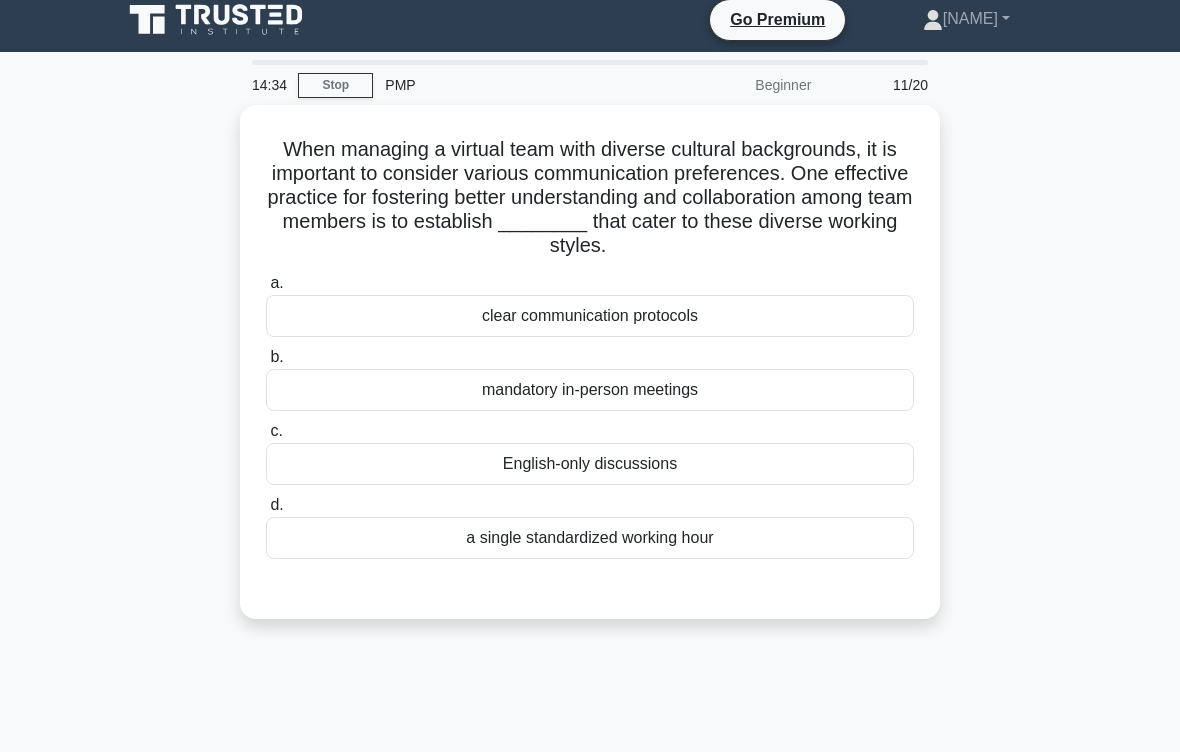 scroll, scrollTop: 11, scrollLeft: 0, axis: vertical 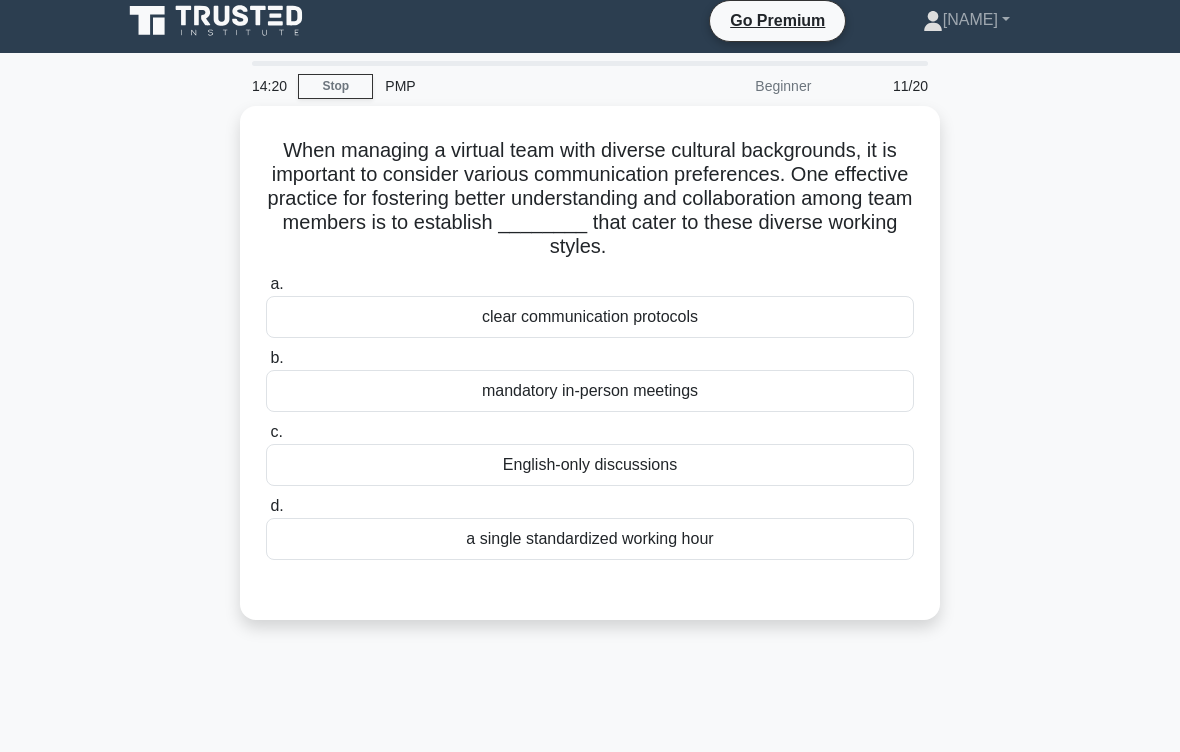 click on "clear communication protocols" at bounding box center [590, 317] 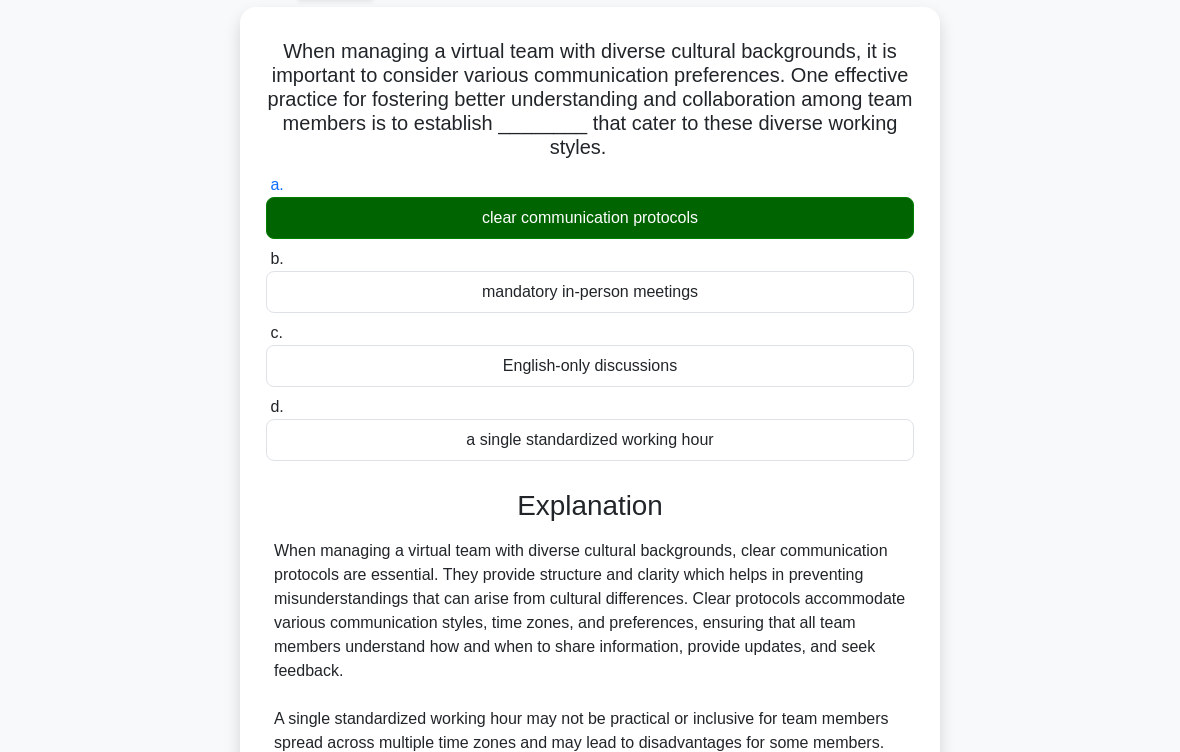 scroll, scrollTop: 408, scrollLeft: 0, axis: vertical 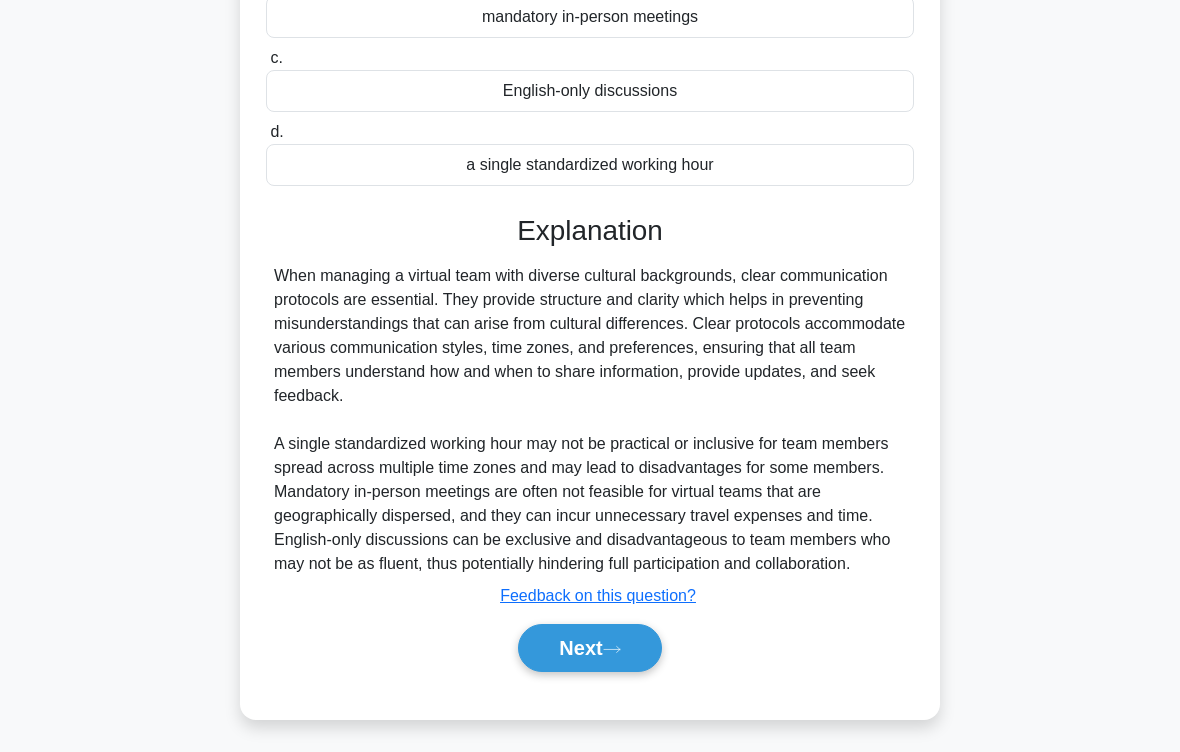 click on "Next" at bounding box center (589, 648) 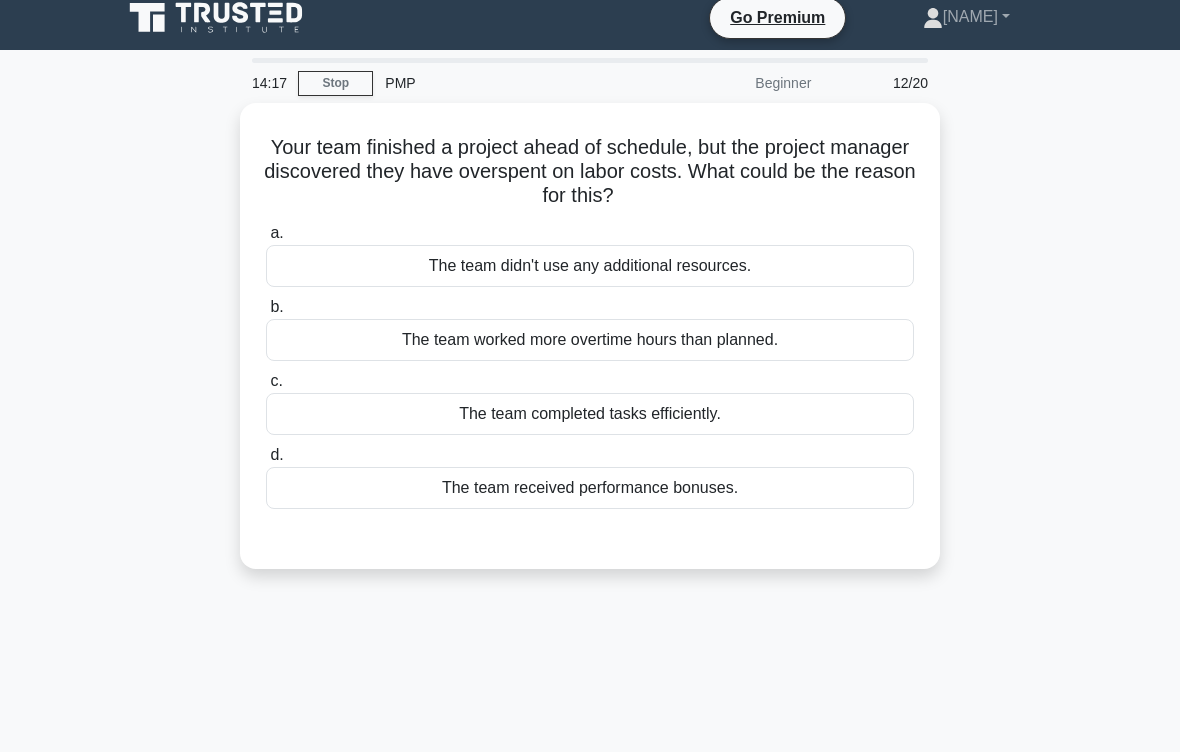 scroll, scrollTop: 21, scrollLeft: 0, axis: vertical 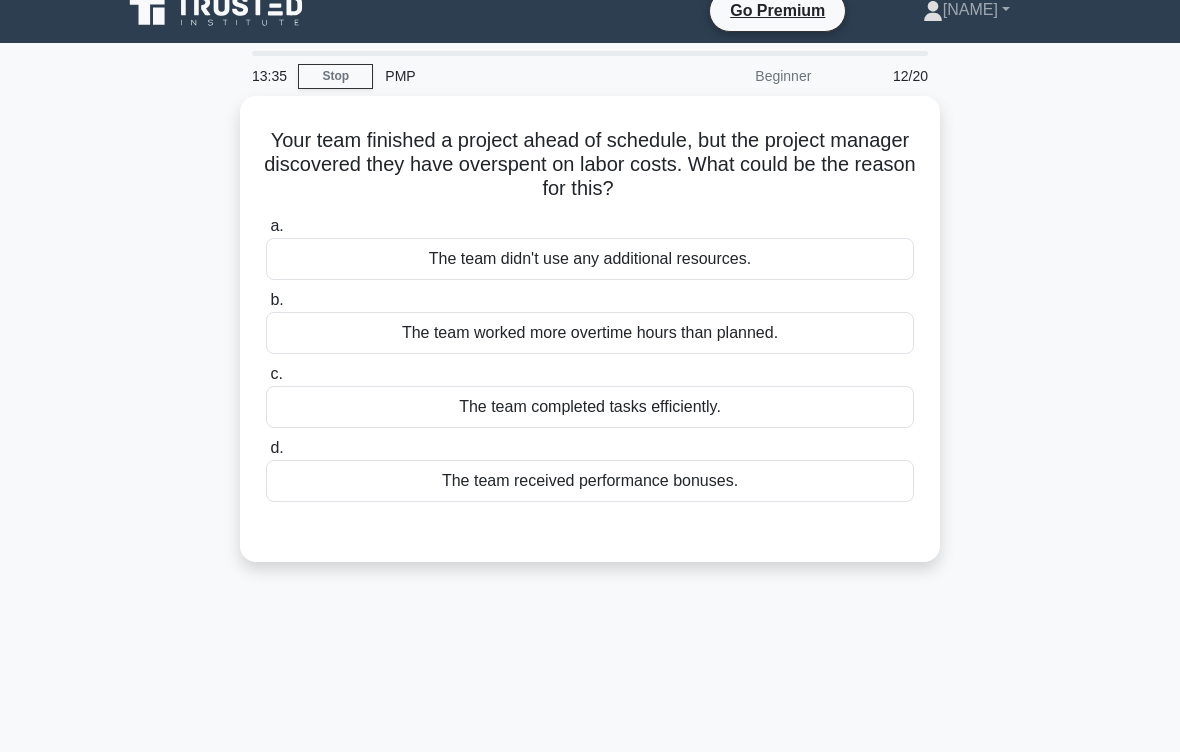 click on "The team worked more overtime hours than planned." at bounding box center (590, 333) 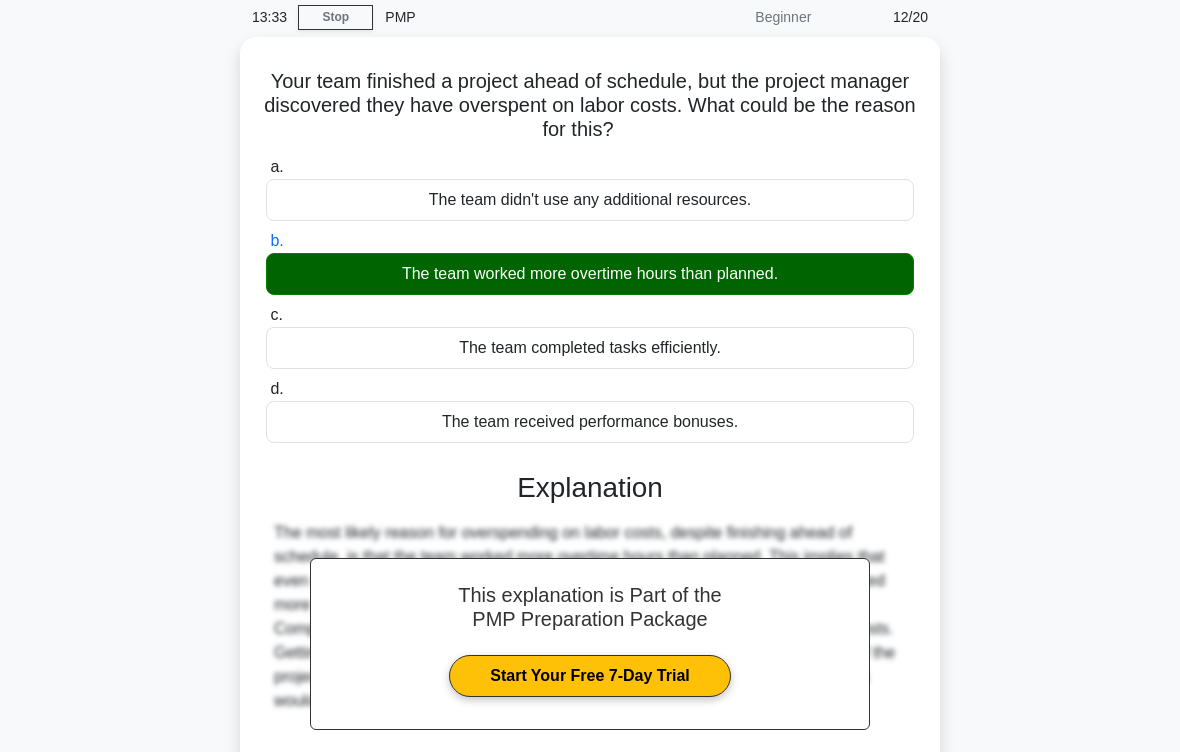 scroll, scrollTop: 303, scrollLeft: 0, axis: vertical 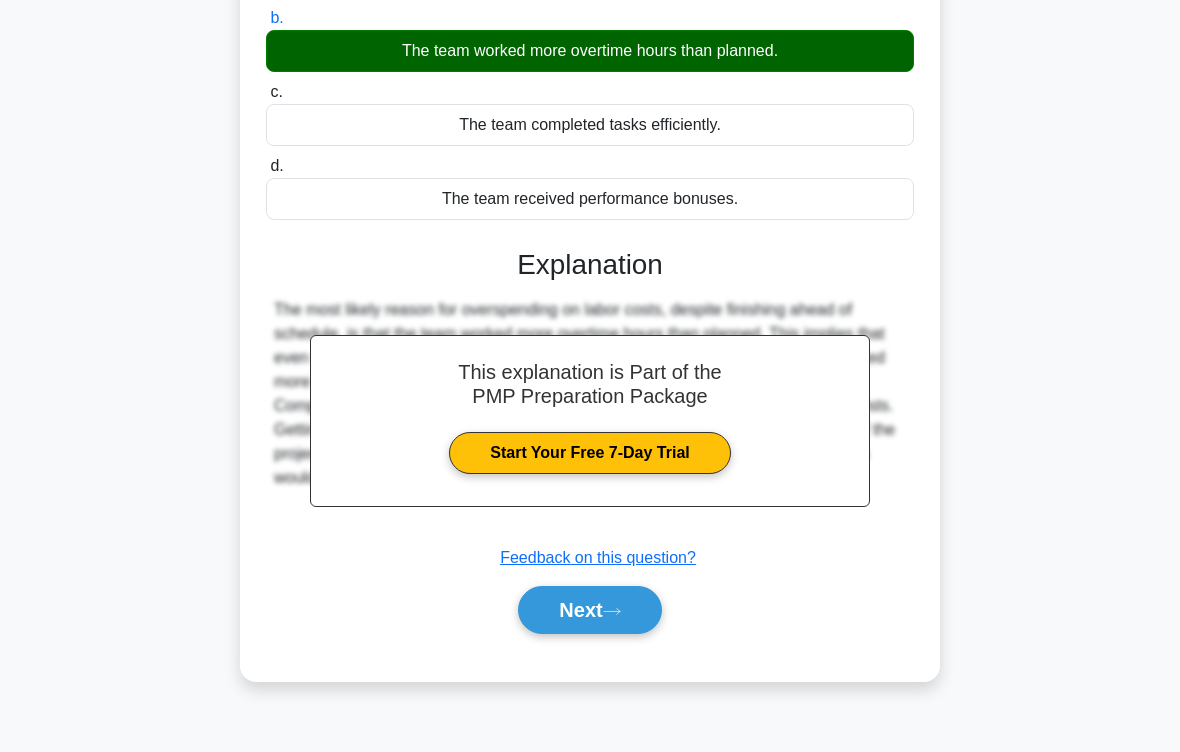 click on "Next" at bounding box center (589, 610) 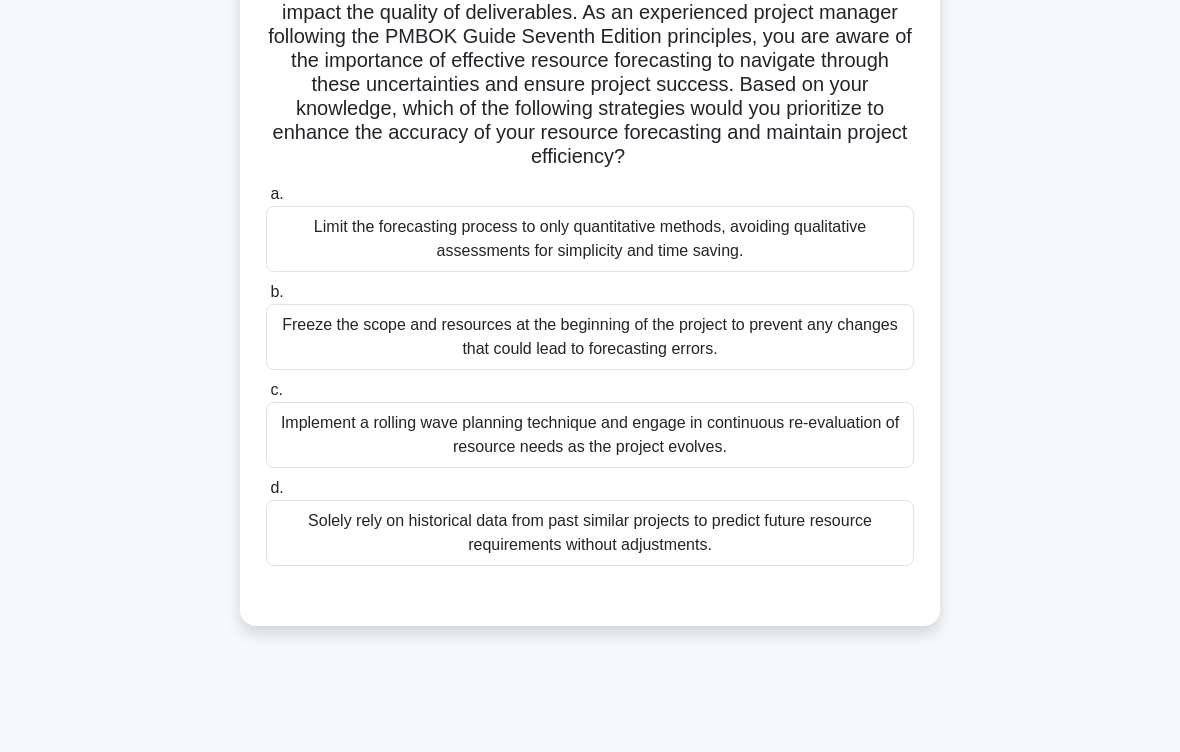 scroll, scrollTop: 294, scrollLeft: 0, axis: vertical 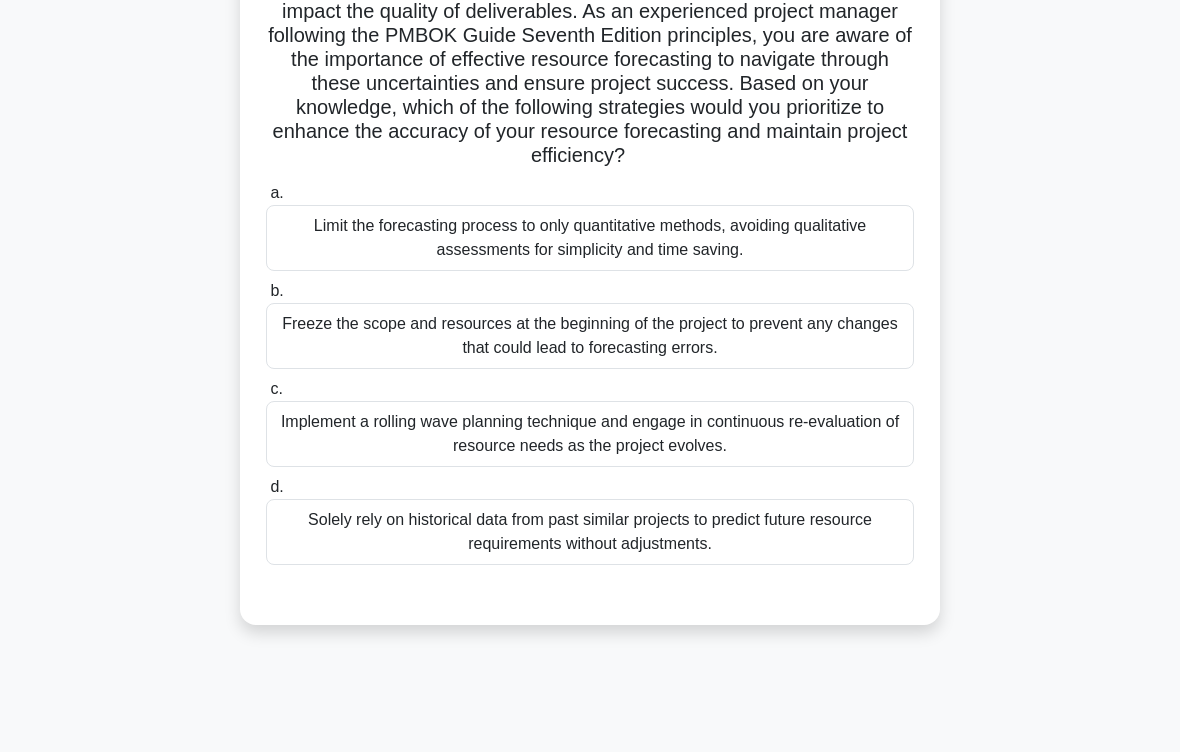 click on "Implement a rolling wave planning technique and engage in continuous re-evaluation of resource needs as the project evolves." at bounding box center [590, 434] 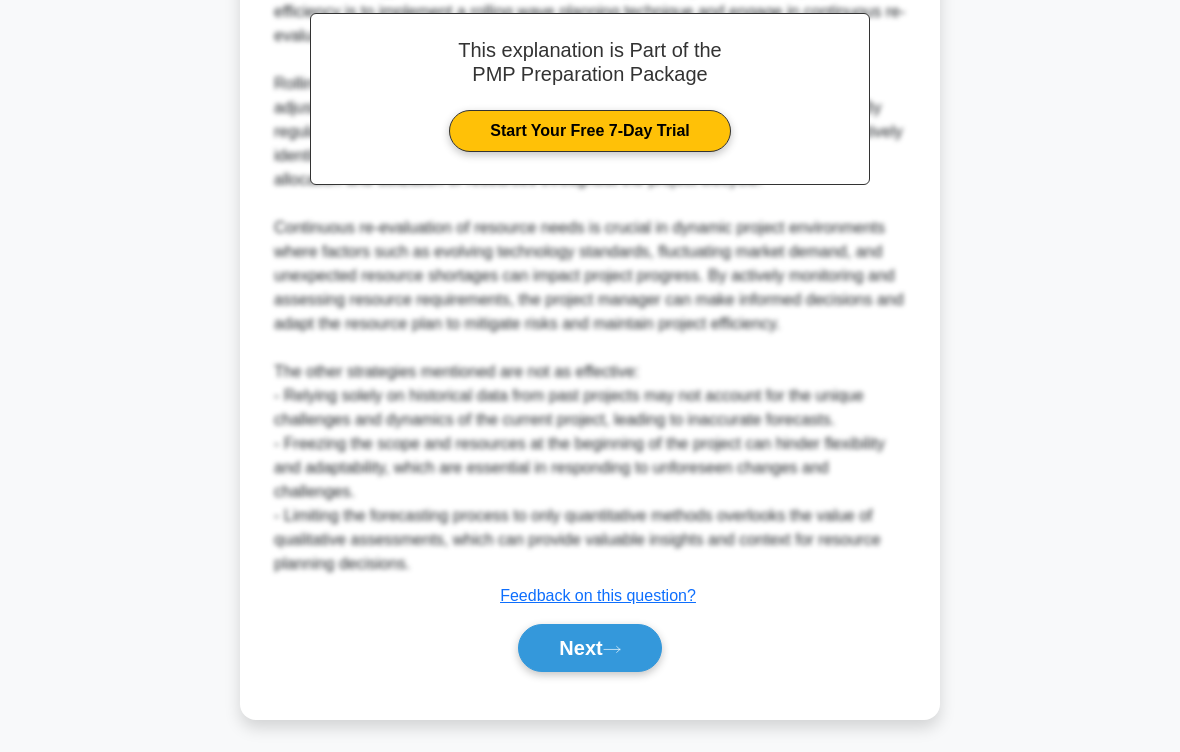 scroll, scrollTop: 1032, scrollLeft: 0, axis: vertical 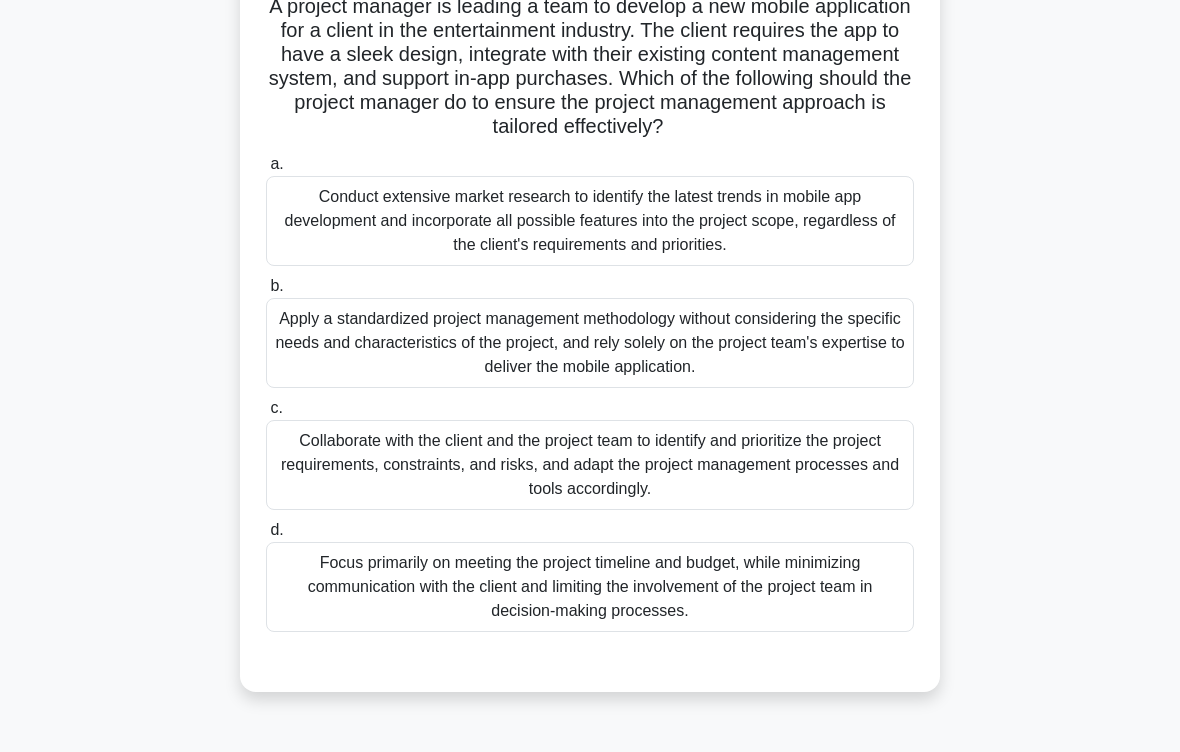 click on "Collaborate with the client and the project team to identify and prioritize the project requirements, constraints, and risks, and adapt the project management processes and tools accordingly." at bounding box center [590, 465] 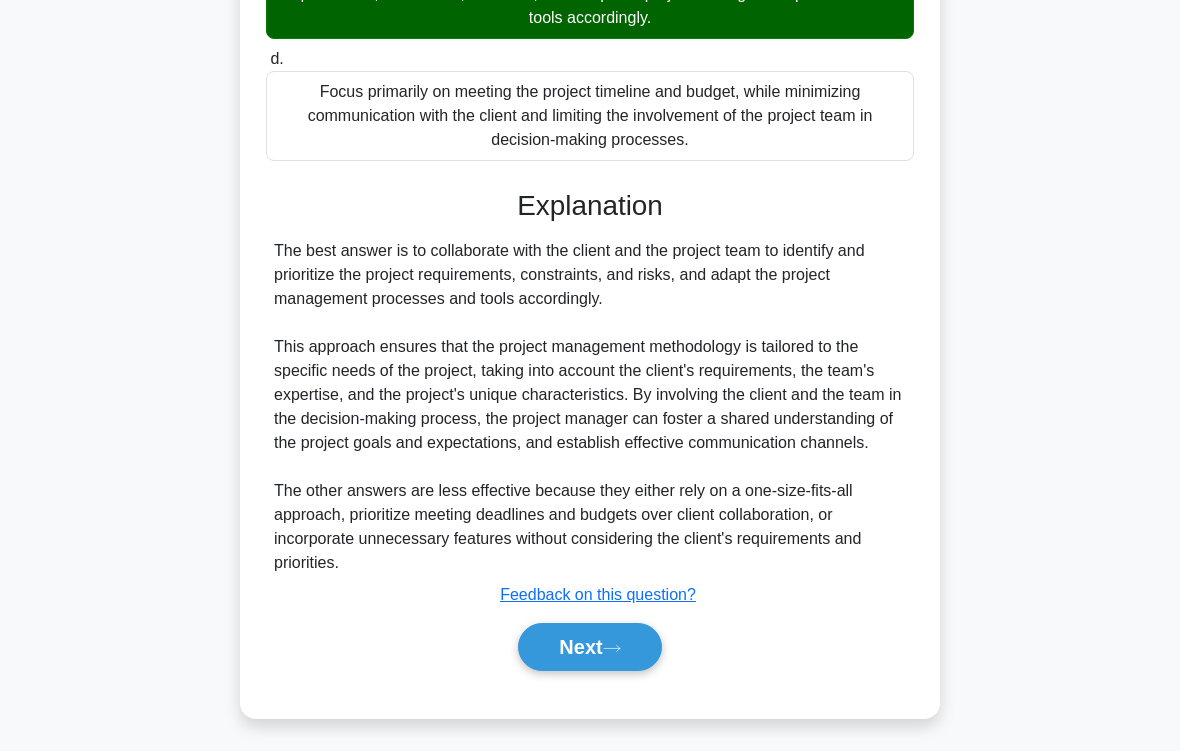 scroll, scrollTop: 648, scrollLeft: 0, axis: vertical 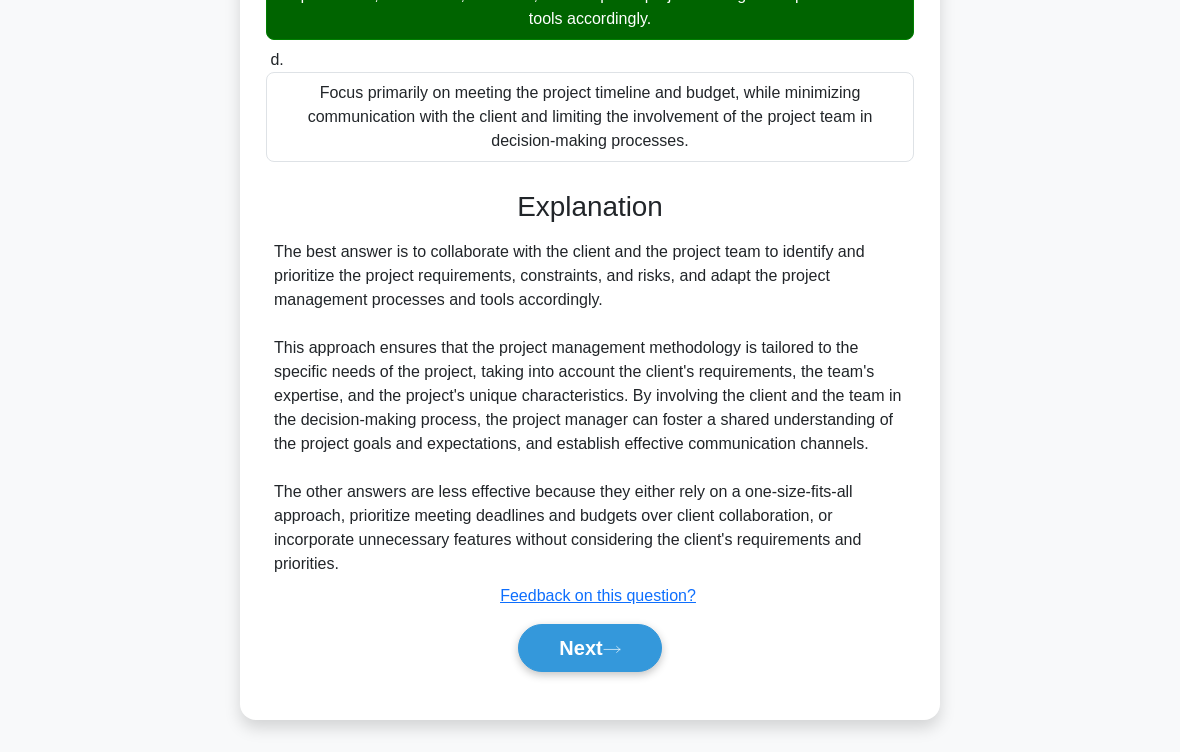 click on "Next" at bounding box center (589, 648) 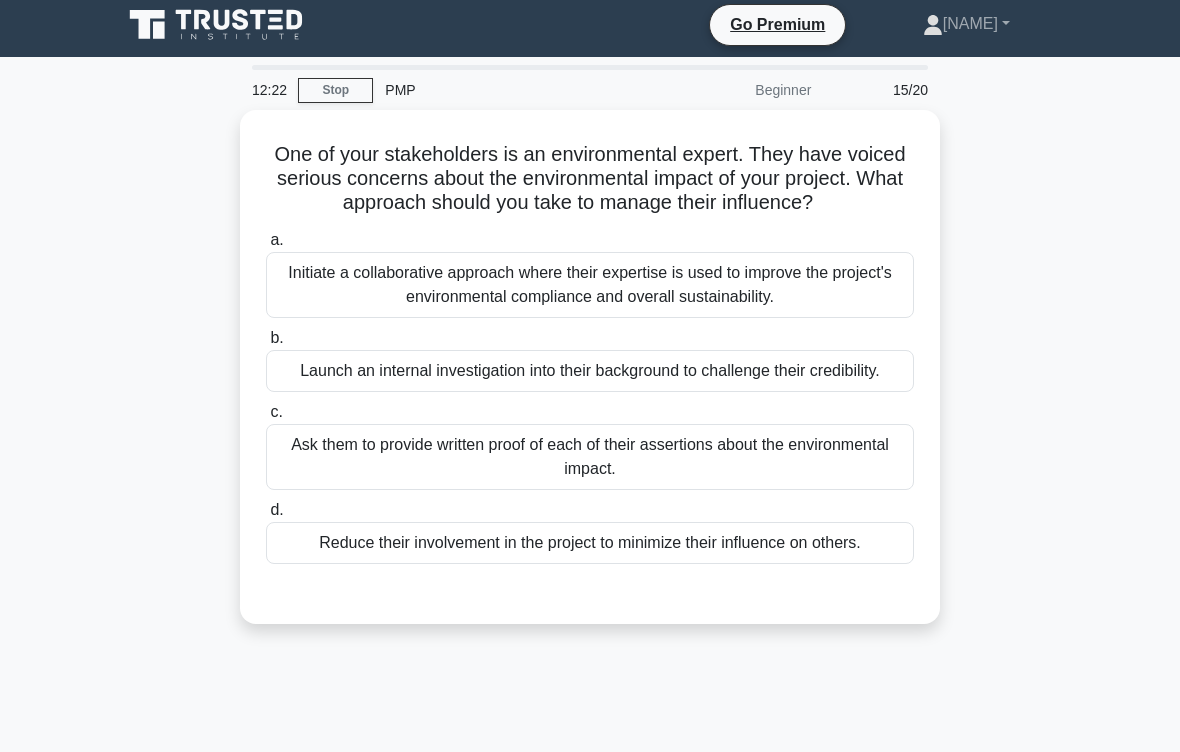scroll, scrollTop: 9, scrollLeft: 0, axis: vertical 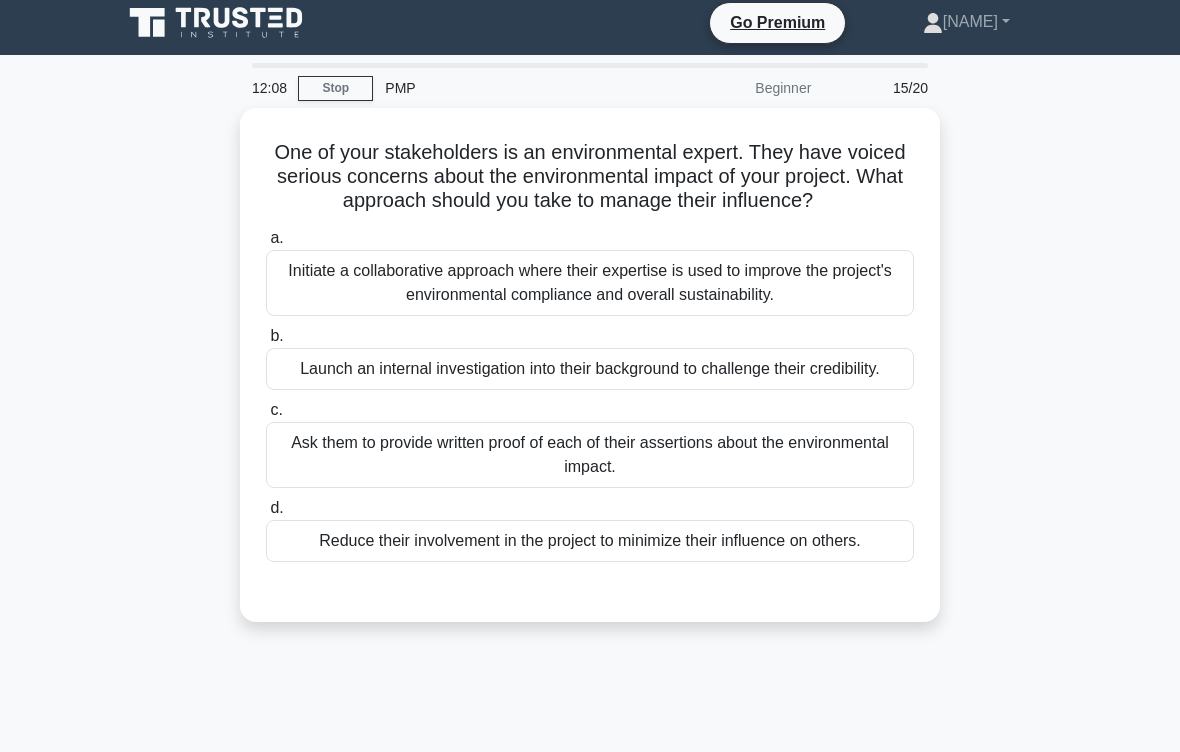 click on "Initiate a collaborative approach where their expertise is used to improve the project's environmental compliance and overall sustainability." at bounding box center [590, 283] 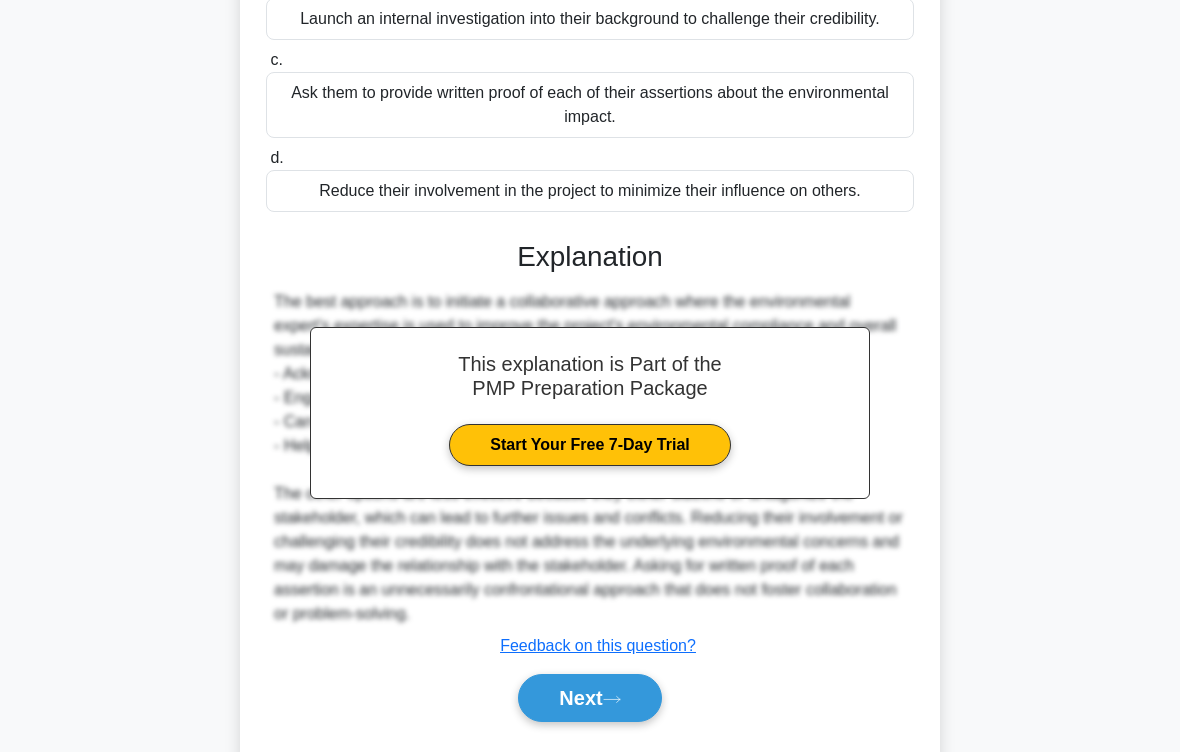 scroll, scrollTop: 480, scrollLeft: 0, axis: vertical 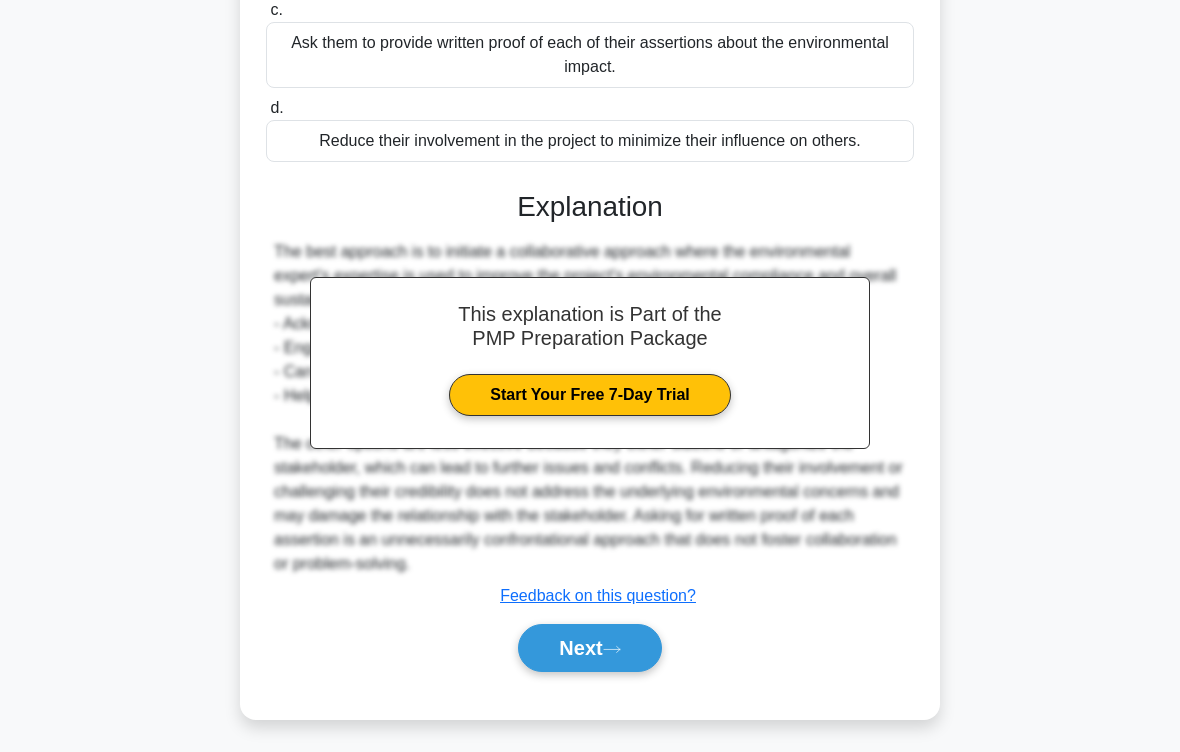 click on "Next" at bounding box center [589, 648] 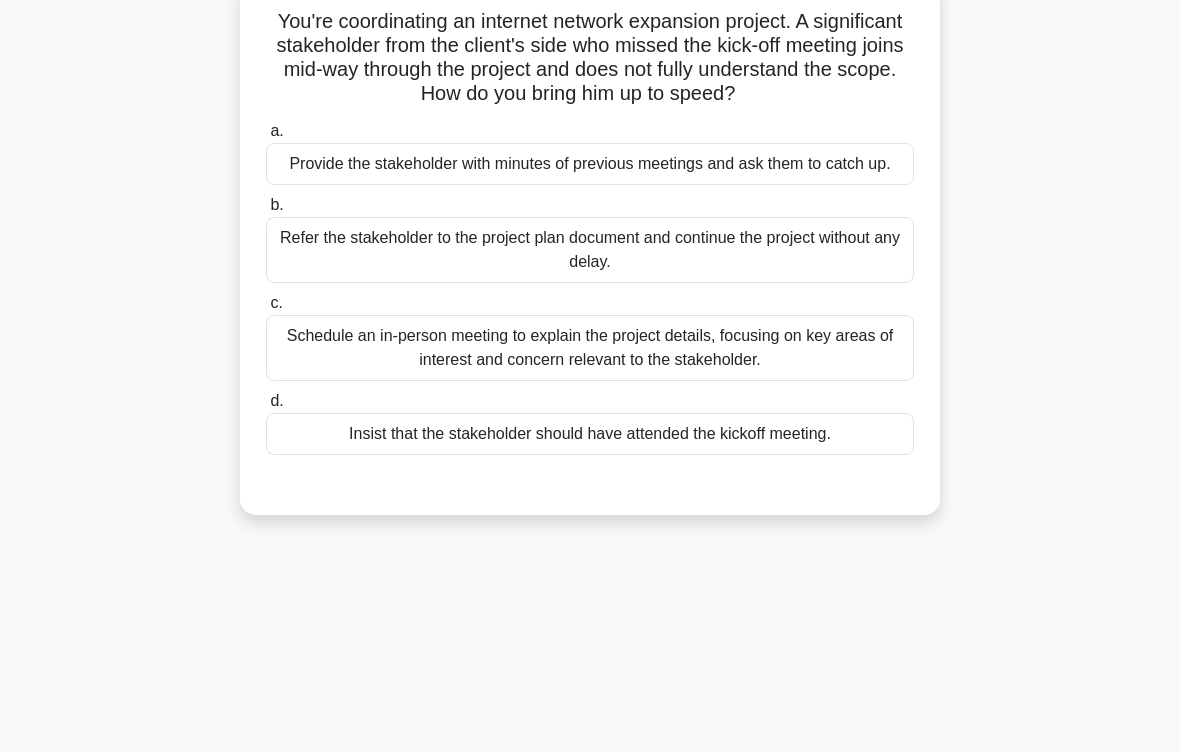 scroll, scrollTop: 140, scrollLeft: 0, axis: vertical 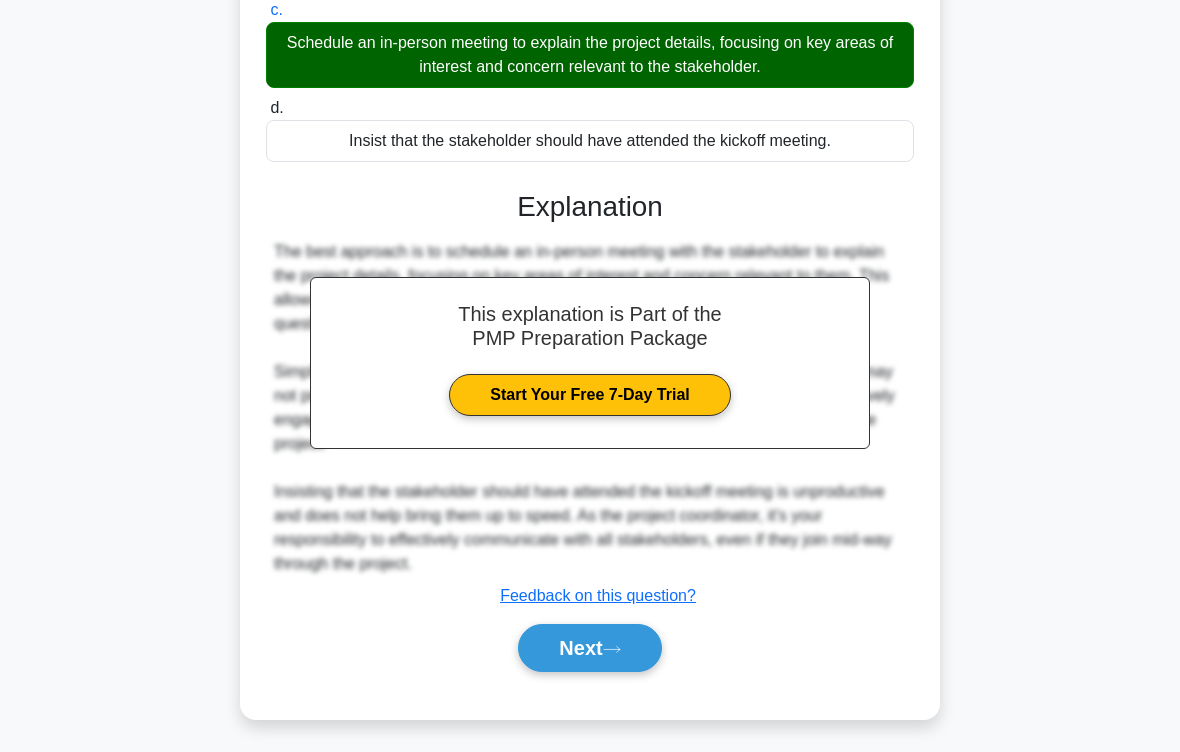 click on "Next" at bounding box center (589, 648) 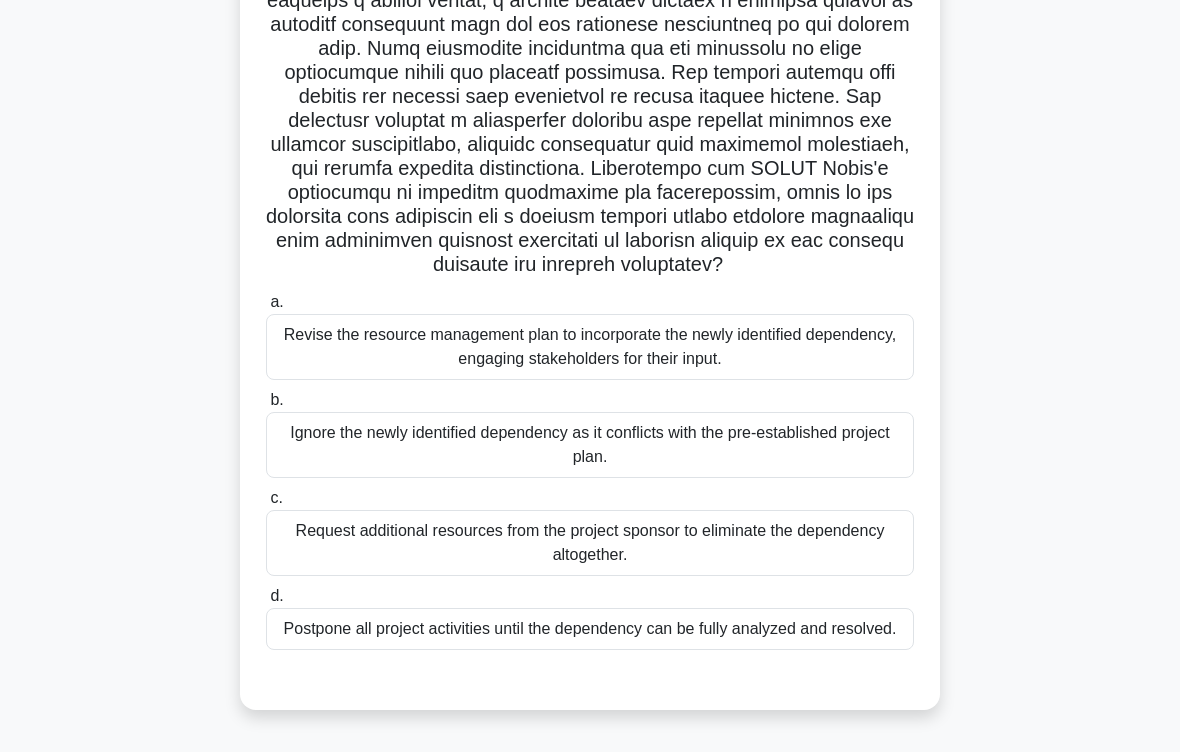 scroll, scrollTop: 319, scrollLeft: 0, axis: vertical 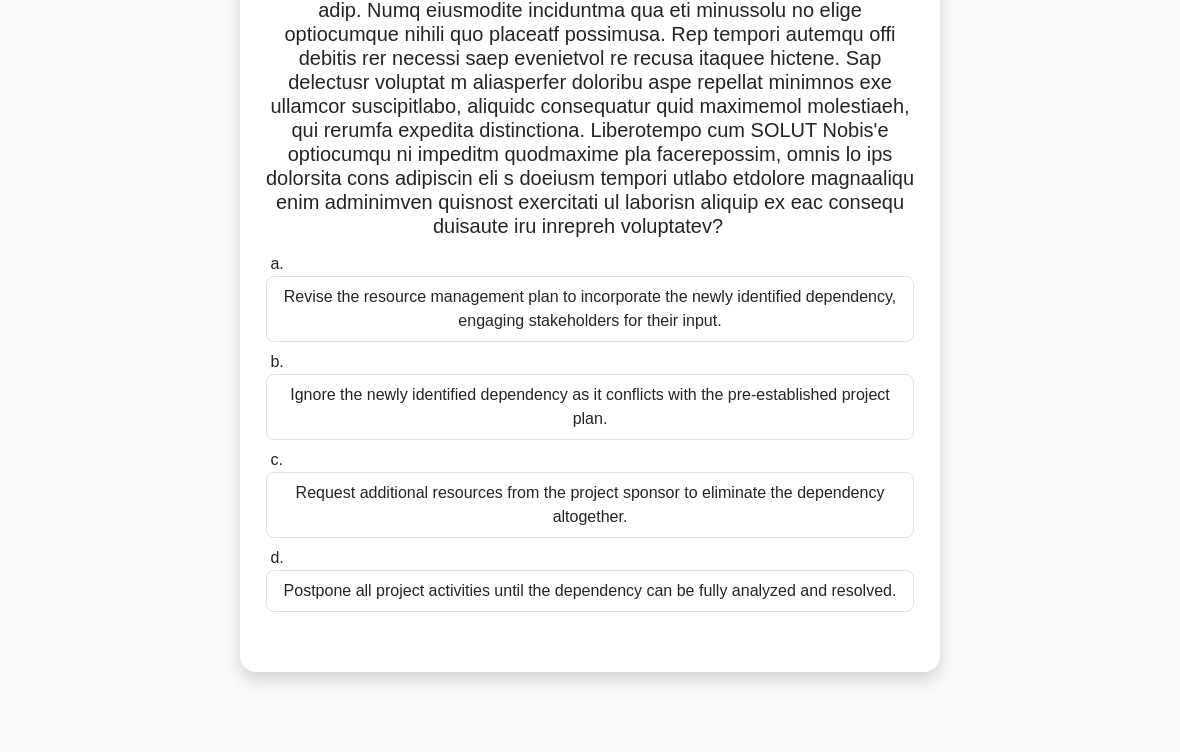 click on "Revise the resource management plan to incorporate the newly identified dependency, engaging stakeholders for their input." at bounding box center [590, 309] 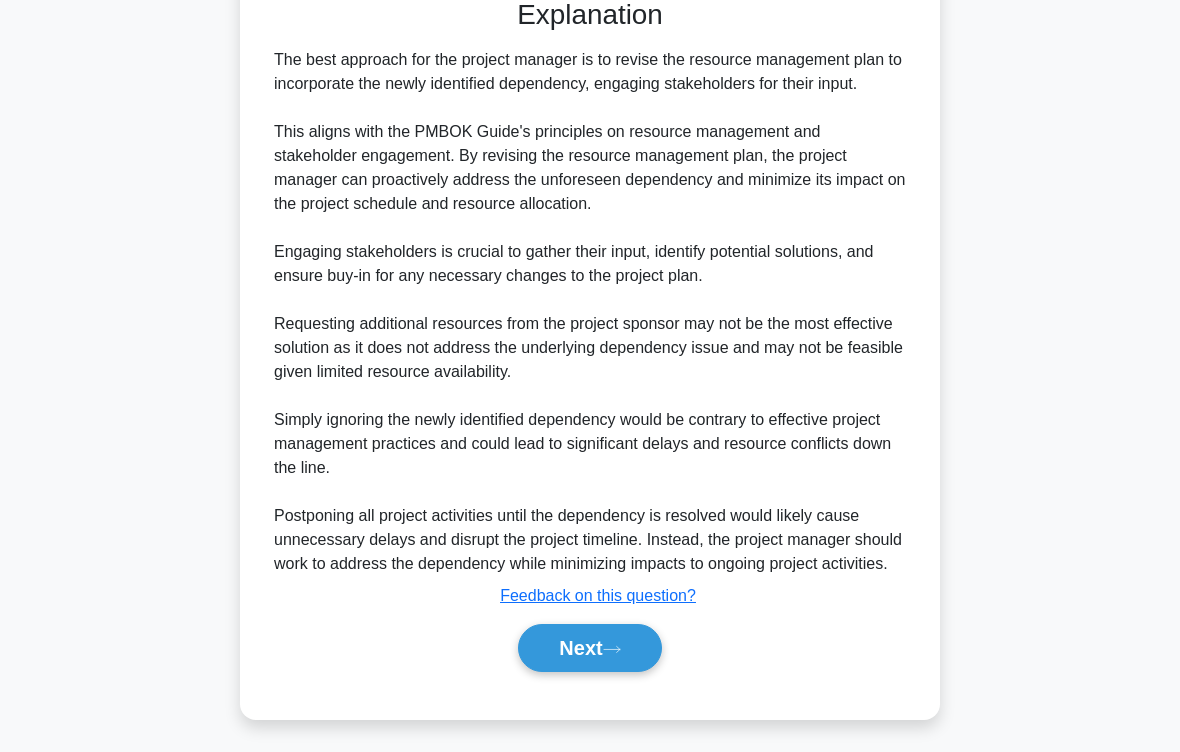 scroll, scrollTop: 1056, scrollLeft: 0, axis: vertical 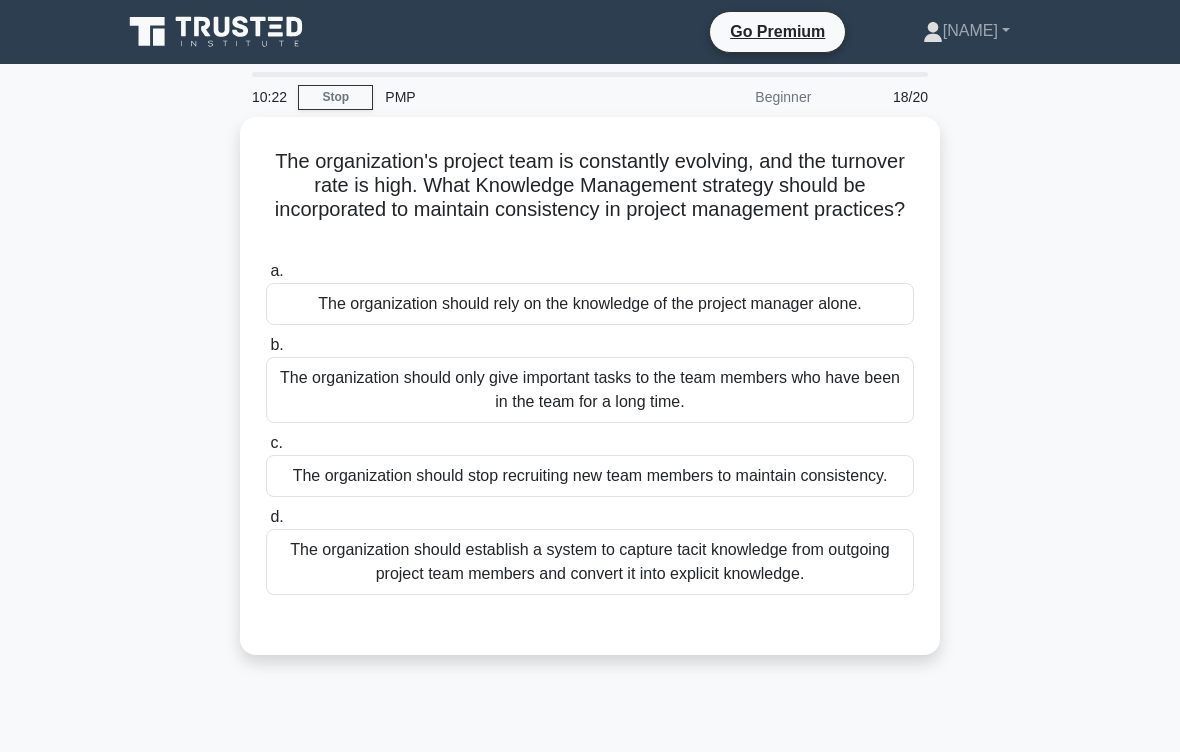click on "The organization should establish a system to capture tacit knowledge from outgoing project team members and convert it into explicit knowledge." at bounding box center (590, 562) 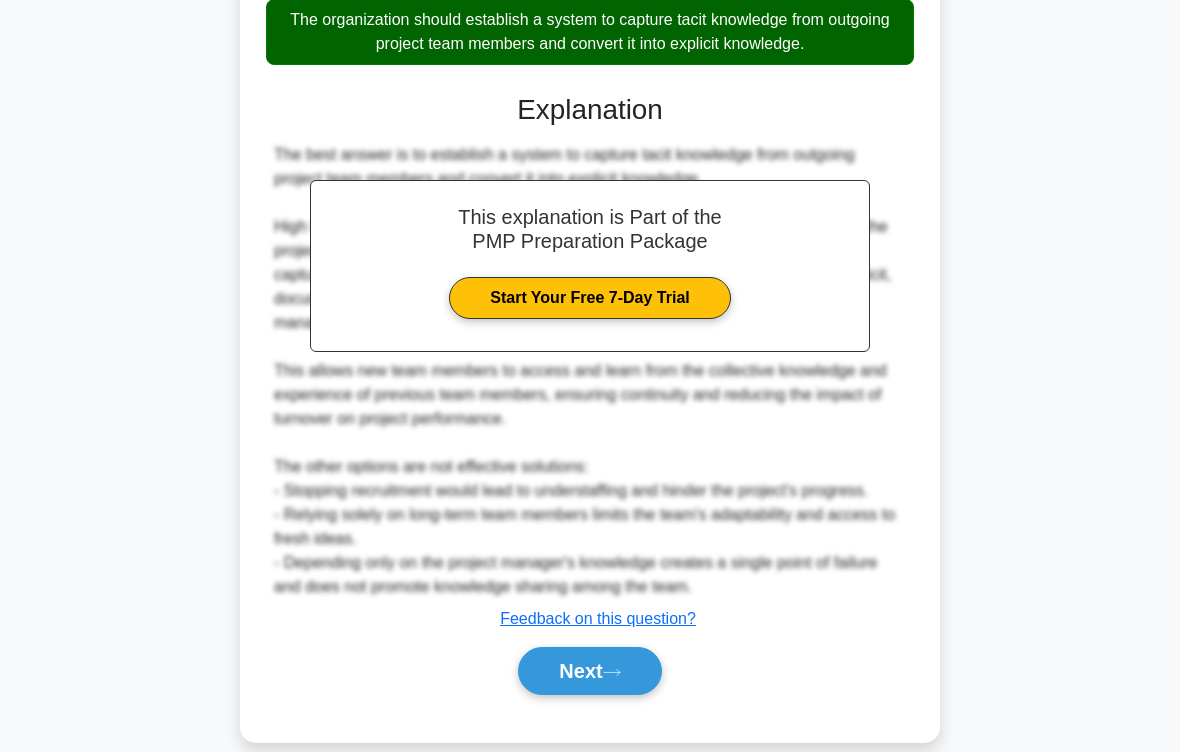 scroll, scrollTop: 576, scrollLeft: 0, axis: vertical 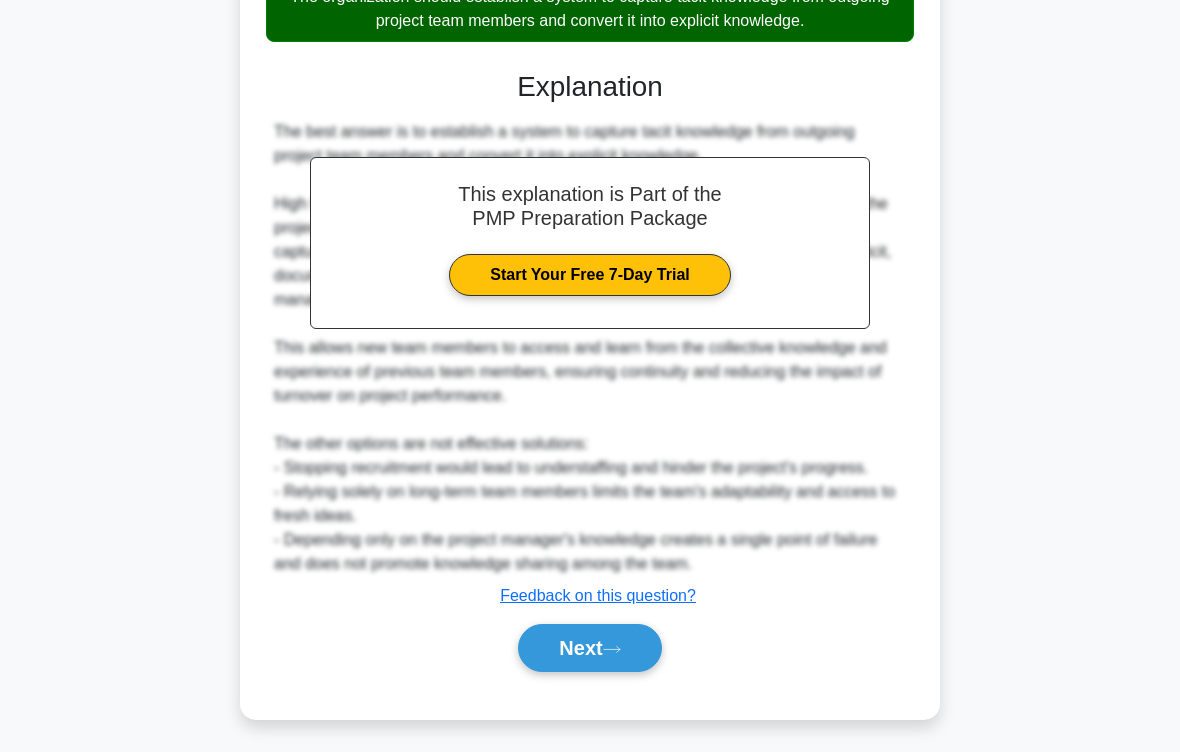 click on "Next" at bounding box center (589, 648) 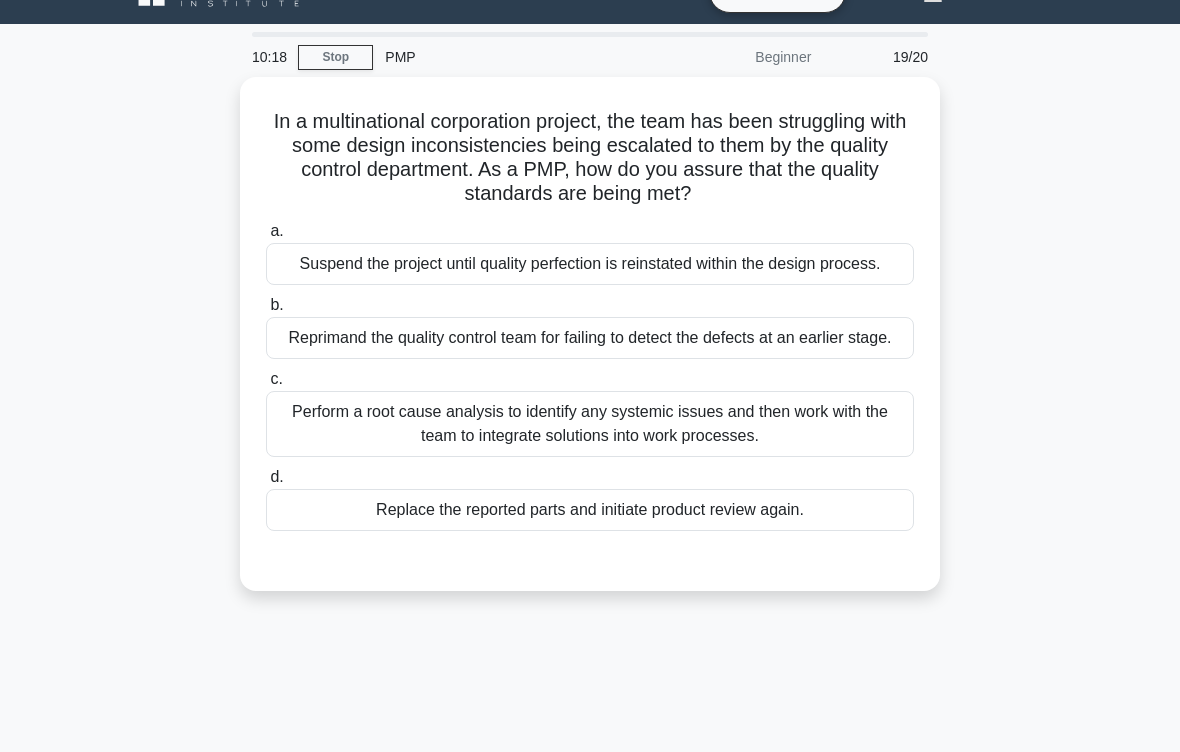 scroll, scrollTop: 37, scrollLeft: 0, axis: vertical 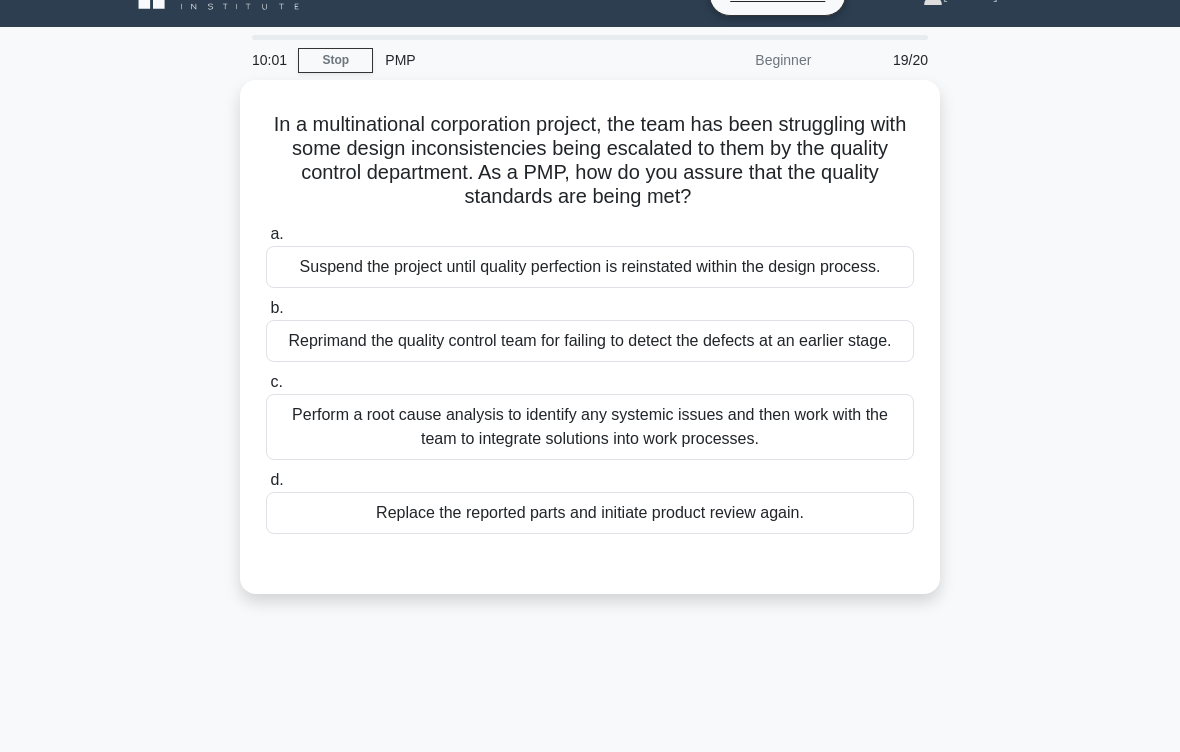click on "Perform a root cause analysis to identify any systemic issues and then work with the team to integrate solutions into work processes." at bounding box center (590, 427) 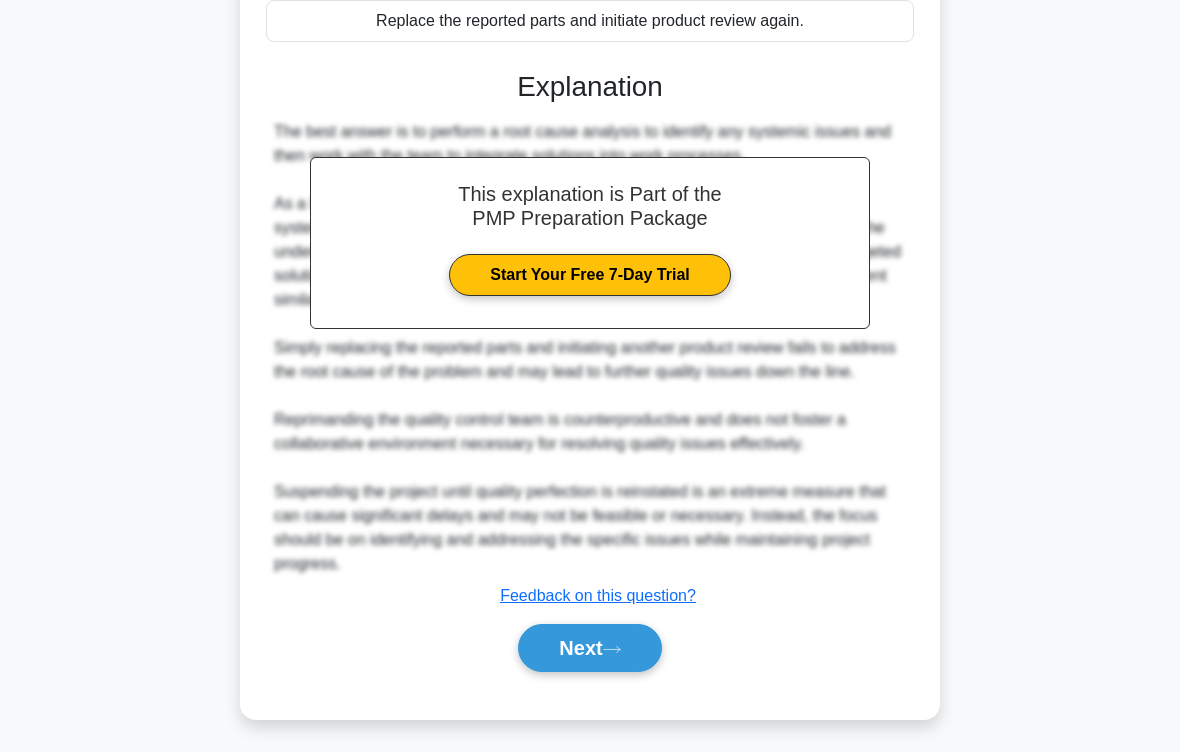 scroll, scrollTop: 648, scrollLeft: 0, axis: vertical 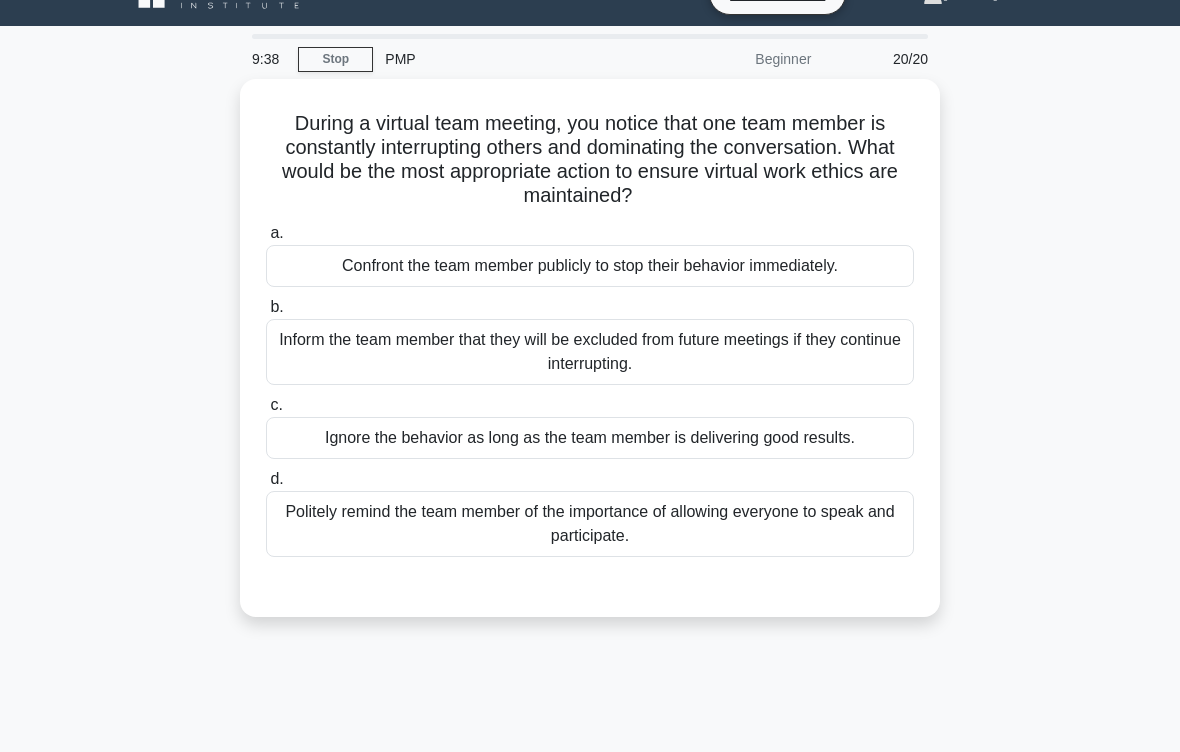 click on "Politely remind the team member of the importance of allowing everyone to speak and participate." at bounding box center (590, 524) 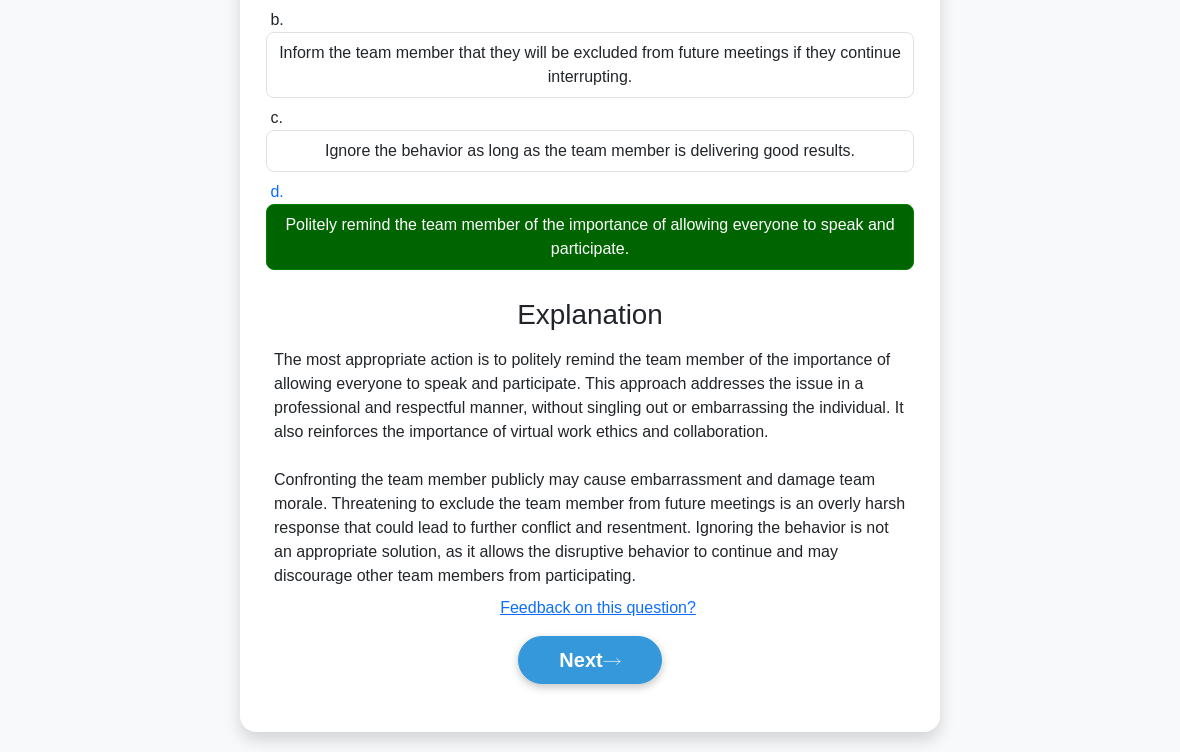scroll, scrollTop: 360, scrollLeft: 0, axis: vertical 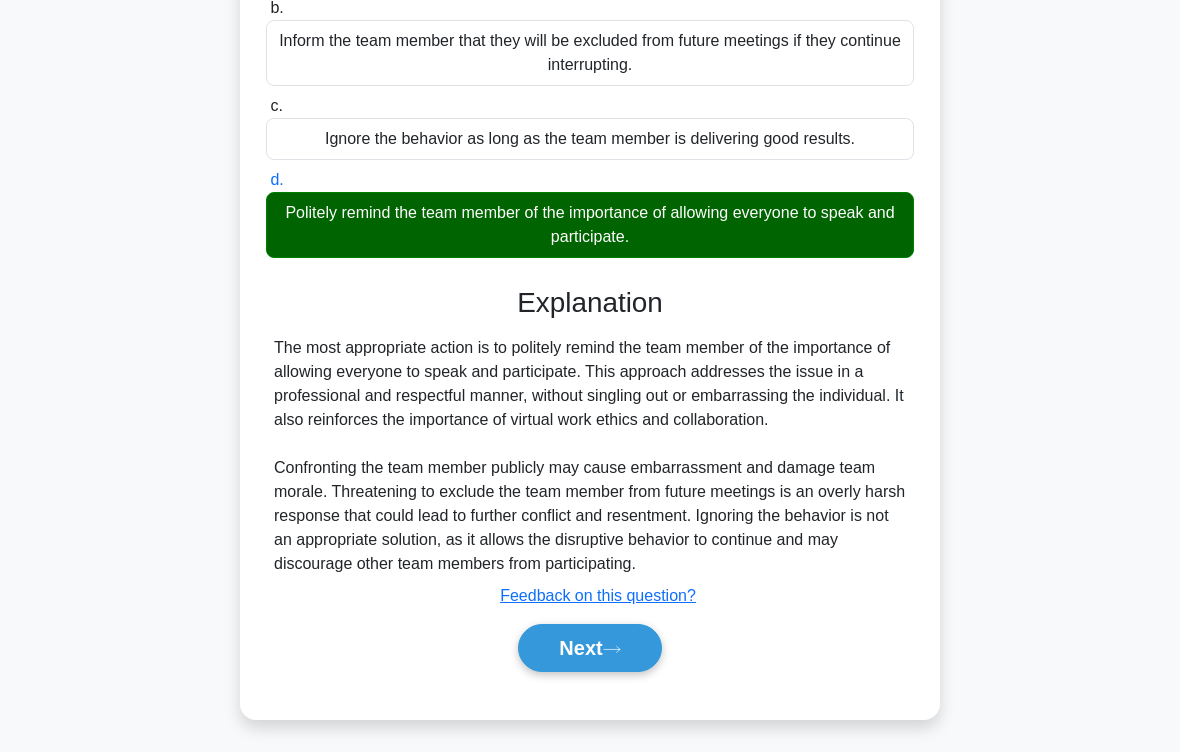 click on "Next" at bounding box center [589, 648] 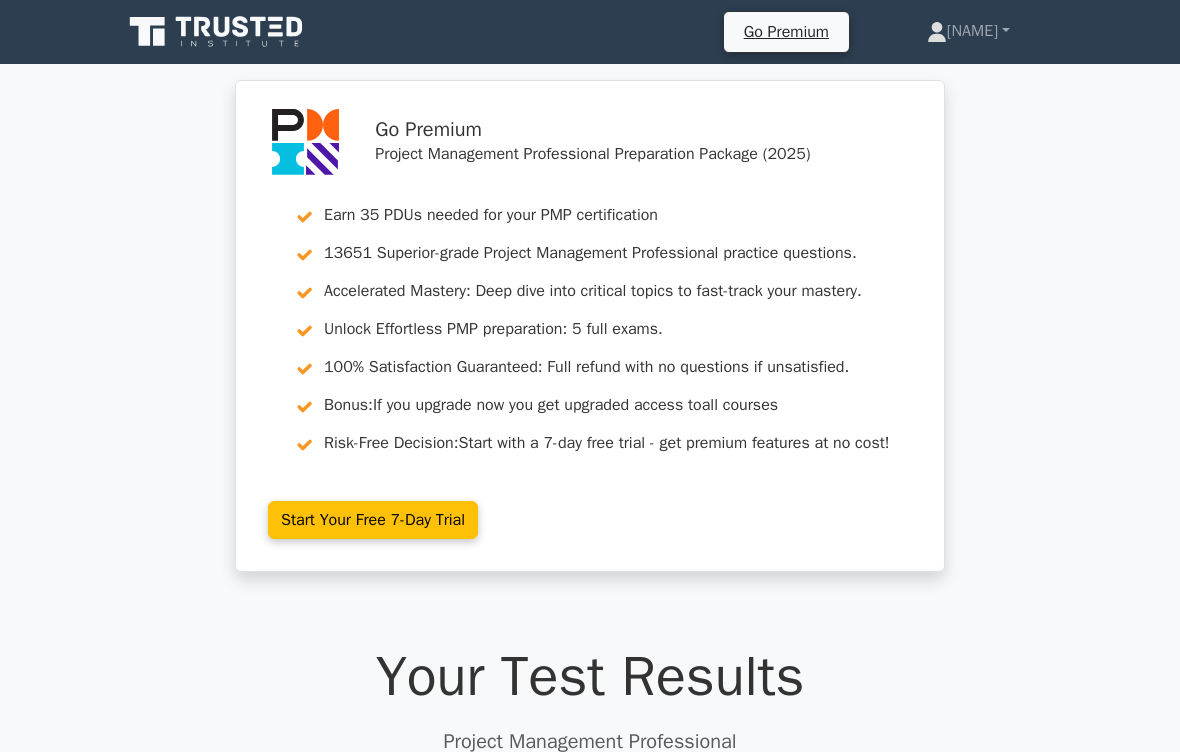 scroll, scrollTop: 564, scrollLeft: 0, axis: vertical 